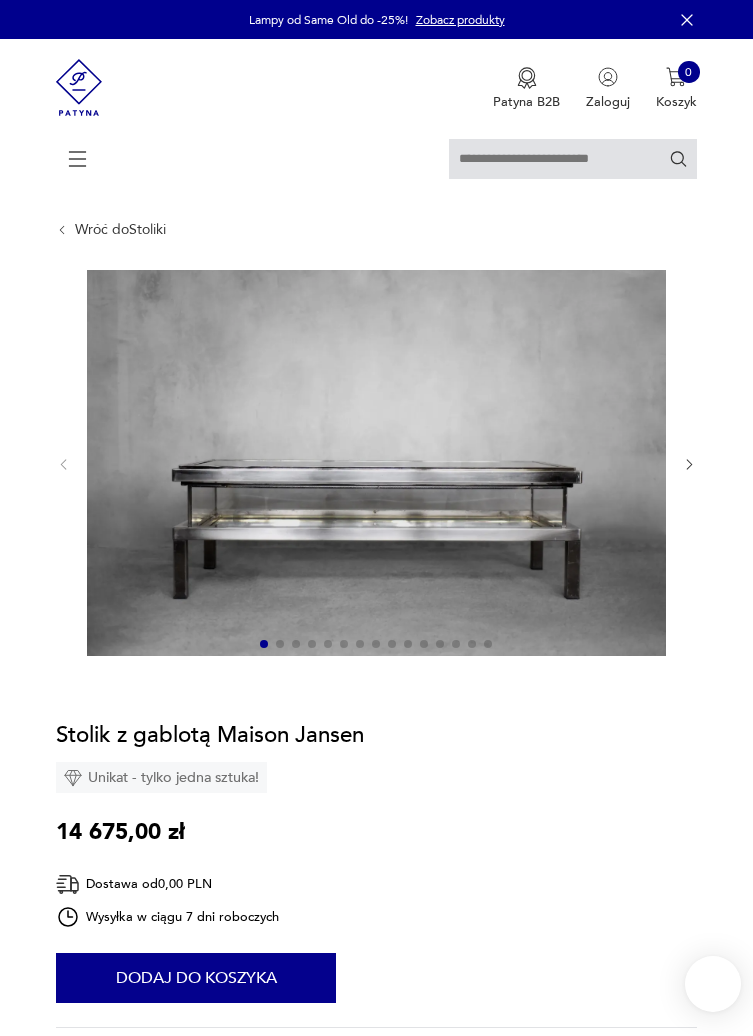 scroll, scrollTop: 0, scrollLeft: 0, axis: both 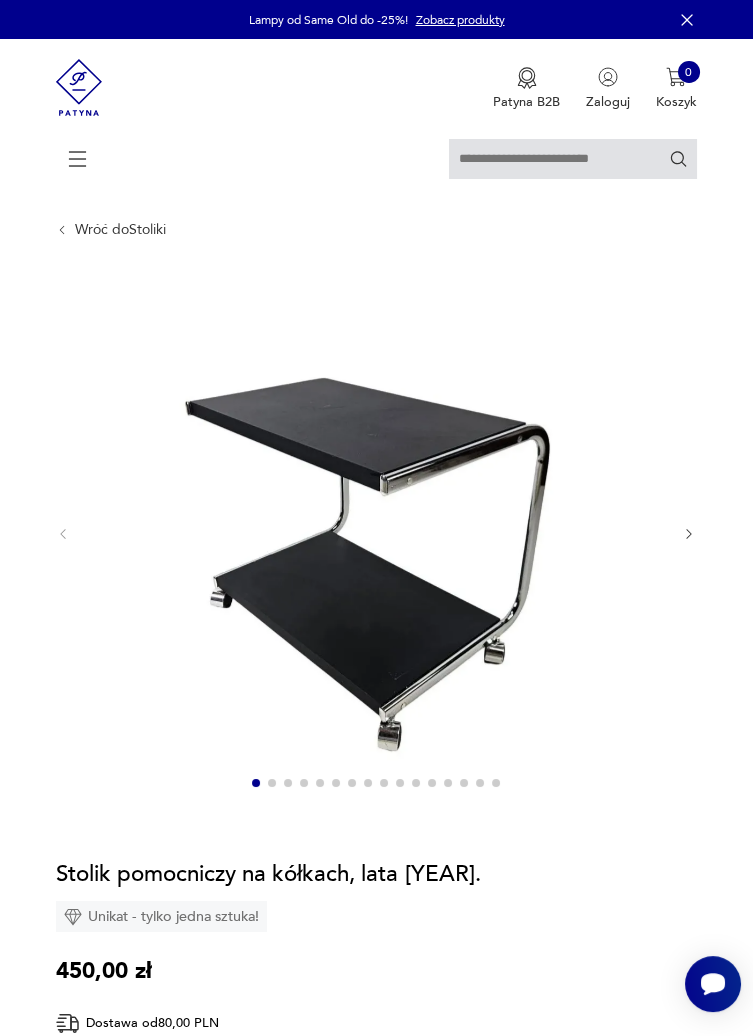 click on "Wróć do Stoliki" at bounding box center (120, 230) 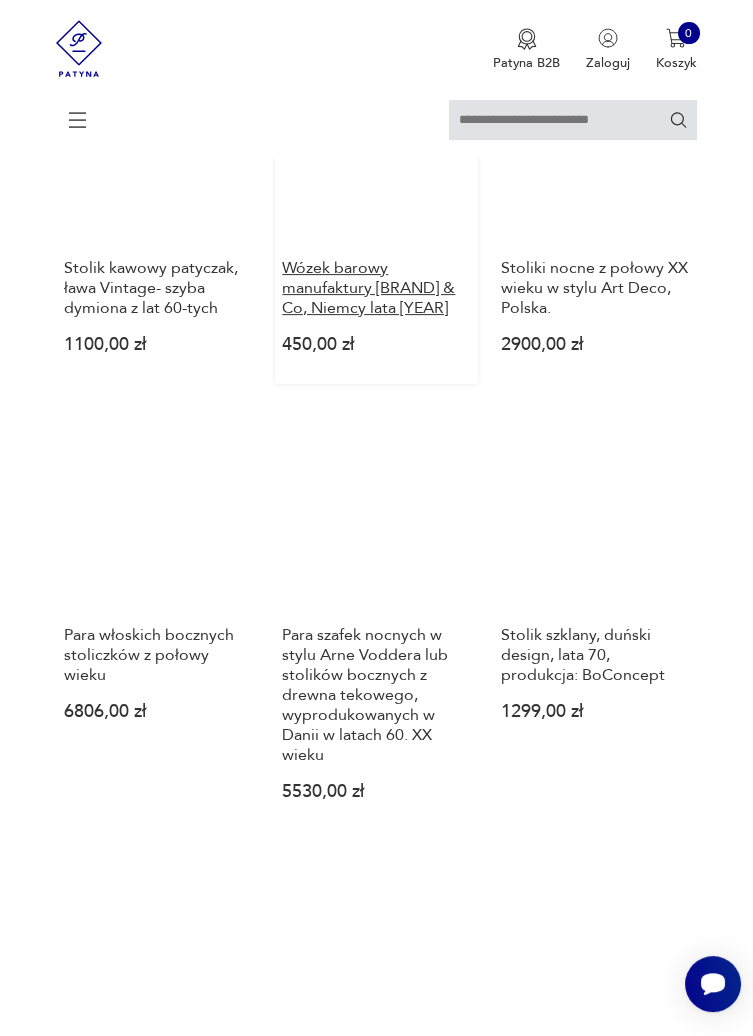 scroll, scrollTop: 1063, scrollLeft: 0, axis: vertical 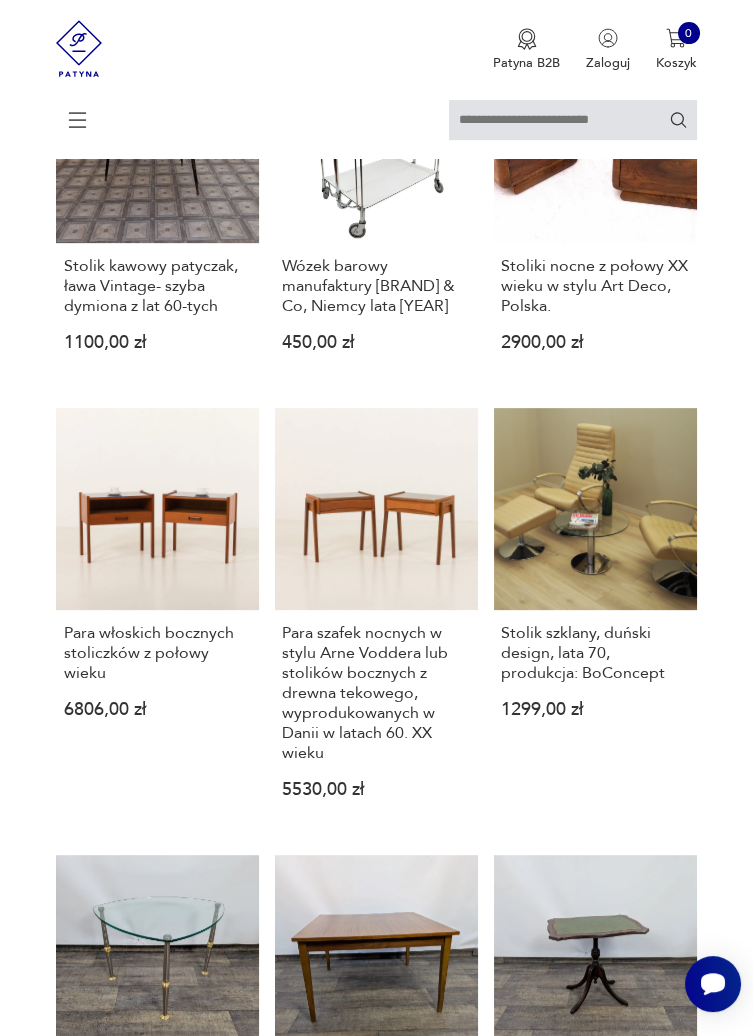 click on "Stolik szklany, duński design, lata 70, produkcja: BoConcept" at bounding box center (595, 653) 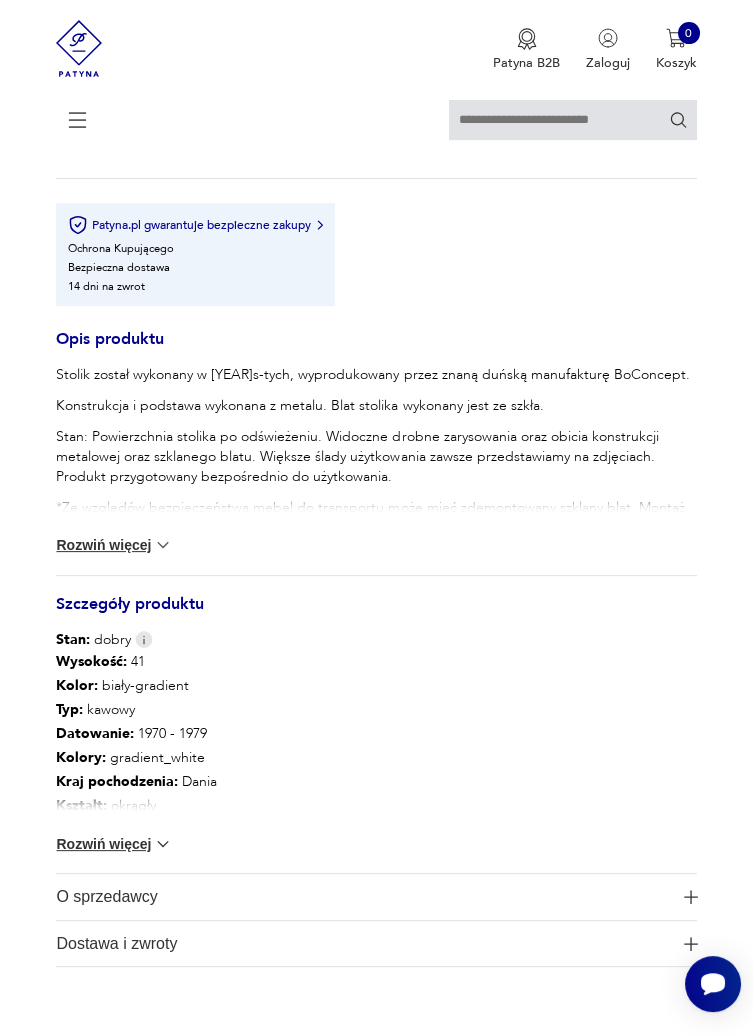 scroll, scrollTop: 898, scrollLeft: 0, axis: vertical 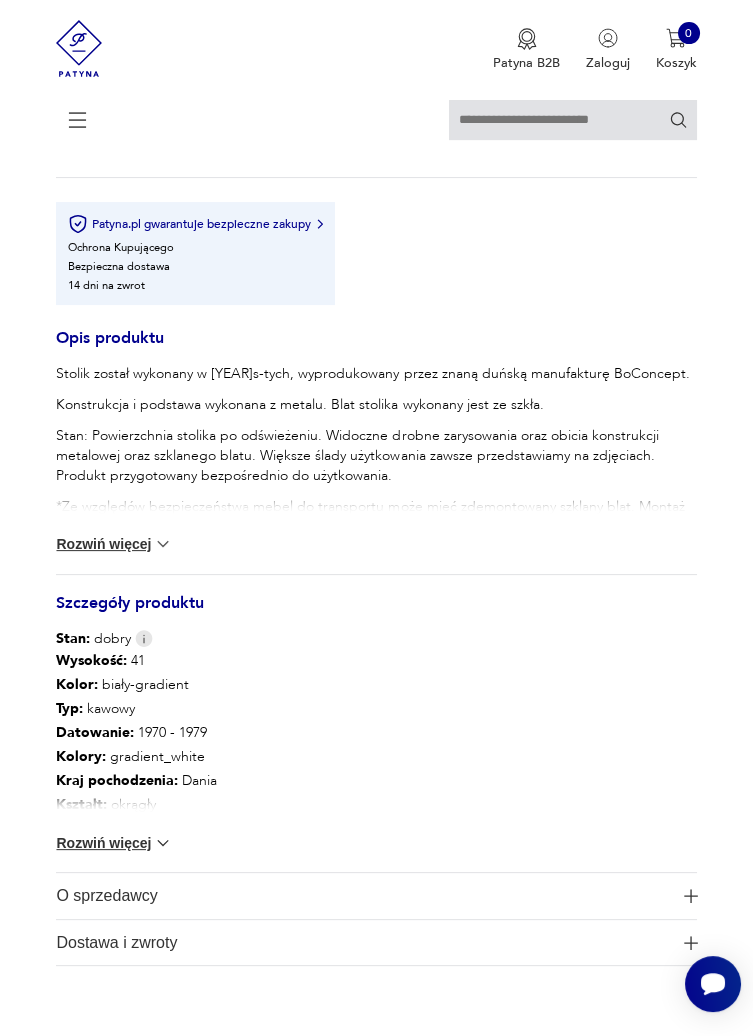 click on "Rozwiń więcej" at bounding box center (114, 544) 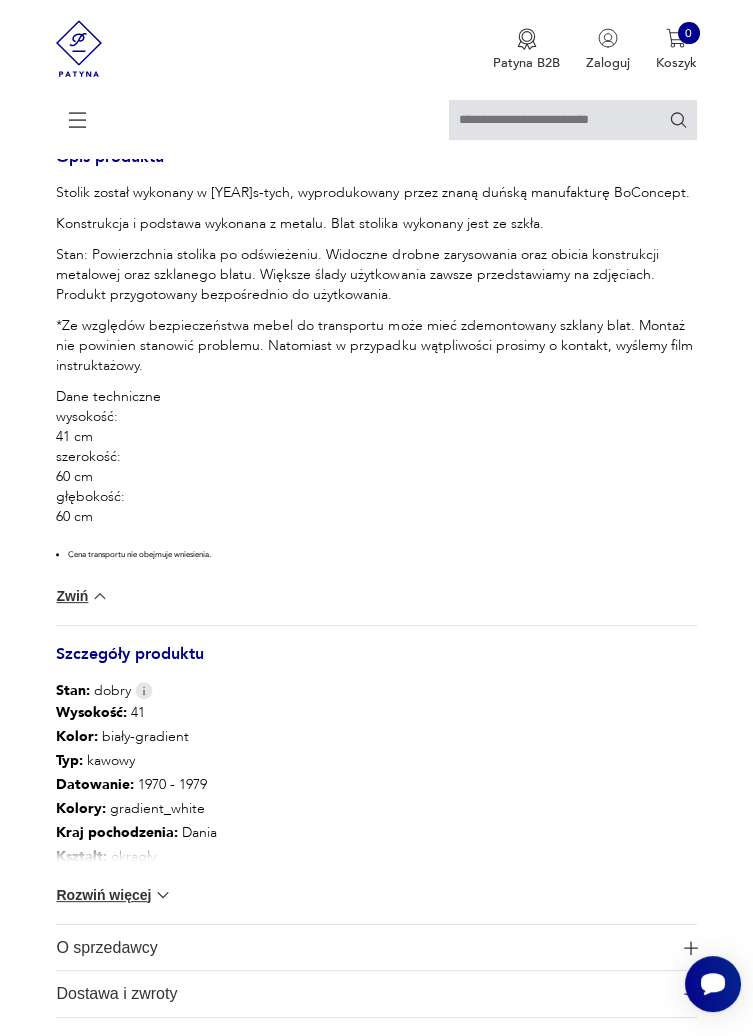scroll, scrollTop: 1096, scrollLeft: 0, axis: vertical 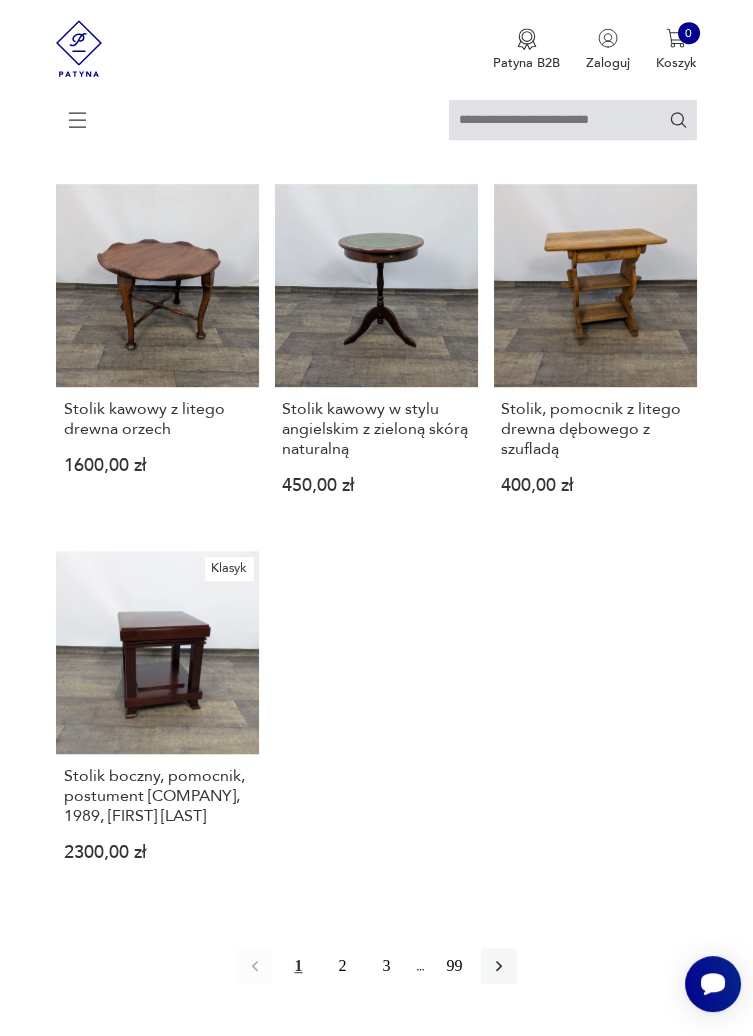 click at bounding box center [499, 966] 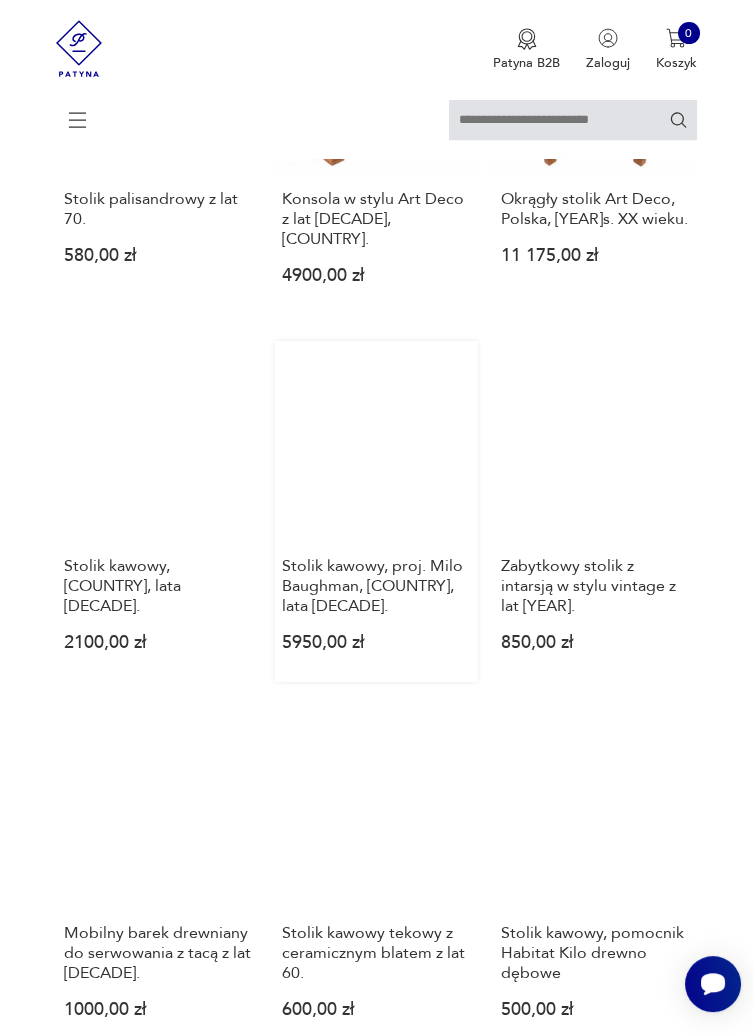 scroll, scrollTop: 1520, scrollLeft: 0, axis: vertical 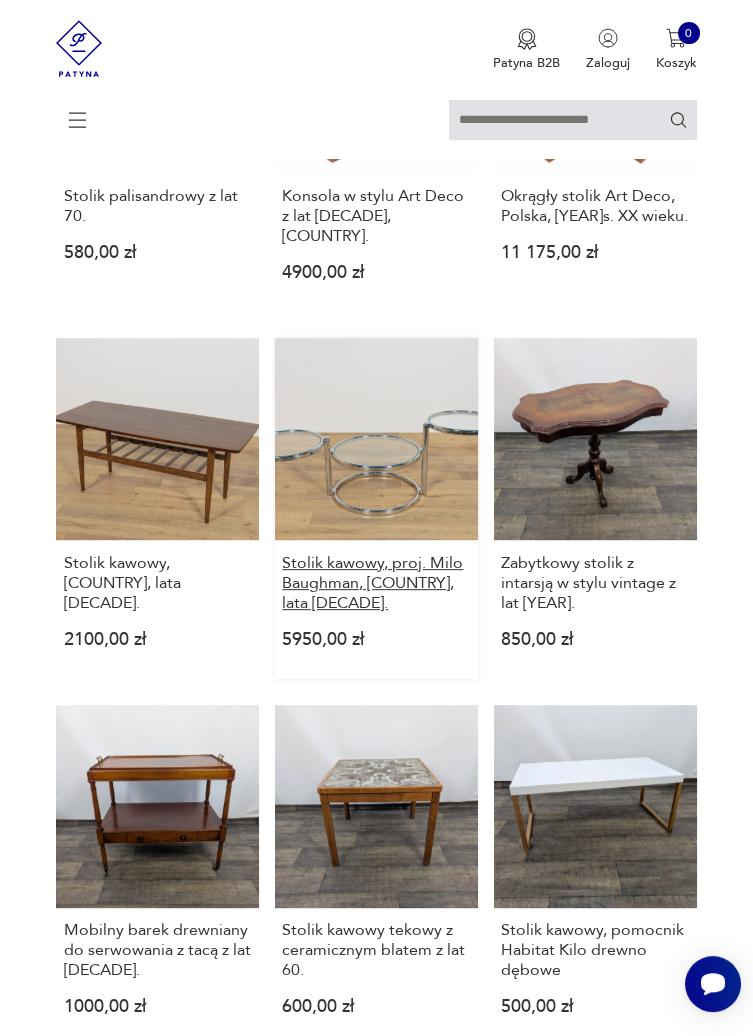 click on "Stolik kawowy, proj. Milo Baughman, [COUNTRY], lata [DECADE]." at bounding box center [376, 583] 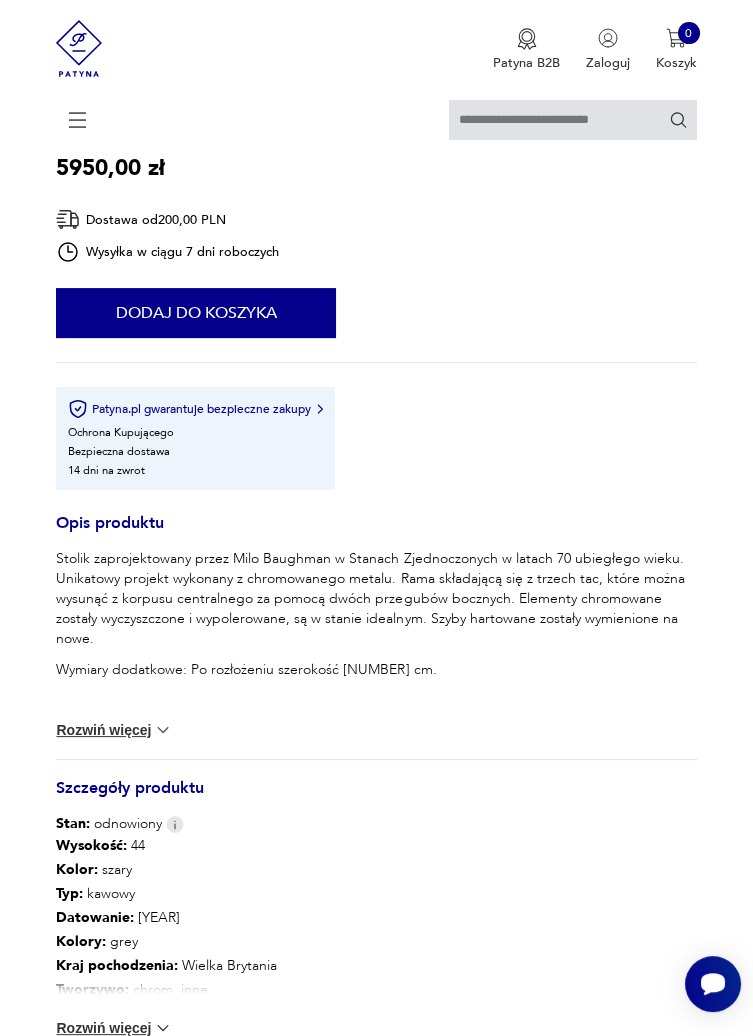 scroll, scrollTop: 696, scrollLeft: 0, axis: vertical 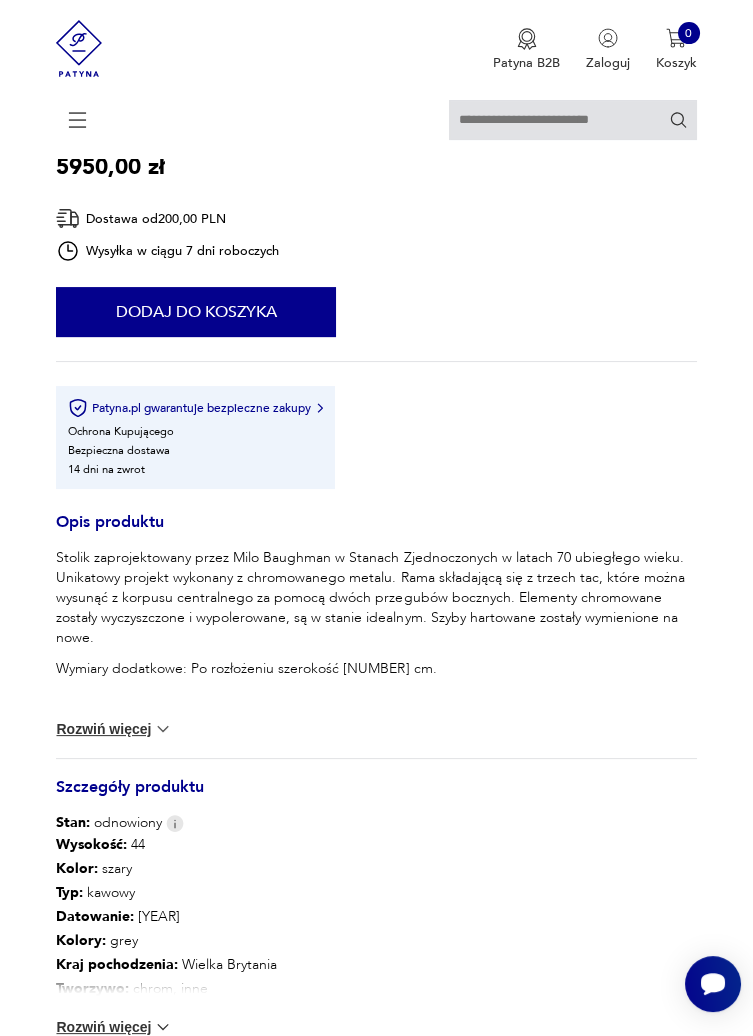 click on "Rozwiń więcej" at bounding box center [114, 729] 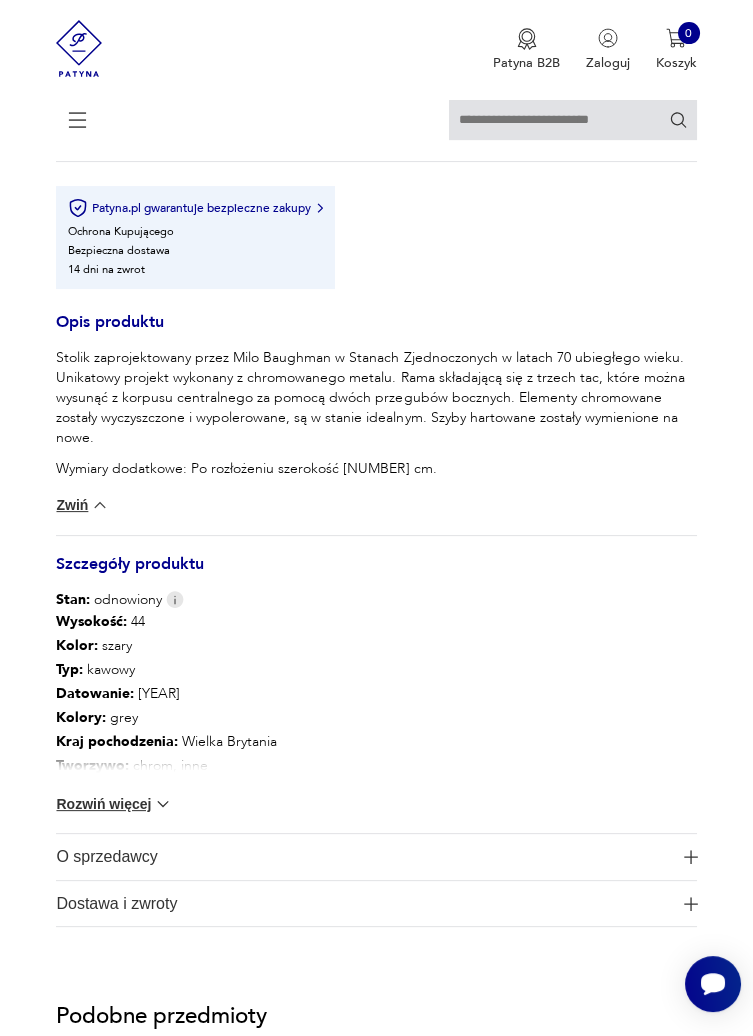 scroll, scrollTop: 904, scrollLeft: 0, axis: vertical 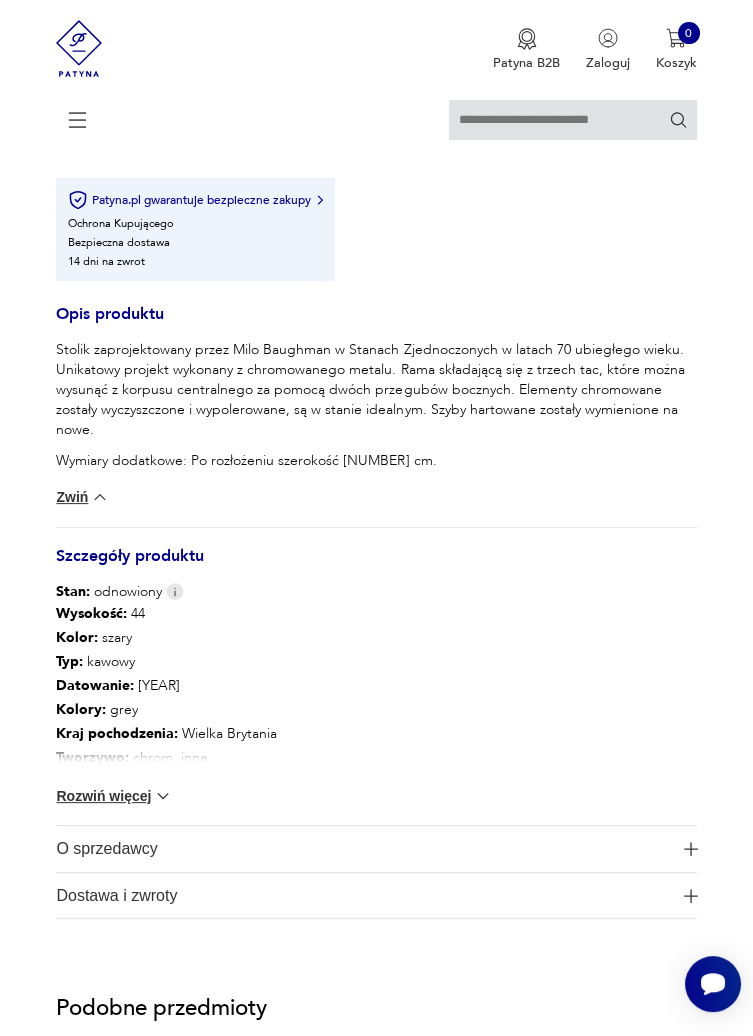 click at bounding box center (100, 497) 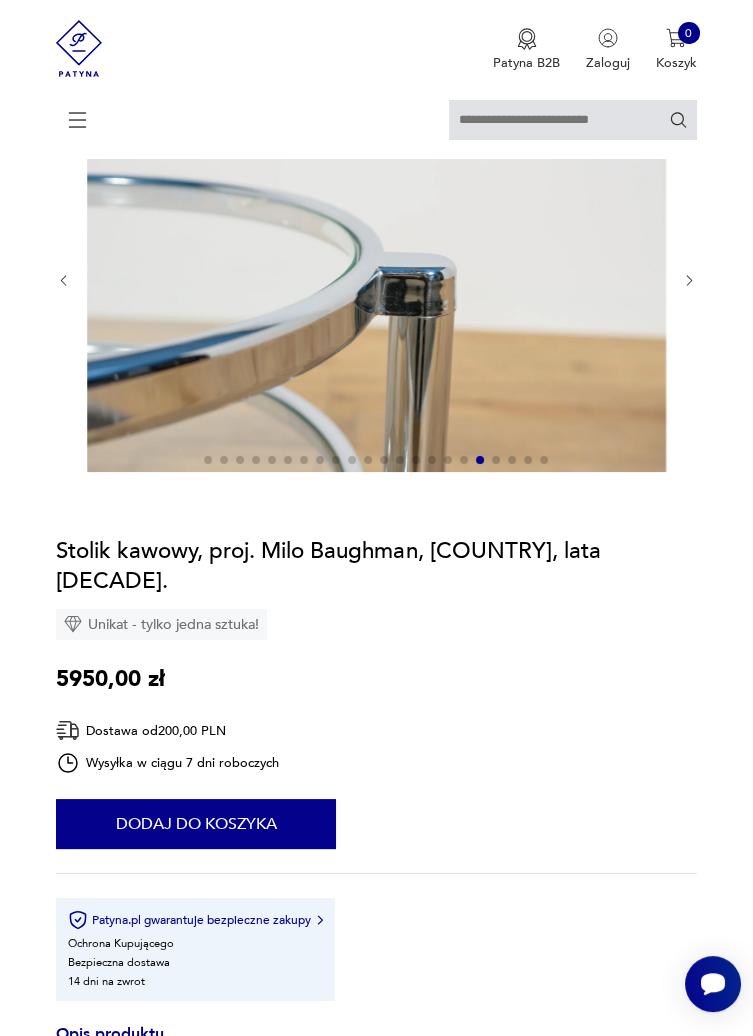 scroll, scrollTop: 0, scrollLeft: 0, axis: both 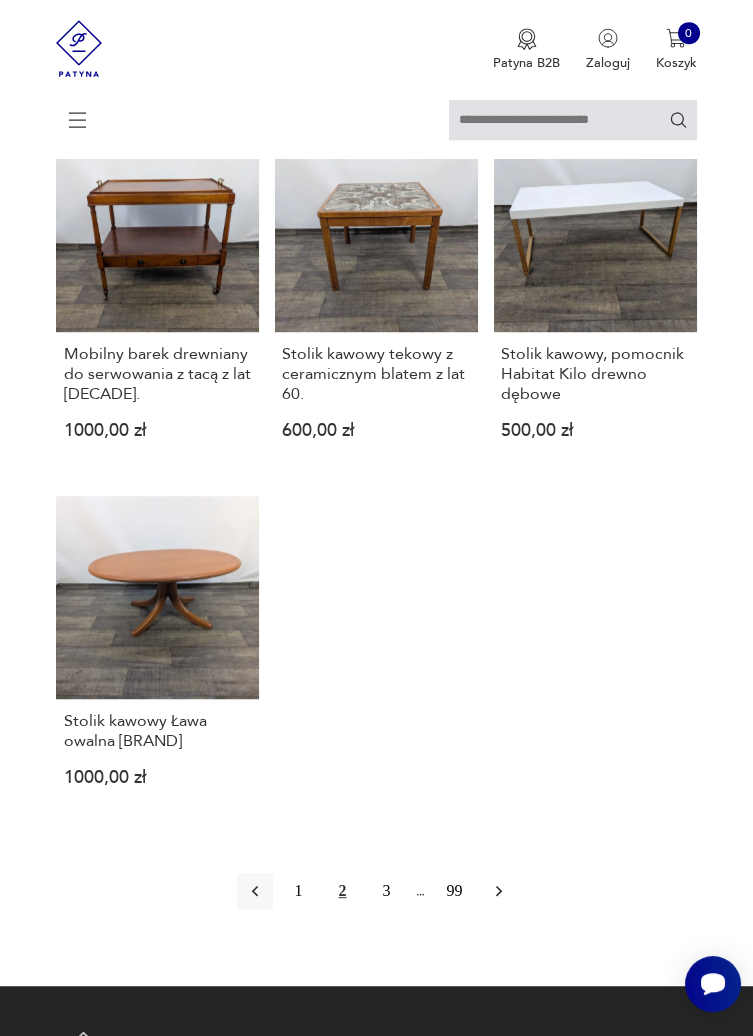 click at bounding box center (499, 891) 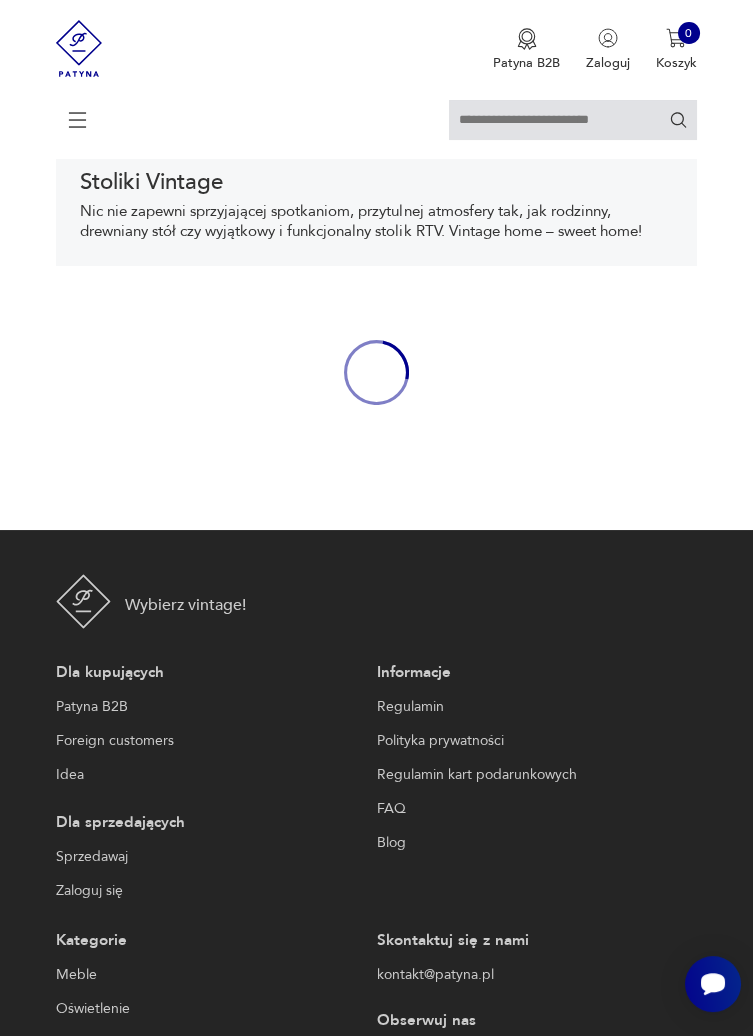 scroll, scrollTop: 308, scrollLeft: 0, axis: vertical 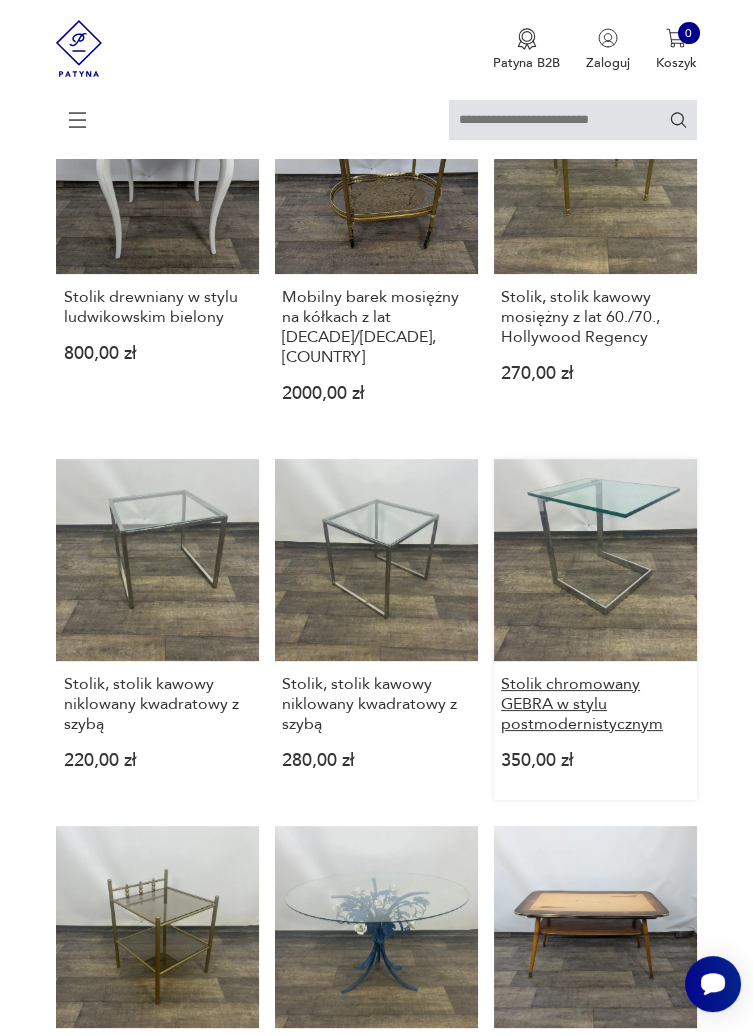 click on "Stolik chromowany GEBRA w stylu postmodernistycznym" at bounding box center (595, 704) 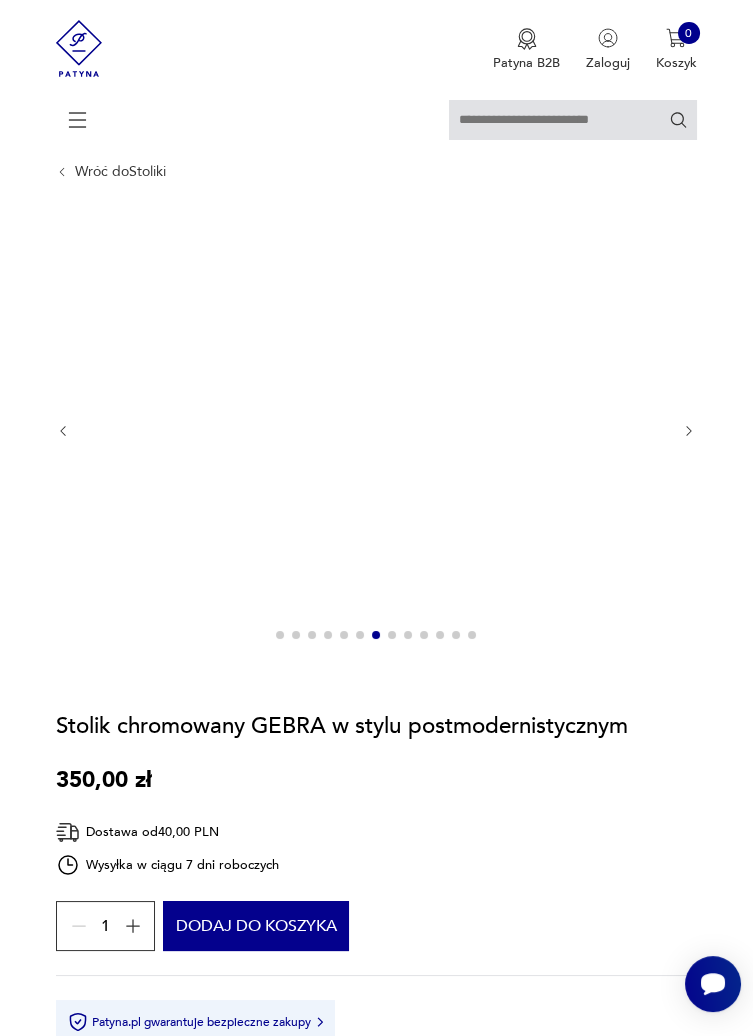 scroll, scrollTop: 0, scrollLeft: 0, axis: both 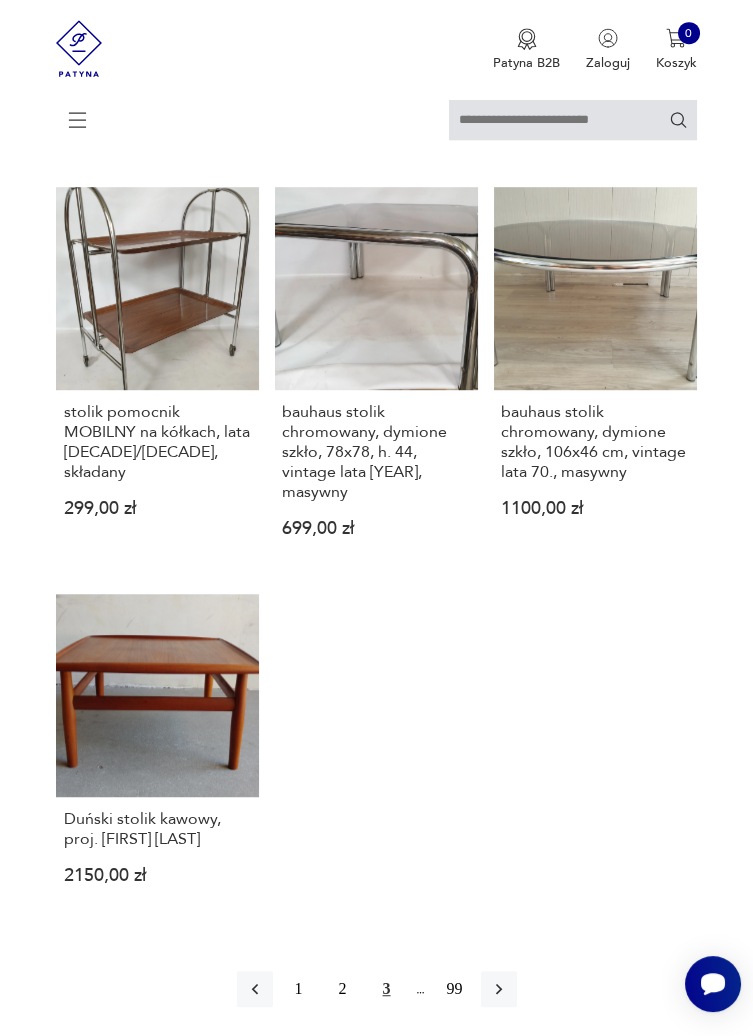 click at bounding box center (499, 989) 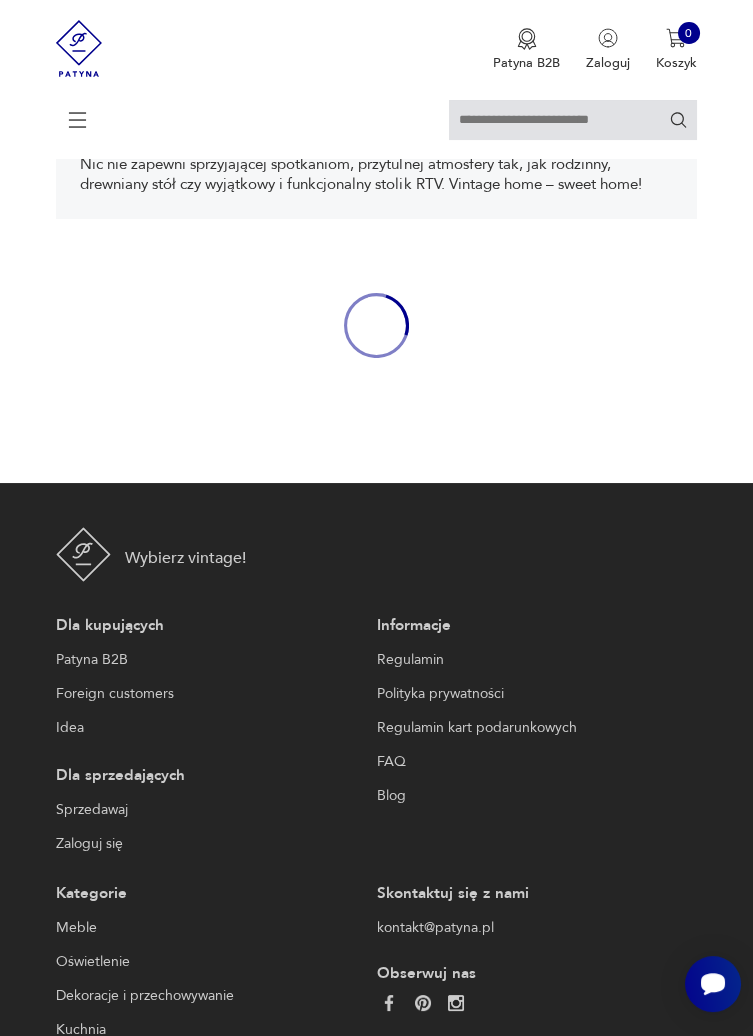 scroll, scrollTop: 308, scrollLeft: 0, axis: vertical 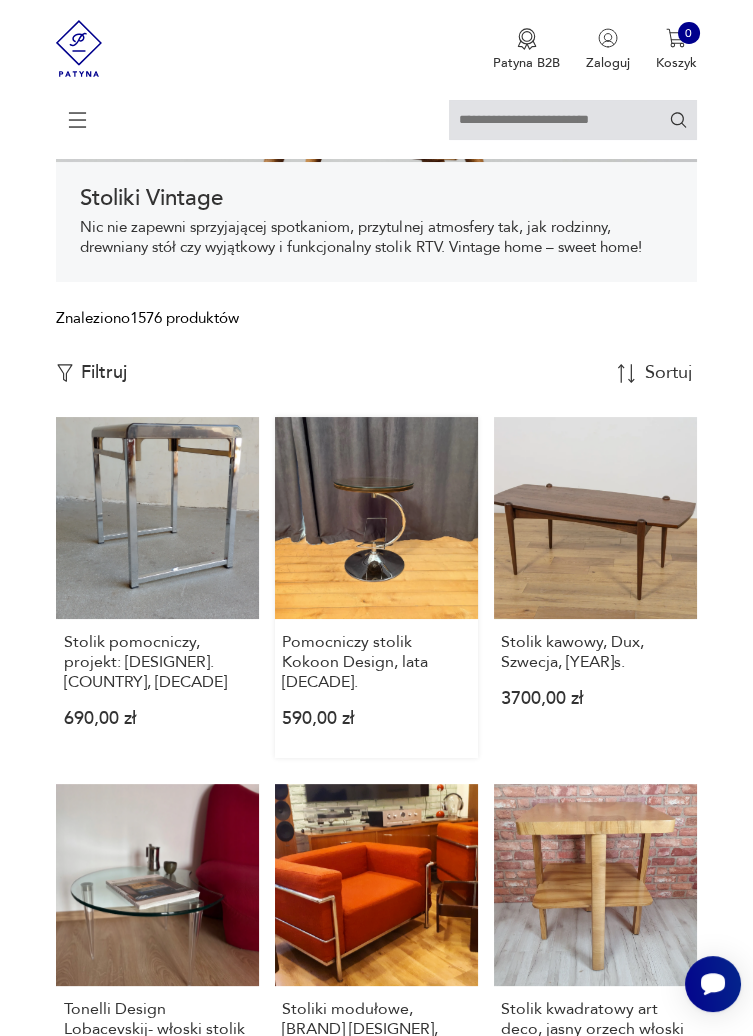 click on "Pomocniczy stolik Kokoon Design, lata 80. 590,00 zł" at bounding box center (376, 587) 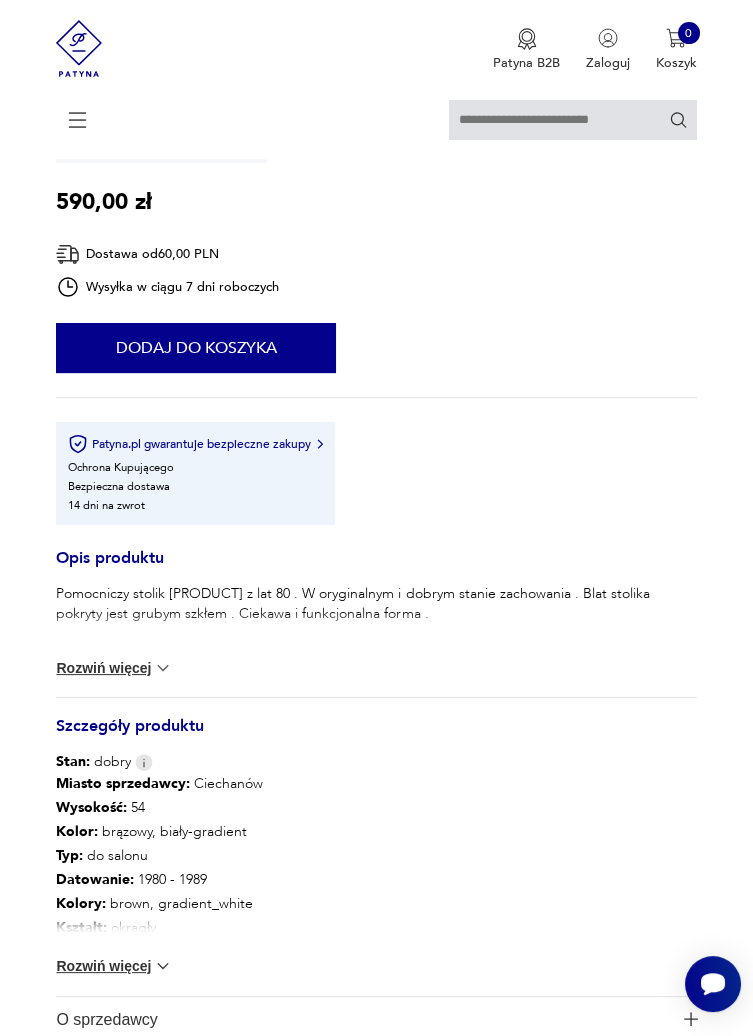 scroll, scrollTop: 682, scrollLeft: 0, axis: vertical 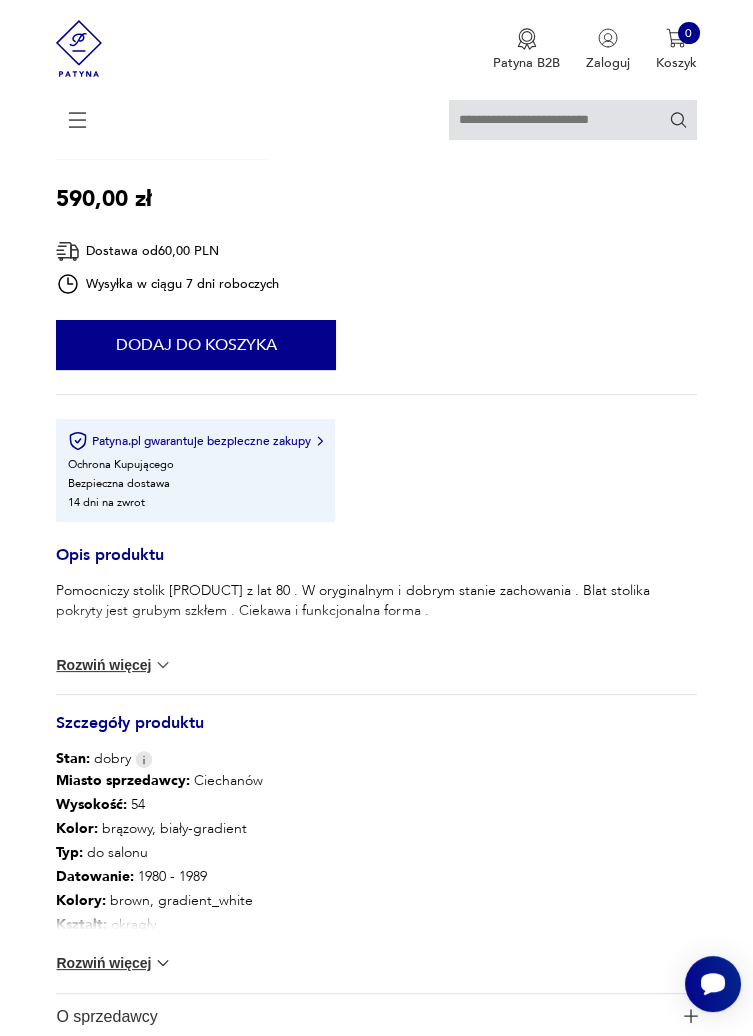 click on "Kształt :   okrągły" at bounding box center (160, 781) 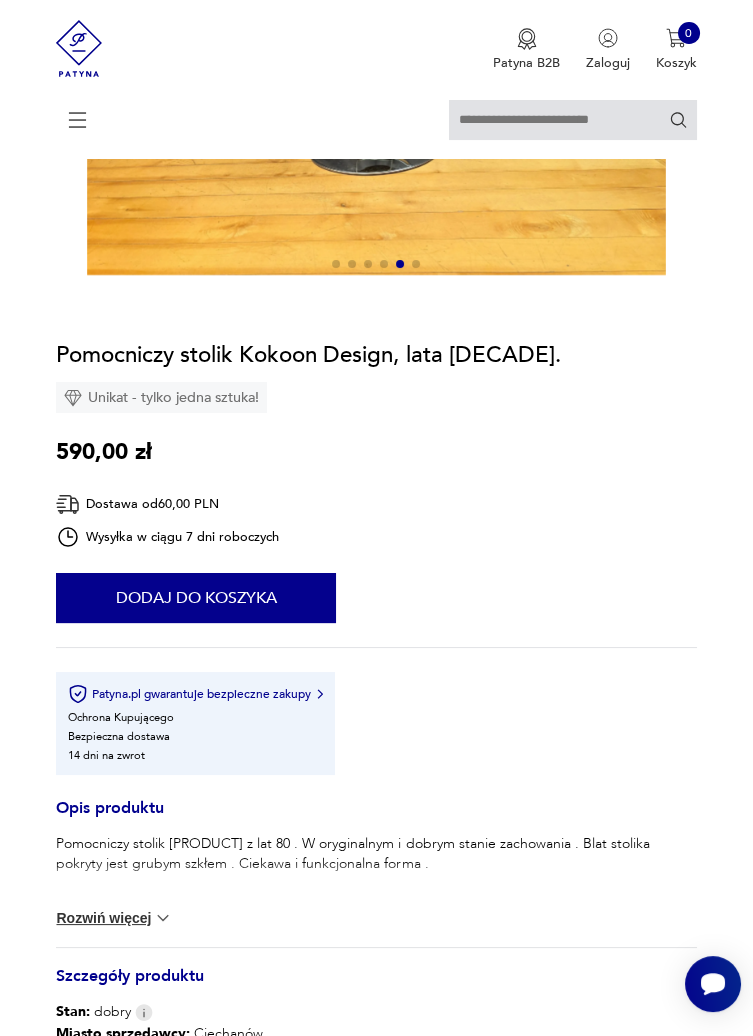 scroll, scrollTop: 0, scrollLeft: 0, axis: both 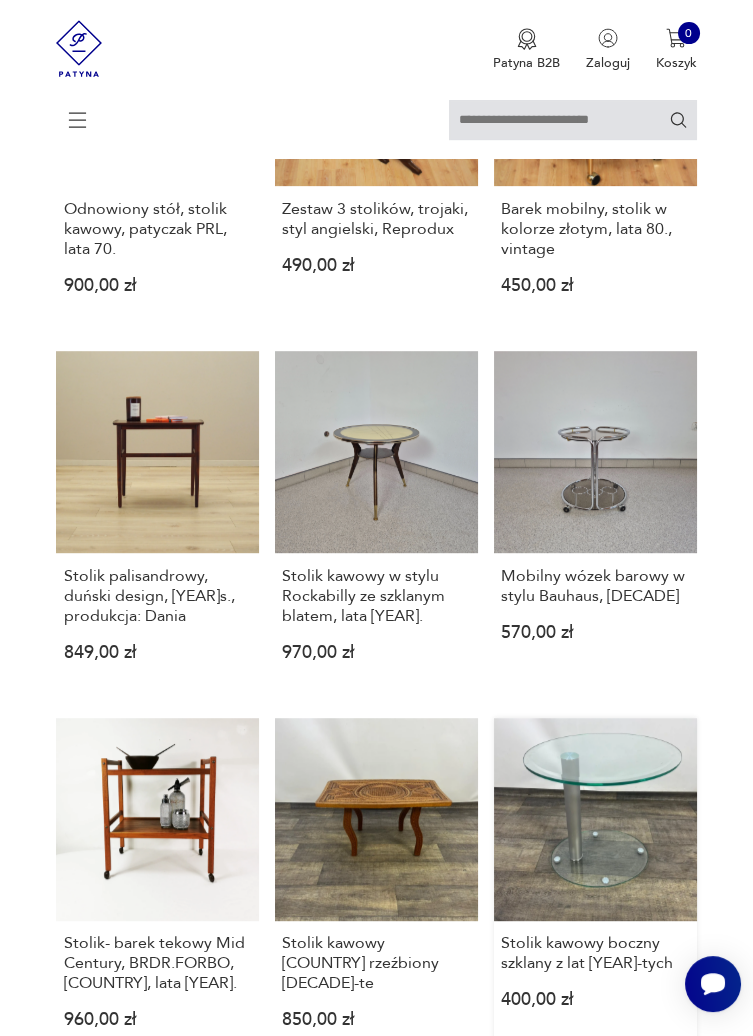 click on "Stolik kawowy boczny szklany z lat [YEAR]-tych" at bounding box center (595, 888) 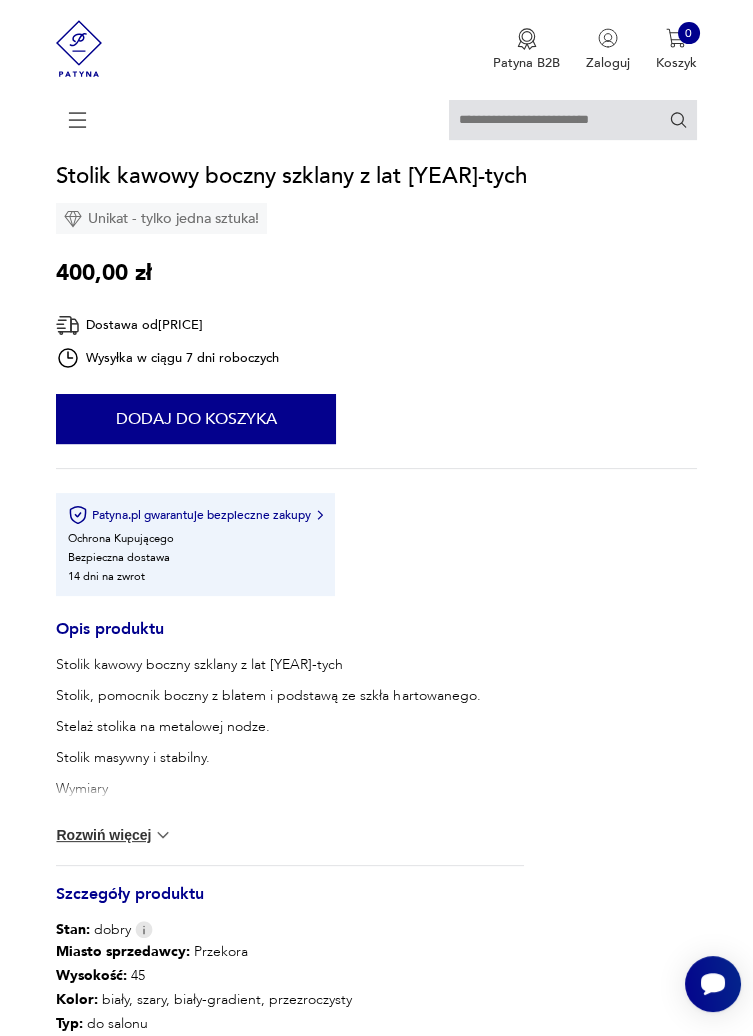 scroll, scrollTop: 949, scrollLeft: 0, axis: vertical 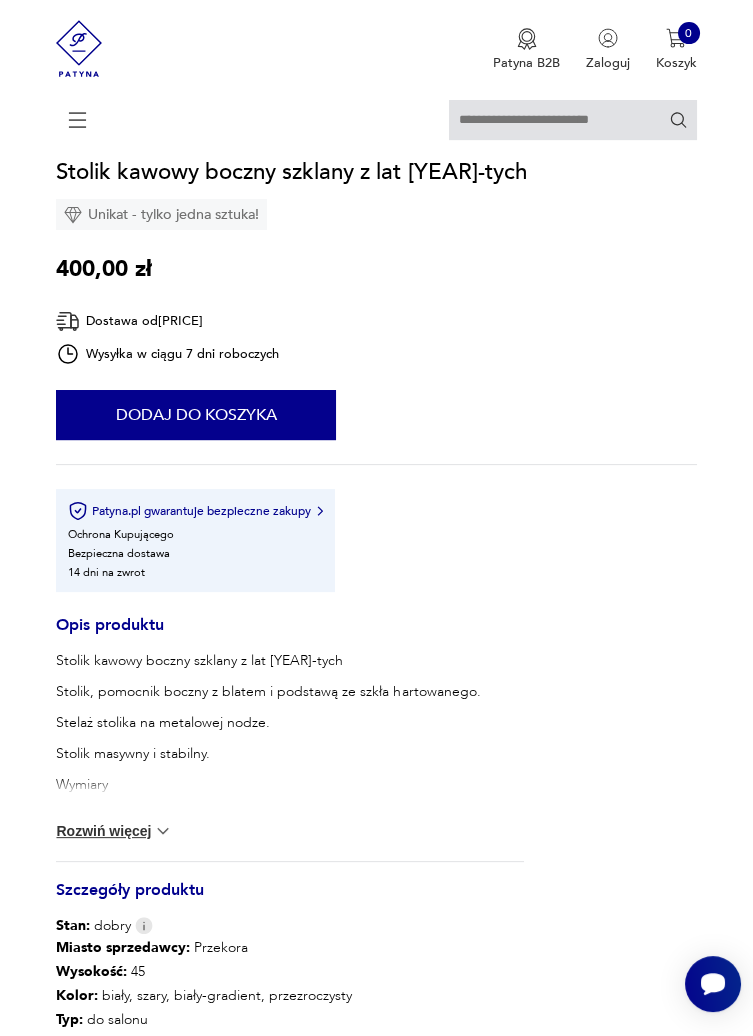 click on "Rozwiń więcej" at bounding box center (114, 831) 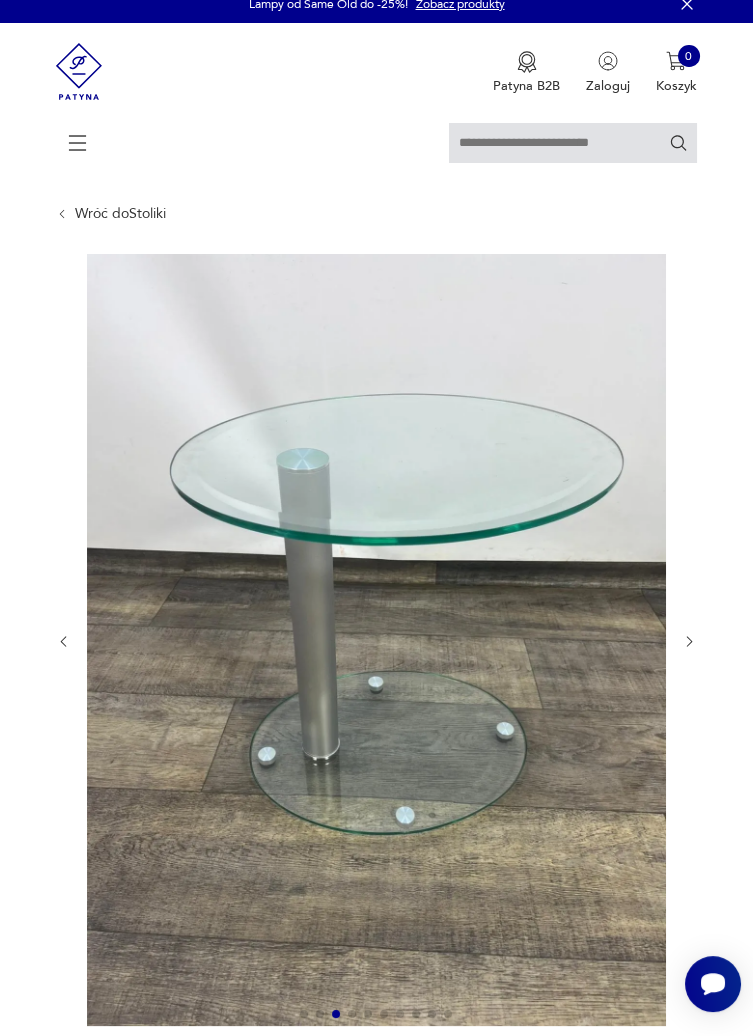 scroll, scrollTop: 15, scrollLeft: 0, axis: vertical 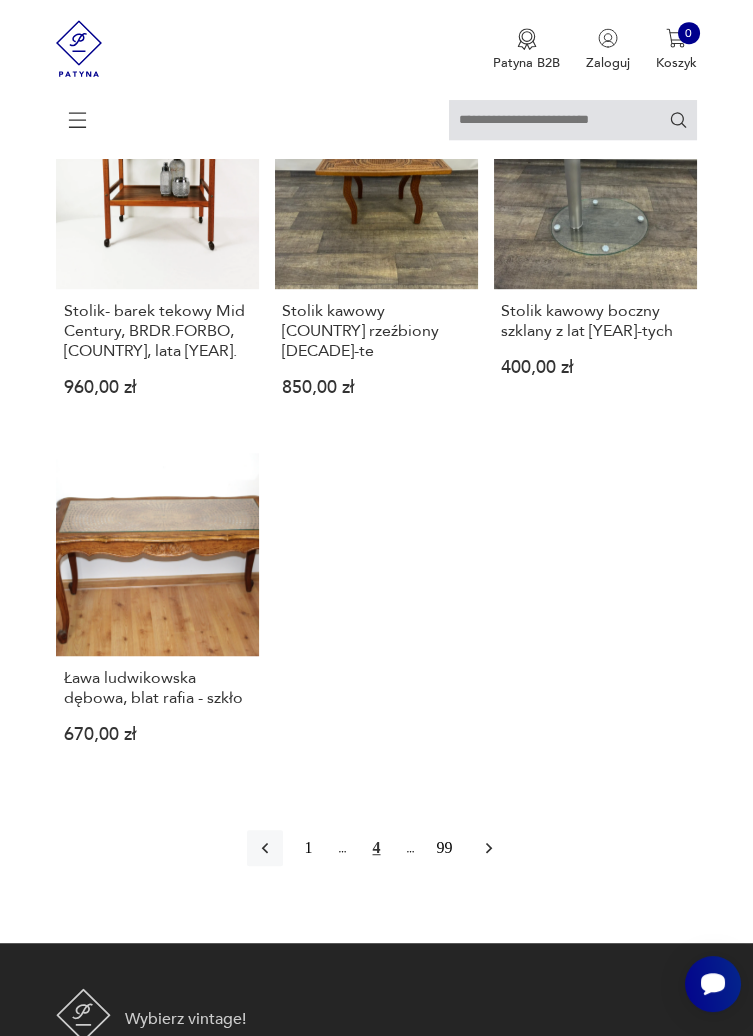 click at bounding box center [489, 848] 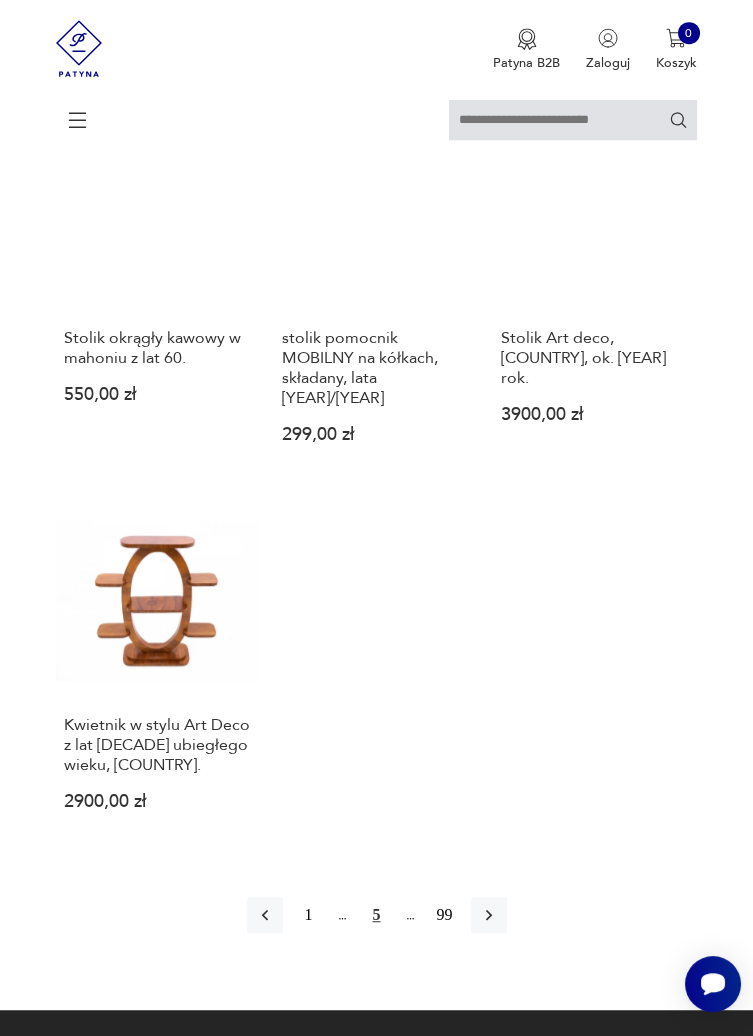 scroll, scrollTop: 2136, scrollLeft: 0, axis: vertical 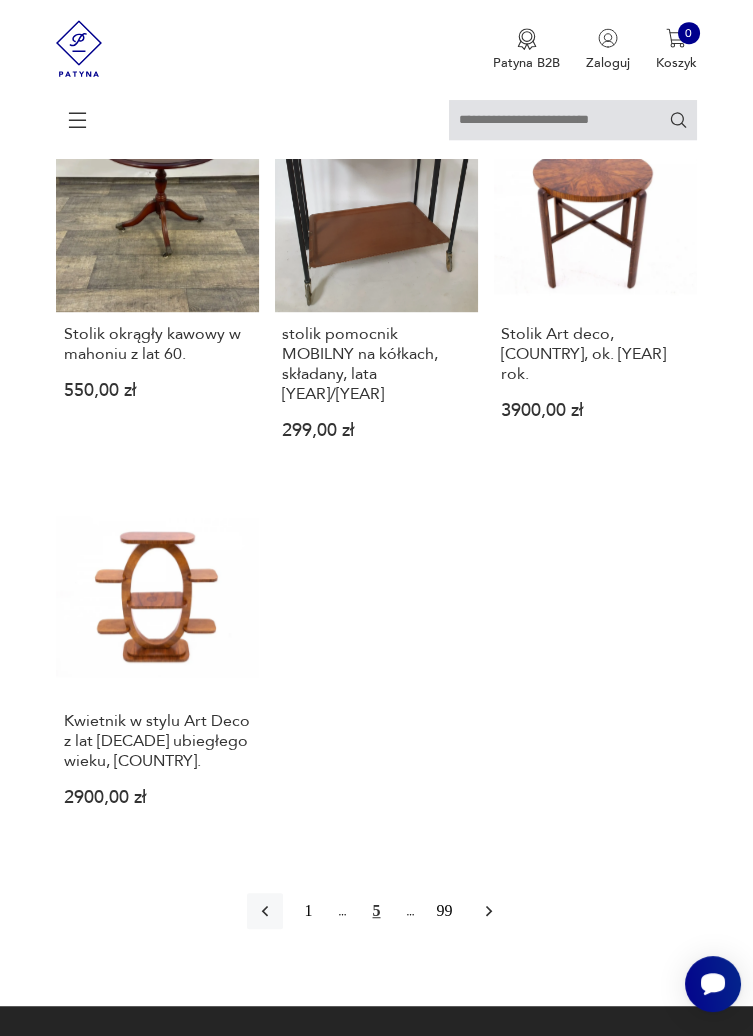 click at bounding box center (489, 911) 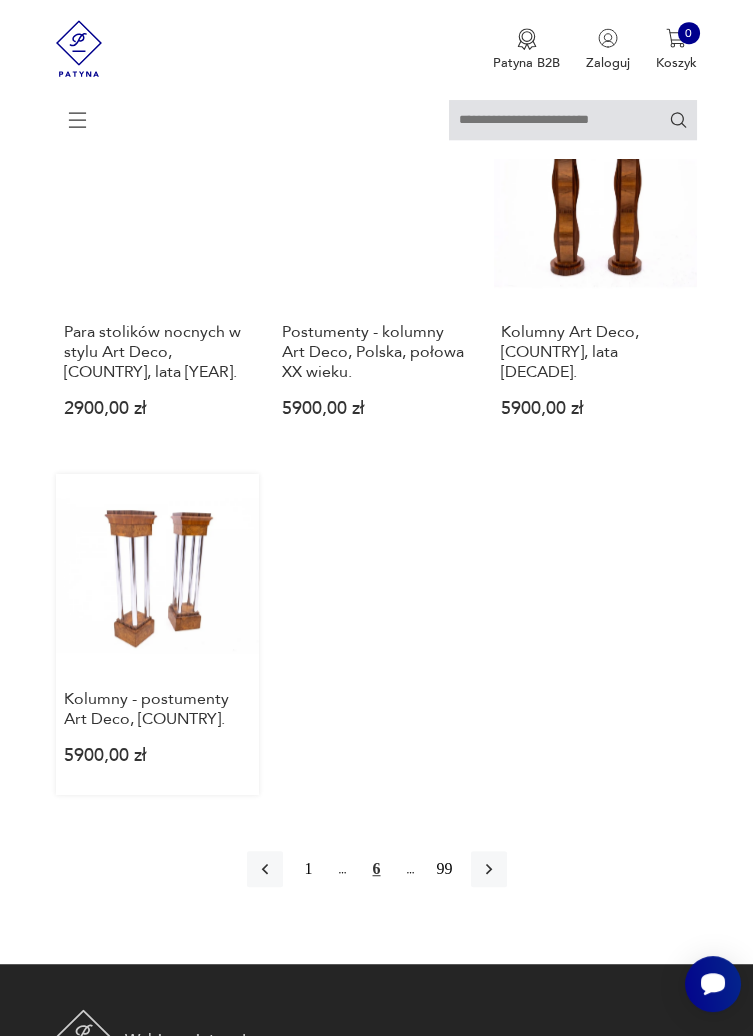 scroll, scrollTop: 2099, scrollLeft: 0, axis: vertical 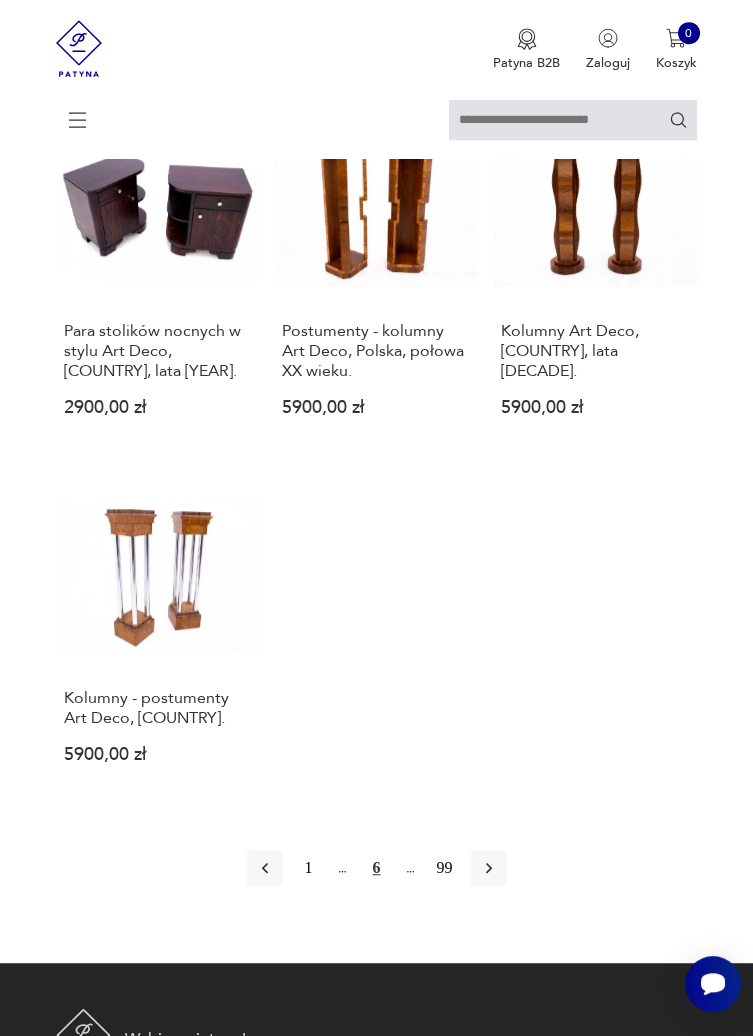 click at bounding box center [488, 868] 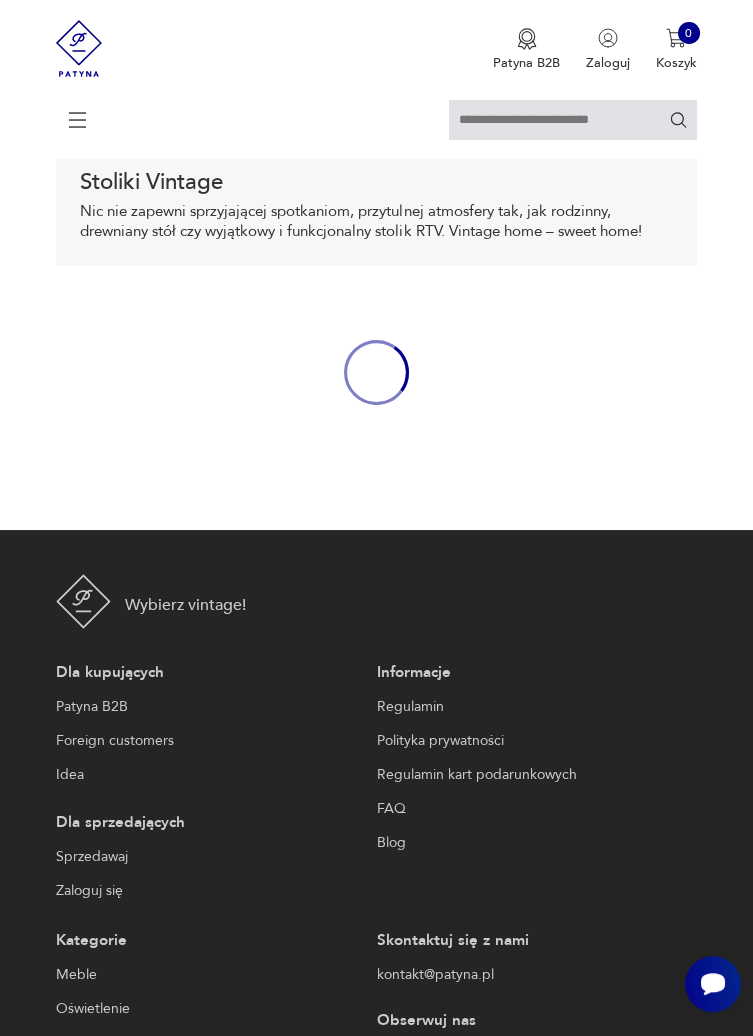 scroll, scrollTop: 308, scrollLeft: 0, axis: vertical 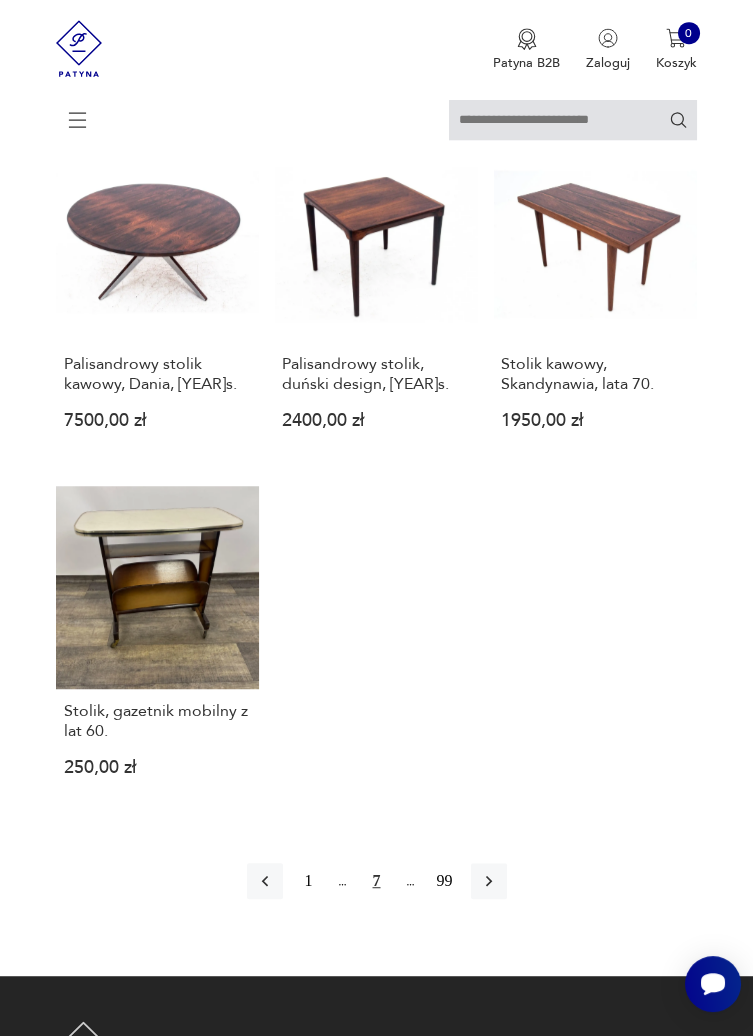 click at bounding box center [489, 881] 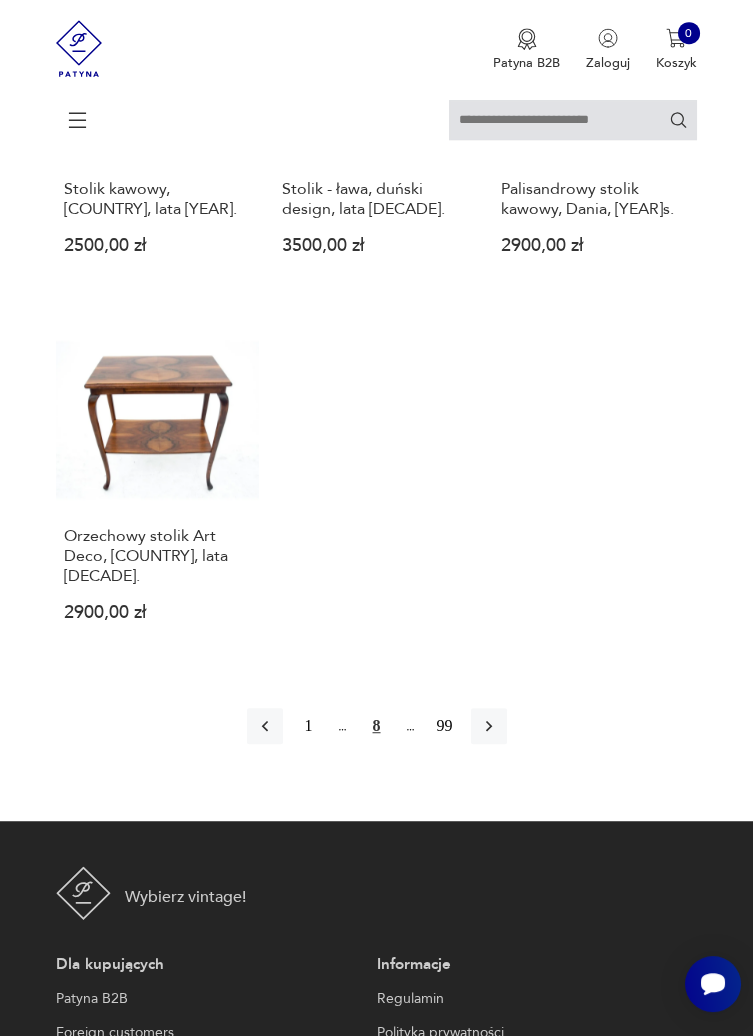 scroll, scrollTop: 2283, scrollLeft: 0, axis: vertical 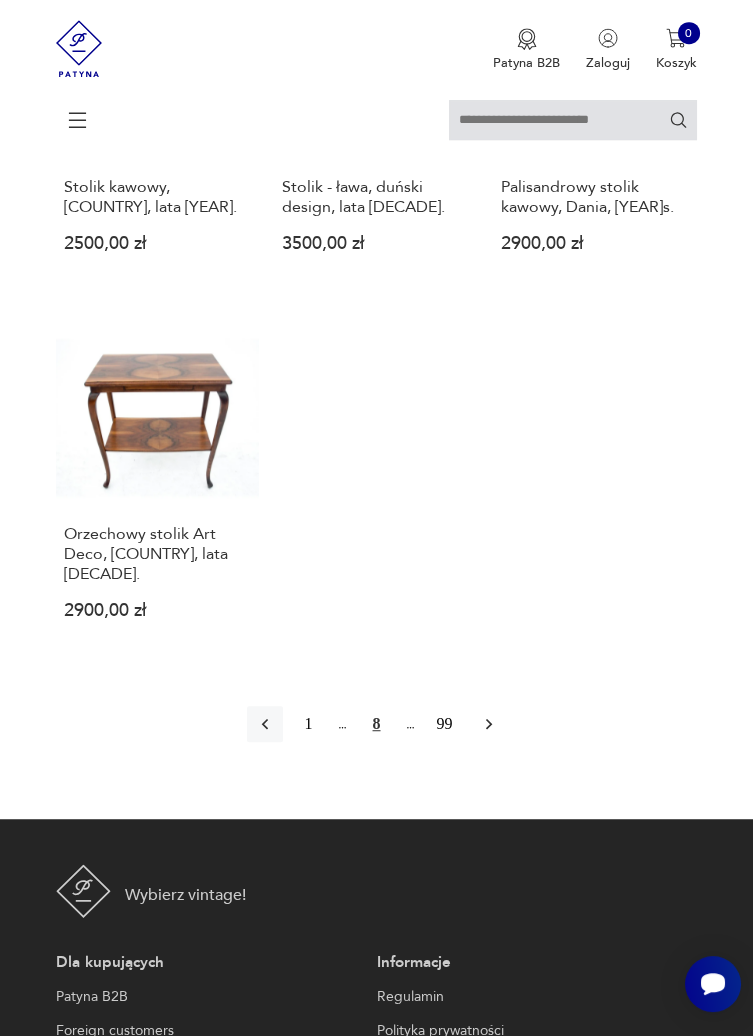click at bounding box center [489, 724] 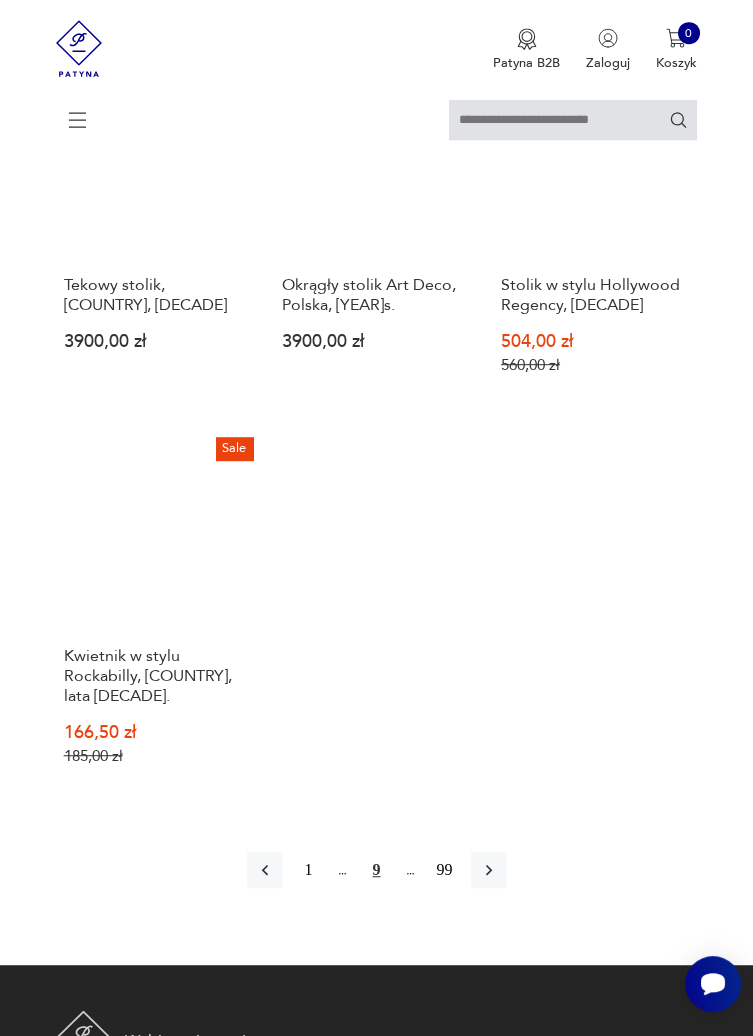scroll, scrollTop: 2107, scrollLeft: 0, axis: vertical 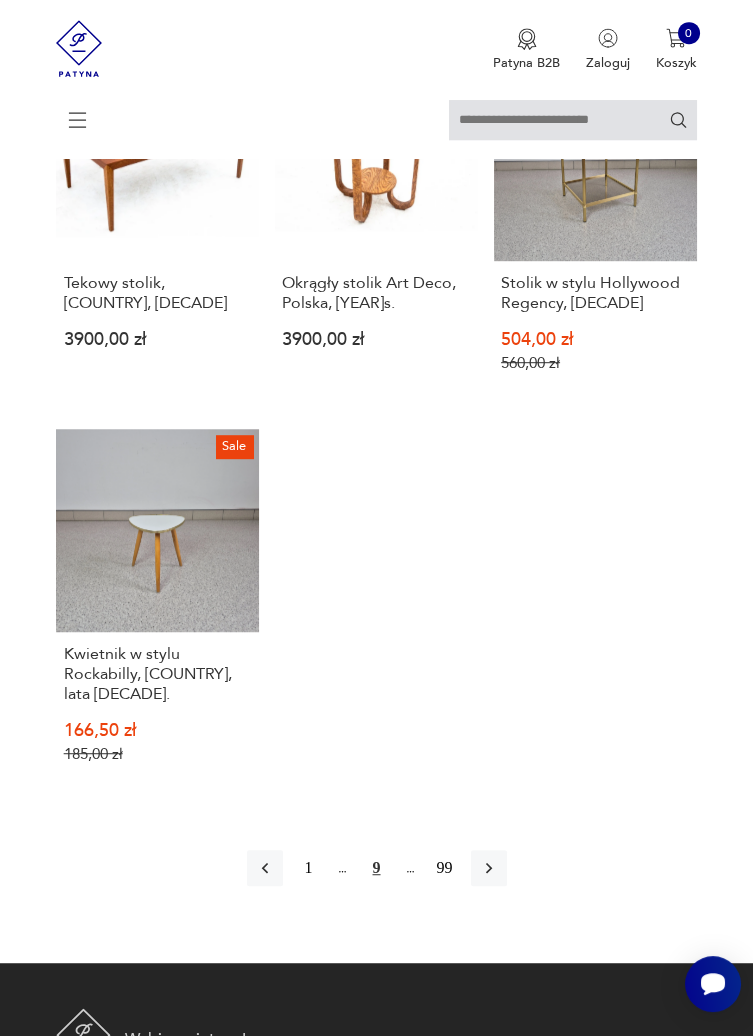 click at bounding box center (489, 868) 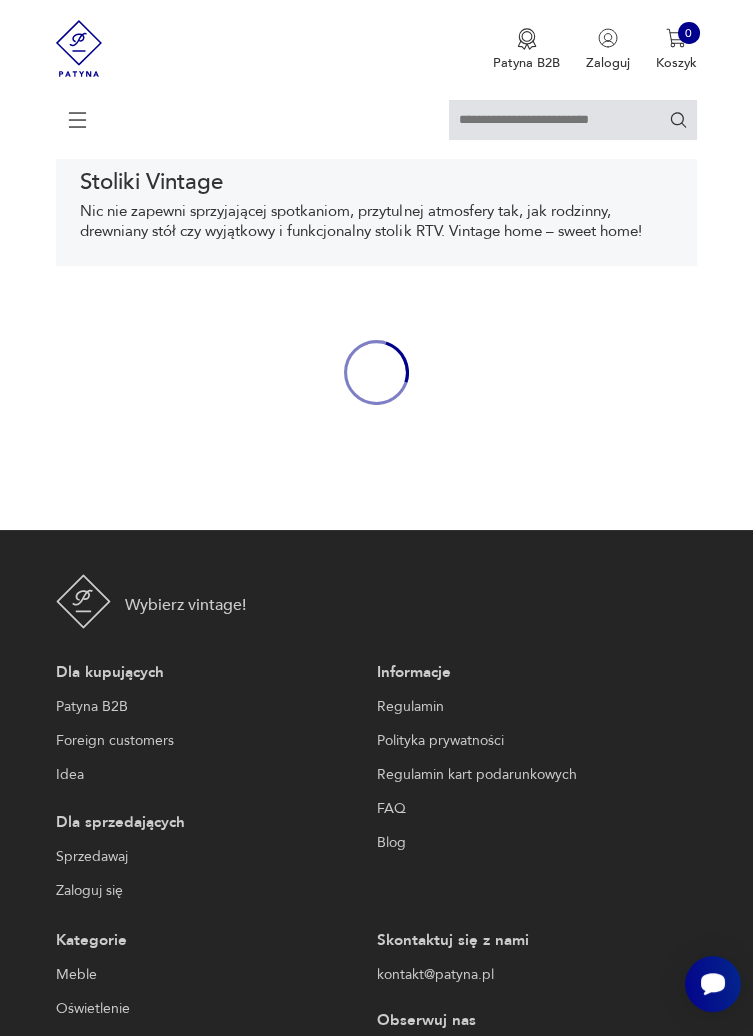 scroll, scrollTop: 308, scrollLeft: 0, axis: vertical 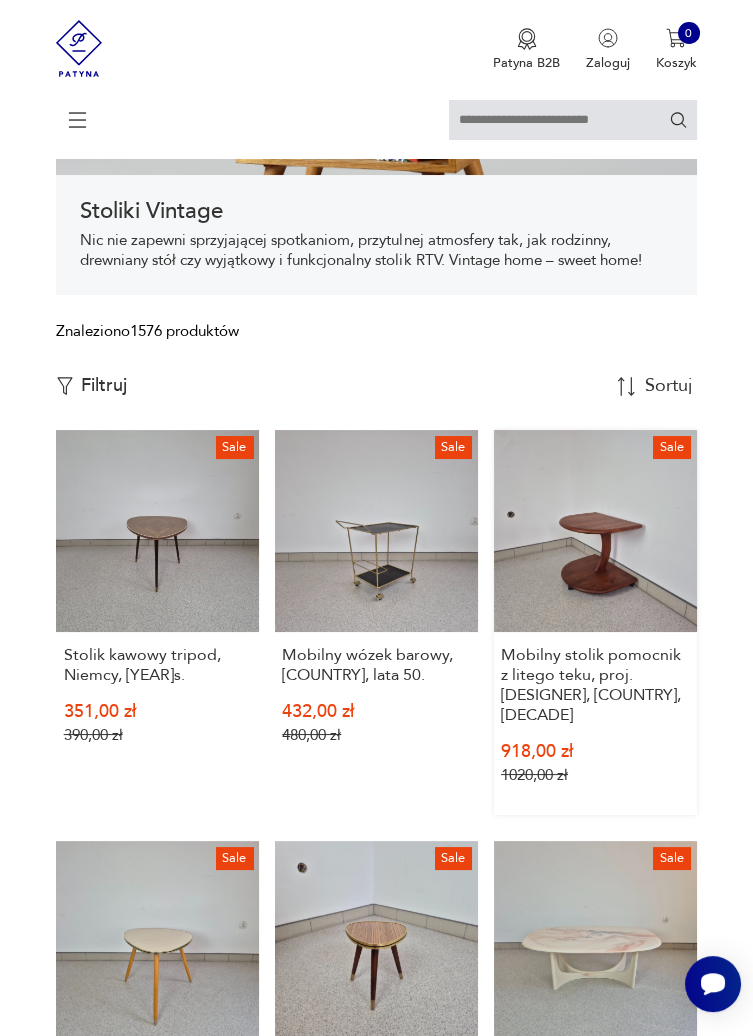 click on "Mobilny stolik pomocnik z litego teku, proj. [DESIGNER], [COUNTRY], [DECADE]" at bounding box center (595, 685) 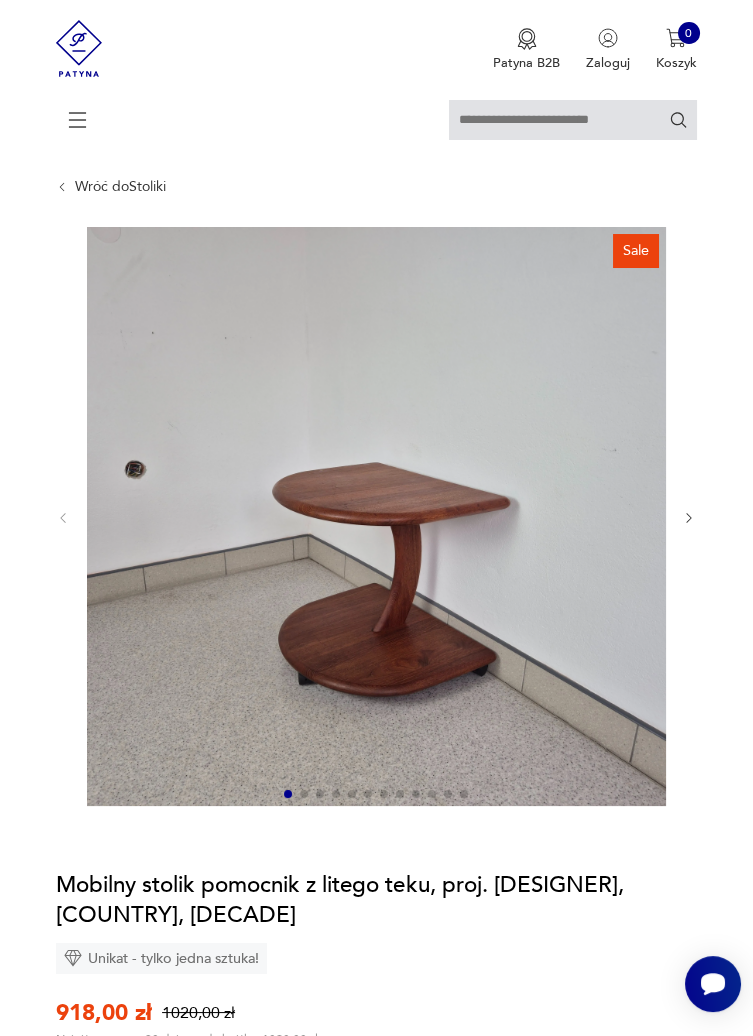 scroll, scrollTop: 0, scrollLeft: 0, axis: both 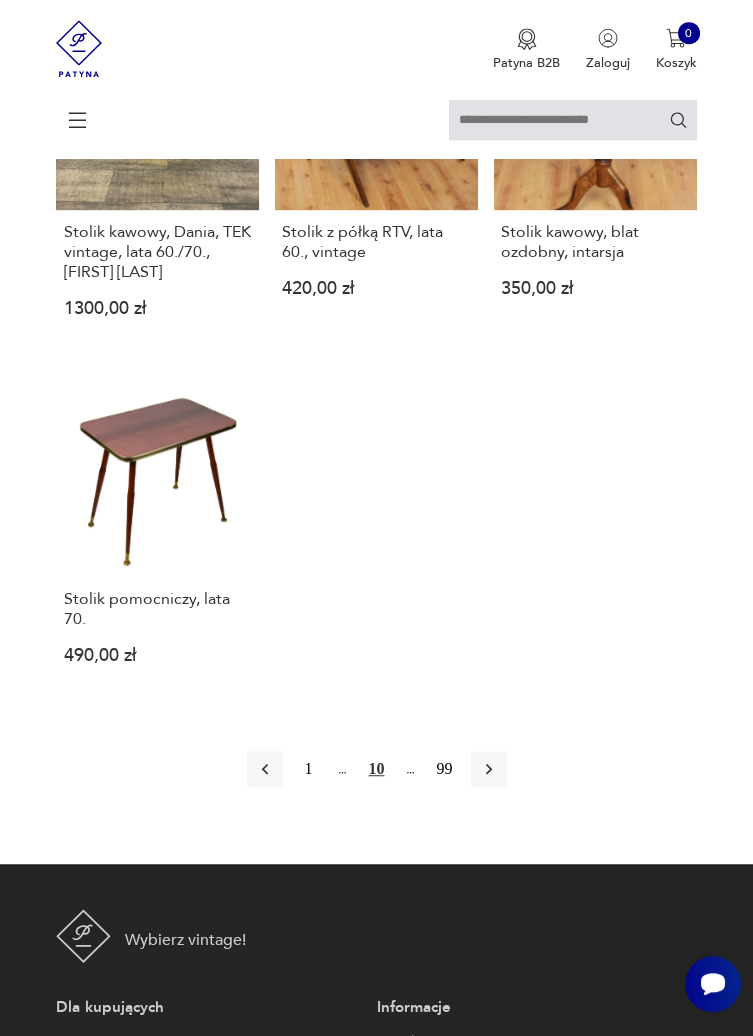 click at bounding box center [489, 769] 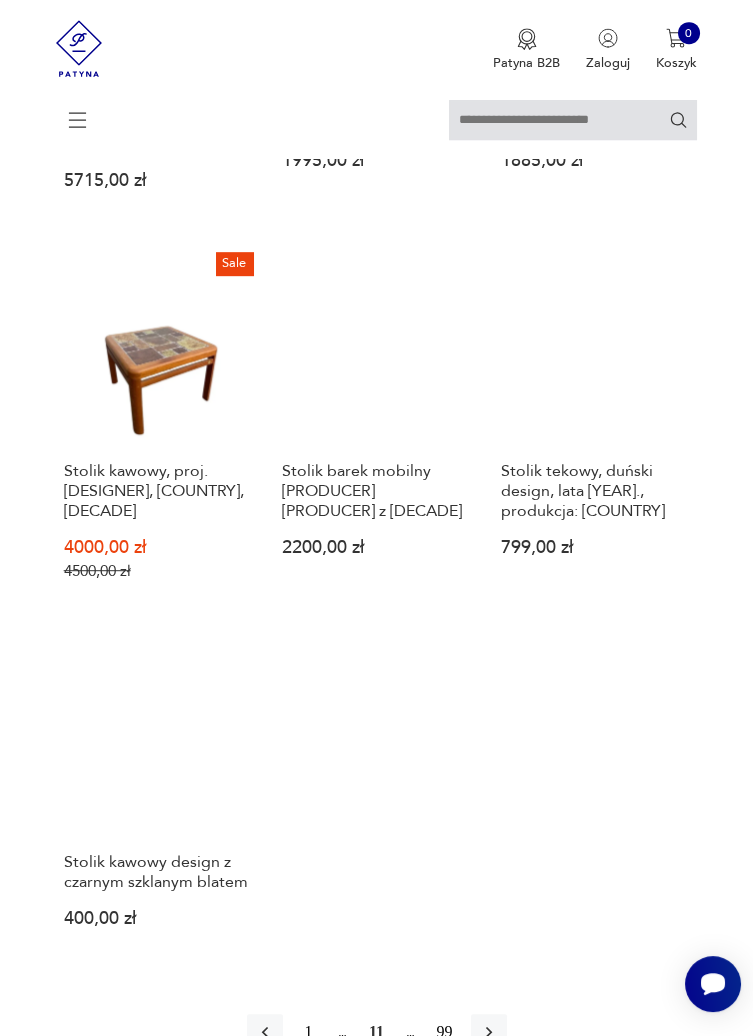 scroll, scrollTop: 1994, scrollLeft: 0, axis: vertical 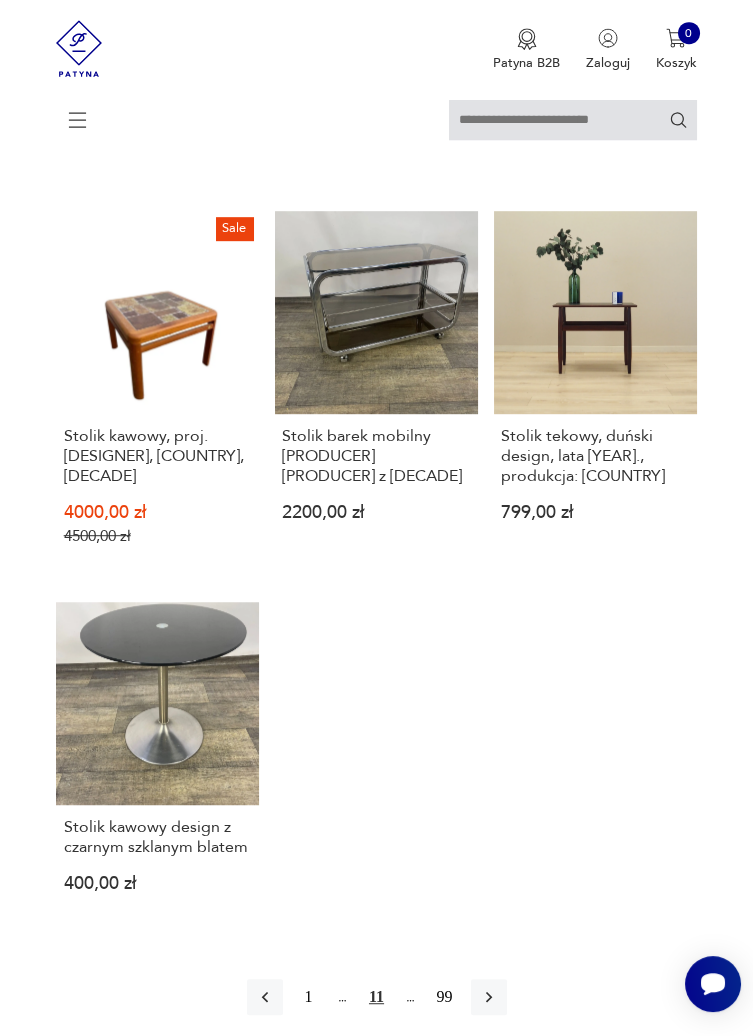 click at bounding box center (489, 997) 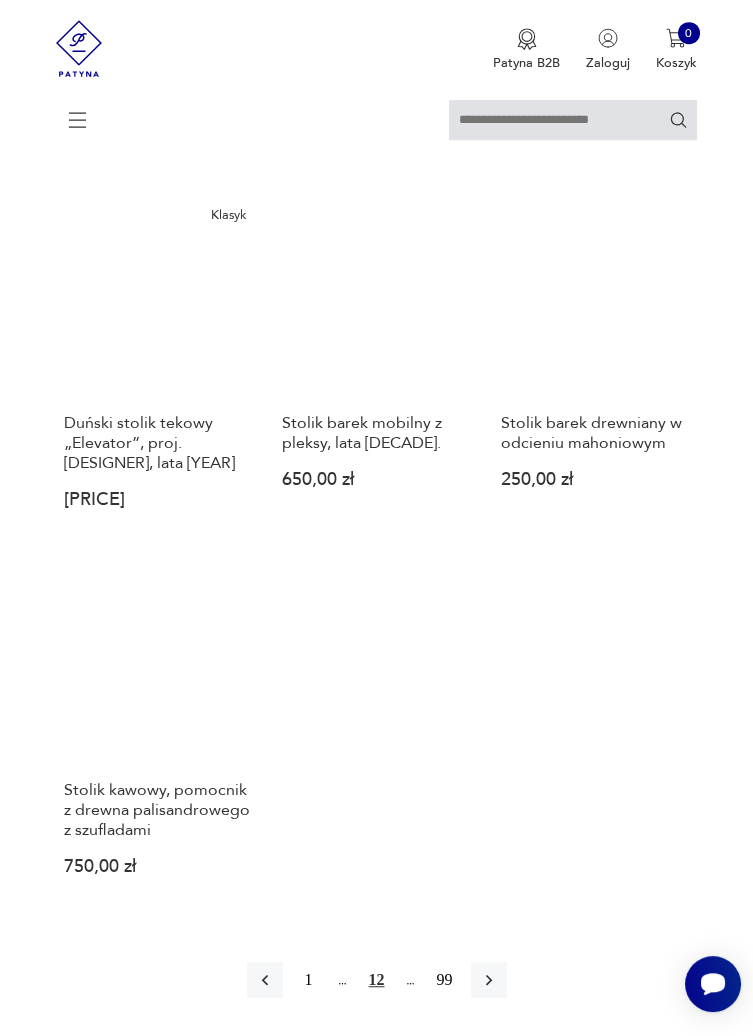 scroll, scrollTop: 2049, scrollLeft: 0, axis: vertical 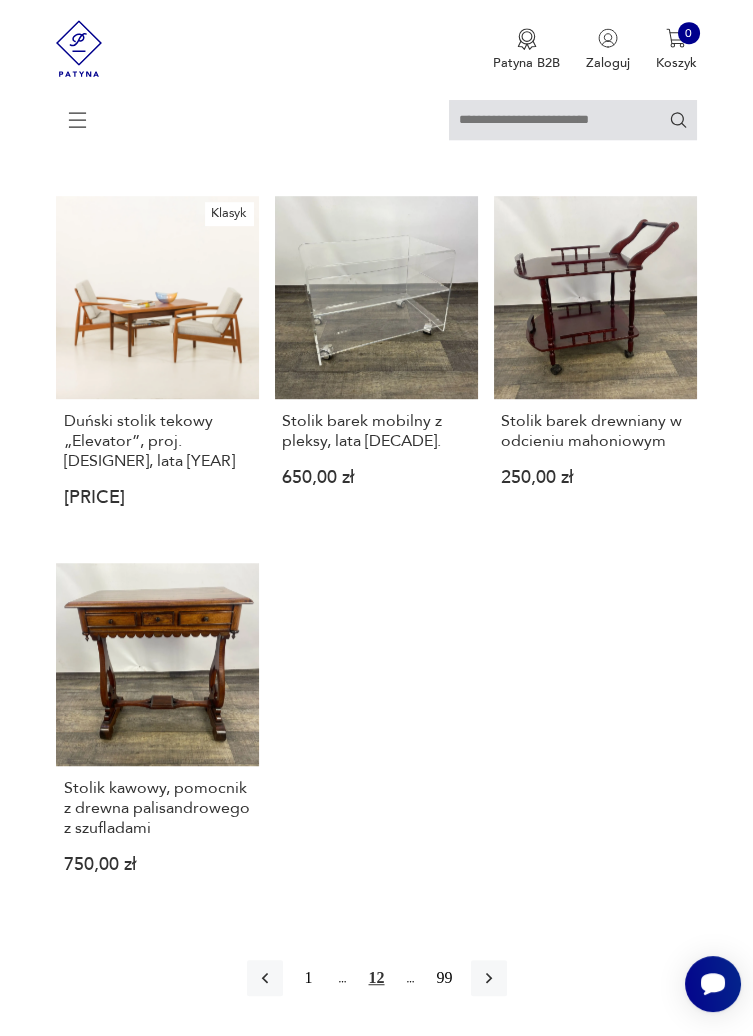 click on "Filtruj produkty Cena MIN MAX OK Promocja Datowanie OK Kraj pochodzenia Producent Projektant Typ do salonu inny kawowy kuchenny Stan przedmiotu Klasyk Kolor Tag Rodzaj nóżek inne obrotowe proste płozy zwężane Dodatkowe regulacja rozkładany Kształt inny kwadratowy okrągły owalny prostokątny trójkątny Regulacja Rozkładany Liczba miejsc 1 2 4 6 8 powyżej 8 Tworzywo chrom drewno inne jesion kamień metal palisander sklejka teak tworzywo sztuczne Wyczyść filtry Znaleziono [NUMBER] produktów Filtruj Sortuj według daty dodania Sortuj według daty dodania Stolik barek mobilny dwupoziomowy z lat [YEAR] [PRICE] Klasyk [BRAND] stolik kawowy vintage, lata [YEAR] [PRICE] Lucite Side Table, design [DESIGNER], stolik pomocniczy vintage, lata [YEAR] [PRICE] Stolik Art Deco [PRICE] Dębowy kwadratowy stolik z dwoma blatami, lata [YEAR] Po renowacji. [PRICE] Stylowy okrągły stolik na 3 nogach z połowy [YEAR] Po renowacji. [PRICE] [PRICE] [PRICE] 1 12" at bounding box center [376, -184] 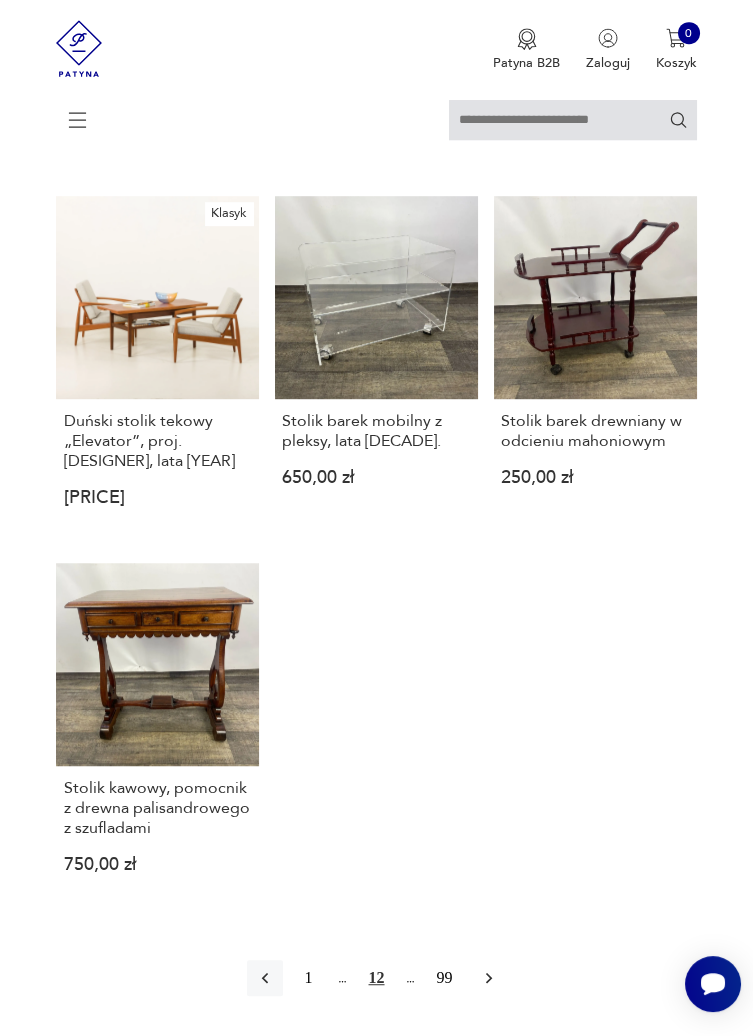 click at bounding box center [489, 978] 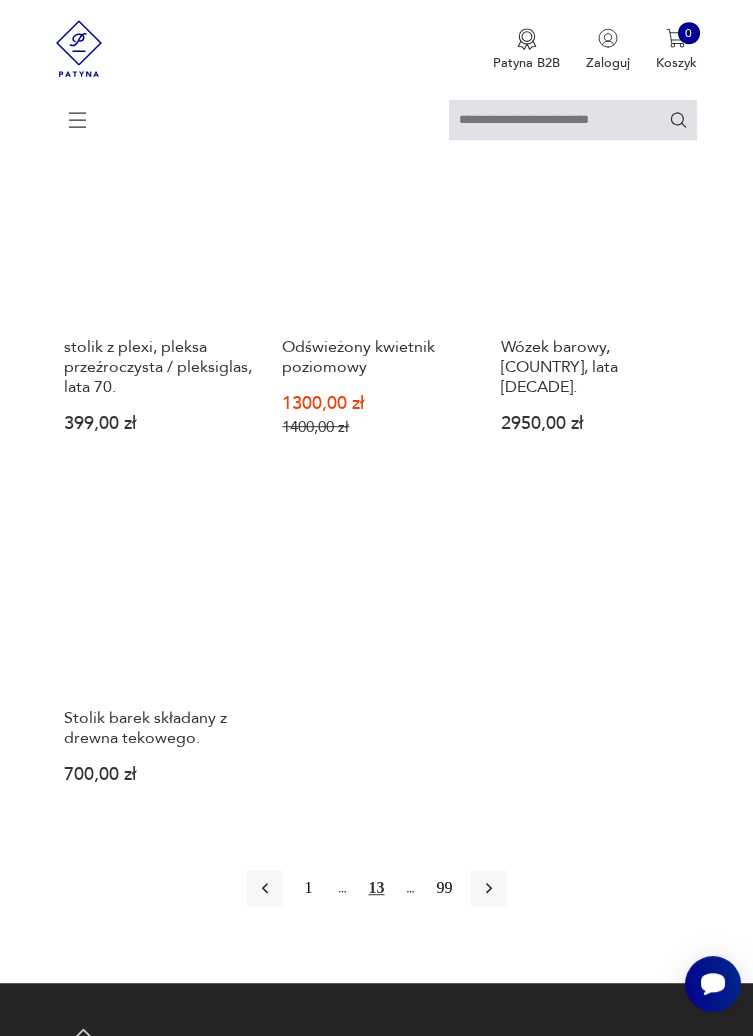 scroll, scrollTop: 2089, scrollLeft: 0, axis: vertical 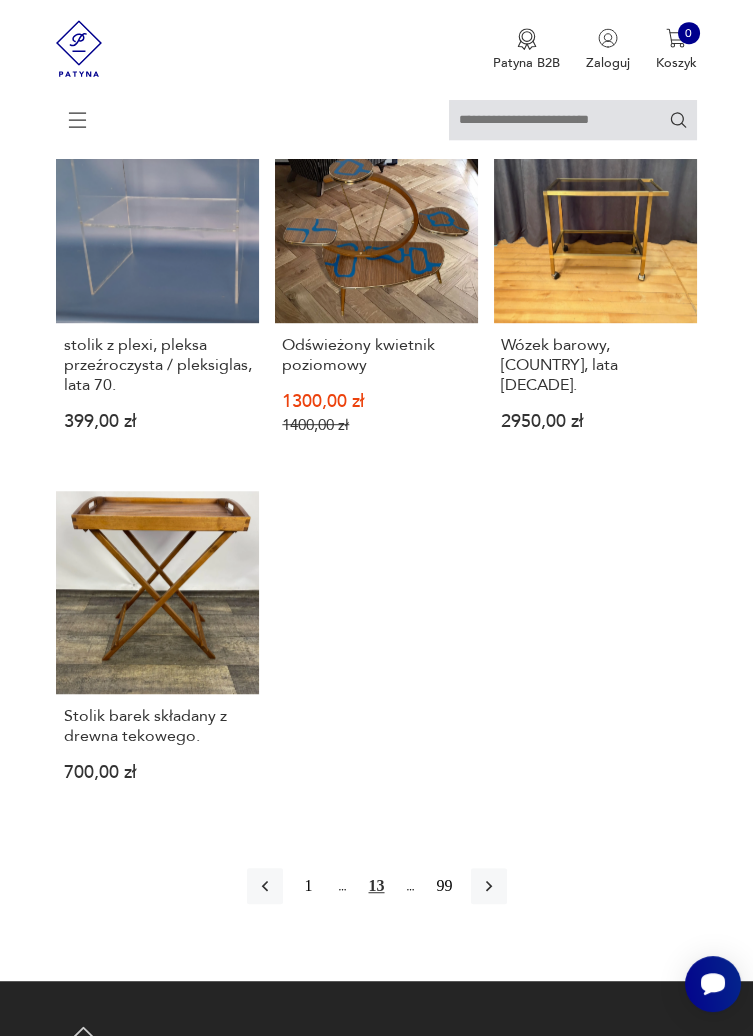 click at bounding box center [489, 886] 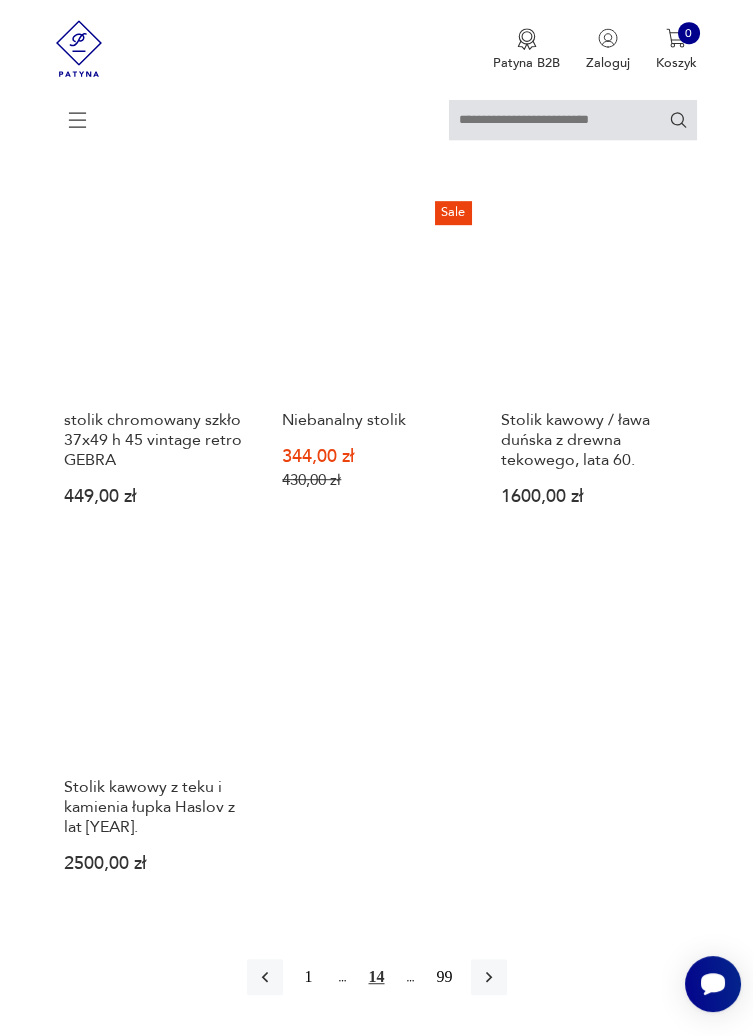 scroll, scrollTop: 2018, scrollLeft: 0, axis: vertical 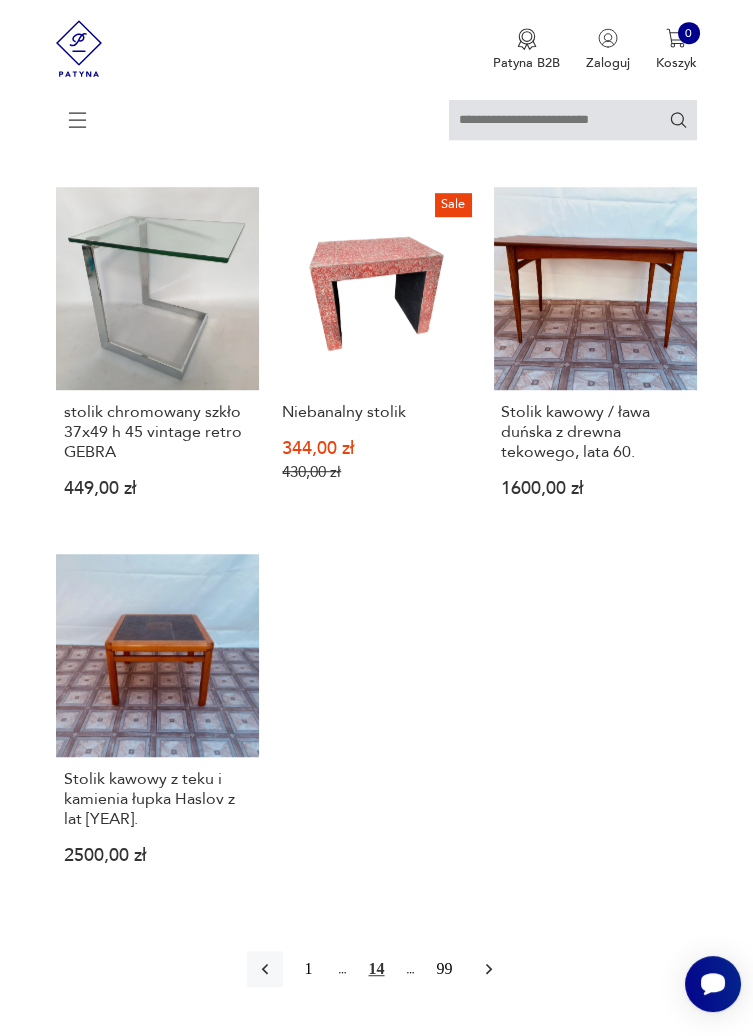 click at bounding box center [489, 969] 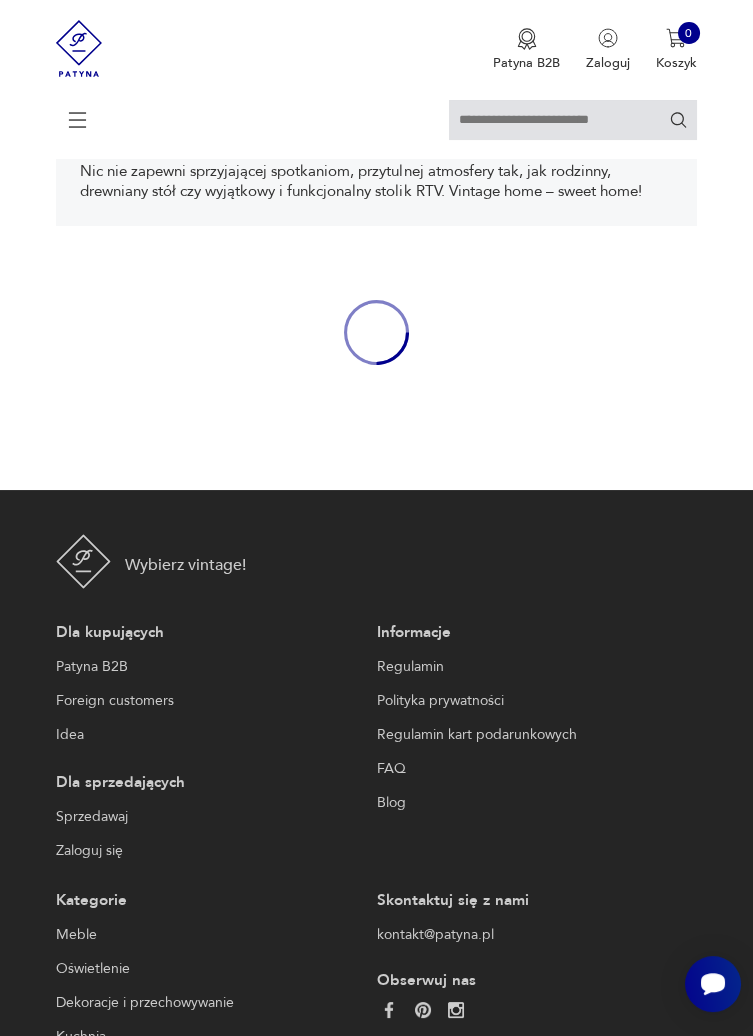 scroll, scrollTop: 308, scrollLeft: 0, axis: vertical 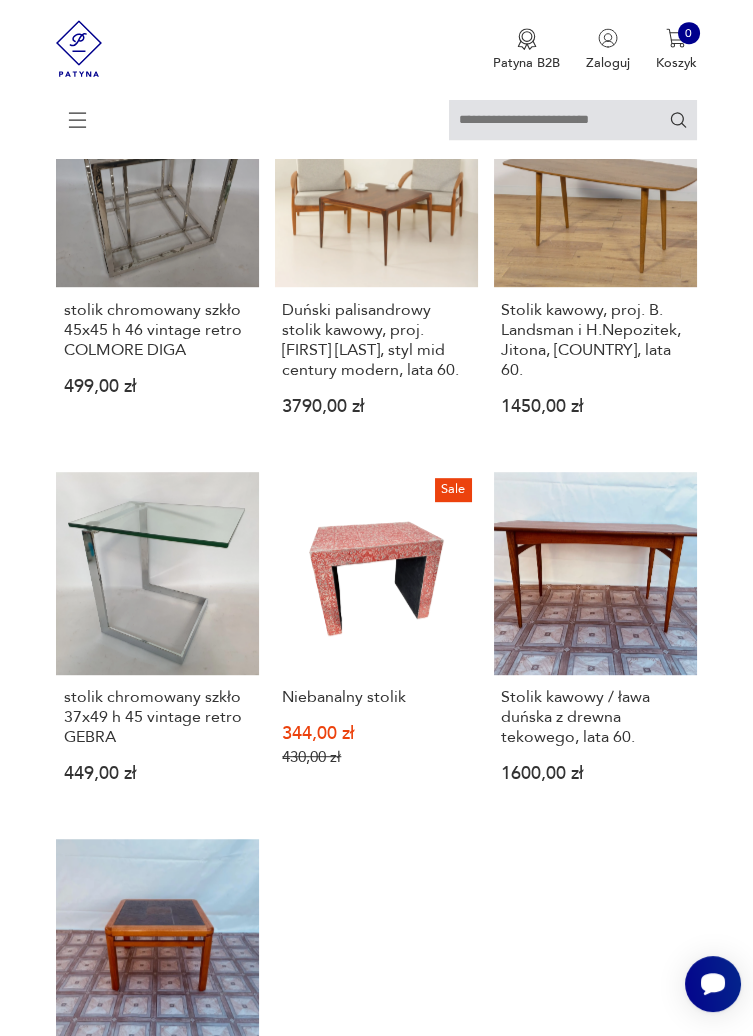 click on "stolik chromowany szkło 37x49 h 45 vintage retro GEBRA" at bounding box center [158, 717] 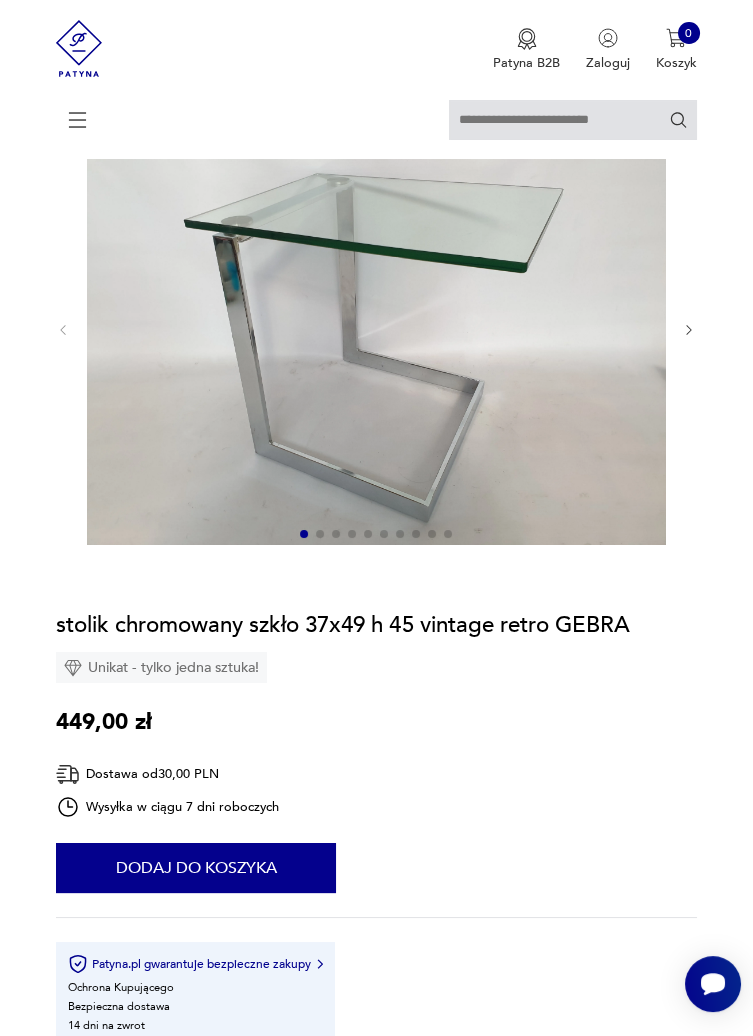 scroll, scrollTop: 0, scrollLeft: 0, axis: both 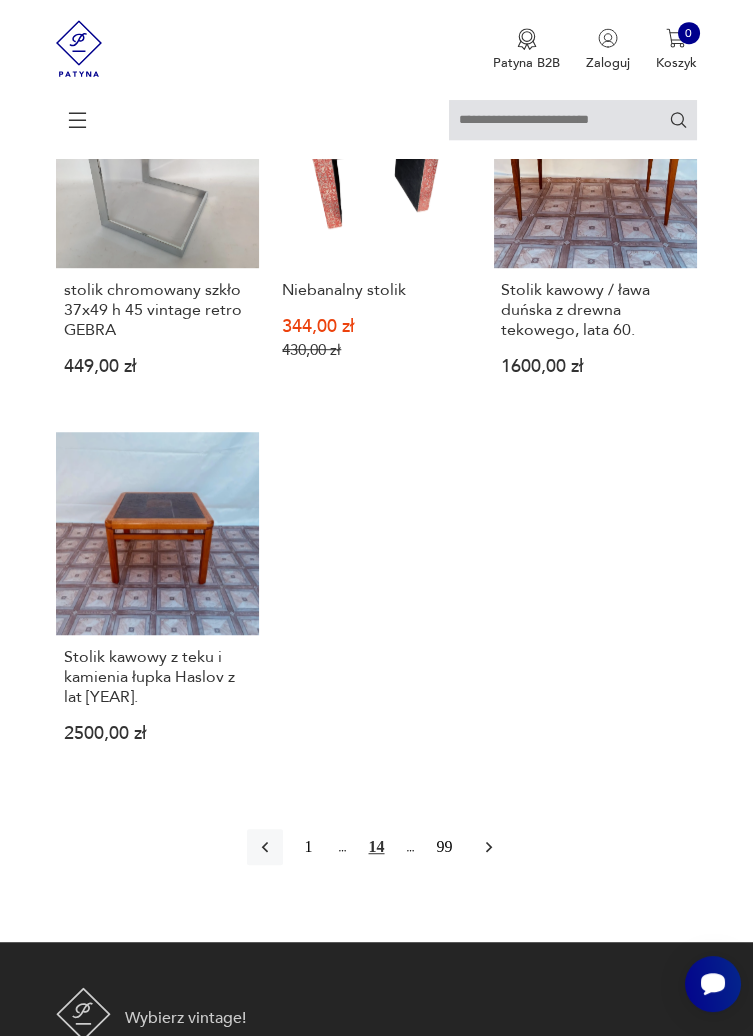 click at bounding box center [489, 847] 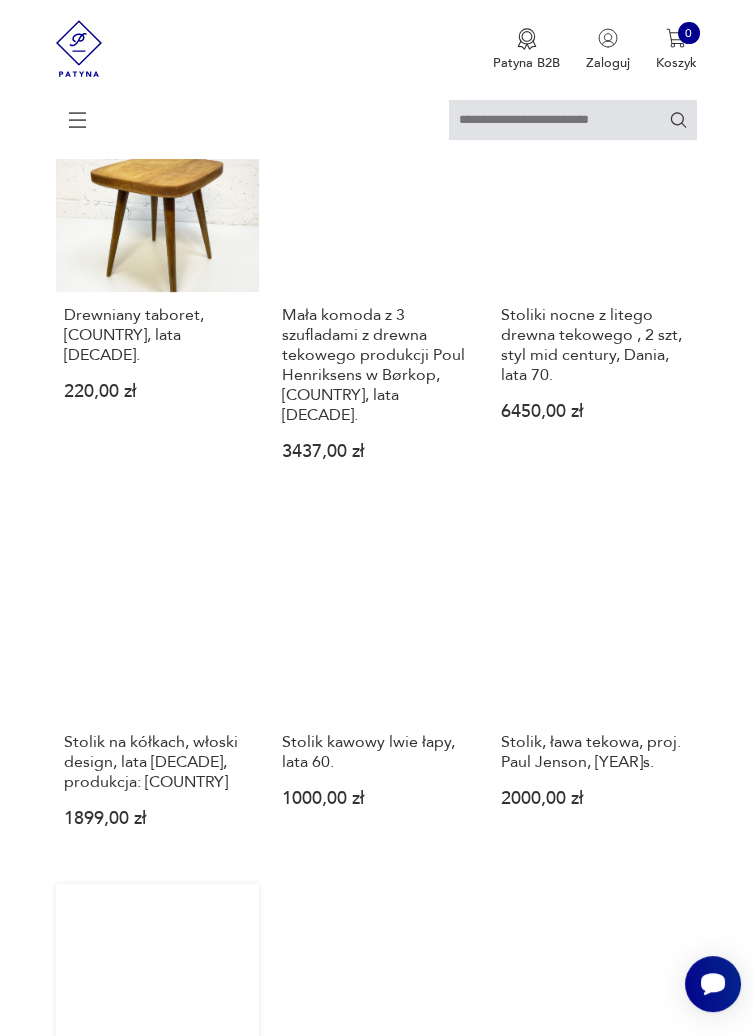 scroll, scrollTop: 995, scrollLeft: 0, axis: vertical 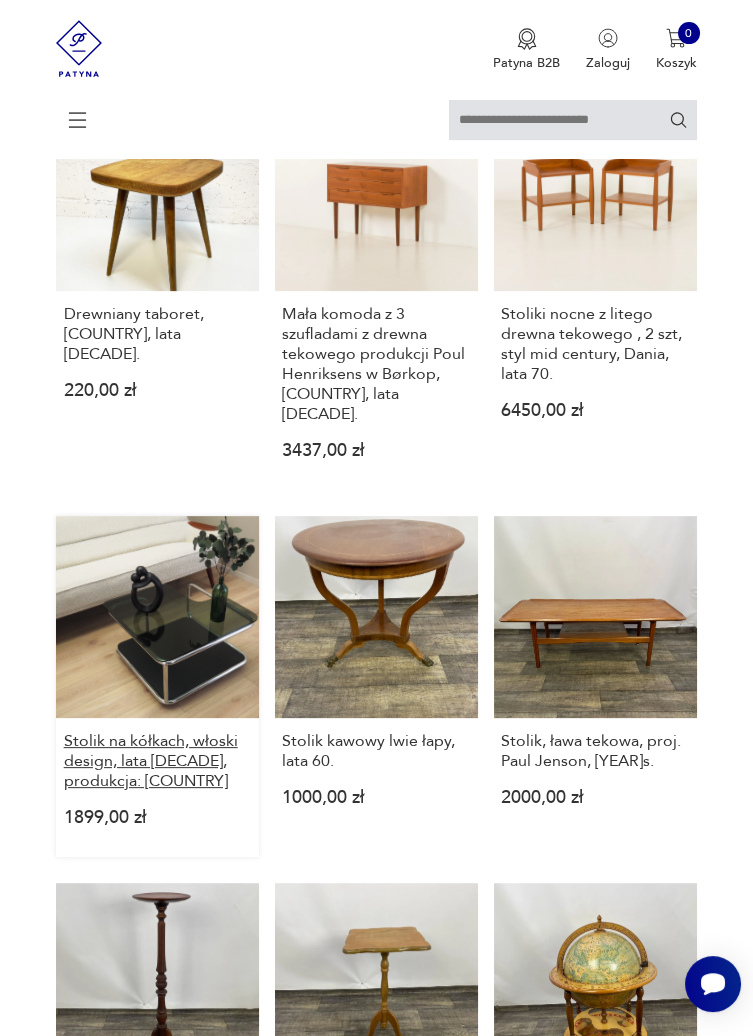 click on "Stolik na kółkach, włoski design, lata [DECADE], produkcja: [COUNTRY]" at bounding box center [158, 761] 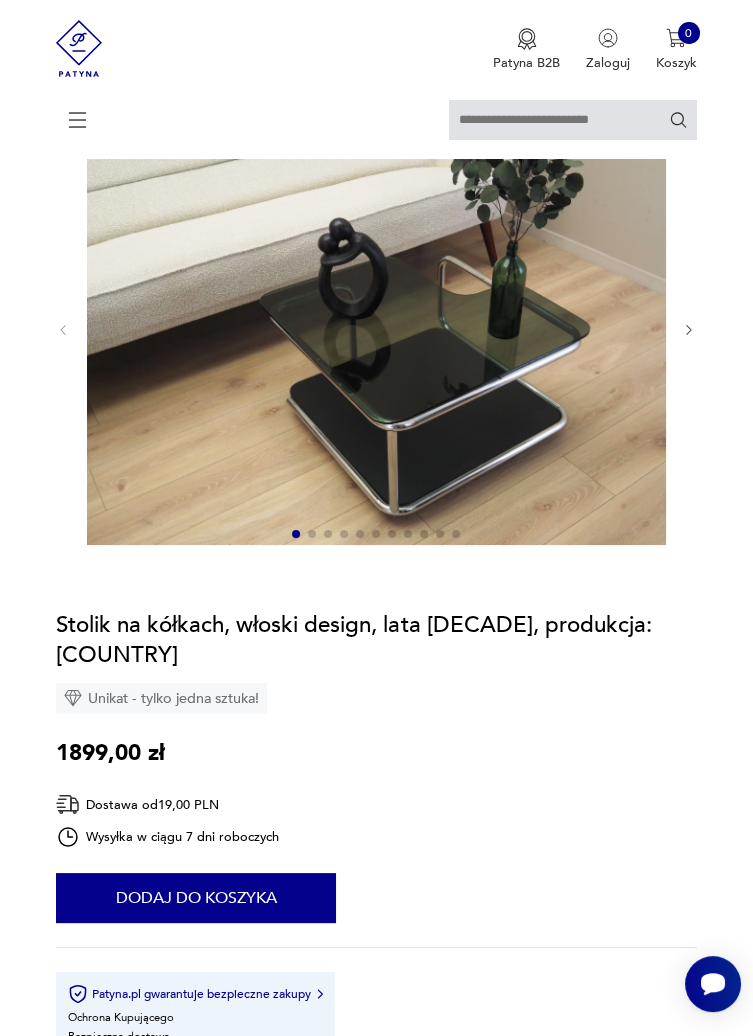 scroll, scrollTop: 0, scrollLeft: 0, axis: both 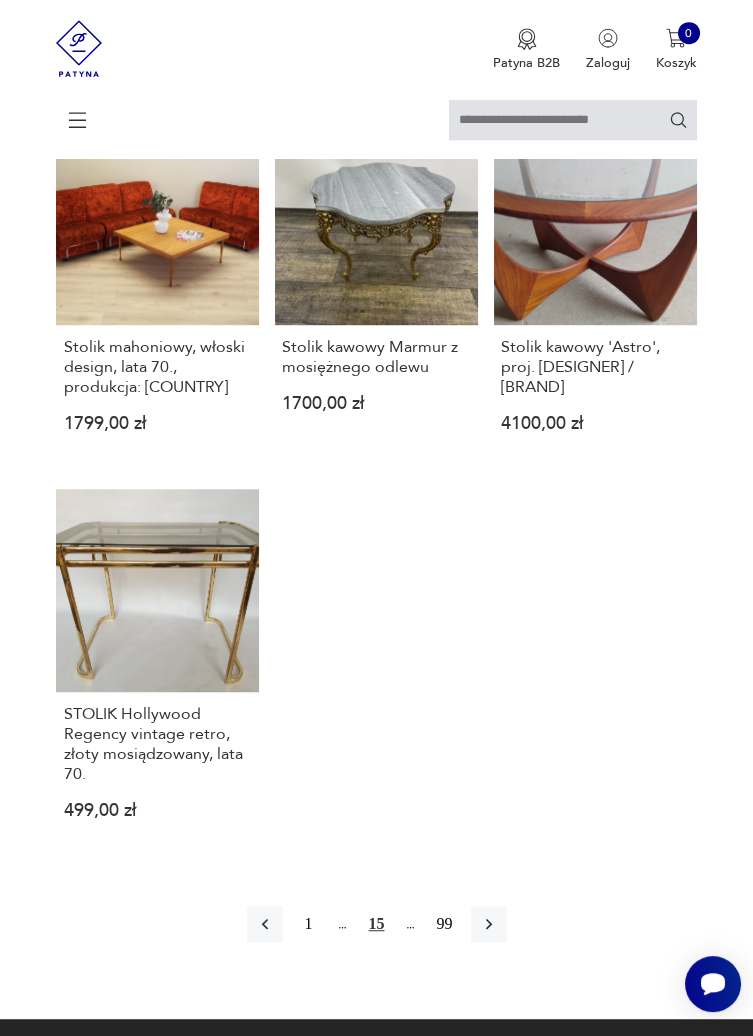 click at bounding box center (489, 924) 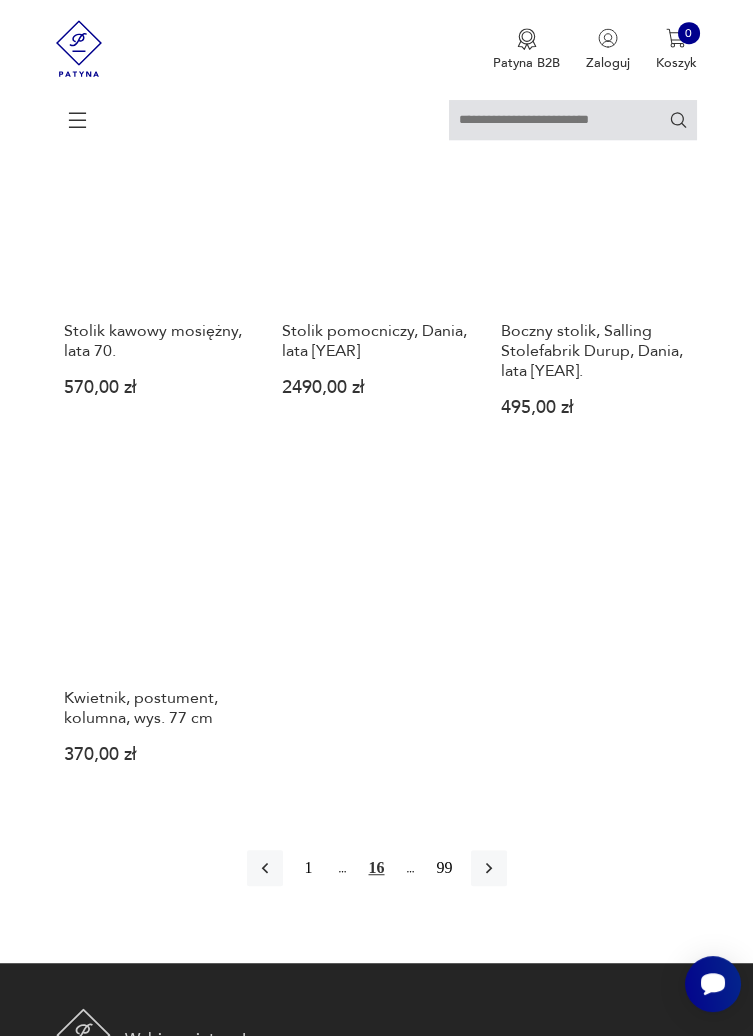 scroll, scrollTop: 2180, scrollLeft: 0, axis: vertical 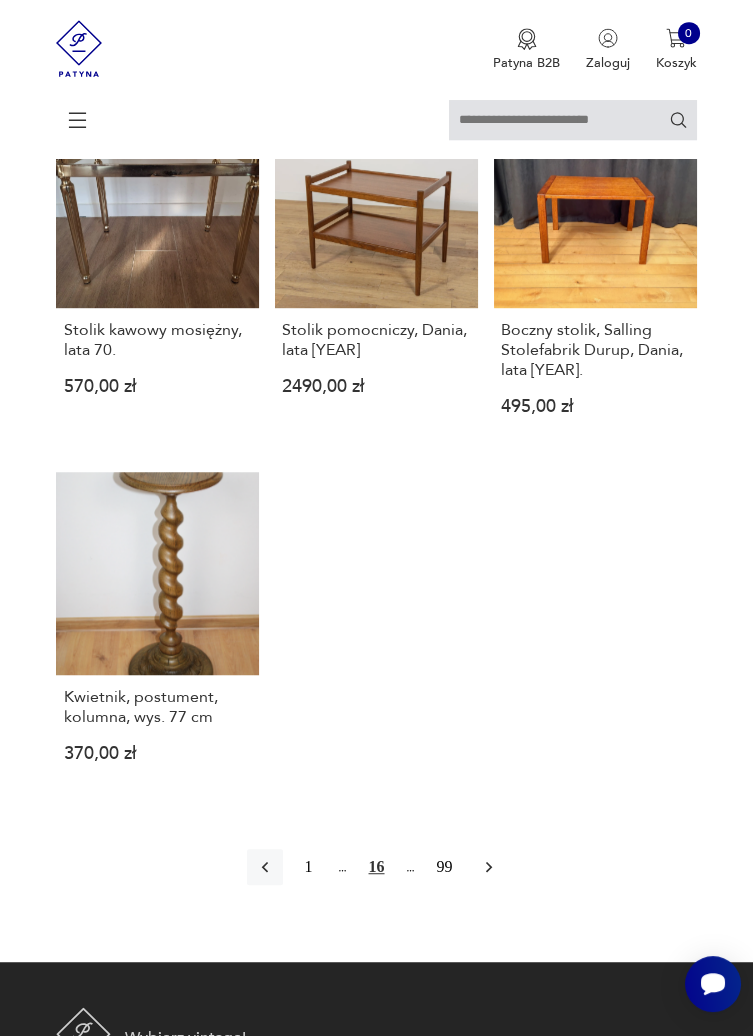 click at bounding box center [489, 867] 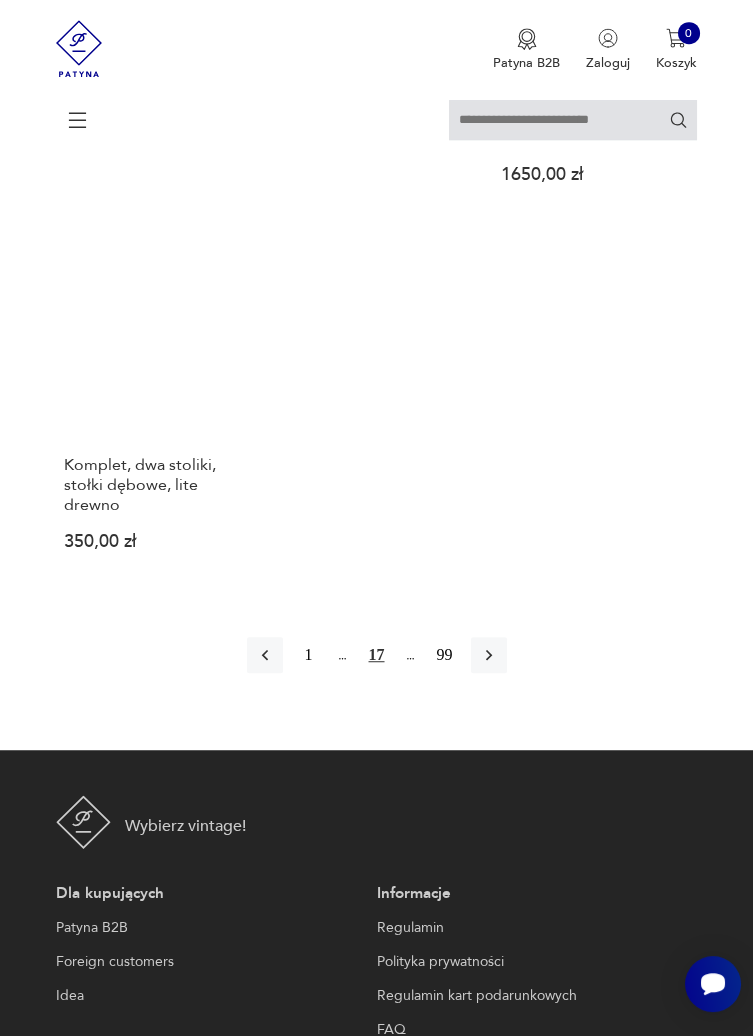 scroll, scrollTop: 2361, scrollLeft: 0, axis: vertical 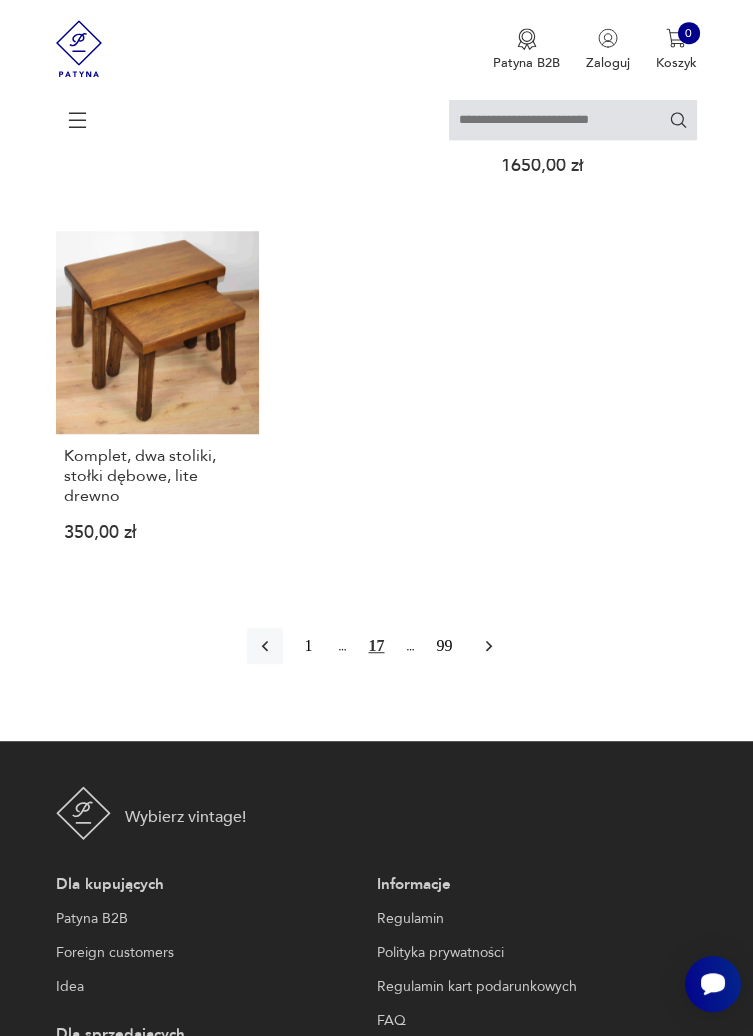 click at bounding box center [489, 646] 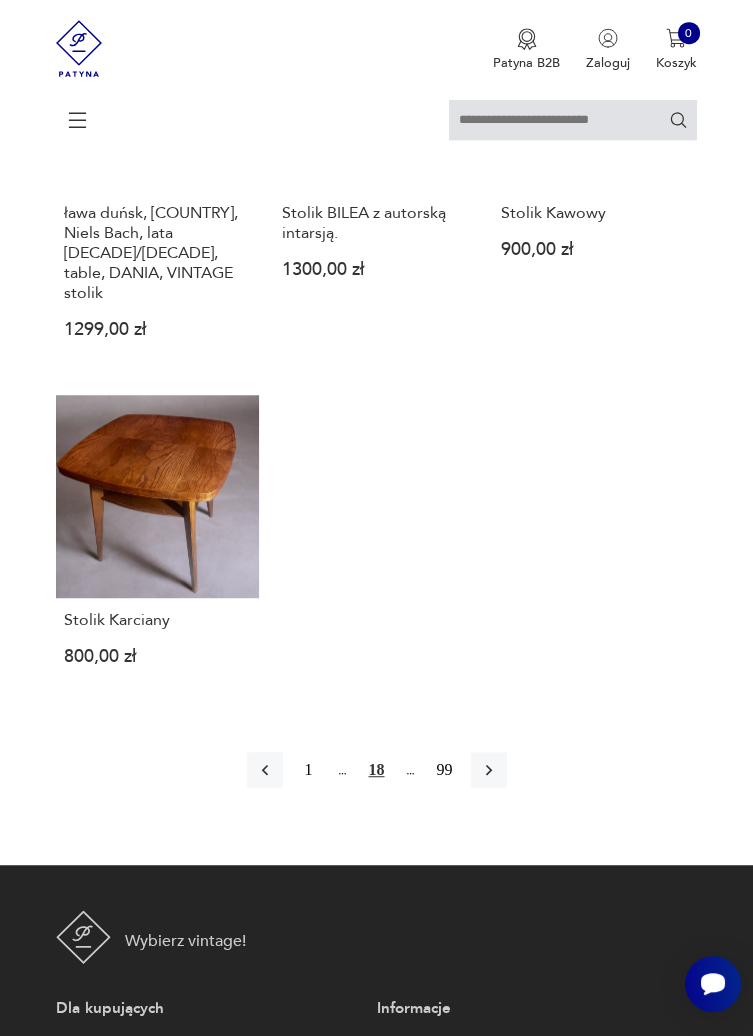 scroll, scrollTop: 2255, scrollLeft: 0, axis: vertical 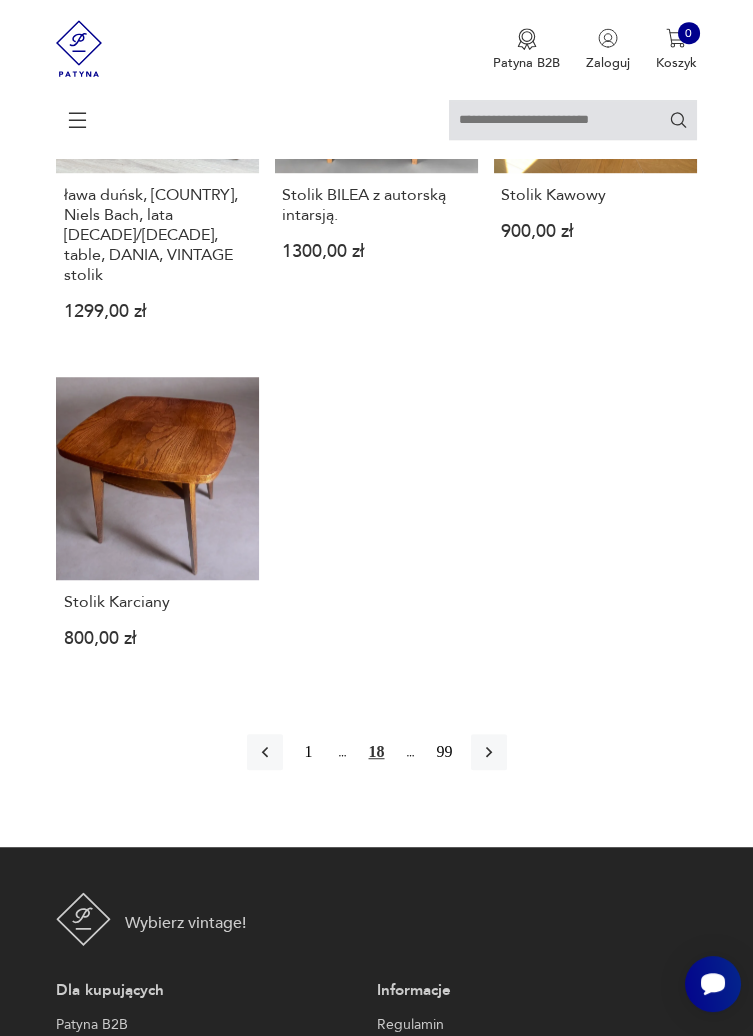 click at bounding box center (489, 752) 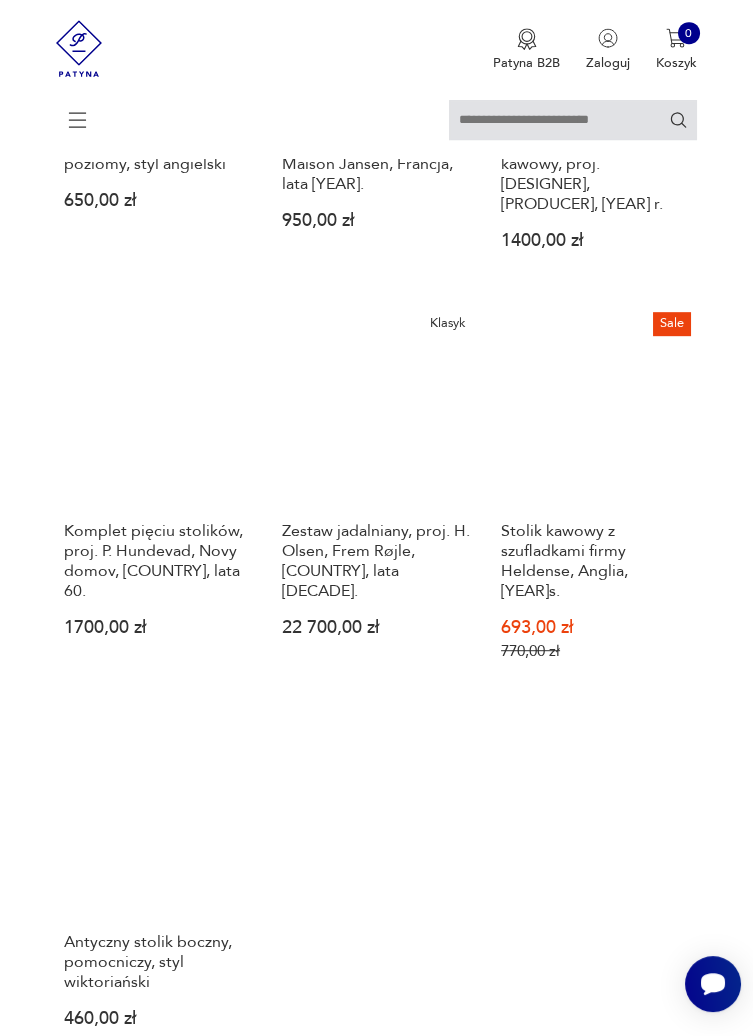 scroll, scrollTop: 1900, scrollLeft: 0, axis: vertical 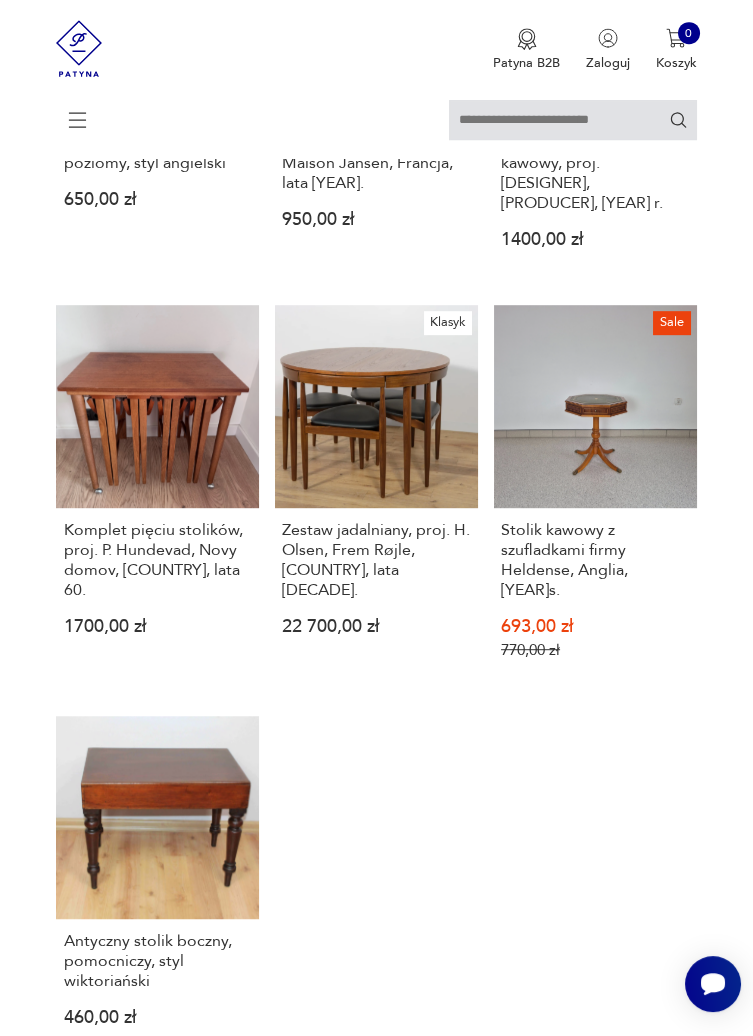 click at bounding box center (488, 1131) 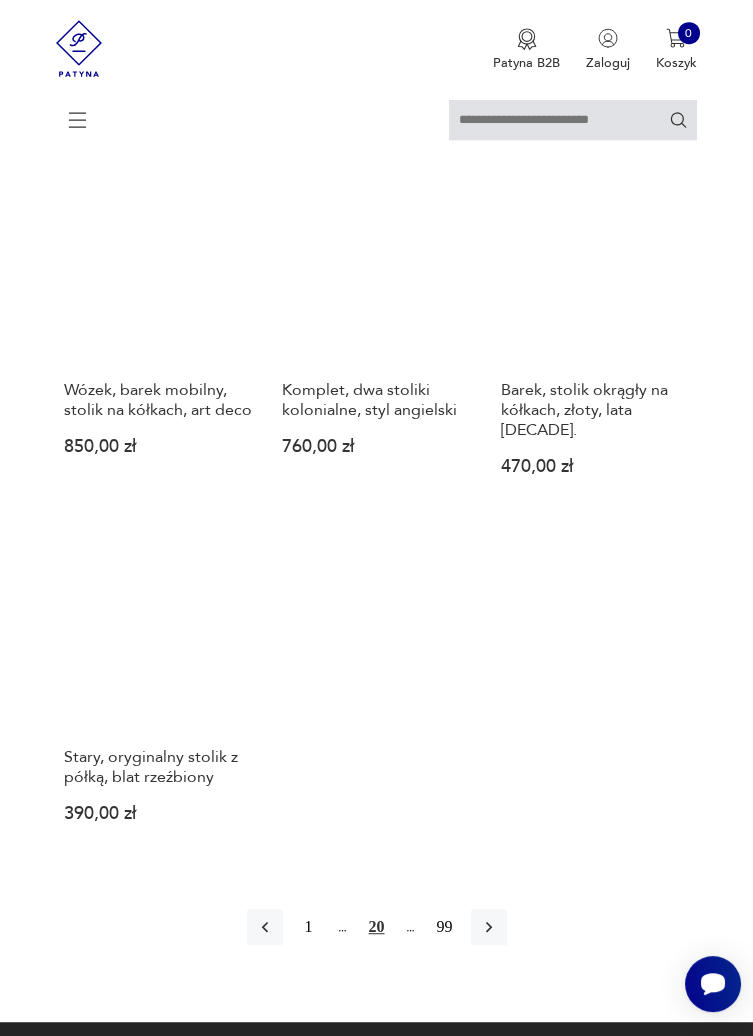scroll, scrollTop: 2082, scrollLeft: 0, axis: vertical 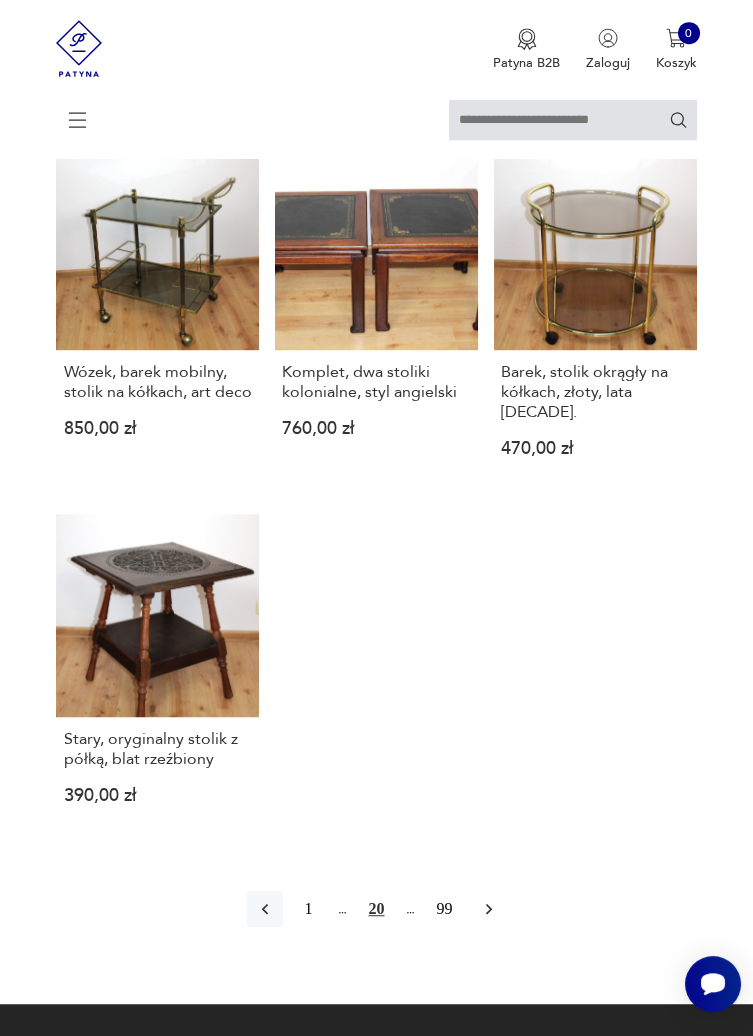 click at bounding box center (489, 909) 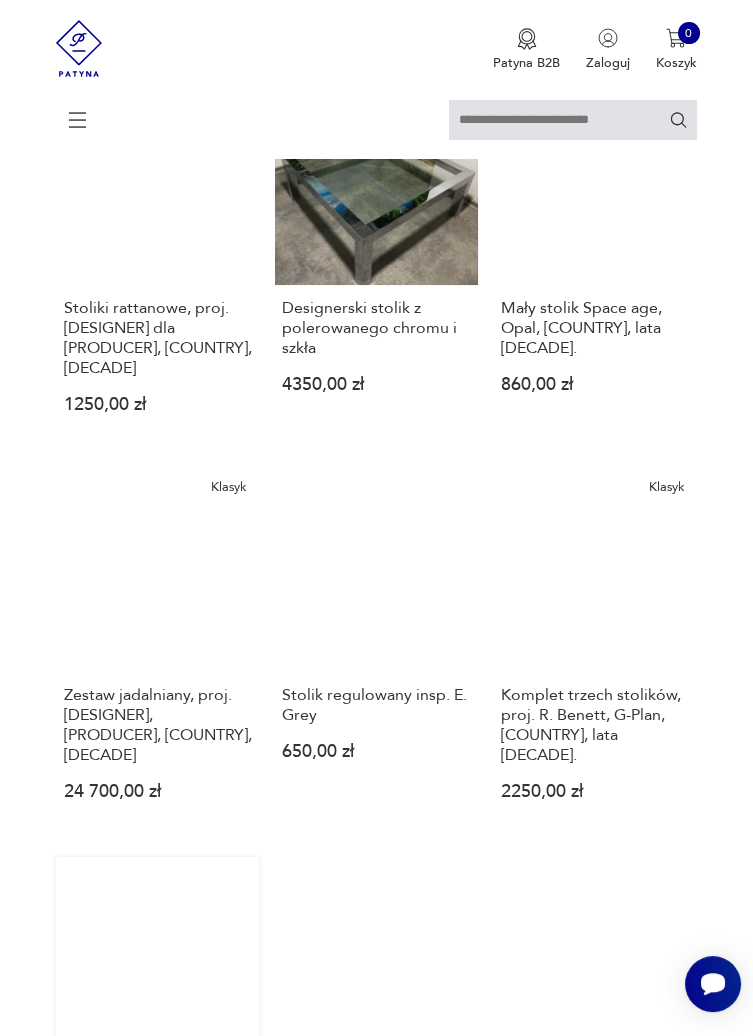 scroll, scrollTop: 638, scrollLeft: 0, axis: vertical 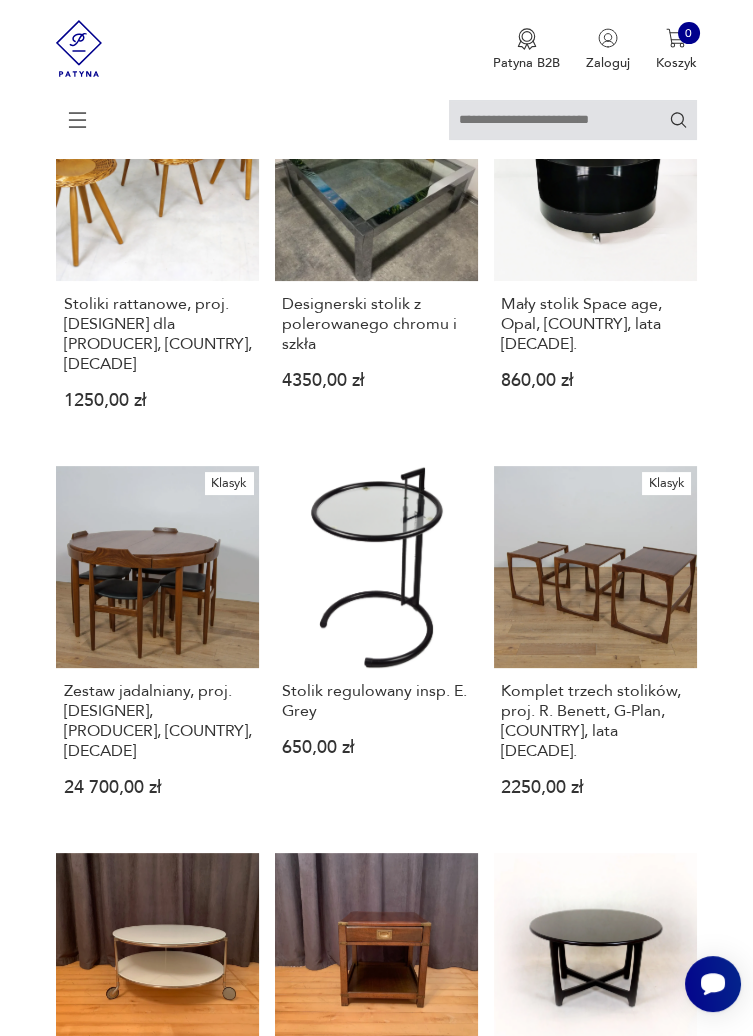 click on "Stolik regulowany insp. [DESIGNER] [PRICE]" at bounding box center (376, 646) 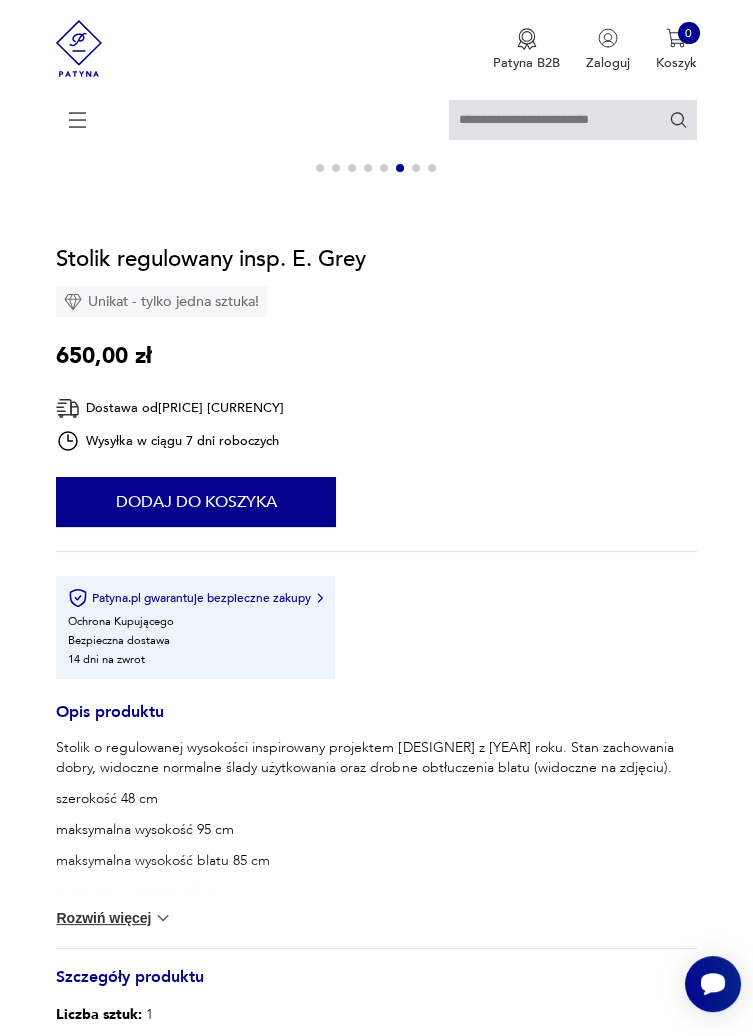 scroll, scrollTop: 480, scrollLeft: 0, axis: vertical 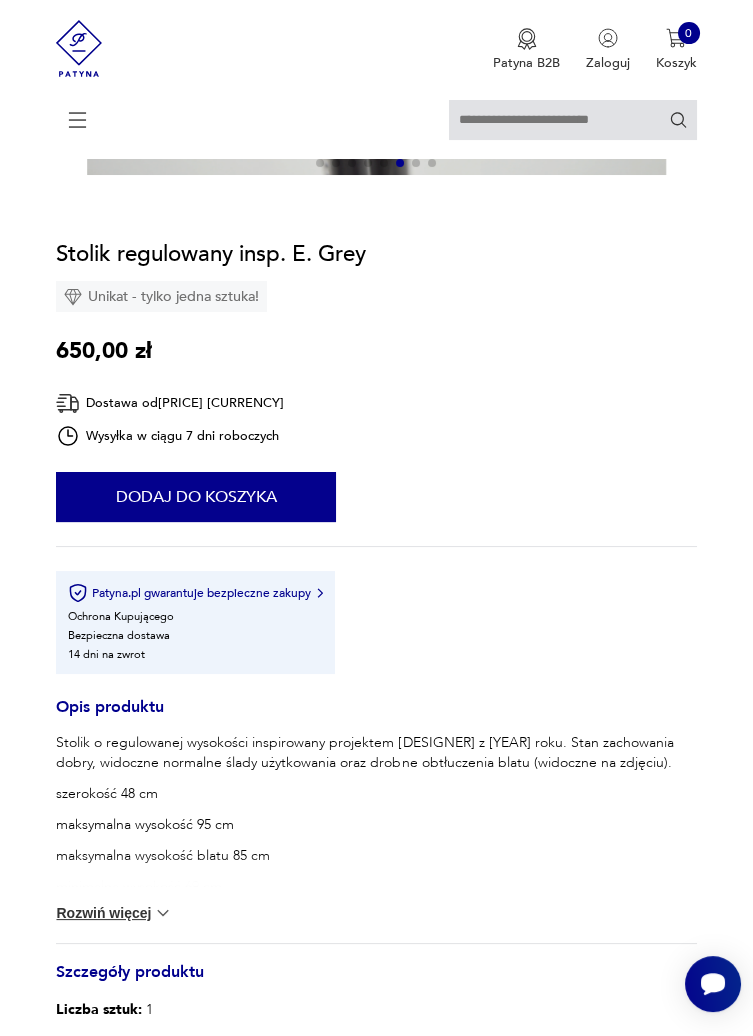 click on "Rozwiń więcej" at bounding box center (114, 913) 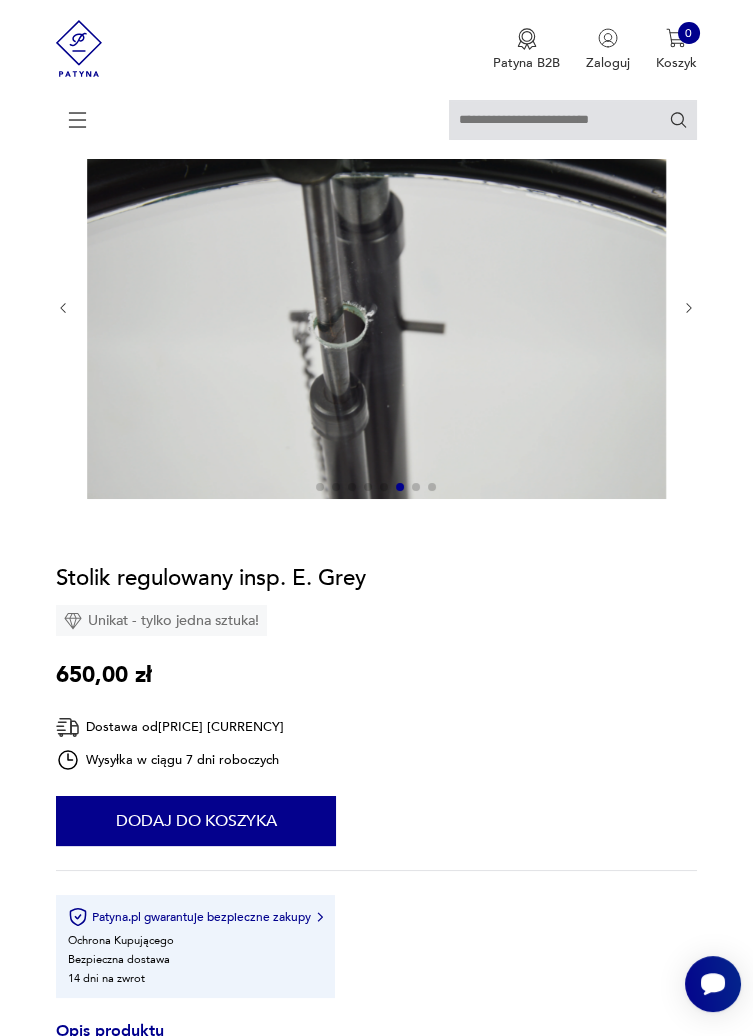 scroll, scrollTop: 0, scrollLeft: 0, axis: both 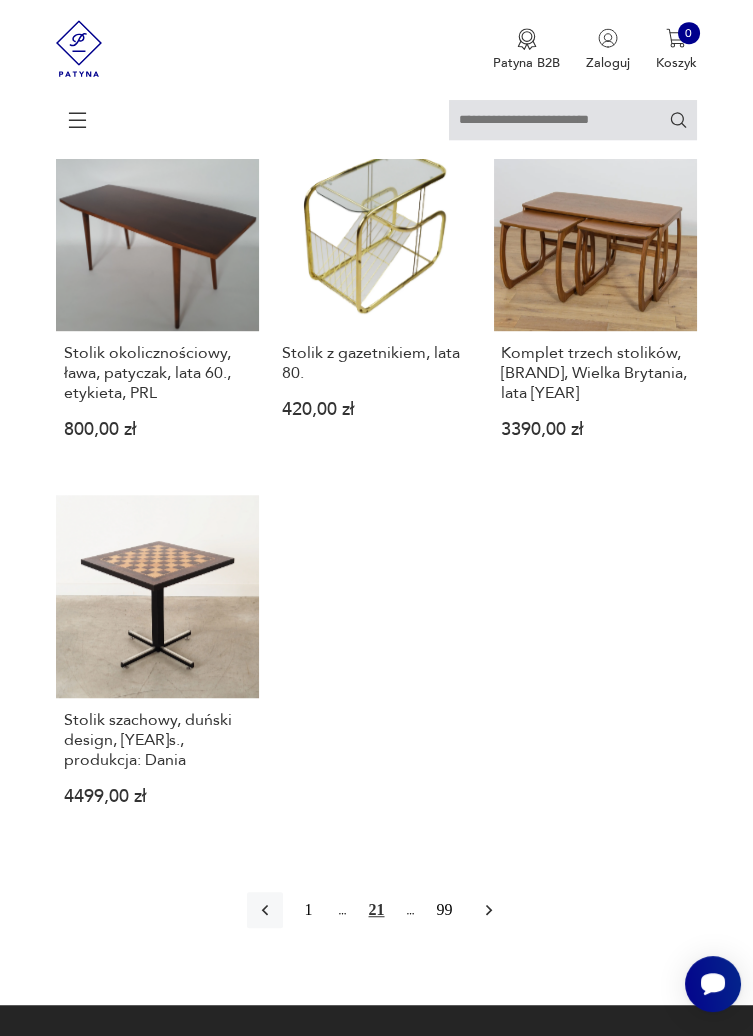 click at bounding box center [489, 910] 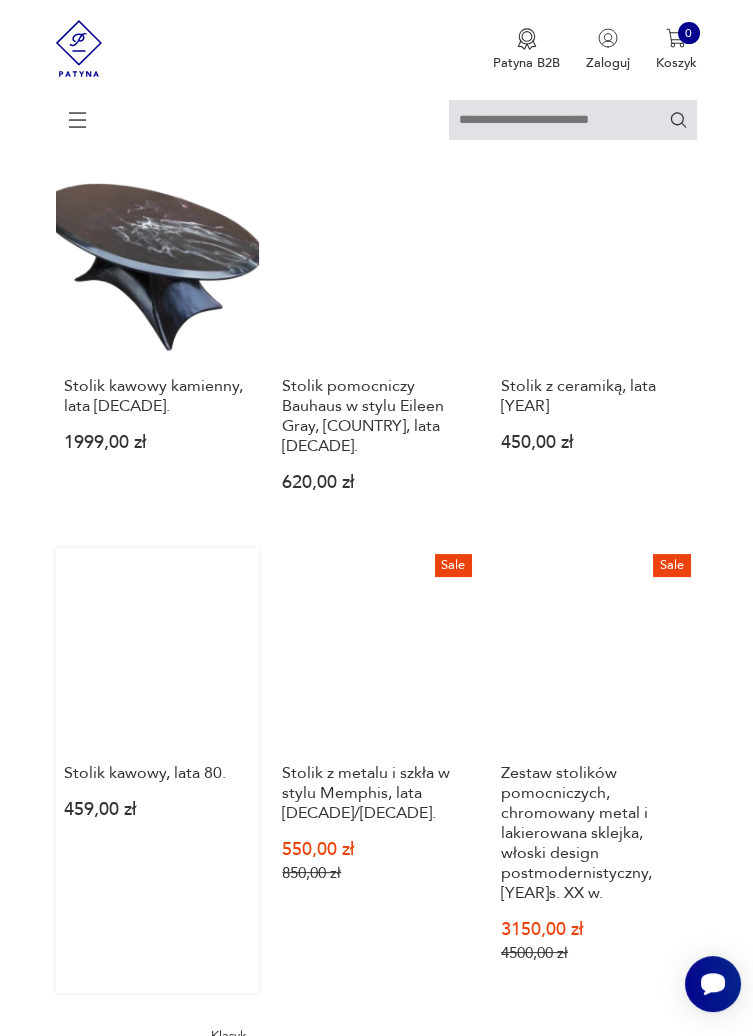 scroll, scrollTop: 559, scrollLeft: 0, axis: vertical 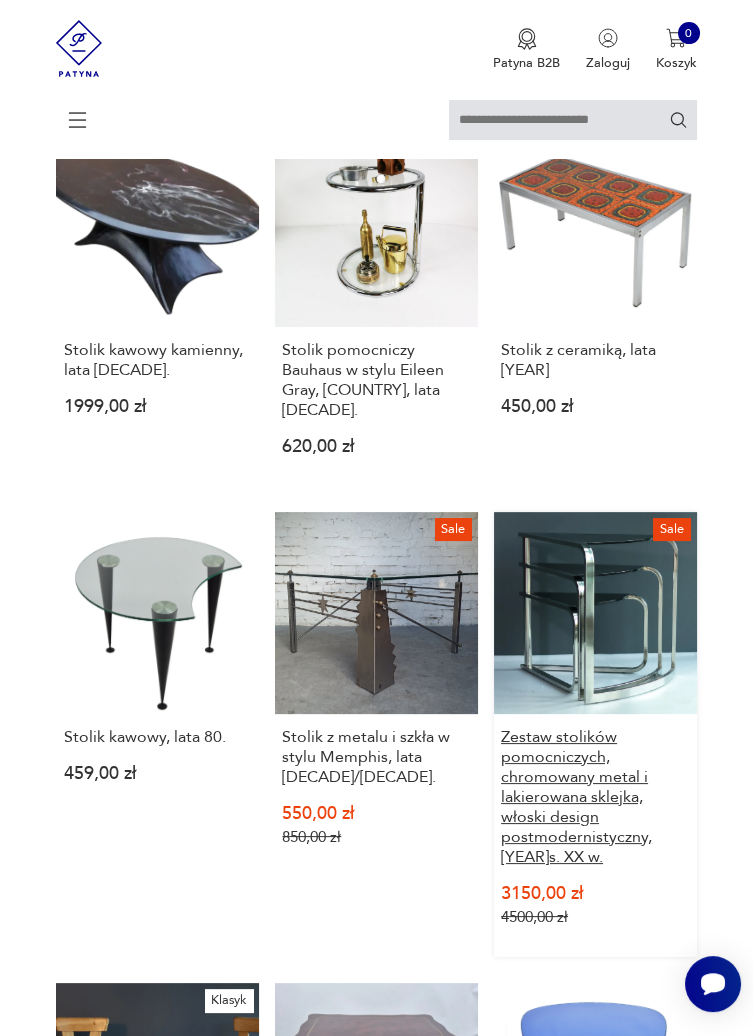 click on "Zestaw stolików pomocniczych, chromowany metal i lakierowana sklejka, włoski design postmodernistyczny, [YEAR]s. XX w." at bounding box center [595, 797] 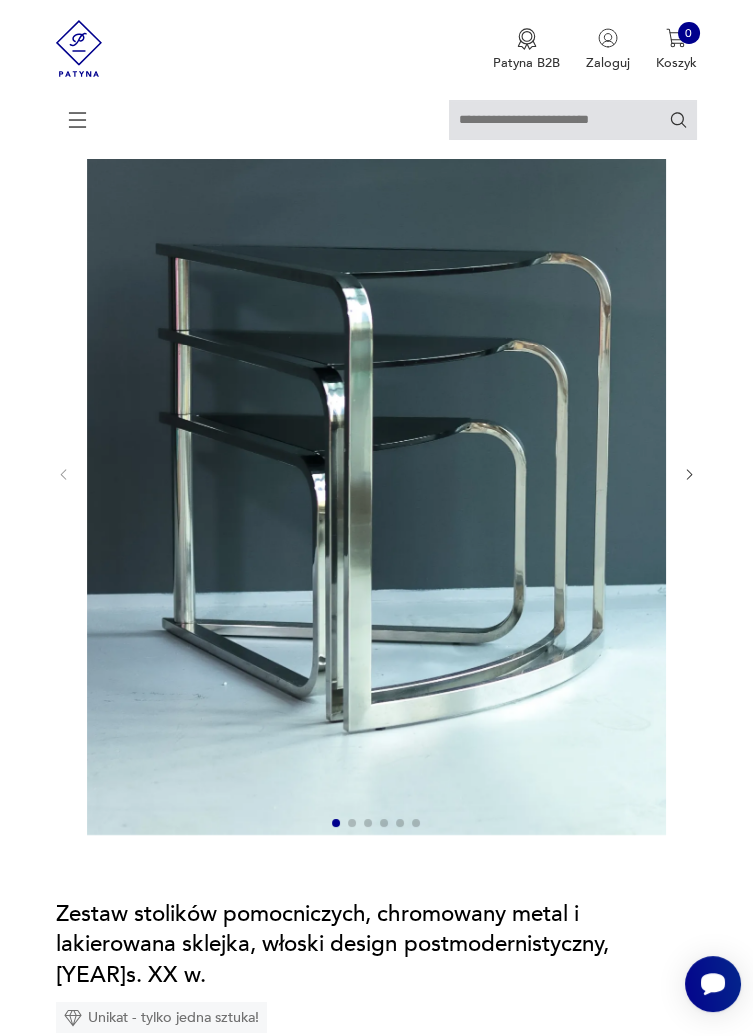 scroll, scrollTop: 0, scrollLeft: 0, axis: both 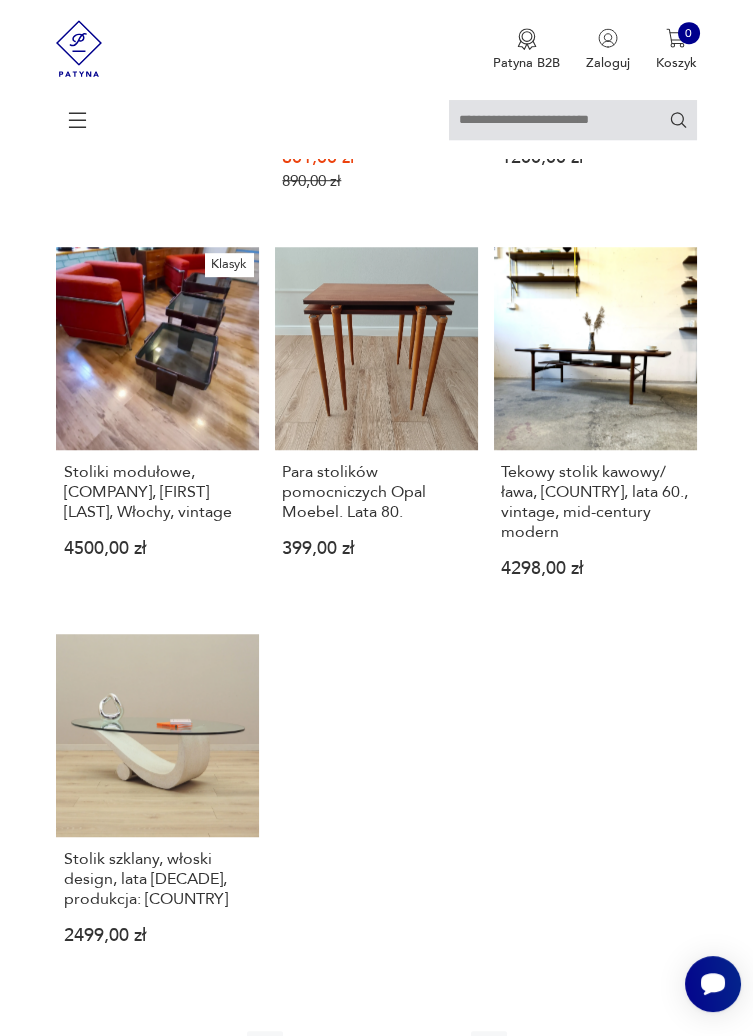click at bounding box center [489, 1049] 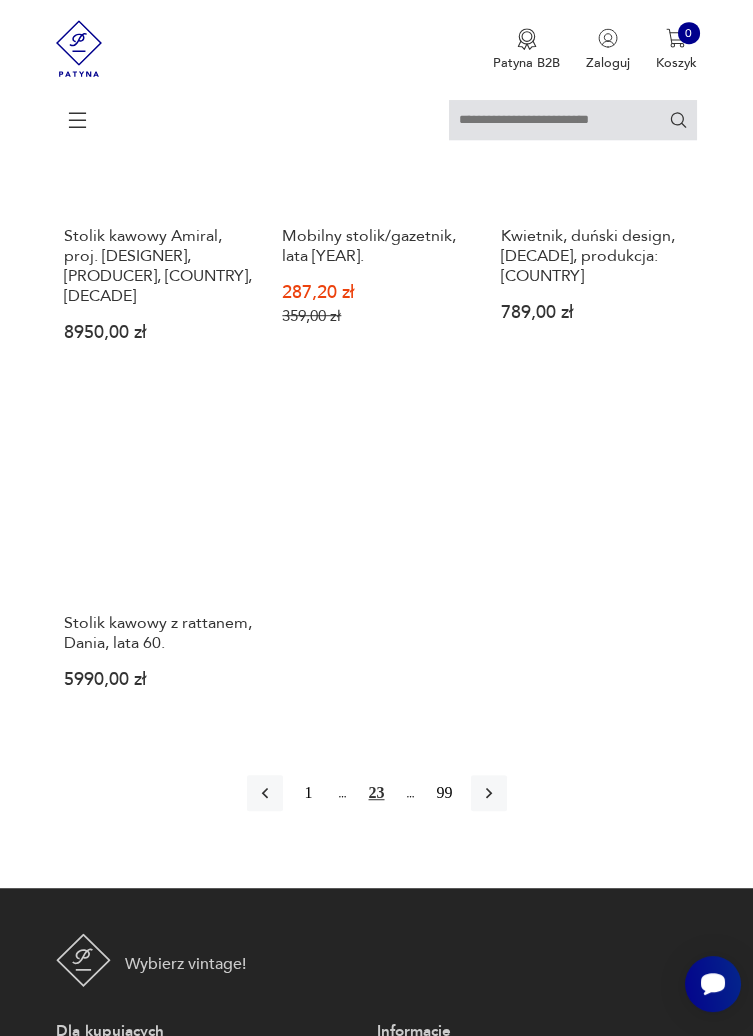 scroll, scrollTop: 2177, scrollLeft: 0, axis: vertical 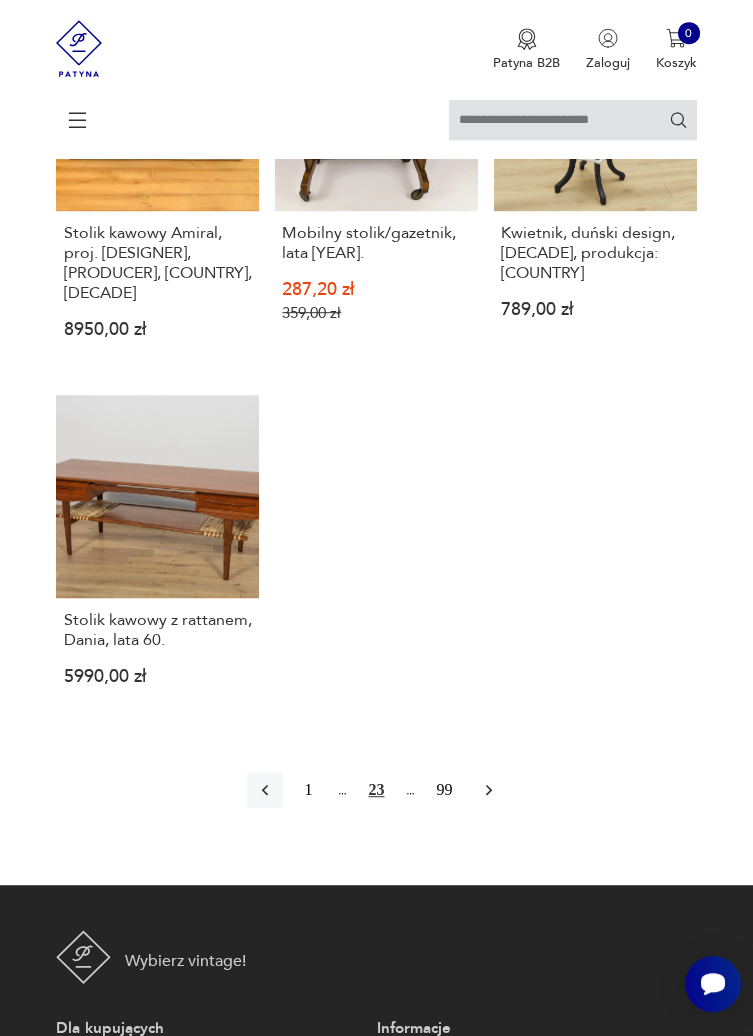 click at bounding box center [489, 790] 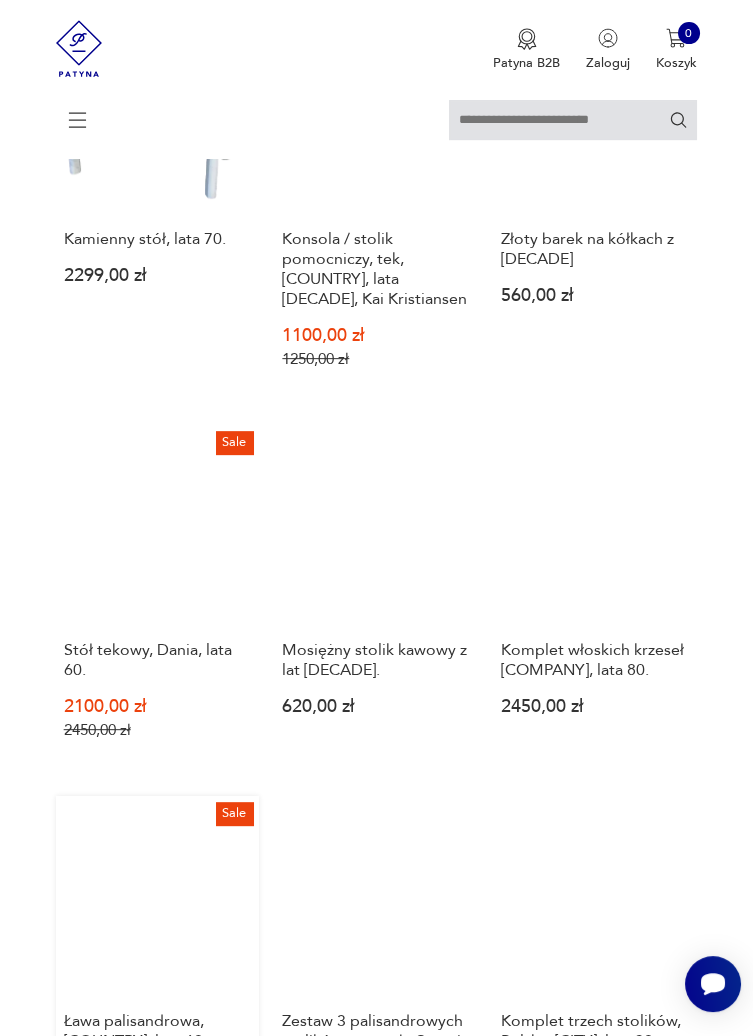 scroll, scrollTop: 1482, scrollLeft: 0, axis: vertical 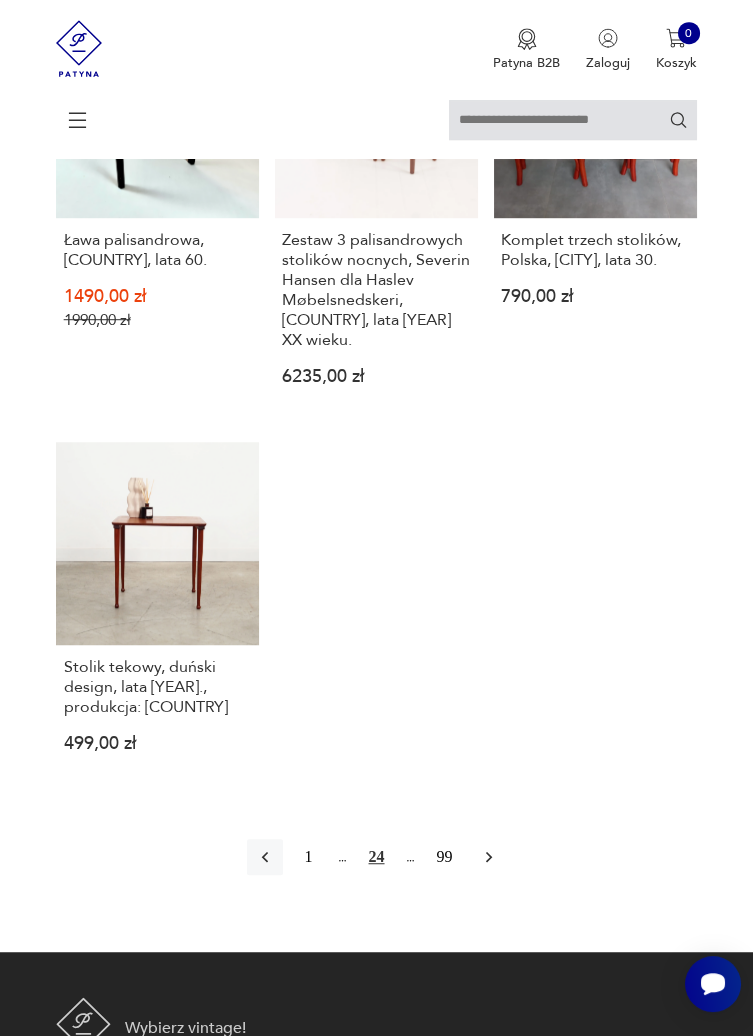 click at bounding box center [489, 857] 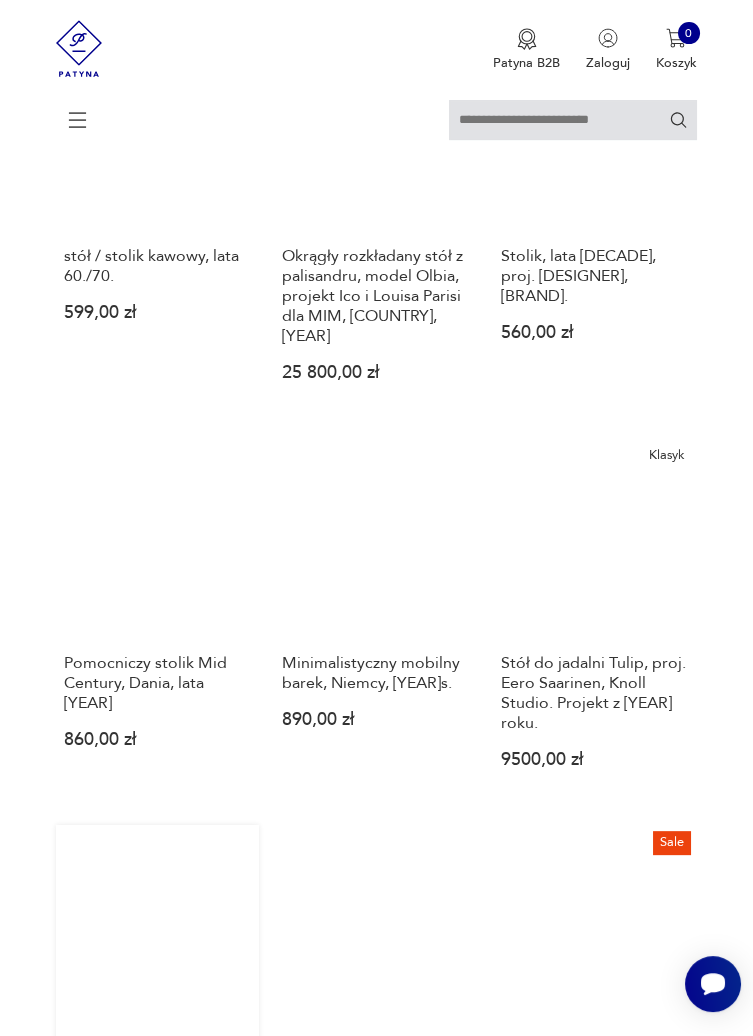 scroll, scrollTop: 1074, scrollLeft: 0, axis: vertical 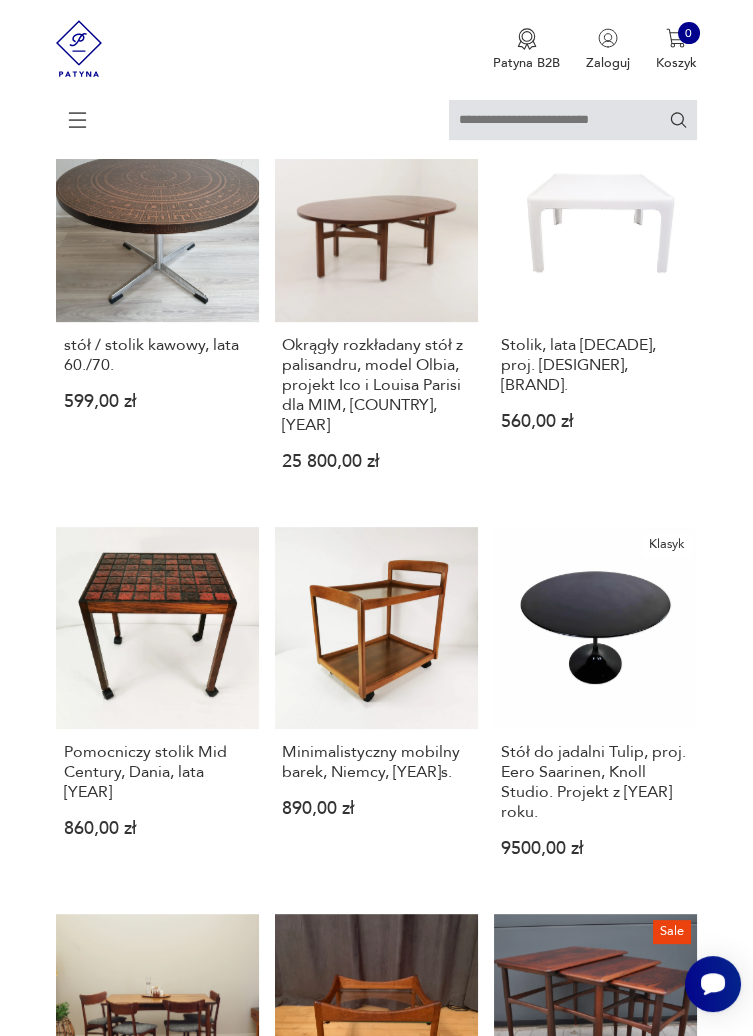 click on "Stół do jadalni Tulip, proj. Eero Saarinen, Knoll Studio. Projekt z [YEAR] roku." at bounding box center (595, 782) 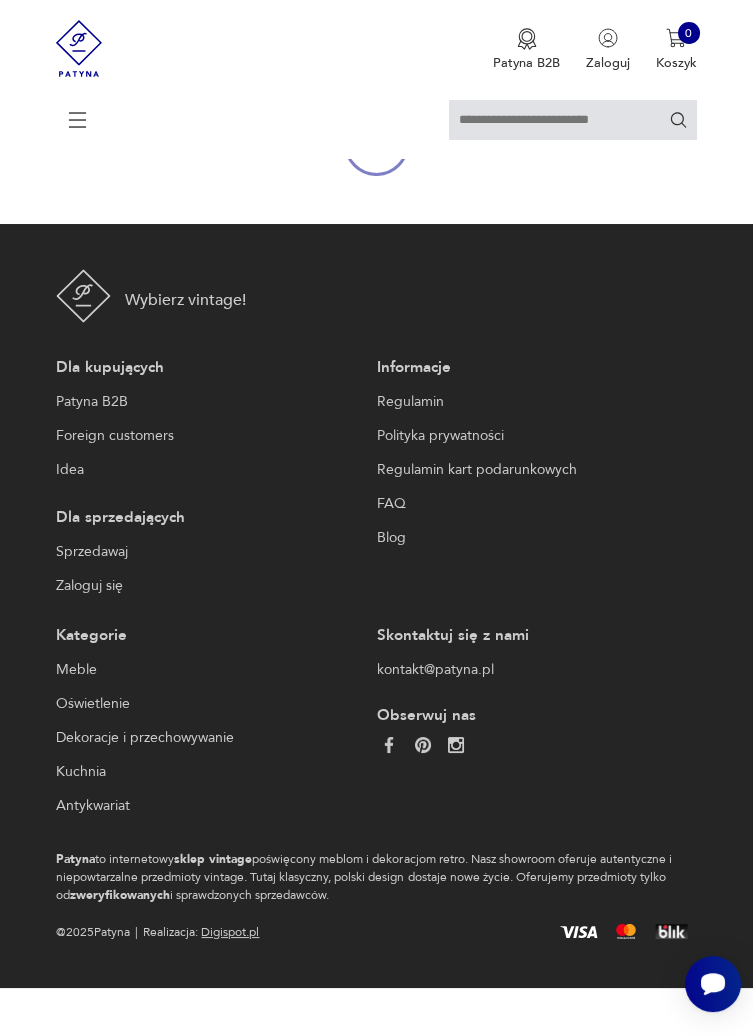 scroll, scrollTop: 0, scrollLeft: 0, axis: both 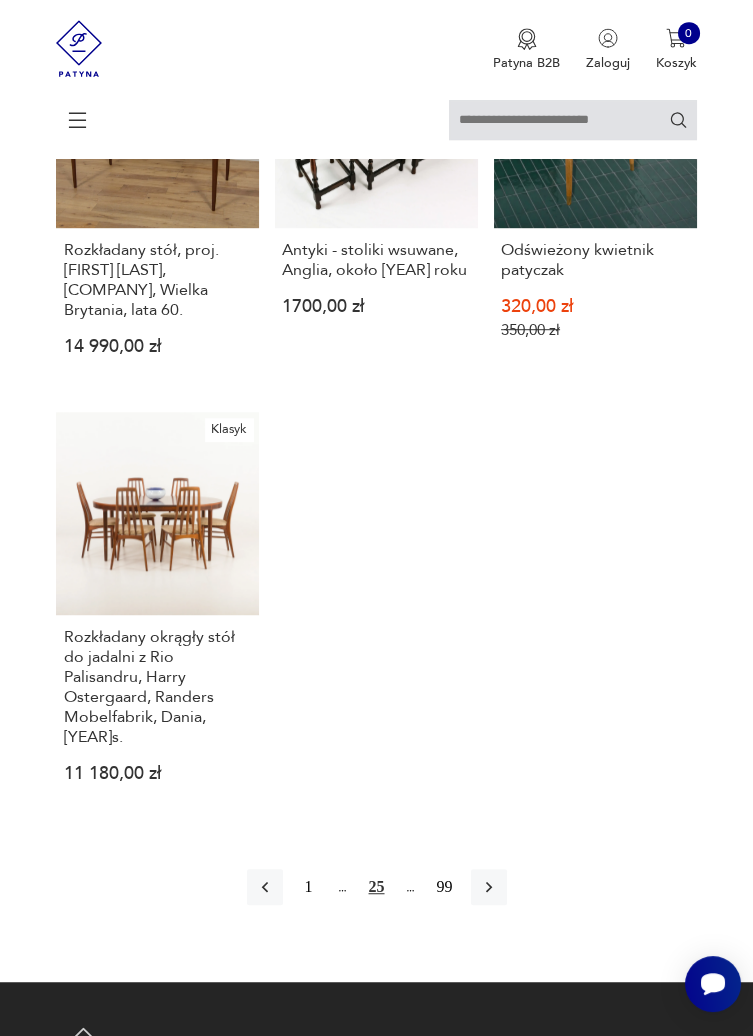 click at bounding box center [489, 887] 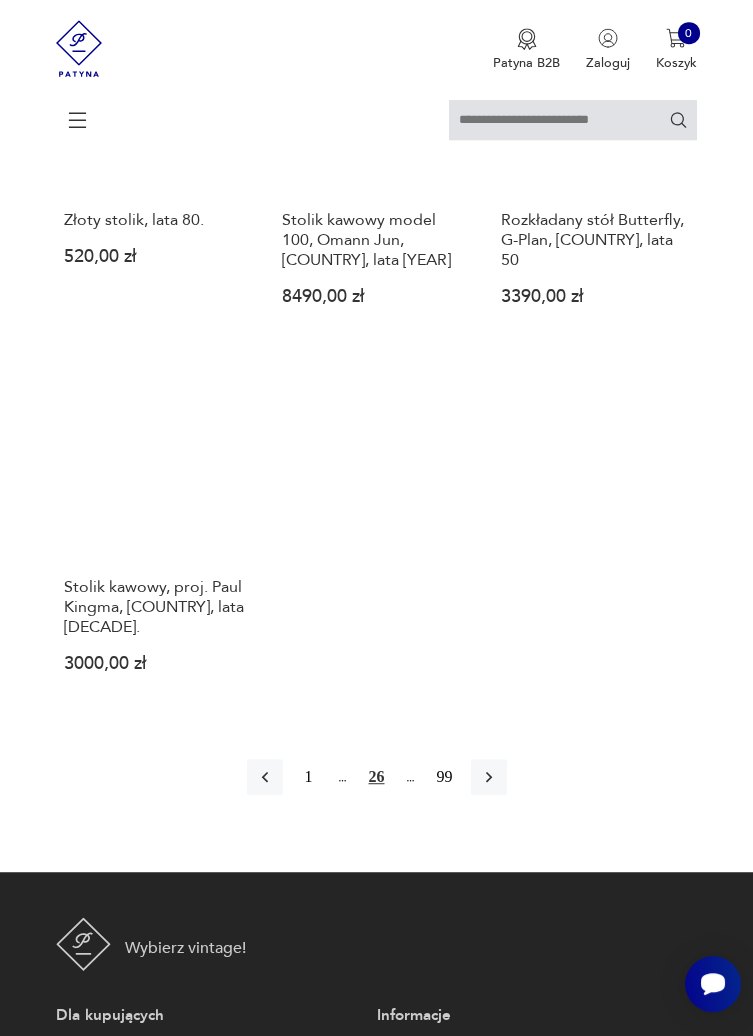 scroll, scrollTop: 2220, scrollLeft: 0, axis: vertical 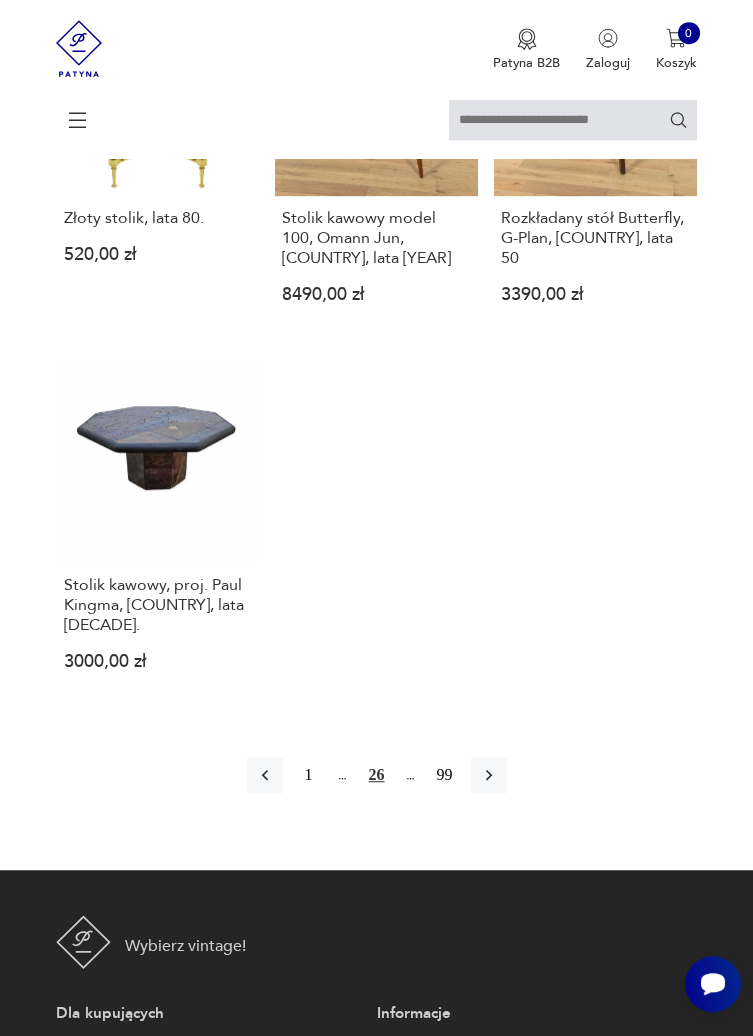 click at bounding box center (489, 775) 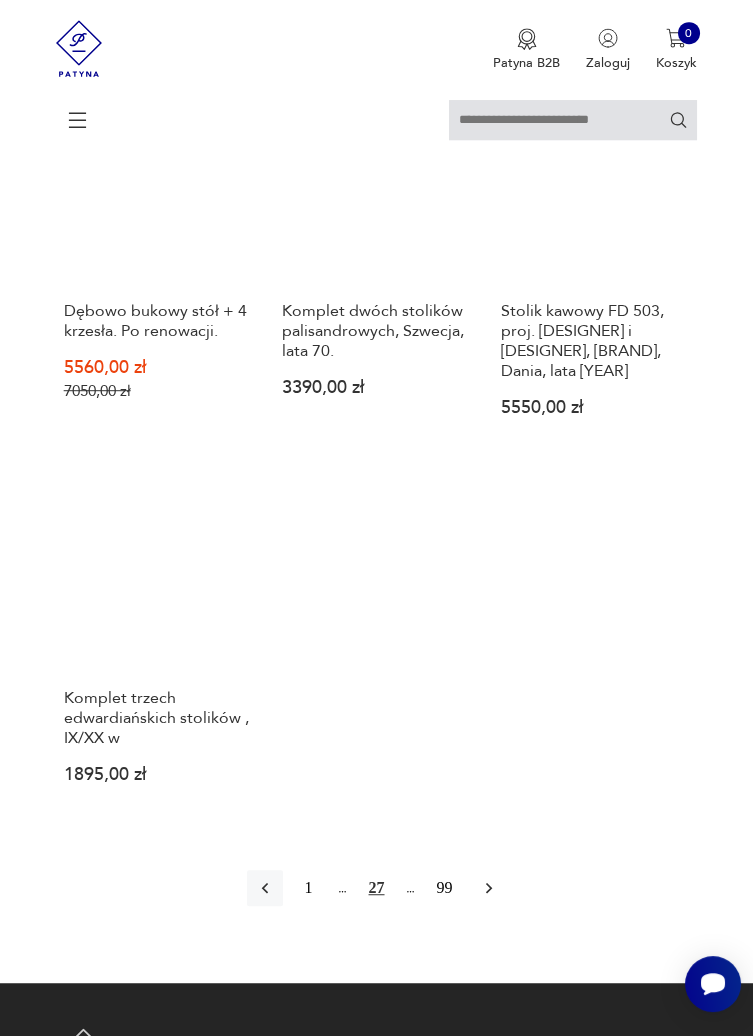 scroll, scrollTop: 2148, scrollLeft: 0, axis: vertical 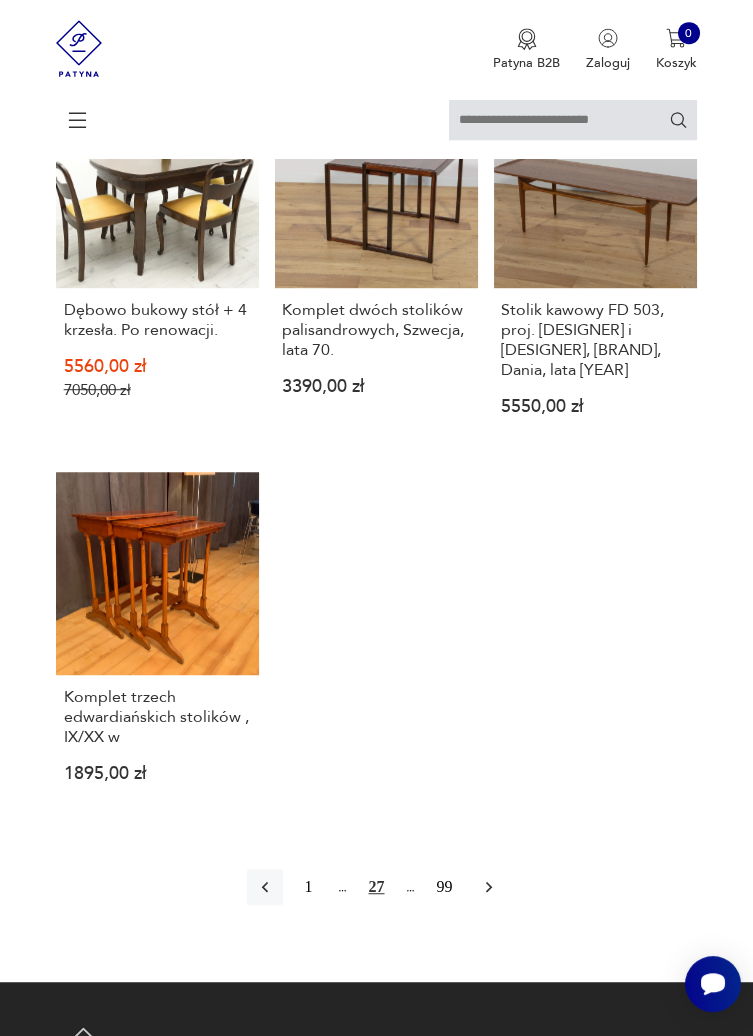 click at bounding box center (489, 887) 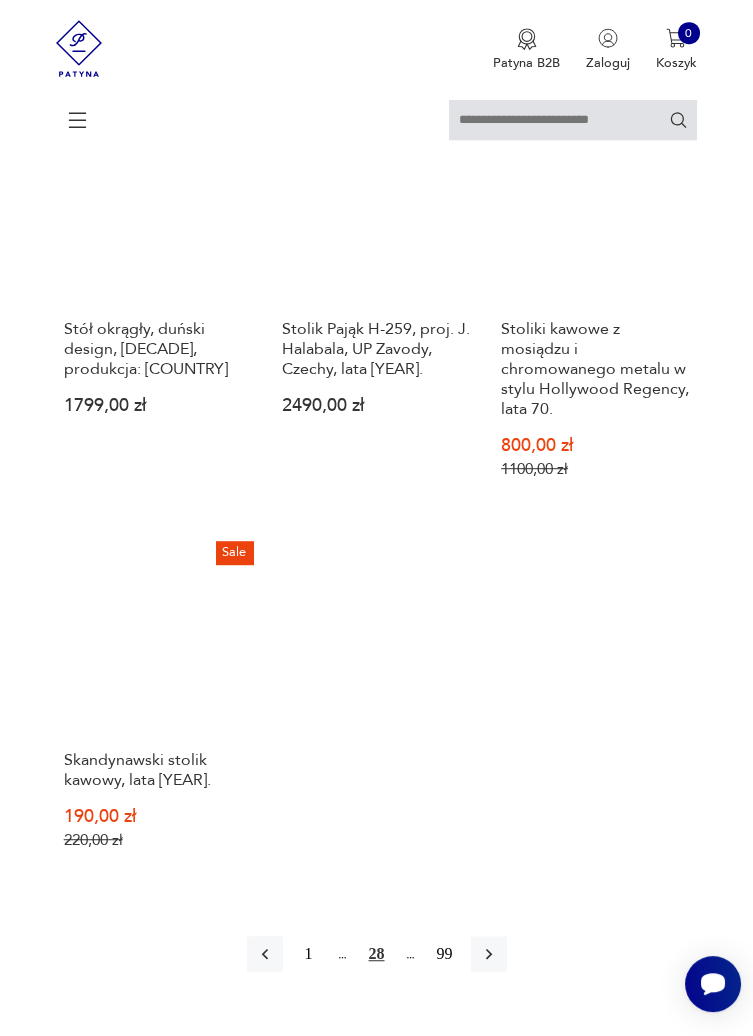 scroll, scrollTop: 2152, scrollLeft: 0, axis: vertical 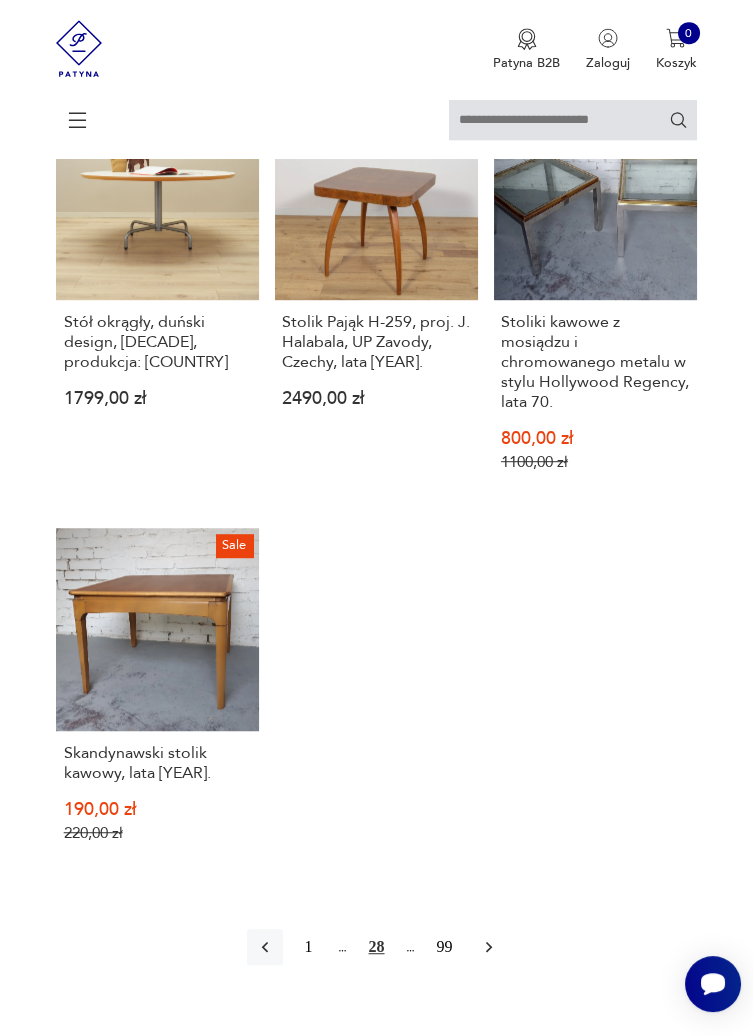 click at bounding box center (488, 947) 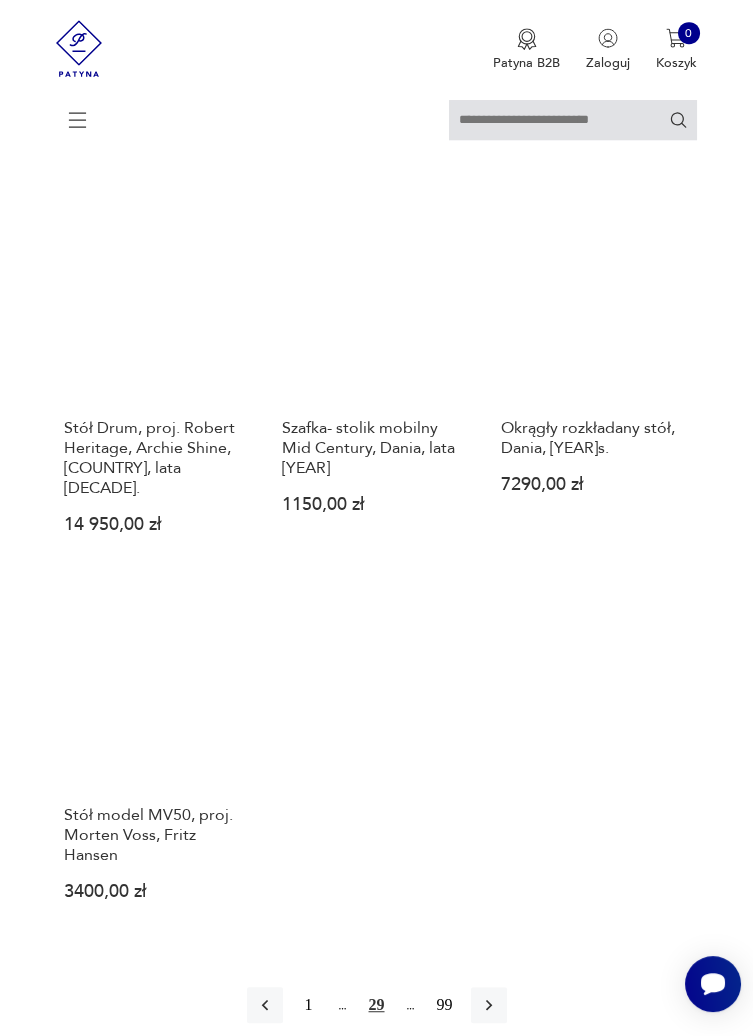 scroll, scrollTop: 2054, scrollLeft: 0, axis: vertical 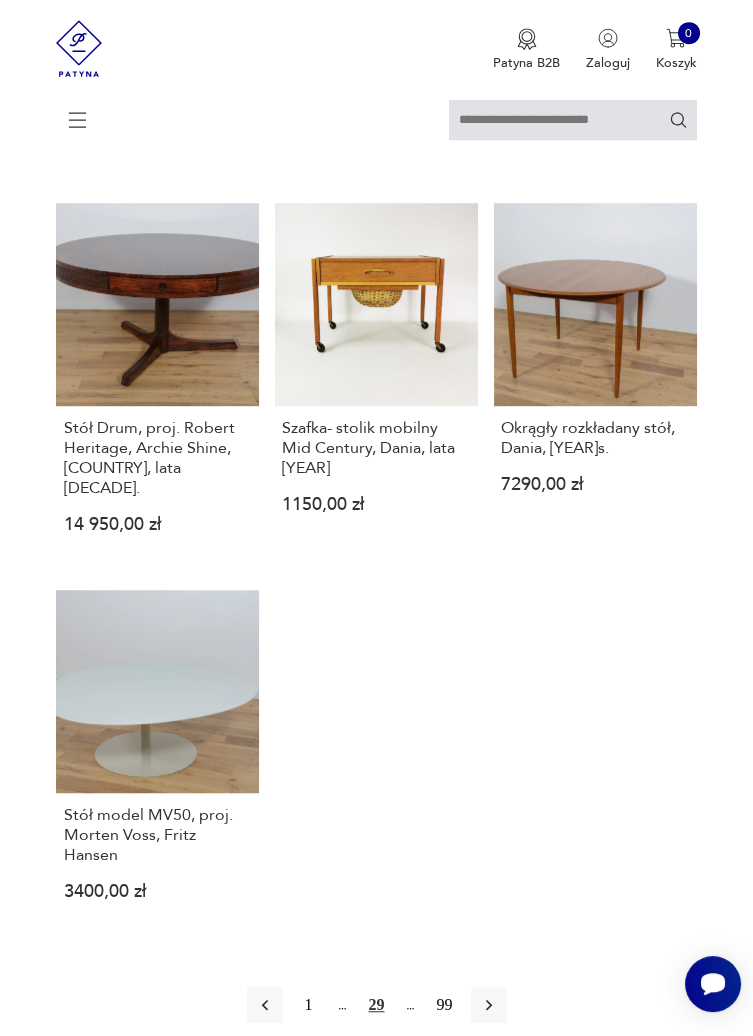 click at bounding box center [489, 1005] 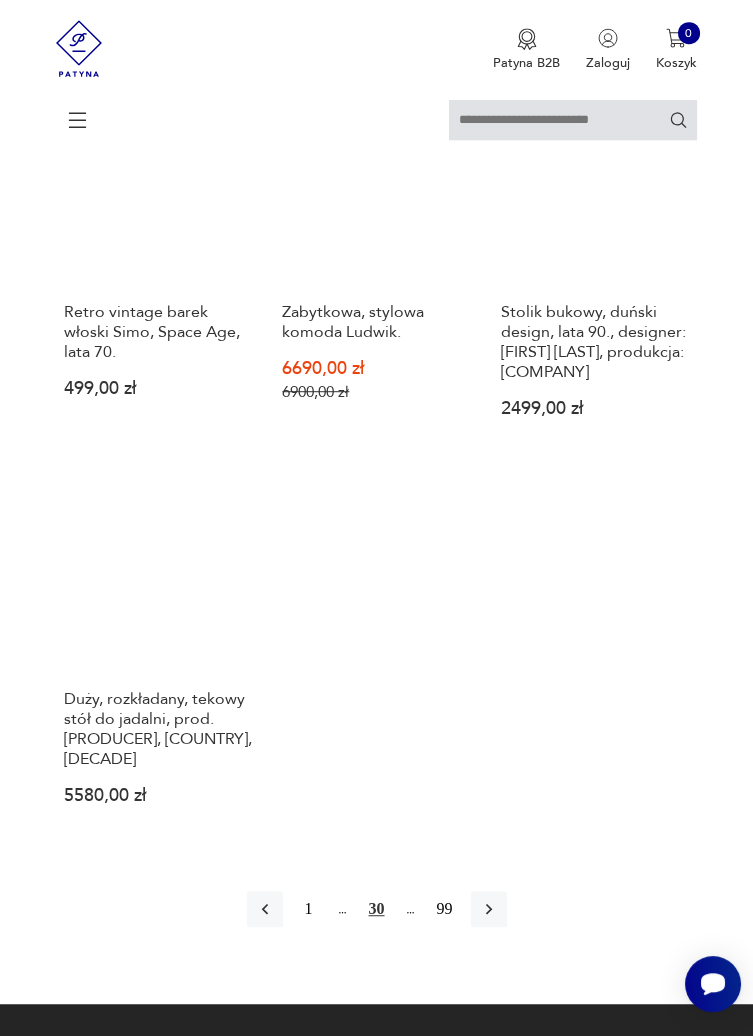 scroll, scrollTop: 2192, scrollLeft: 0, axis: vertical 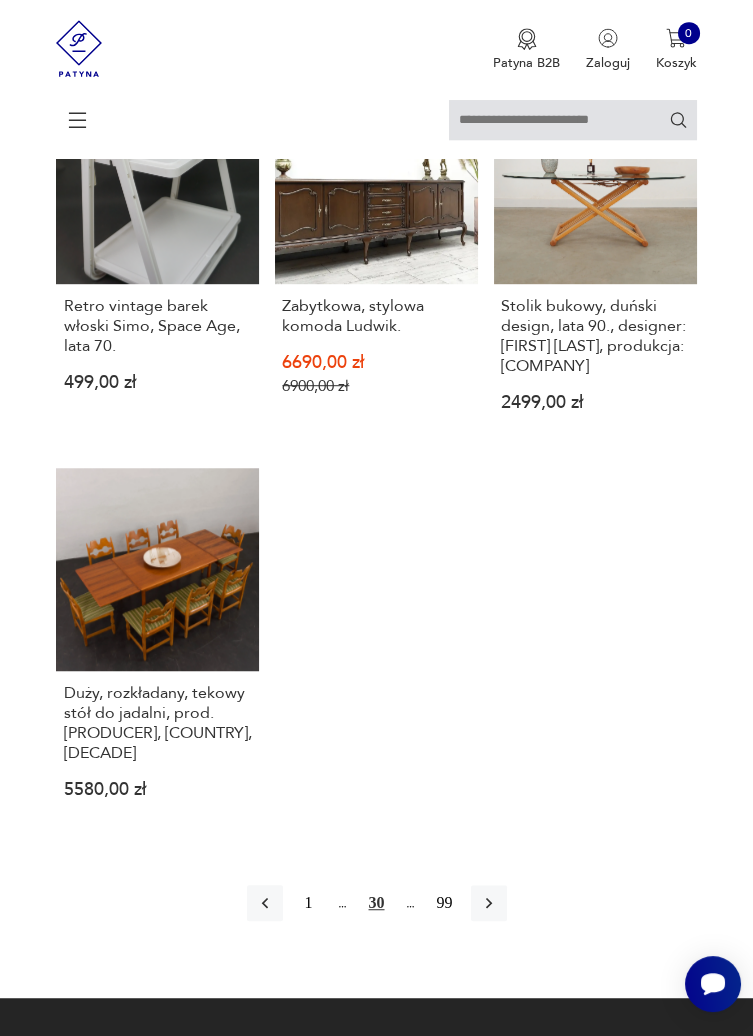 click at bounding box center (489, 903) 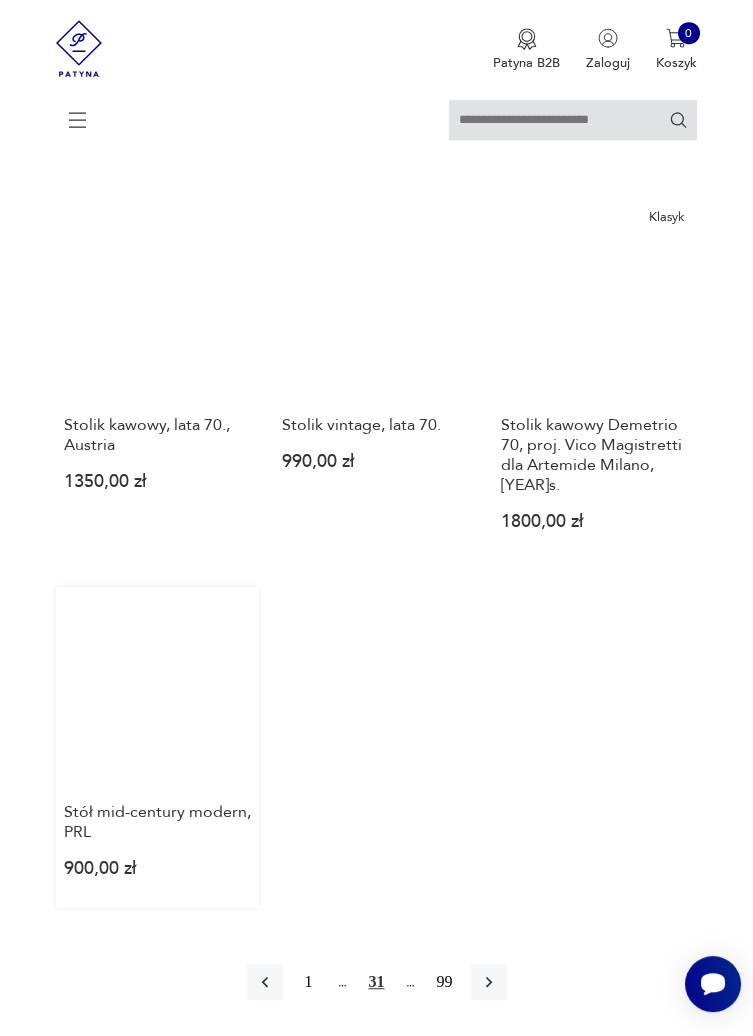 scroll, scrollTop: 2069, scrollLeft: 0, axis: vertical 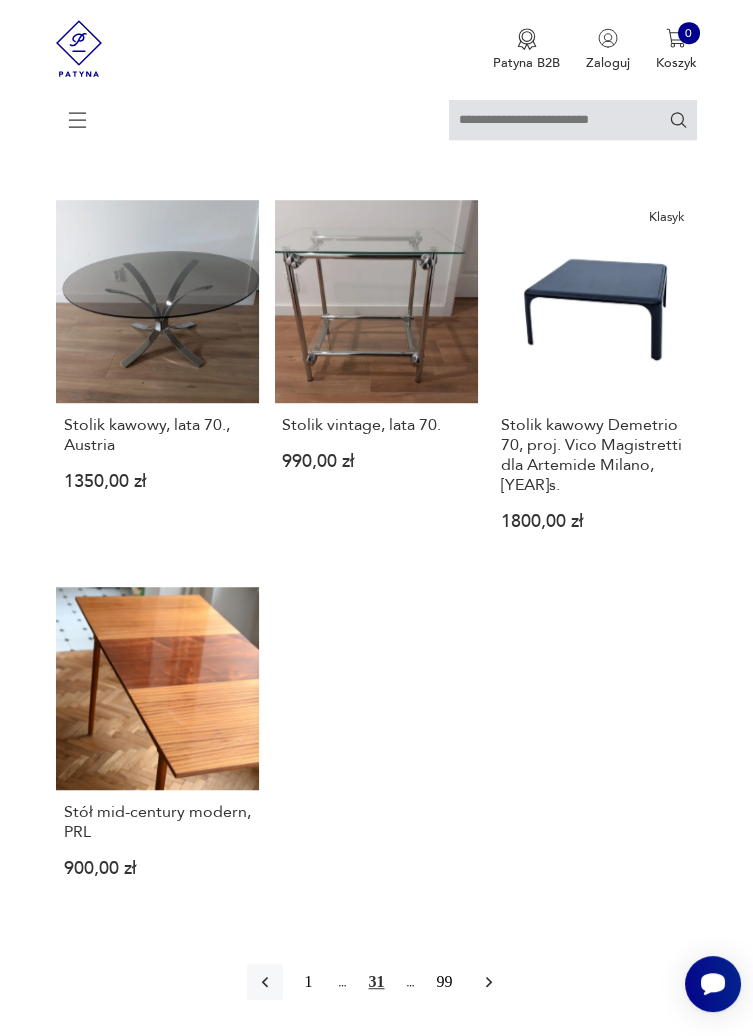 click at bounding box center [488, 982] 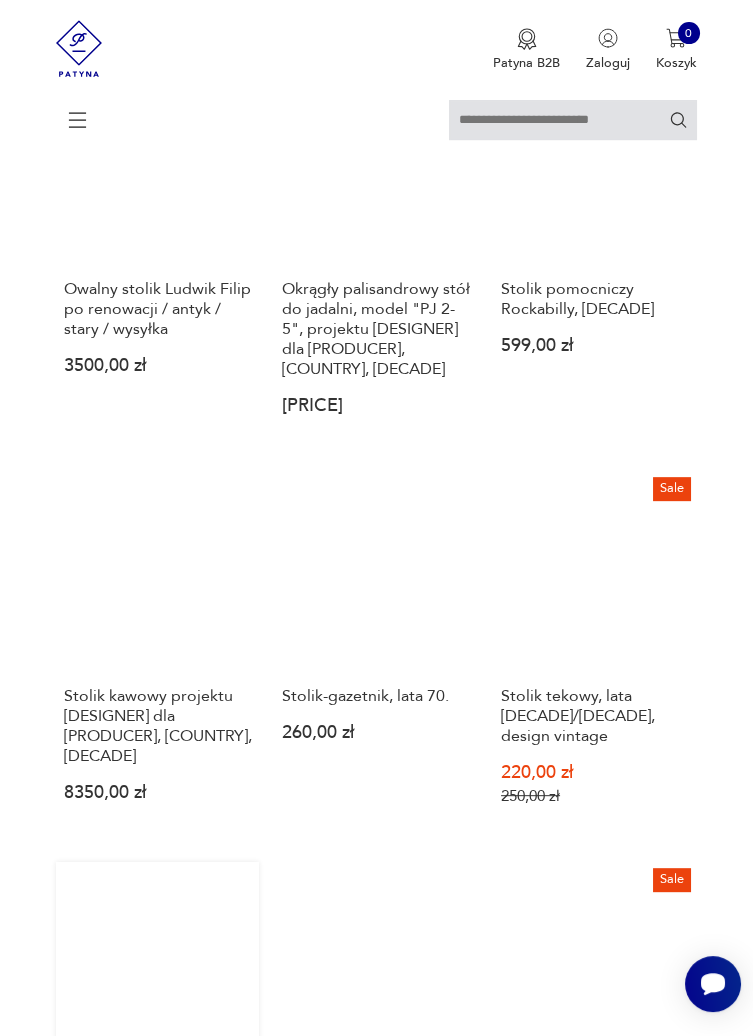 scroll, scrollTop: 1433, scrollLeft: 0, axis: vertical 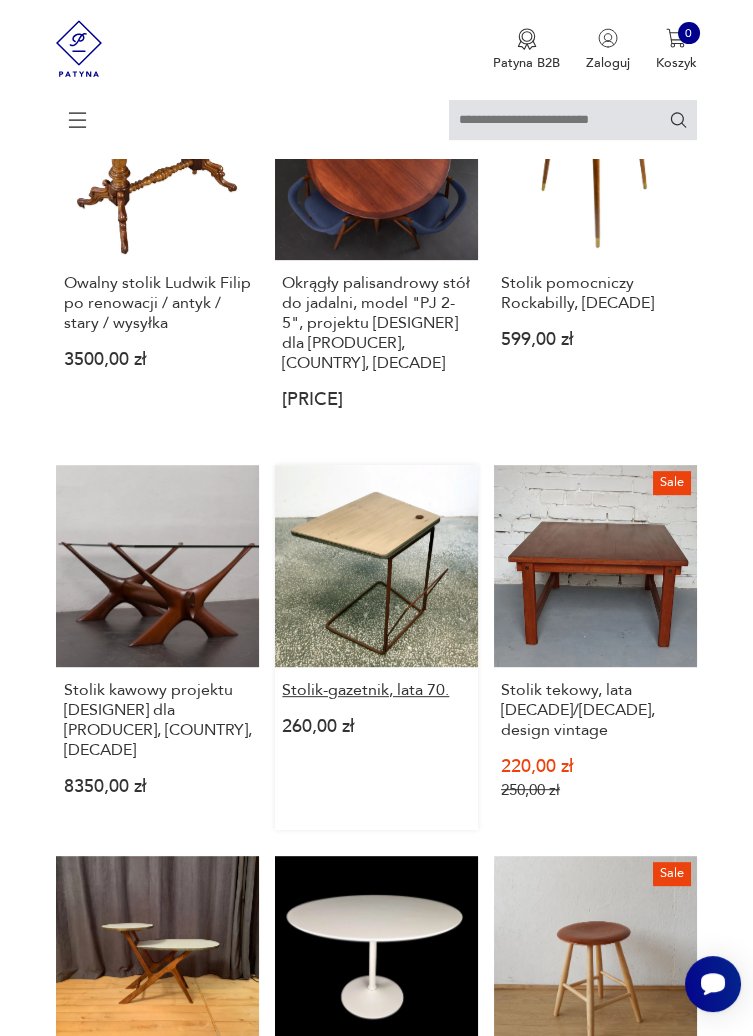 click on "Stolik-gazetnik, lata 70." at bounding box center [376, 690] 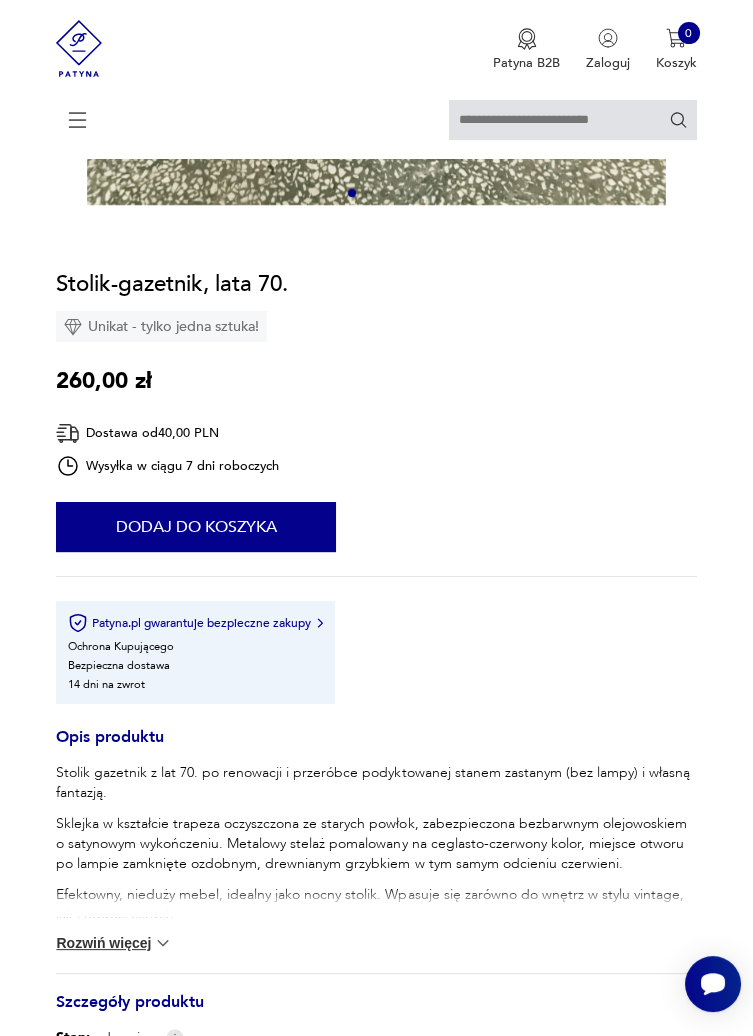 scroll, scrollTop: 791, scrollLeft: 0, axis: vertical 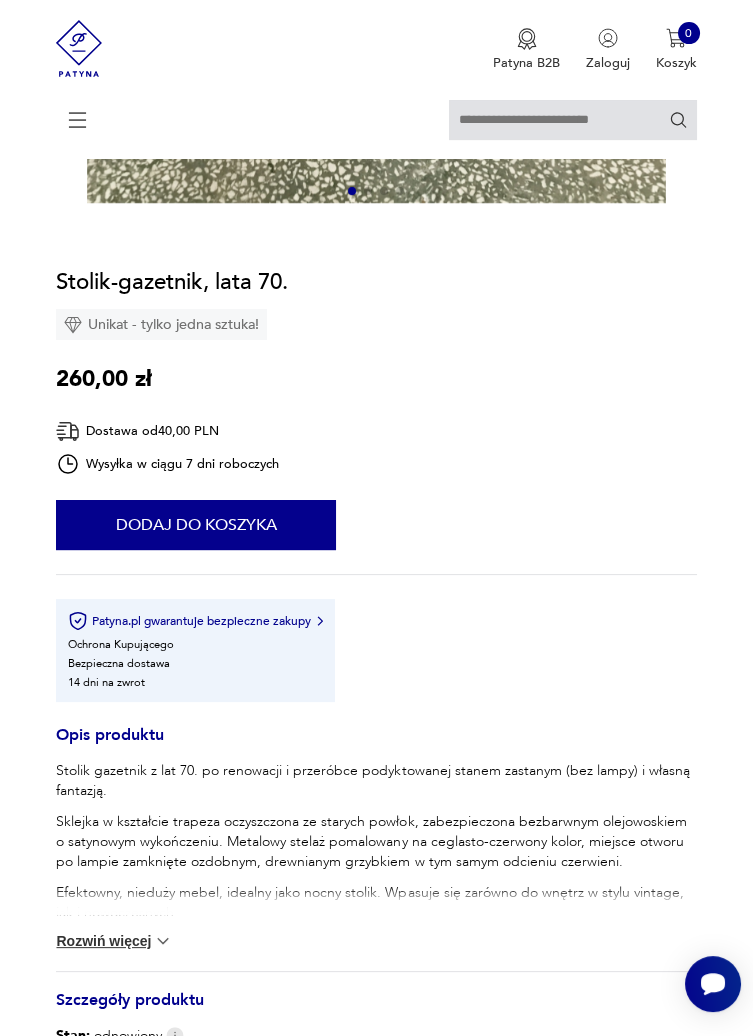 click on "Rozwiń więcej" at bounding box center (114, 941) 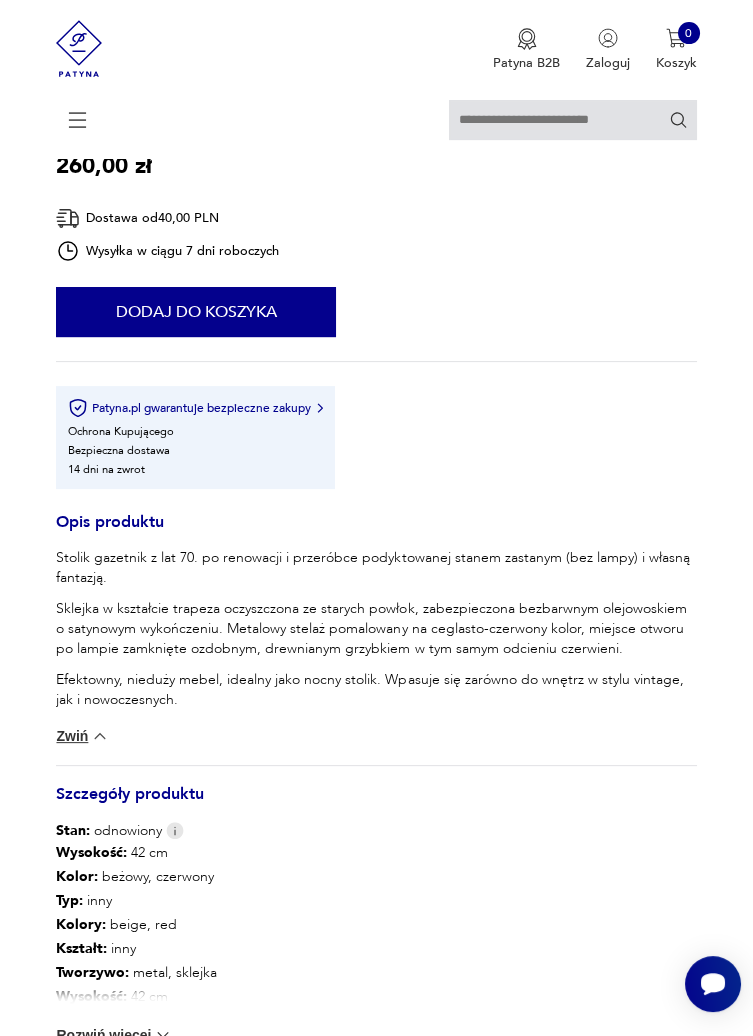 scroll, scrollTop: 1019, scrollLeft: 0, axis: vertical 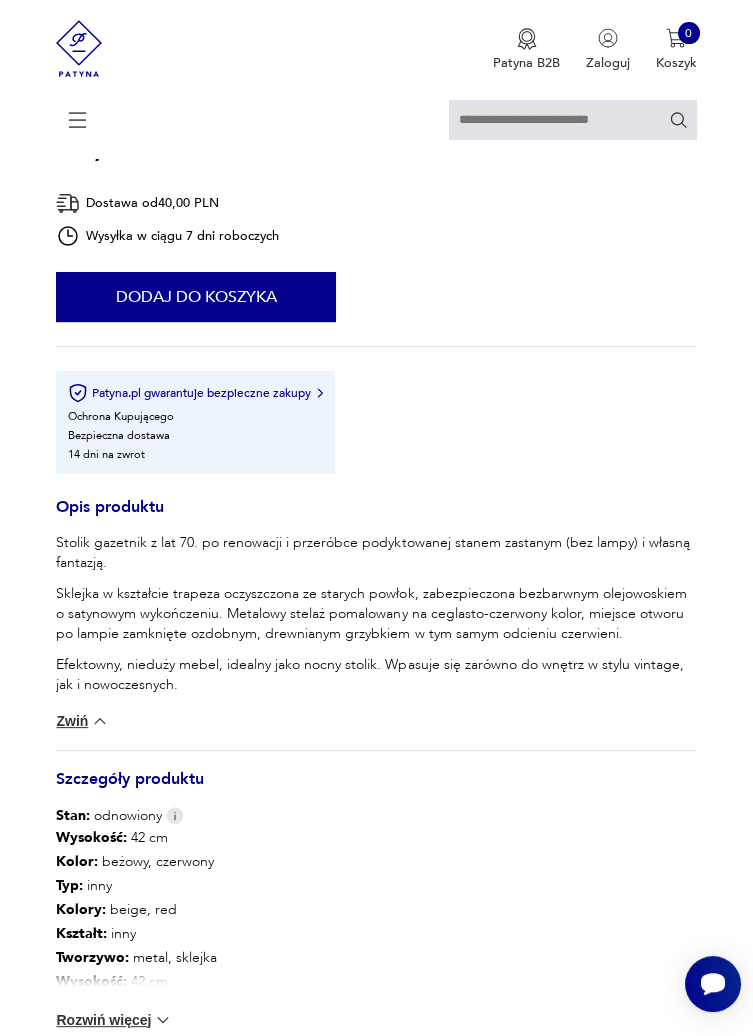 click on "Rozwiń więcej" at bounding box center [82, 721] 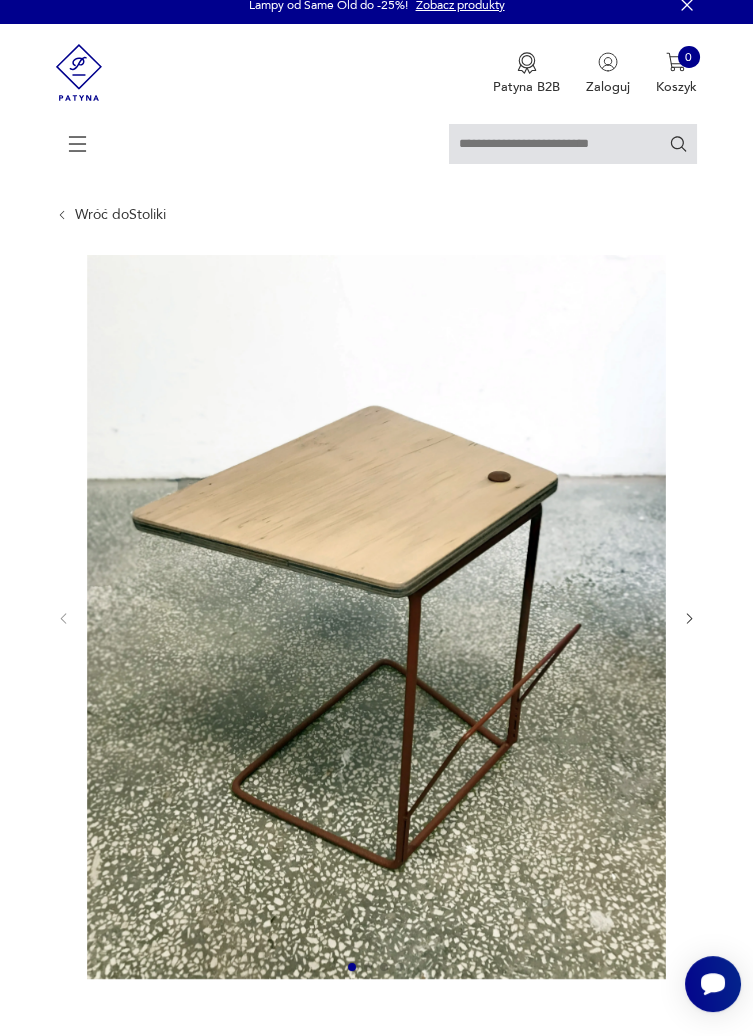 scroll, scrollTop: 0, scrollLeft: 0, axis: both 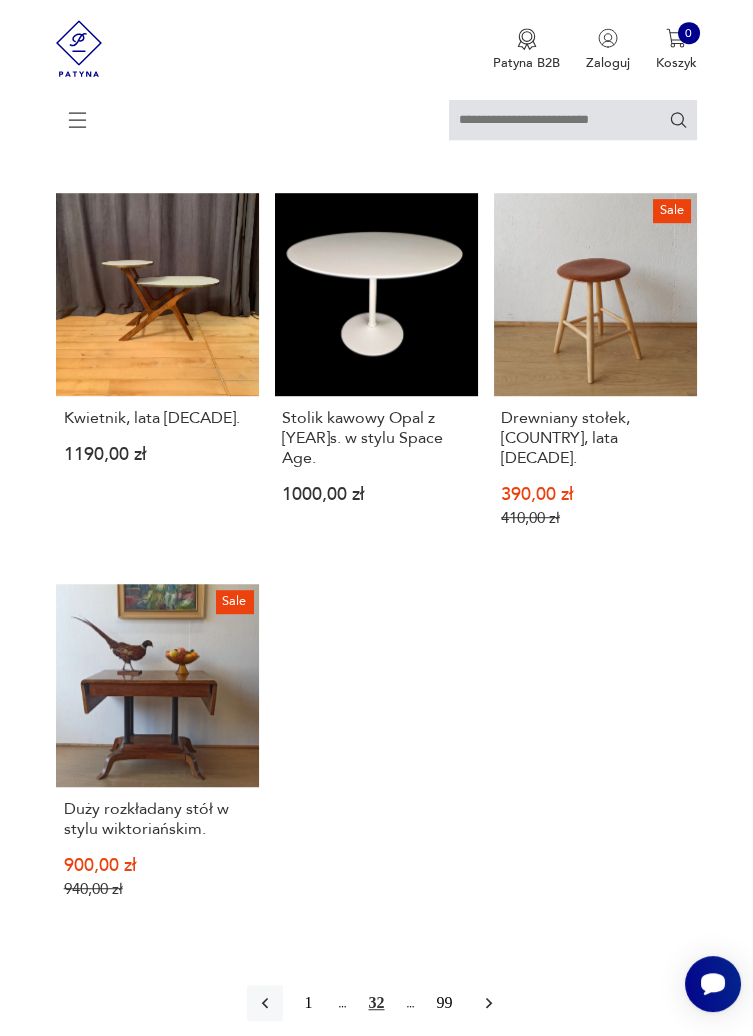 click at bounding box center [489, 1003] 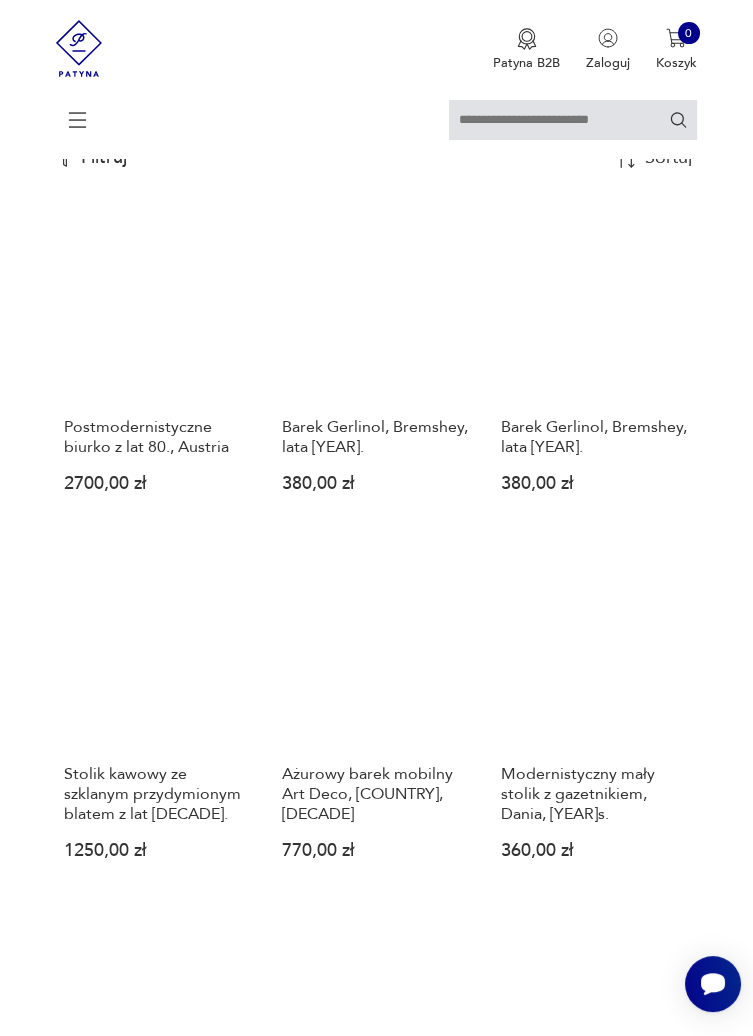 scroll, scrollTop: 519, scrollLeft: 0, axis: vertical 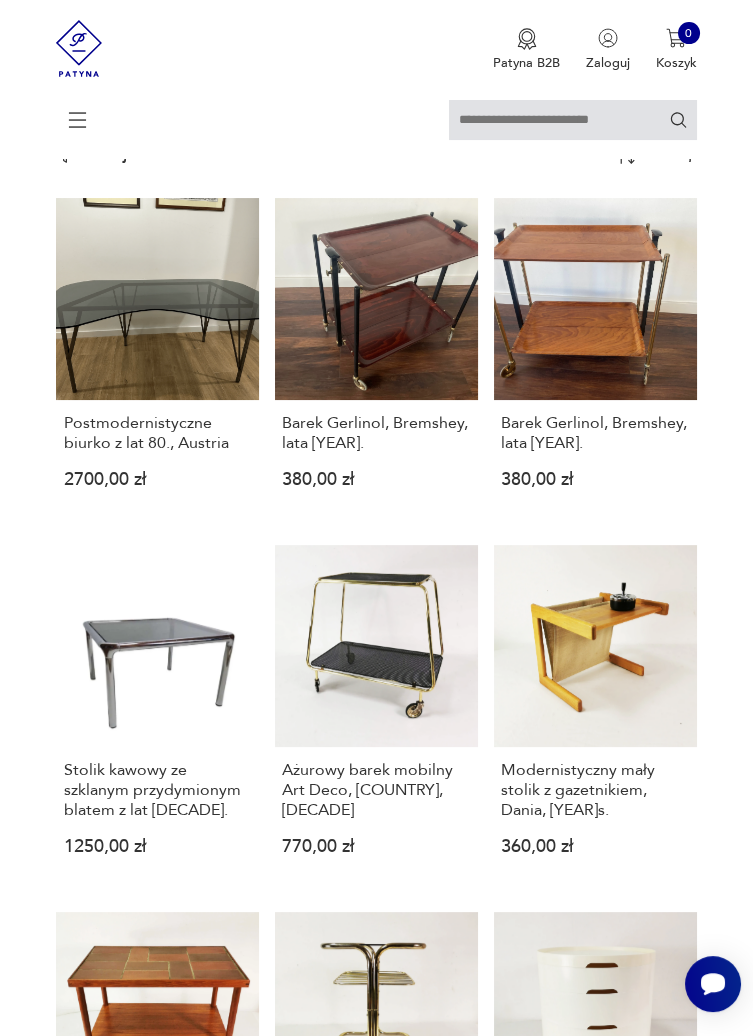 click on "Modernistyczny mały stolik z gazetnikiem, Dania, [YEAR]s." at bounding box center (595, 790) 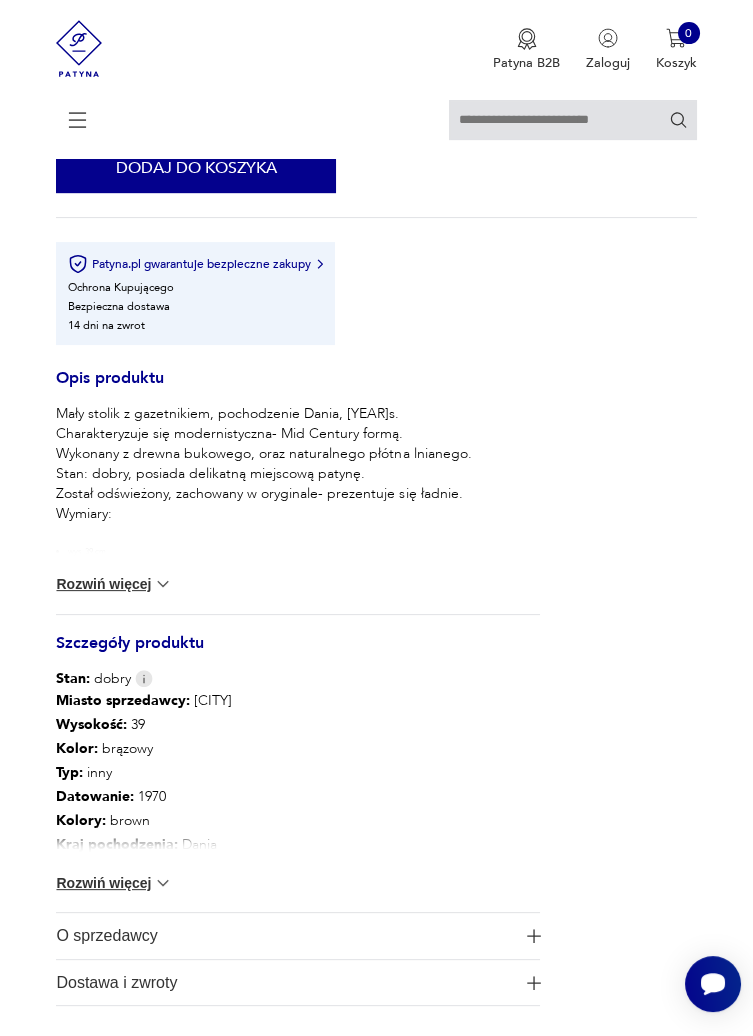 scroll, scrollTop: 1012, scrollLeft: 0, axis: vertical 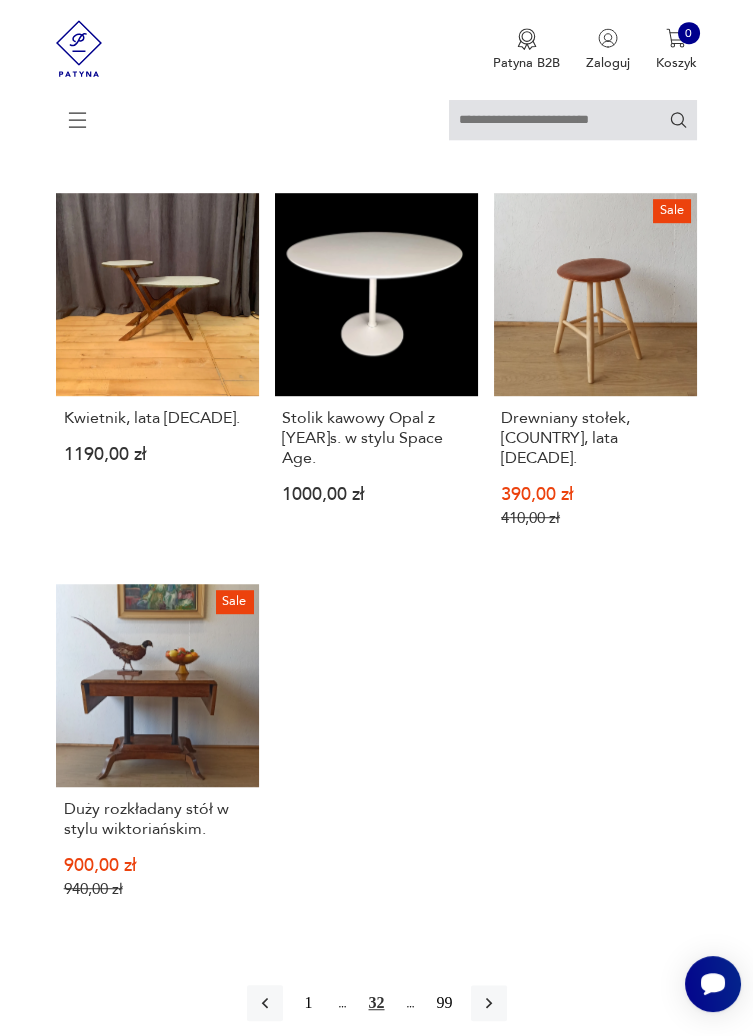 click at bounding box center [489, 1003] 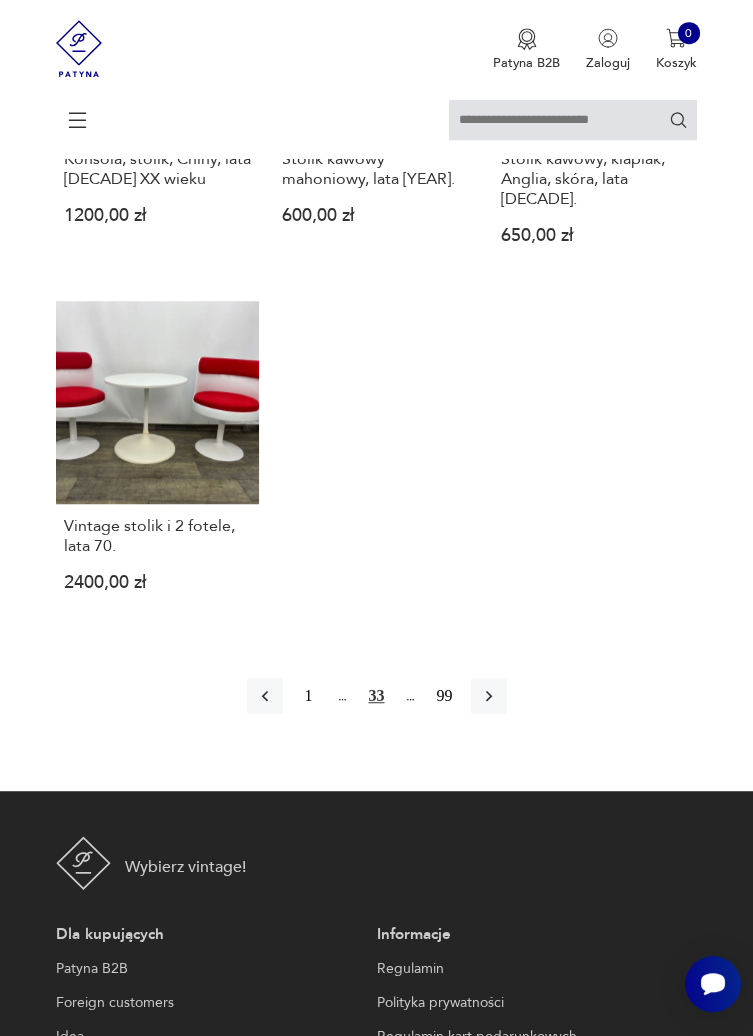scroll, scrollTop: 2295, scrollLeft: 0, axis: vertical 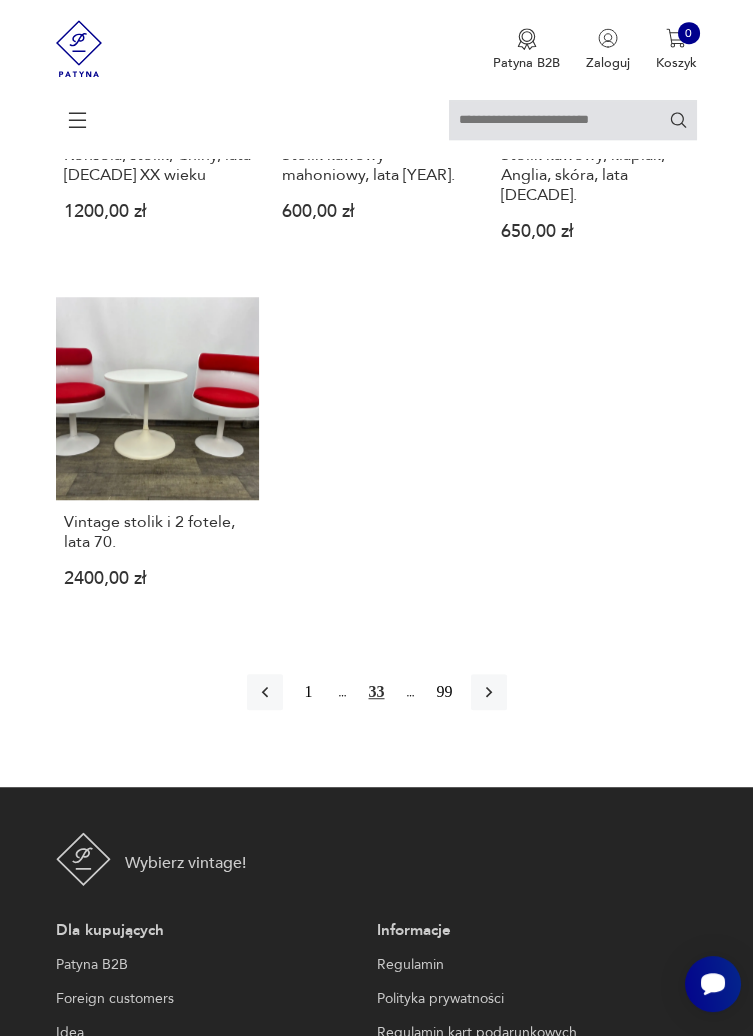 click at bounding box center (489, 692) 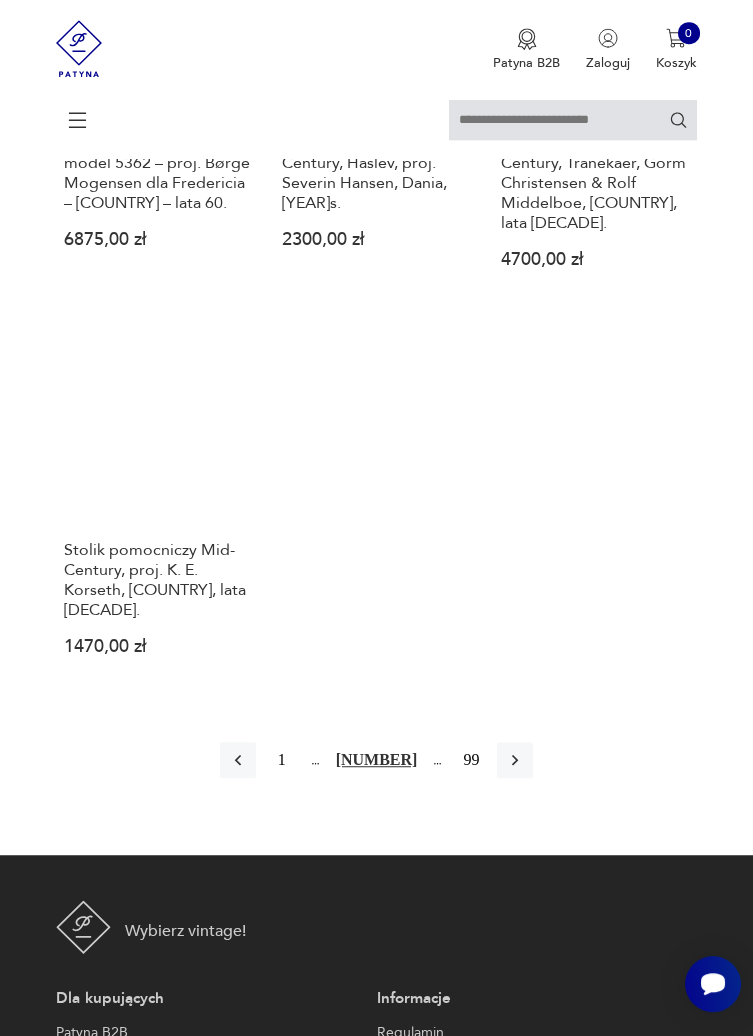 scroll, scrollTop: 2318, scrollLeft: 0, axis: vertical 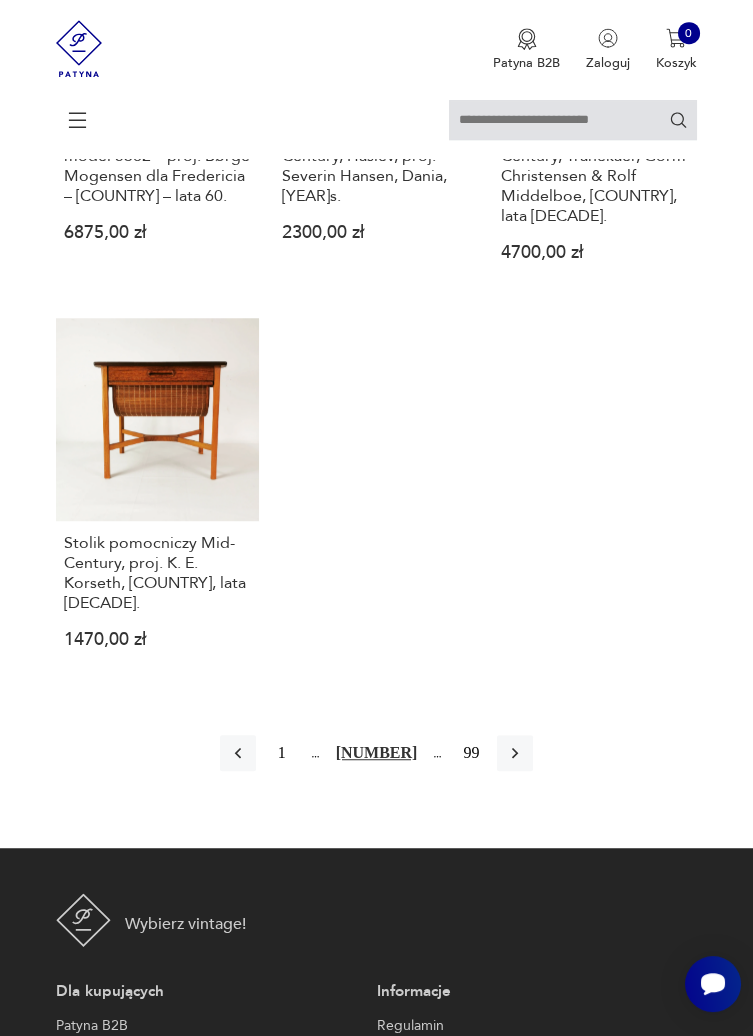 click at bounding box center [515, 753] 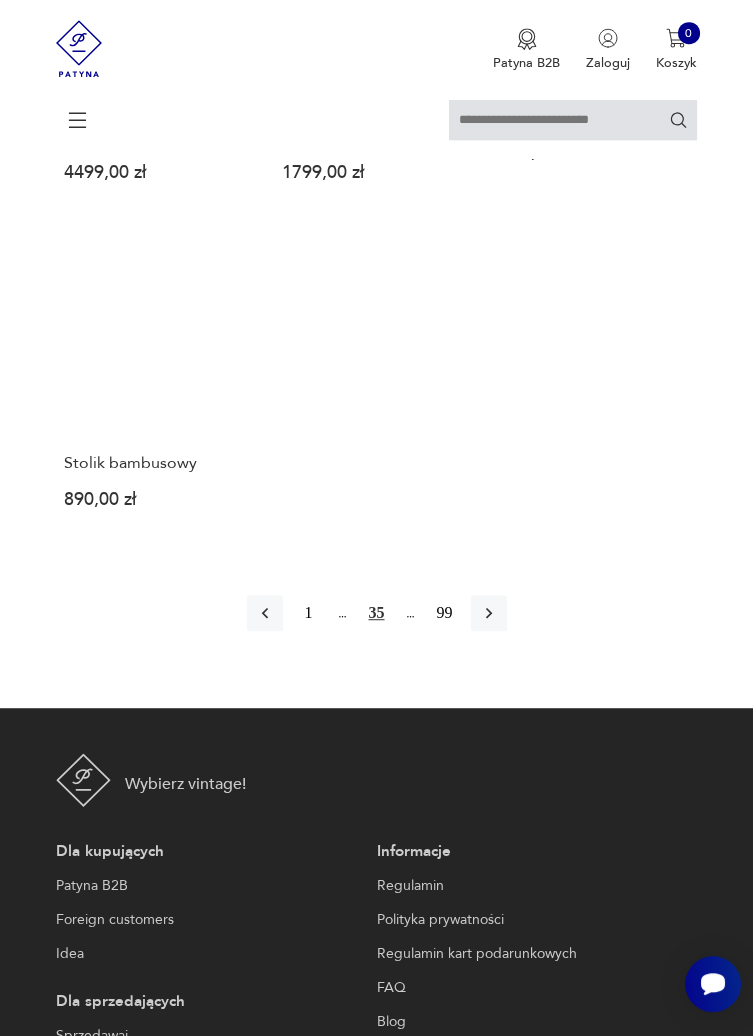 scroll, scrollTop: 2295, scrollLeft: 0, axis: vertical 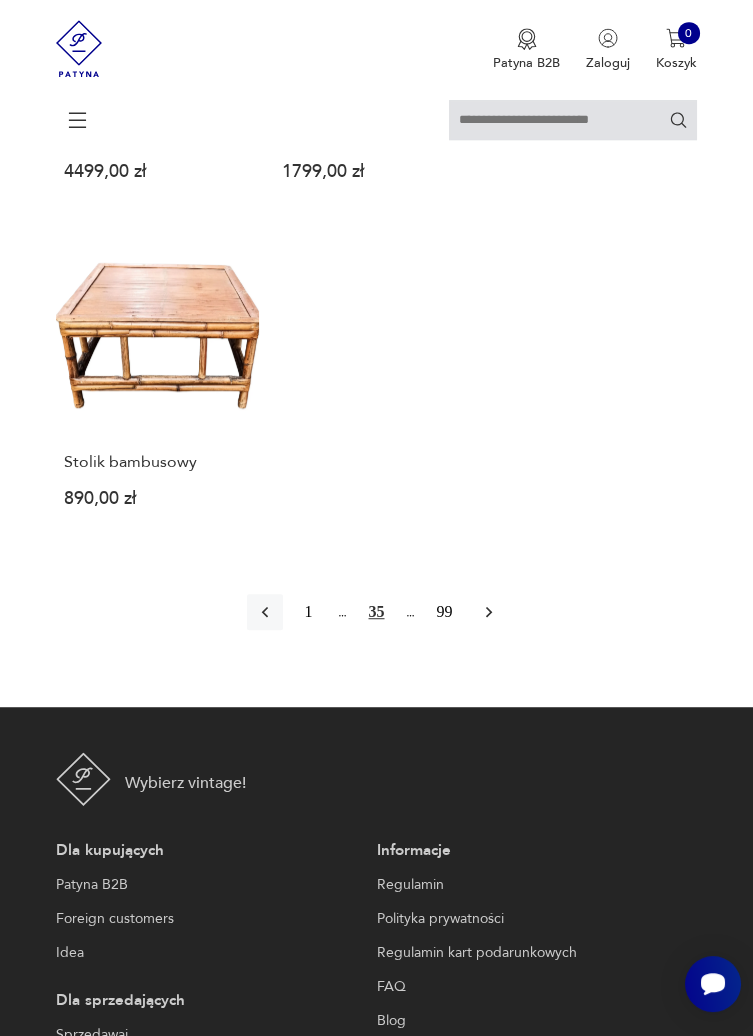 click at bounding box center [489, 612] 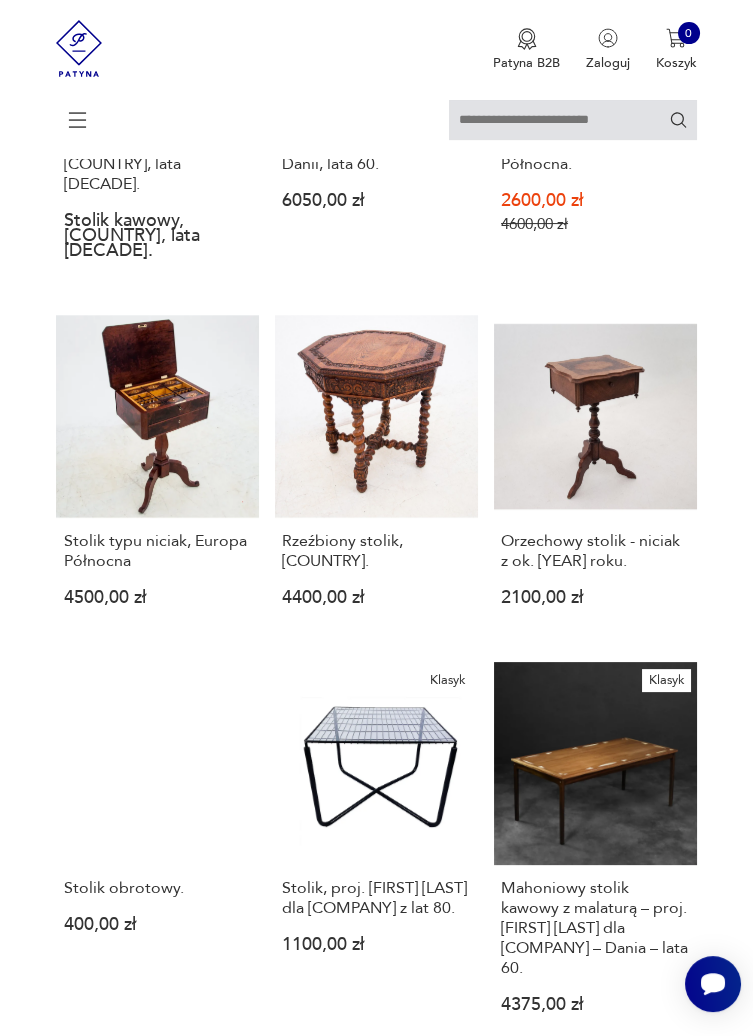 scroll, scrollTop: 801, scrollLeft: 0, axis: vertical 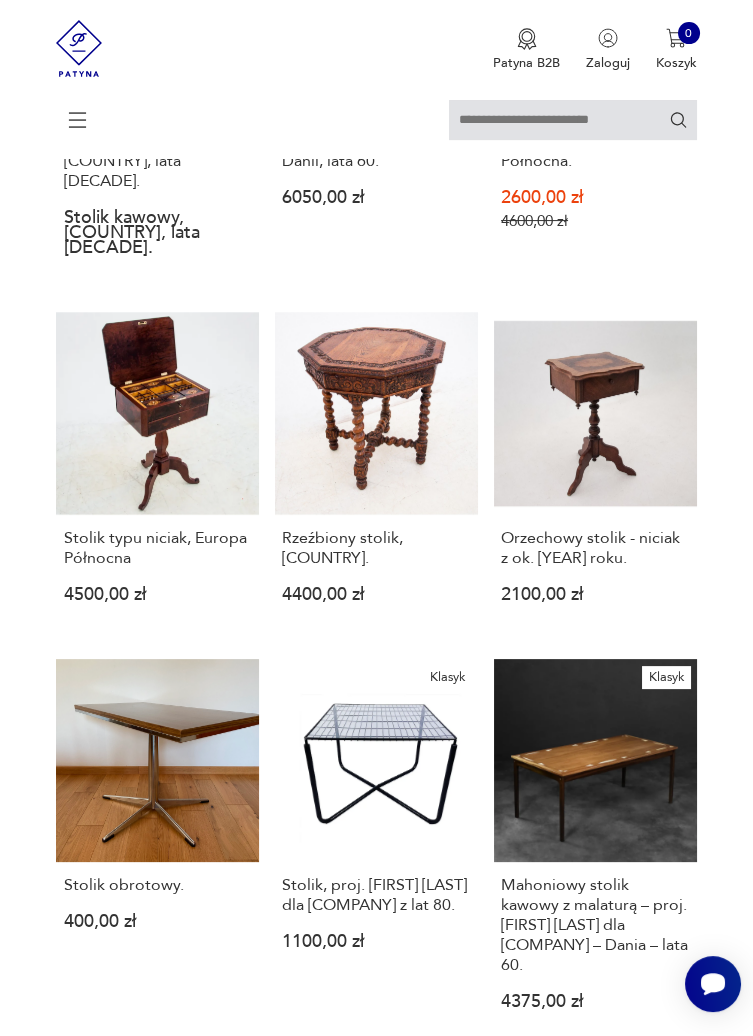 click on "Stolik obrotowy. [PRICE]" at bounding box center [157, 849] 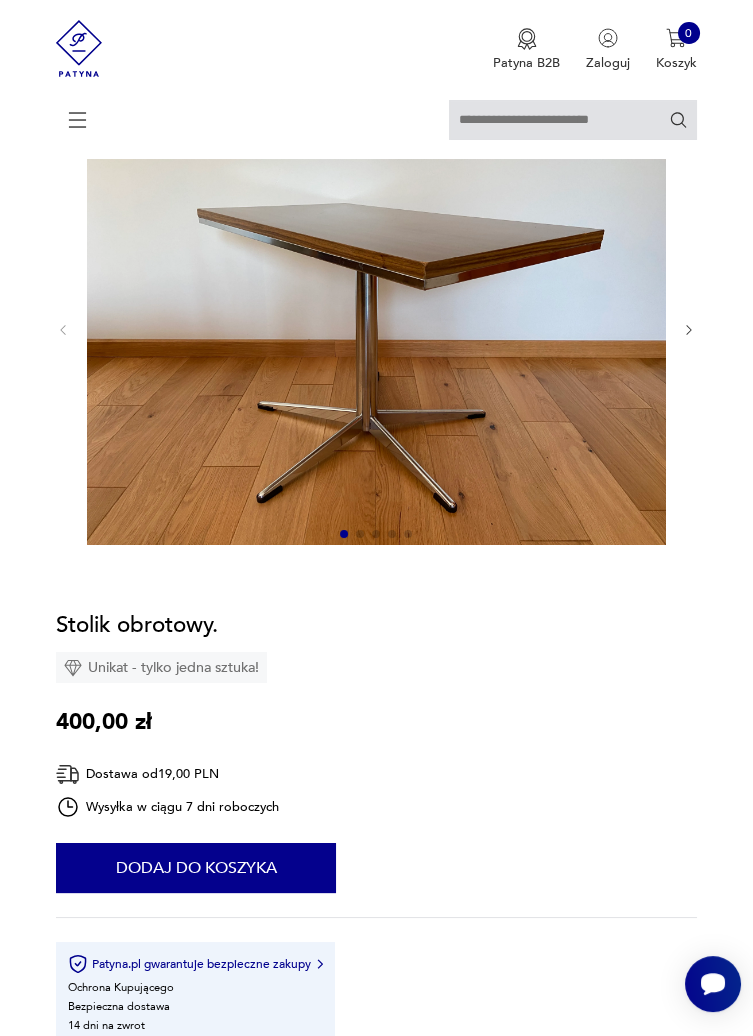 scroll, scrollTop: 0, scrollLeft: 0, axis: both 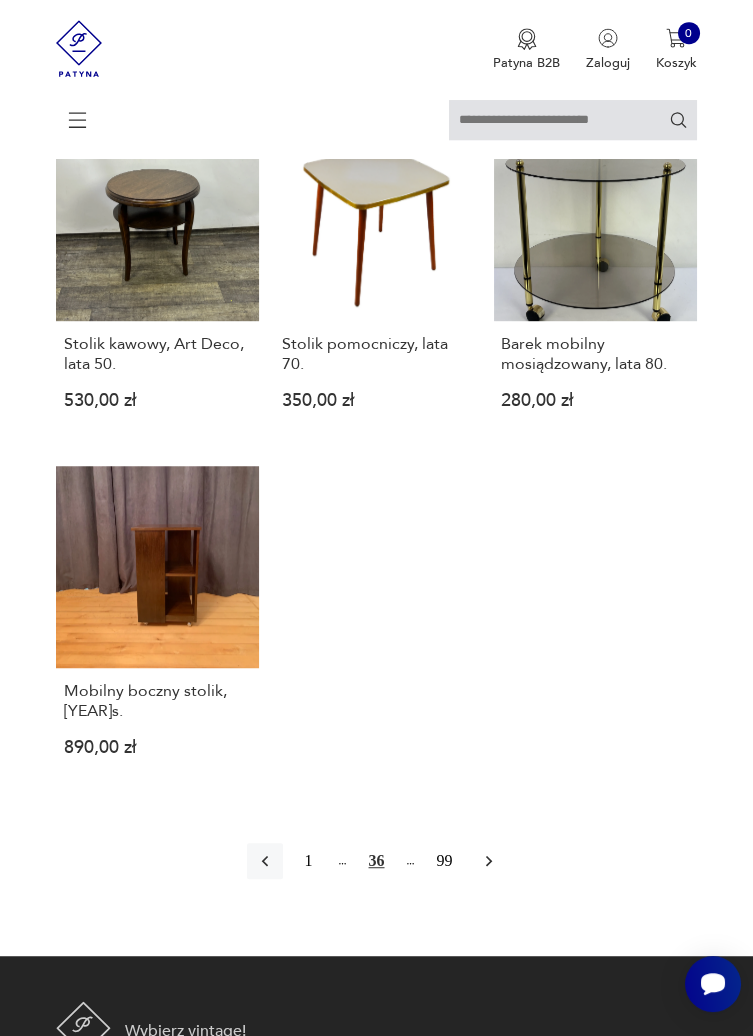 click at bounding box center (489, 861) 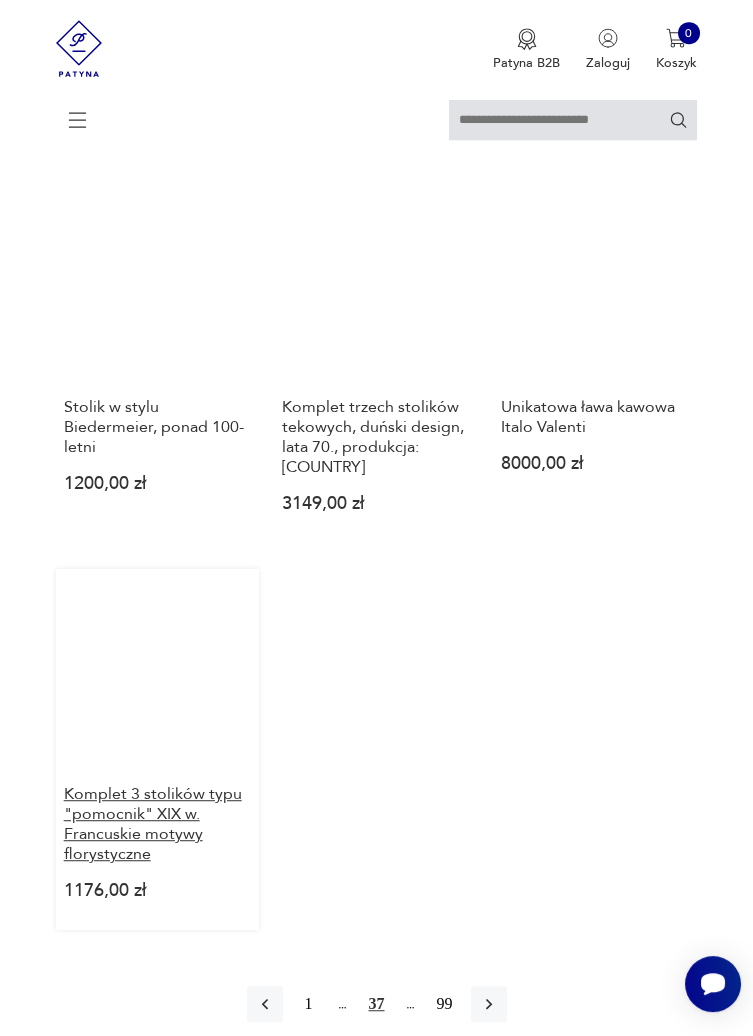 scroll, scrollTop: 2030, scrollLeft: 0, axis: vertical 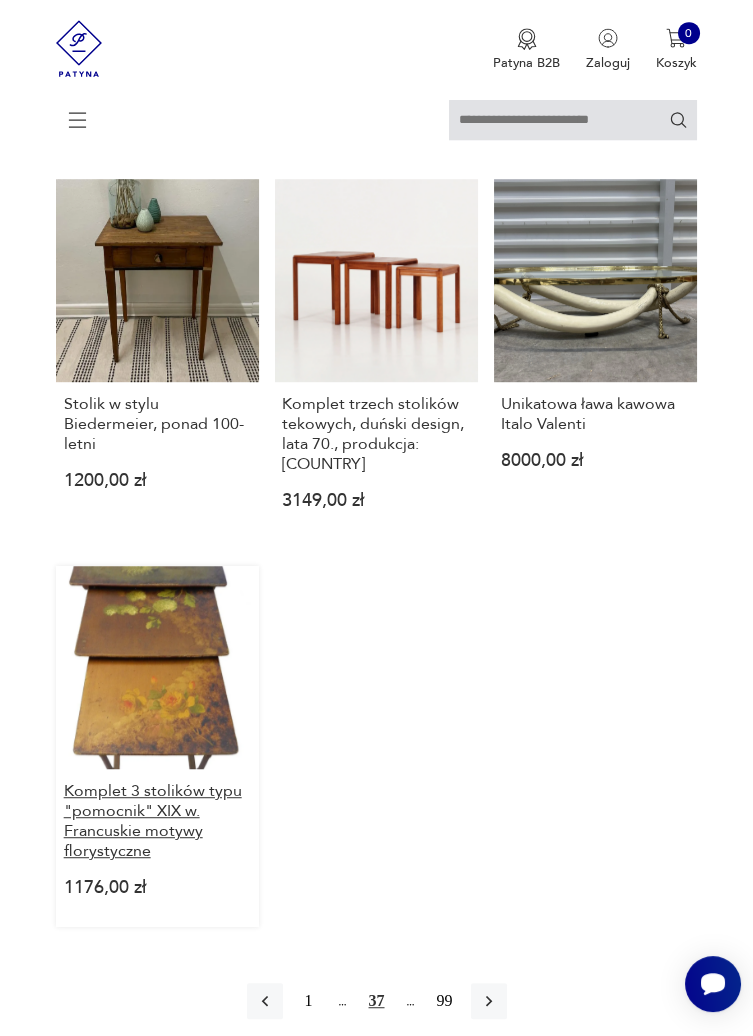 click on "Komplet 3 stolików typu "pomocnik" XIX w. Francuskie motywy florystyczne" at bounding box center (158, 821) 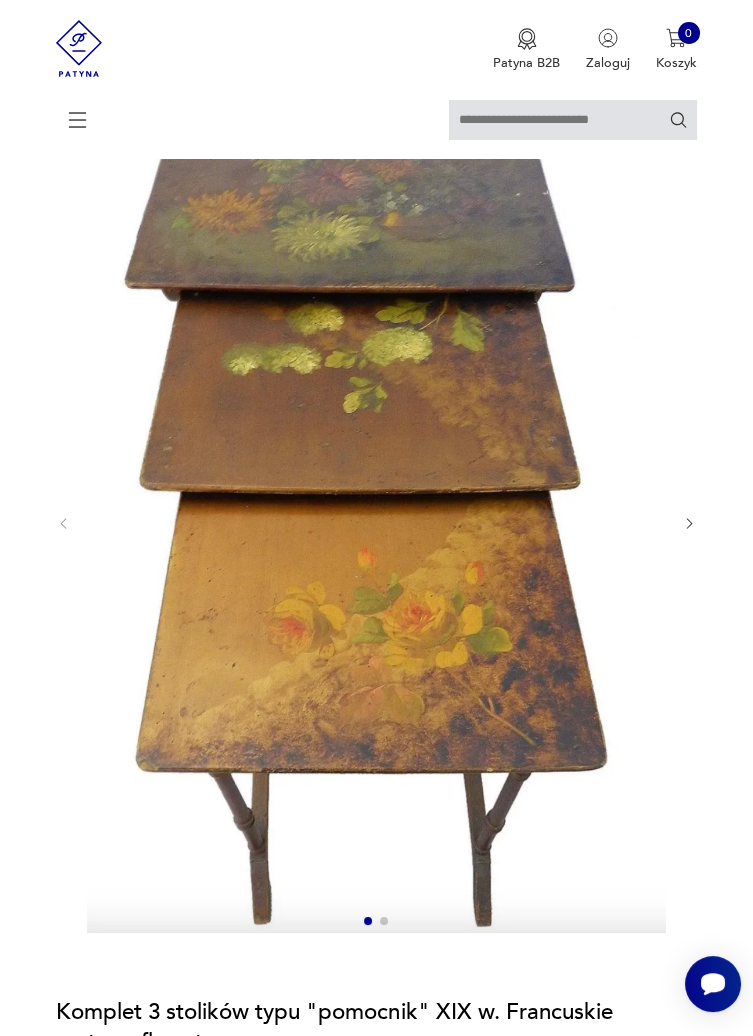 scroll, scrollTop: 0, scrollLeft: 0, axis: both 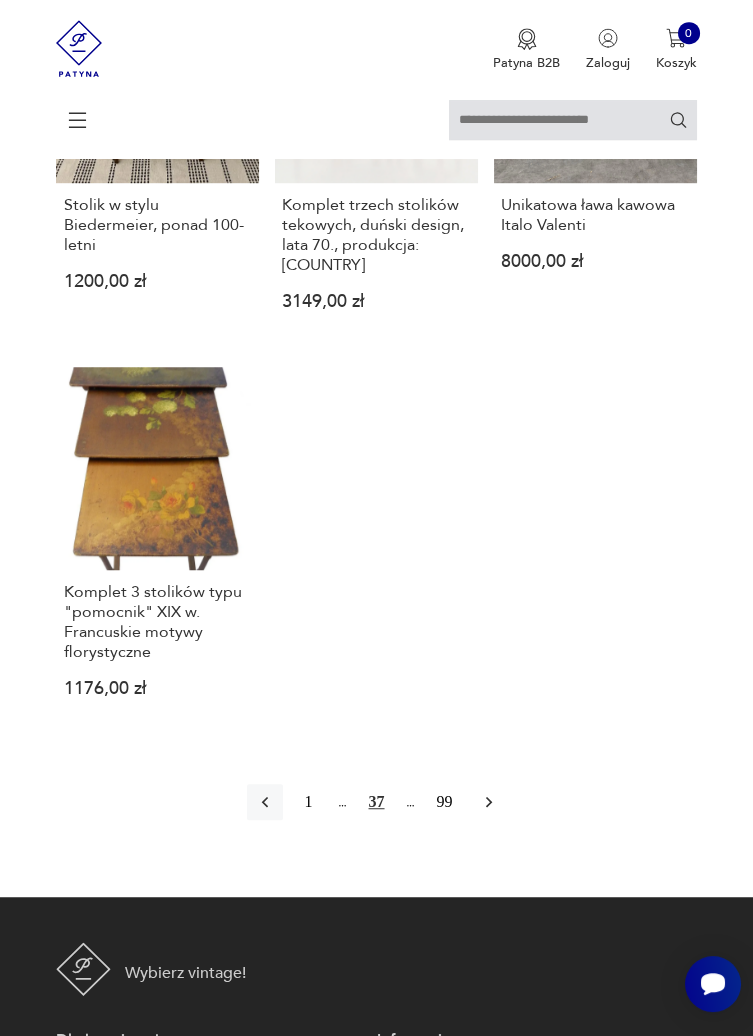 click at bounding box center (488, 802) 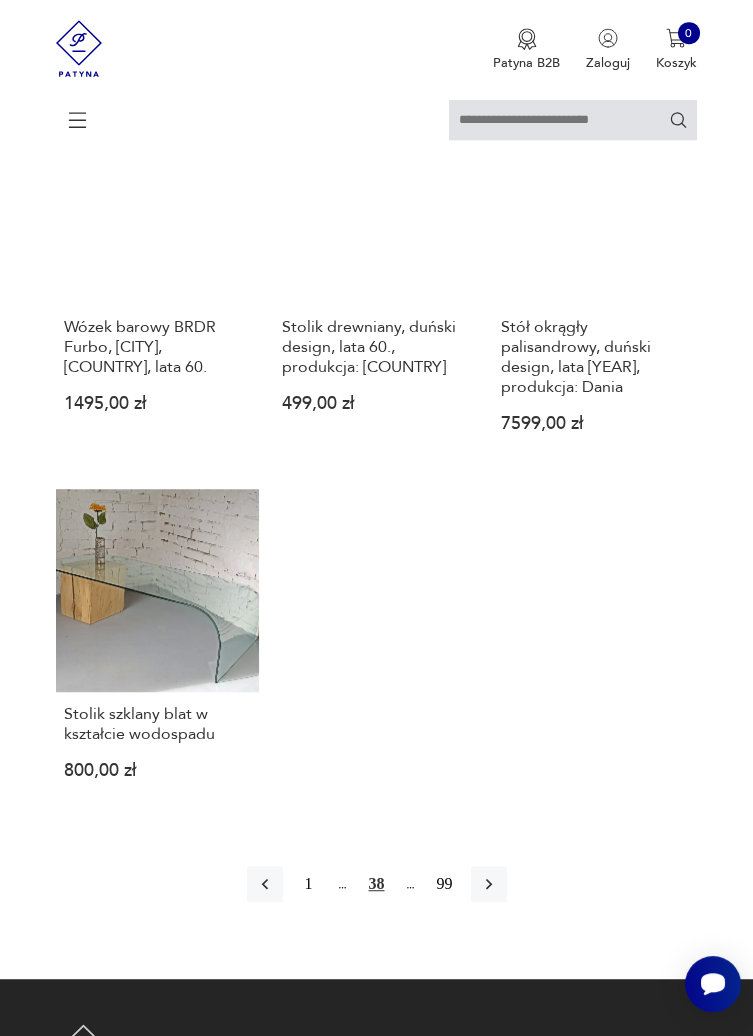 scroll, scrollTop: 2128, scrollLeft: 0, axis: vertical 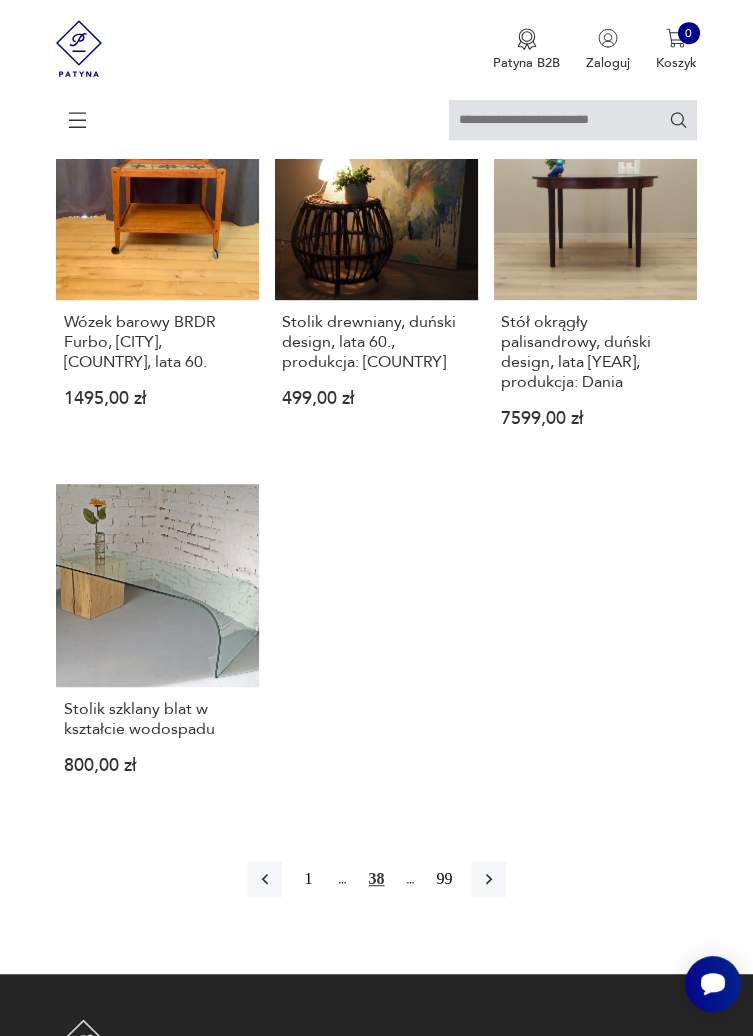 click at bounding box center [489, 879] 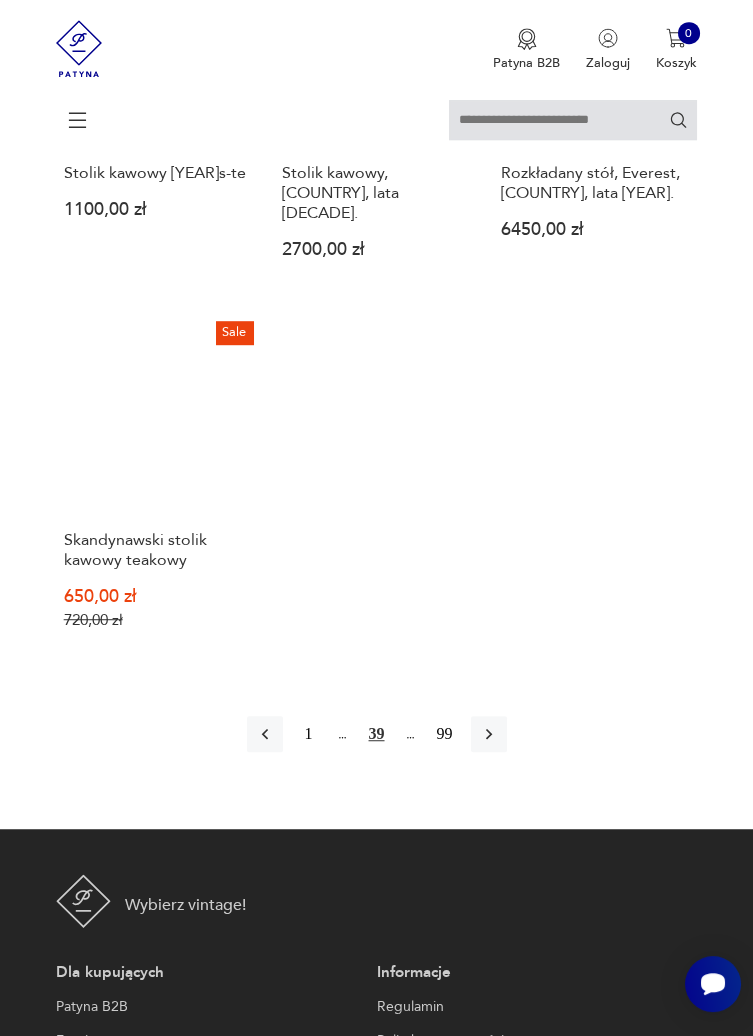 scroll, scrollTop: 2312, scrollLeft: 0, axis: vertical 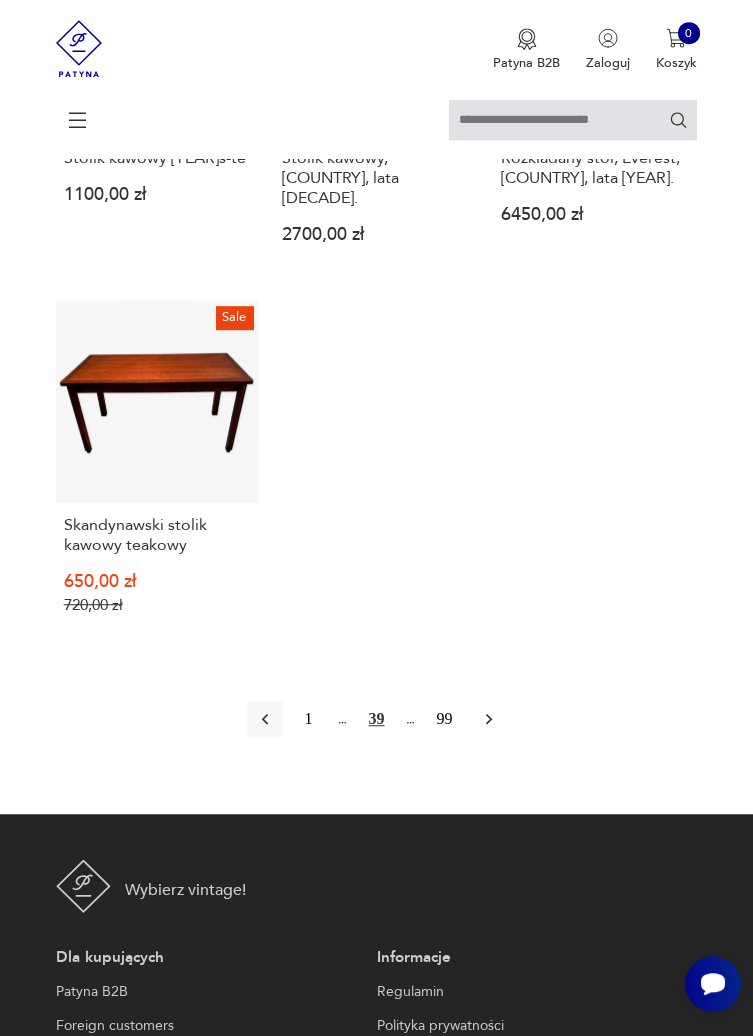 click at bounding box center (489, 719) 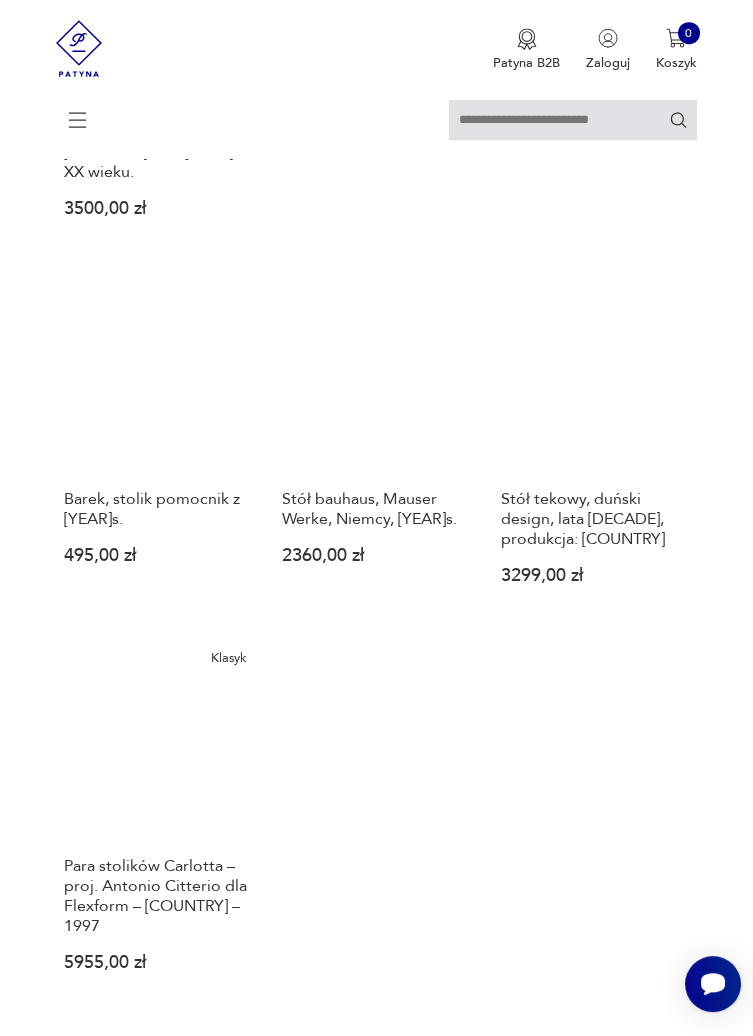 scroll, scrollTop: 1995, scrollLeft: 0, axis: vertical 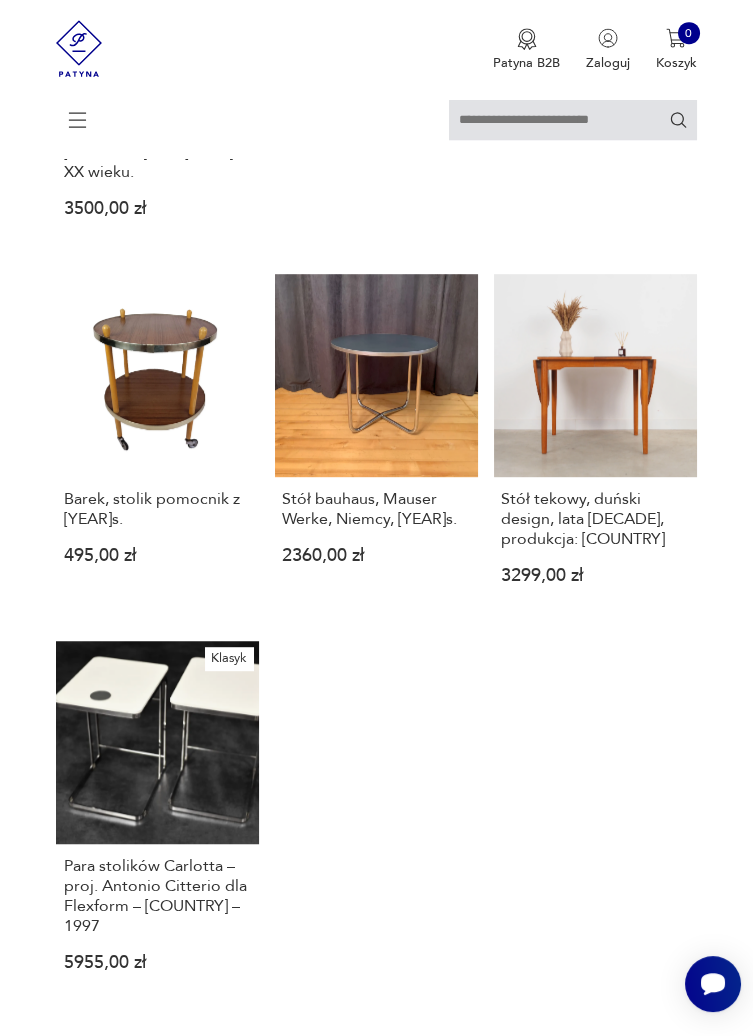 click on "Para stolików Carlotta – proj. Antonio Citterio dla Flexform – [COUNTRY] – 1997" at bounding box center [158, 896] 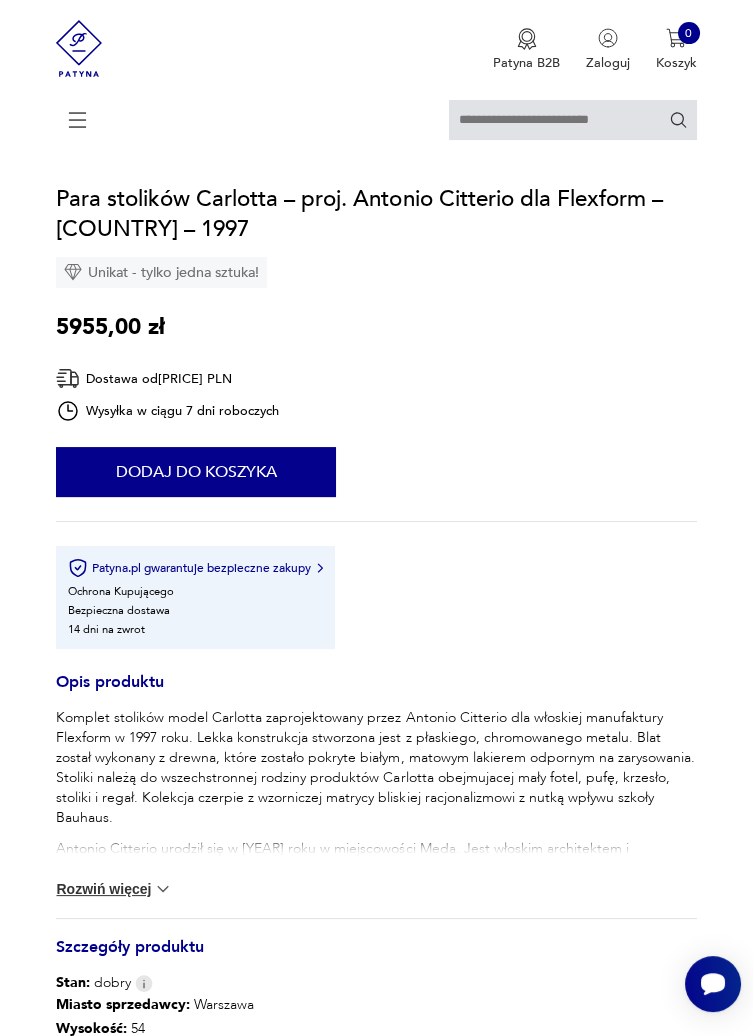 scroll, scrollTop: 539, scrollLeft: 0, axis: vertical 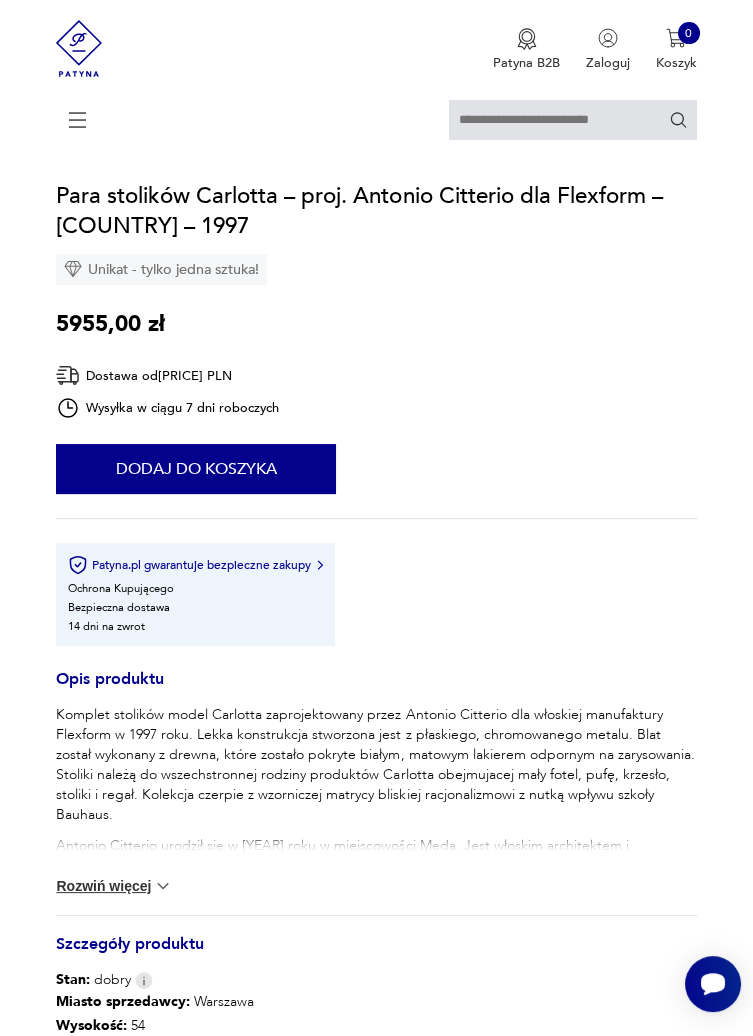 click on "Rozwiń więcej" at bounding box center [114, 886] 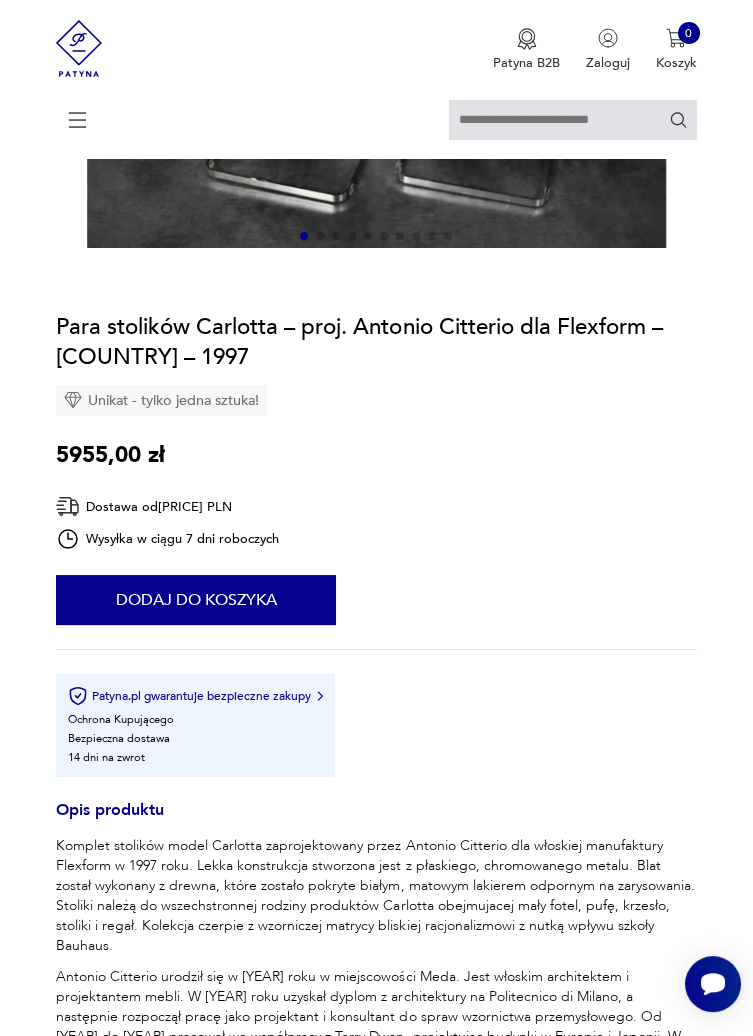 scroll, scrollTop: 0, scrollLeft: 0, axis: both 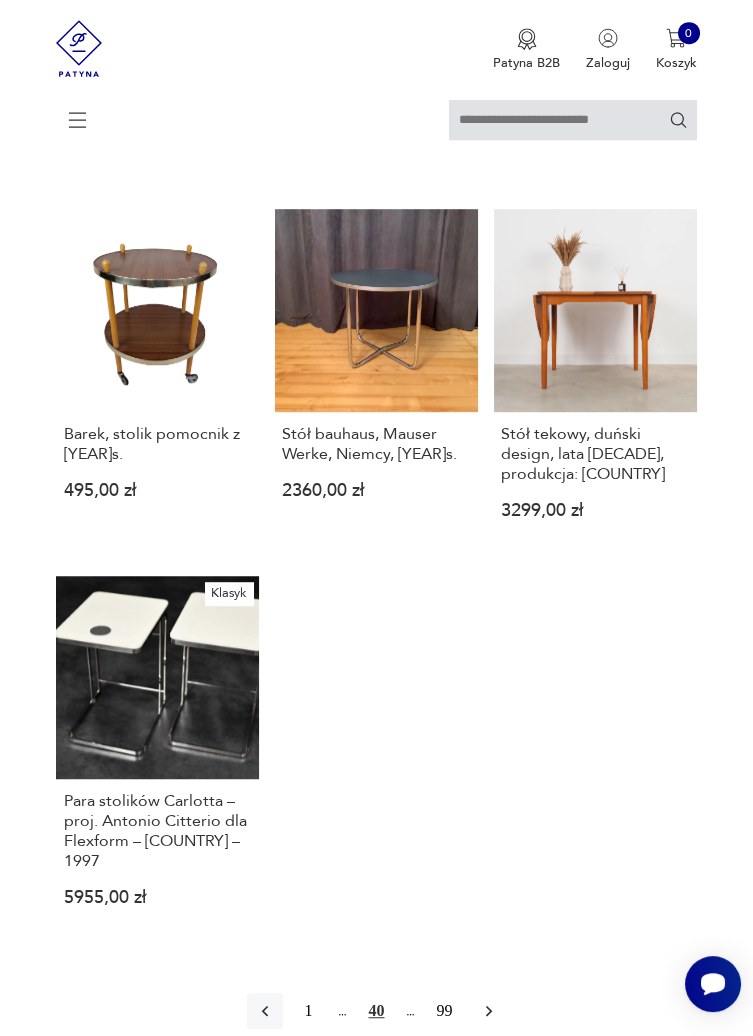 click at bounding box center (489, 1011) 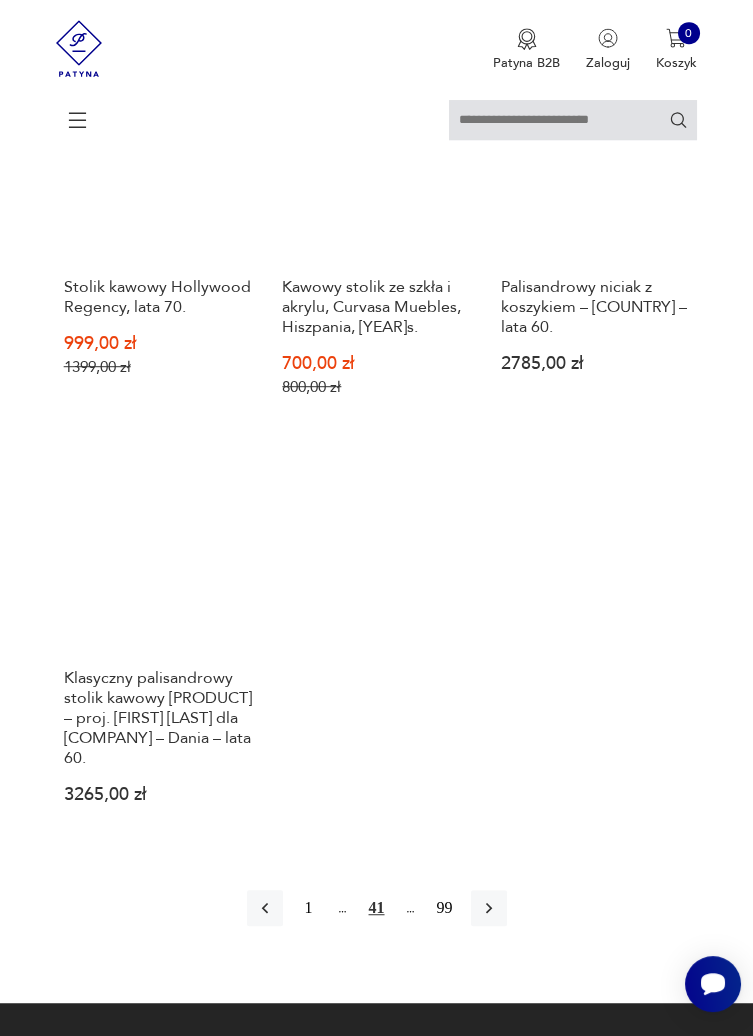 scroll, scrollTop: 2165, scrollLeft: 0, axis: vertical 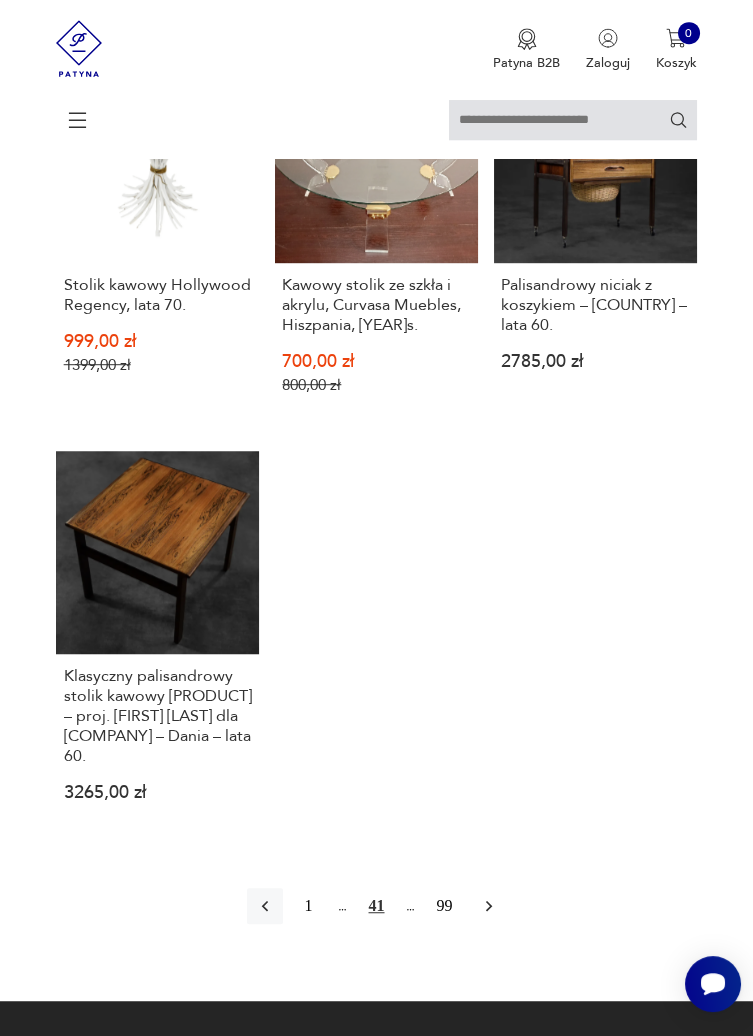 click at bounding box center (489, 906) 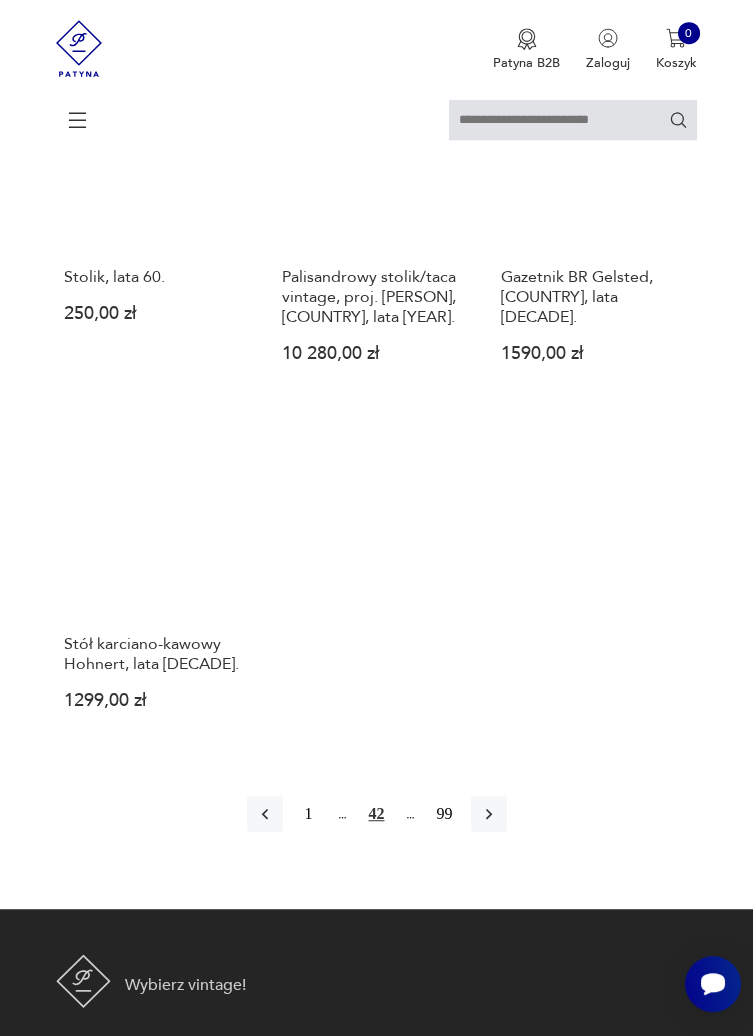 scroll, scrollTop: 2199, scrollLeft: 0, axis: vertical 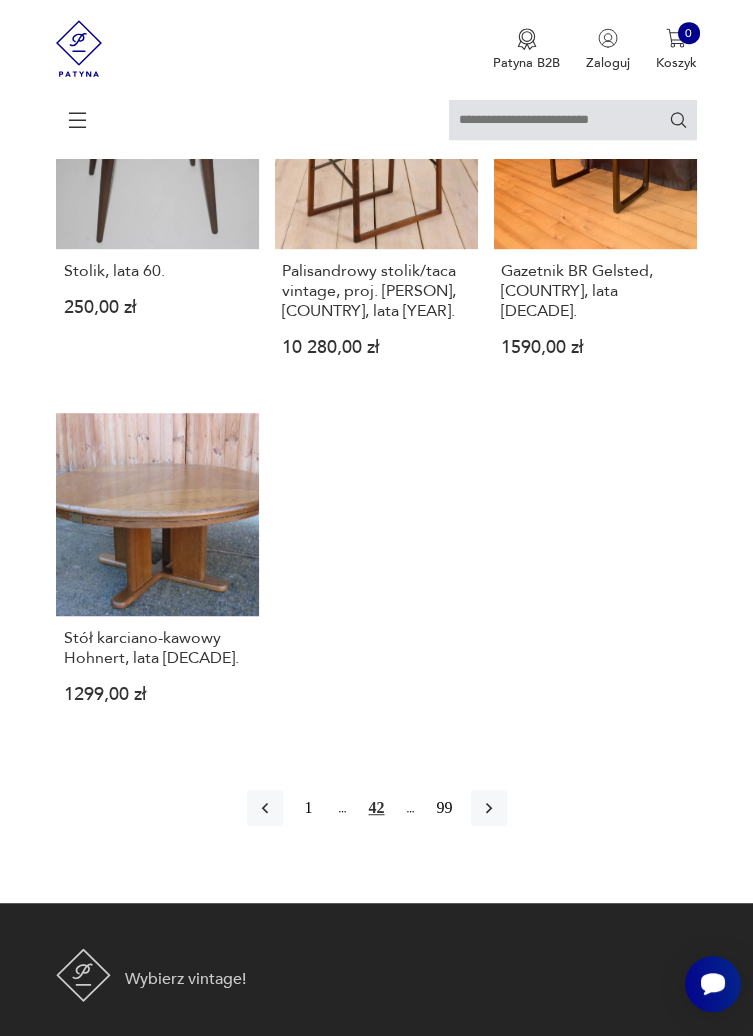 click at bounding box center [489, 808] 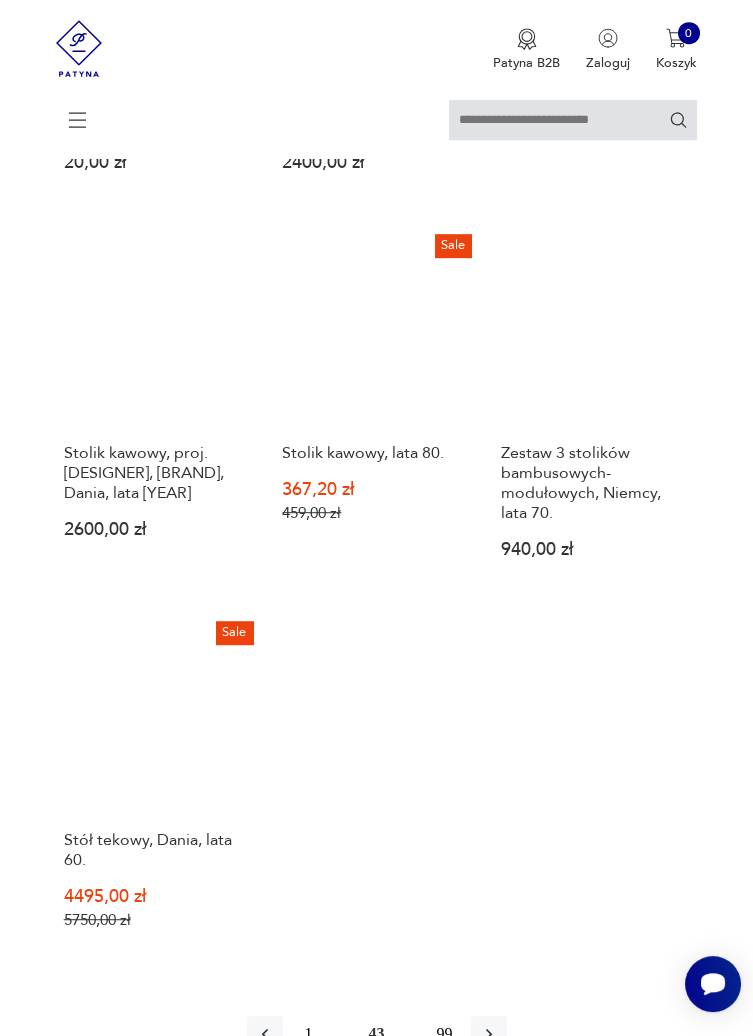 scroll, scrollTop: 2007, scrollLeft: 0, axis: vertical 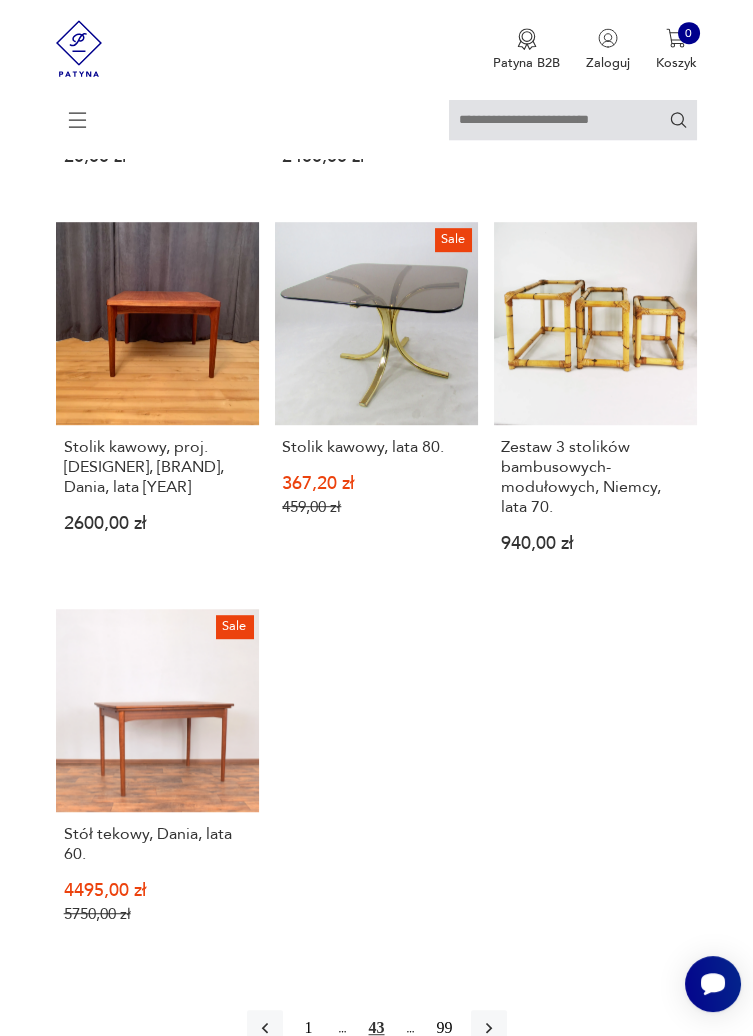 click at bounding box center [489, 1028] 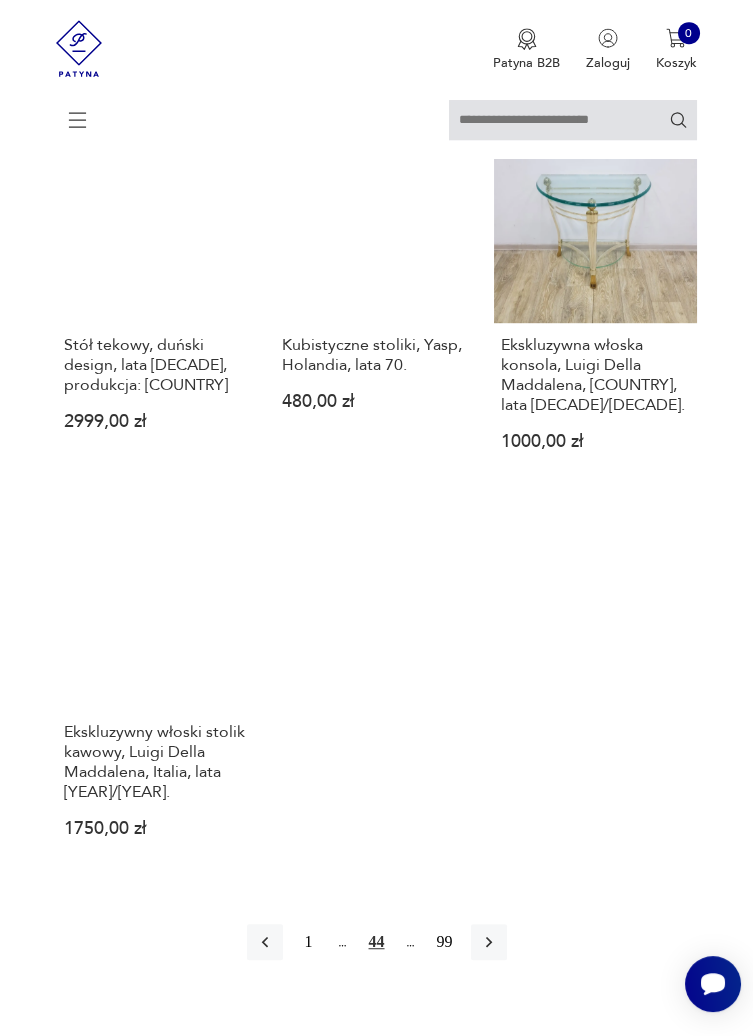scroll, scrollTop: 2092, scrollLeft: 0, axis: vertical 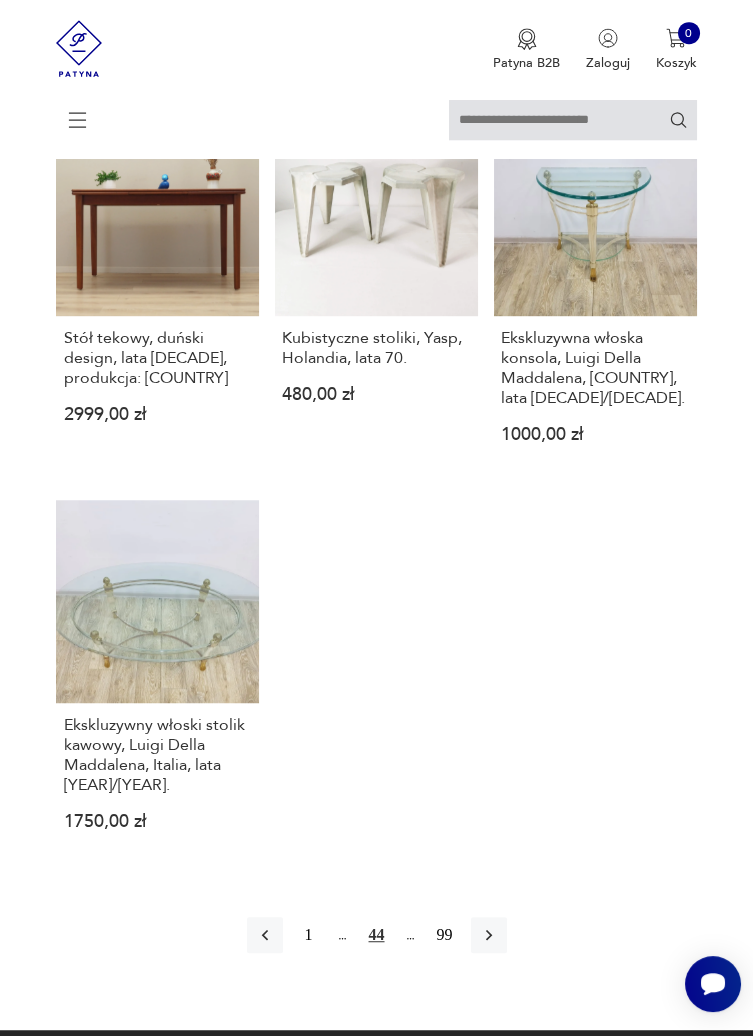 click at bounding box center (489, 935) 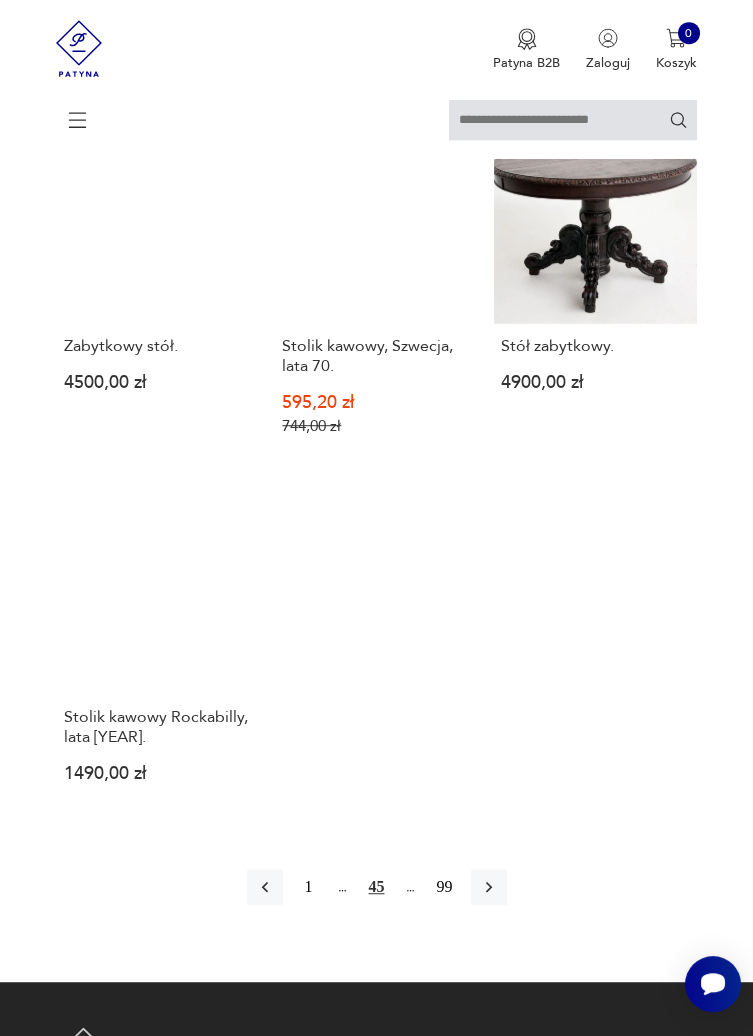 scroll, scrollTop: 2109, scrollLeft: 0, axis: vertical 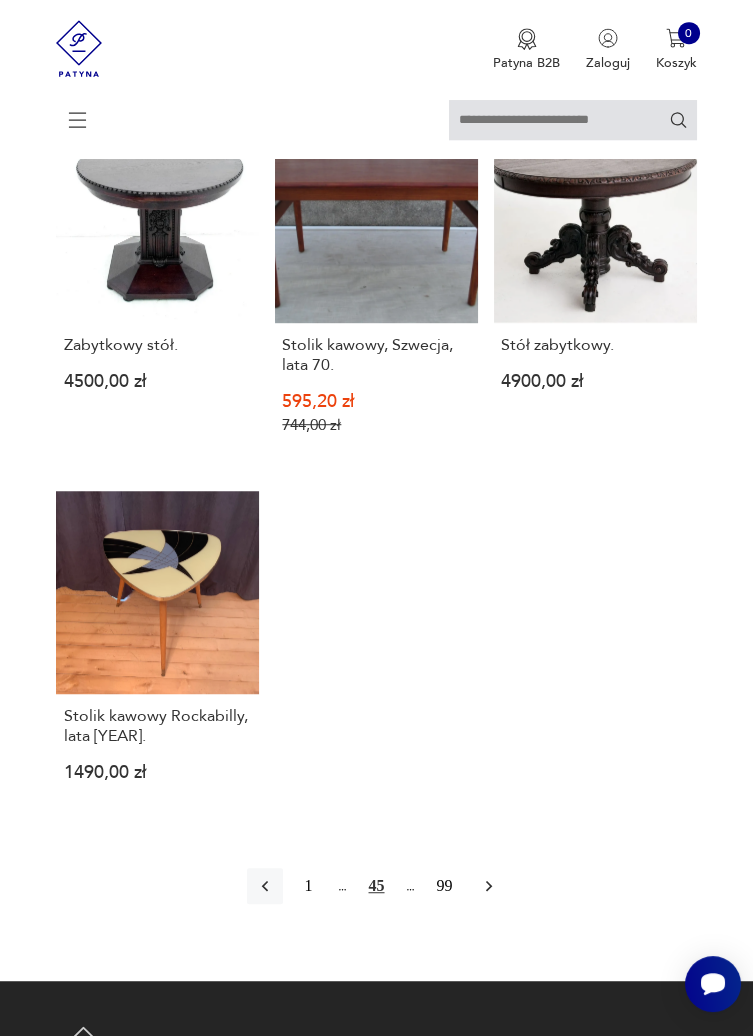 click at bounding box center [489, 886] 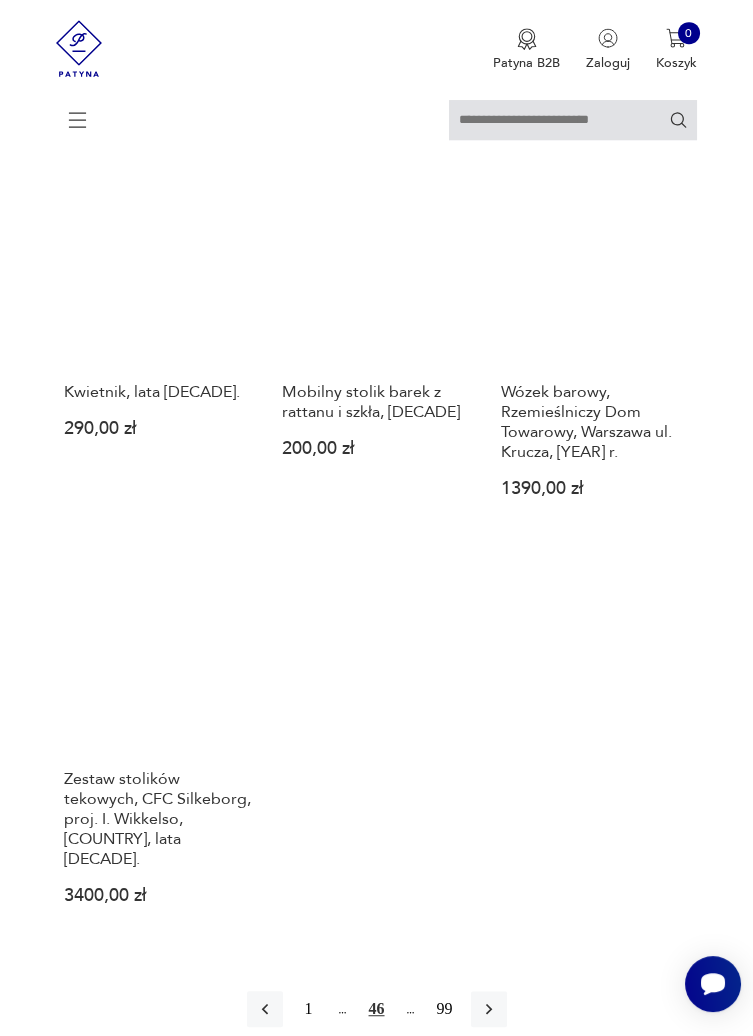 scroll, scrollTop: 2117, scrollLeft: 0, axis: vertical 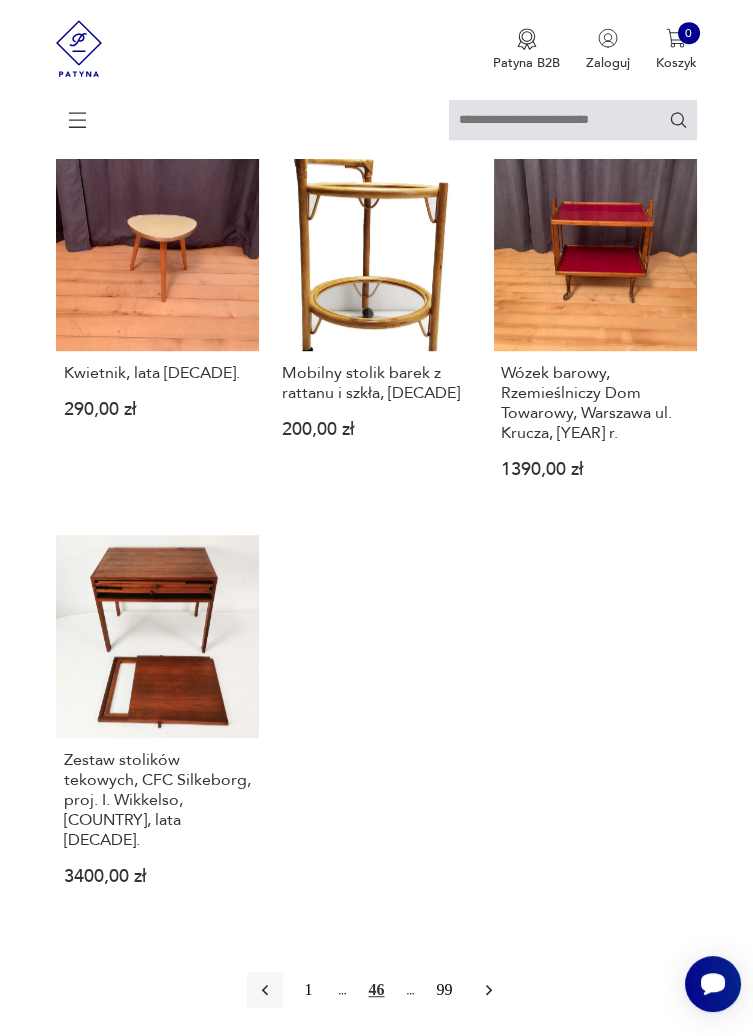 click at bounding box center (489, 990) 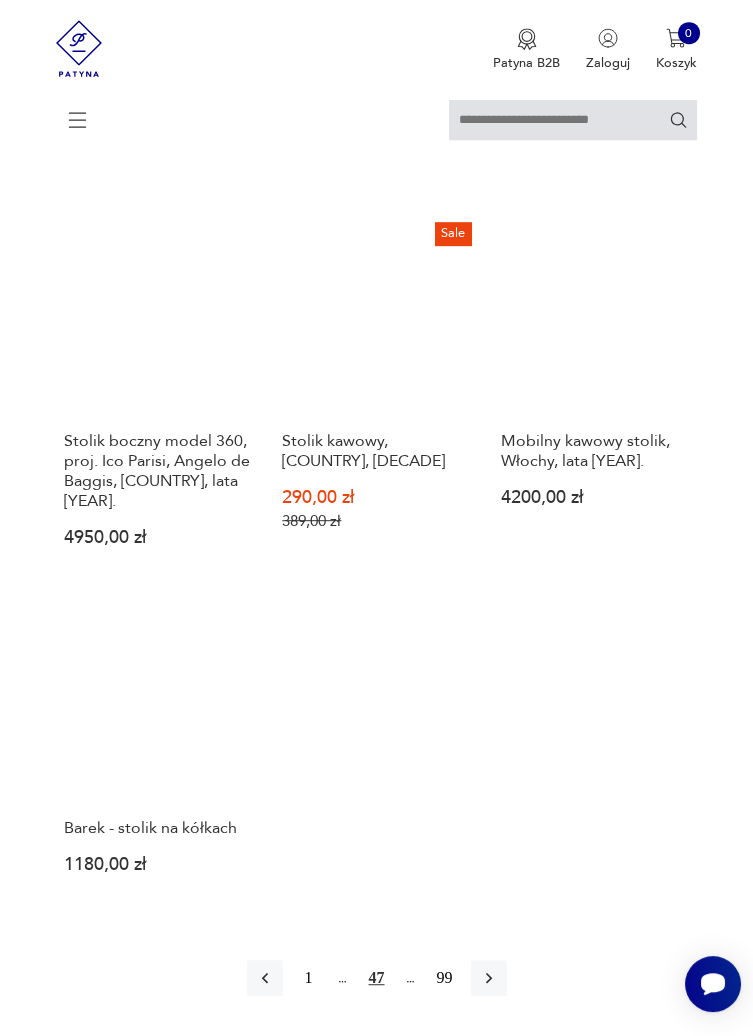 scroll, scrollTop: 1981, scrollLeft: 0, axis: vertical 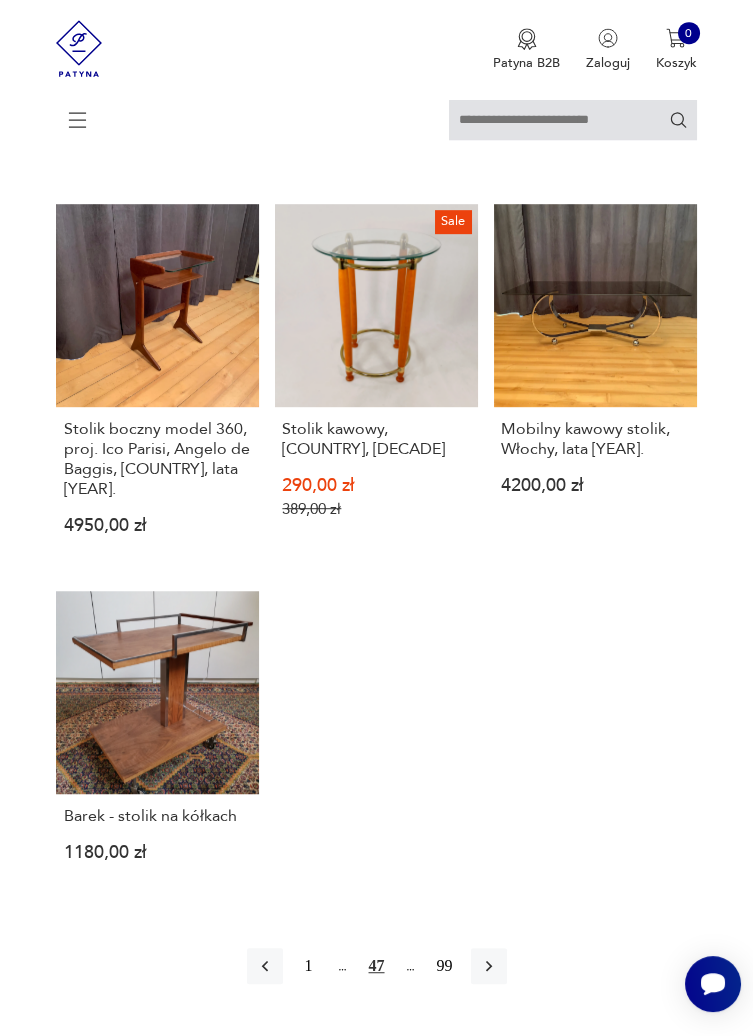 click at bounding box center (488, 966) 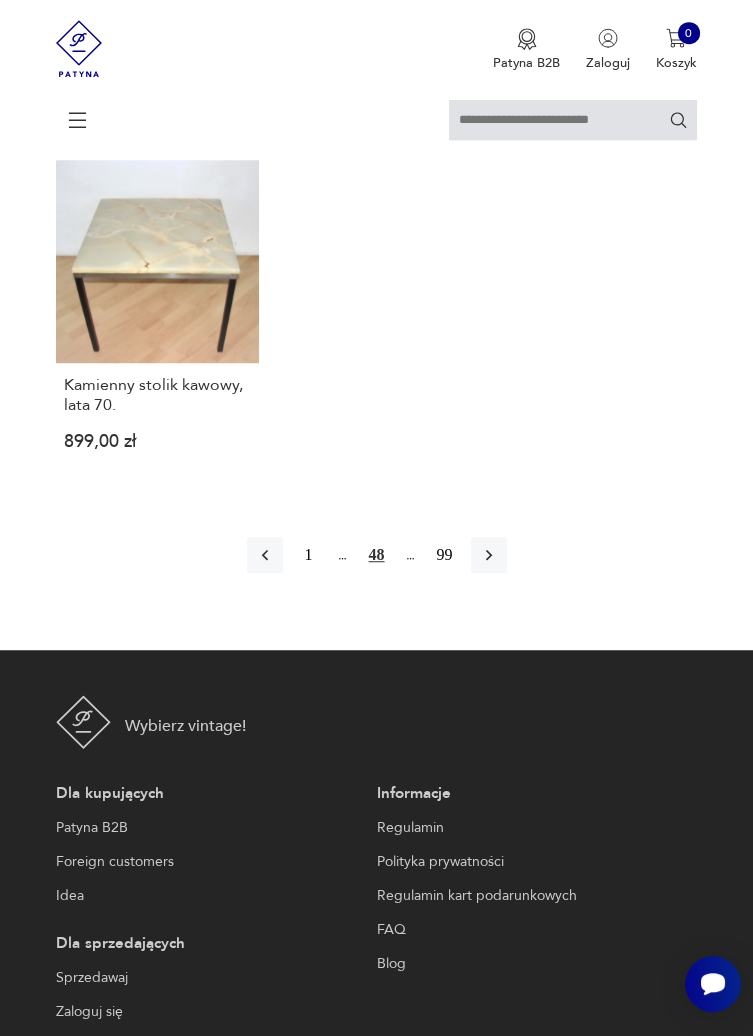 scroll, scrollTop: 2438, scrollLeft: 0, axis: vertical 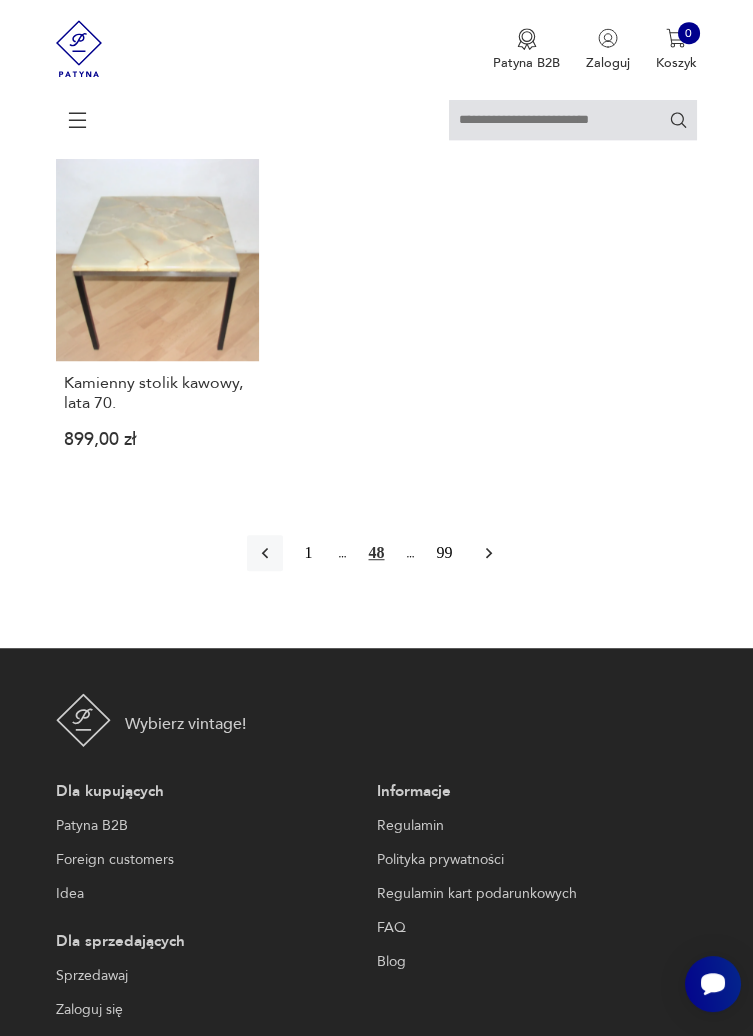 click at bounding box center (489, 553) 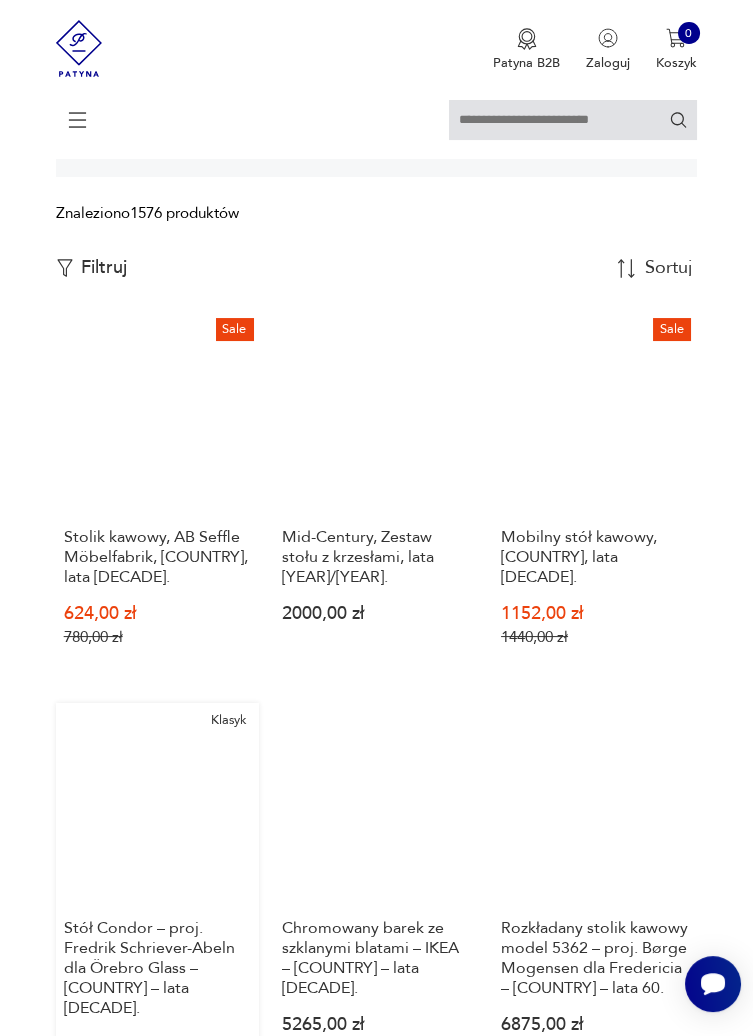 scroll, scrollTop: 428, scrollLeft: 0, axis: vertical 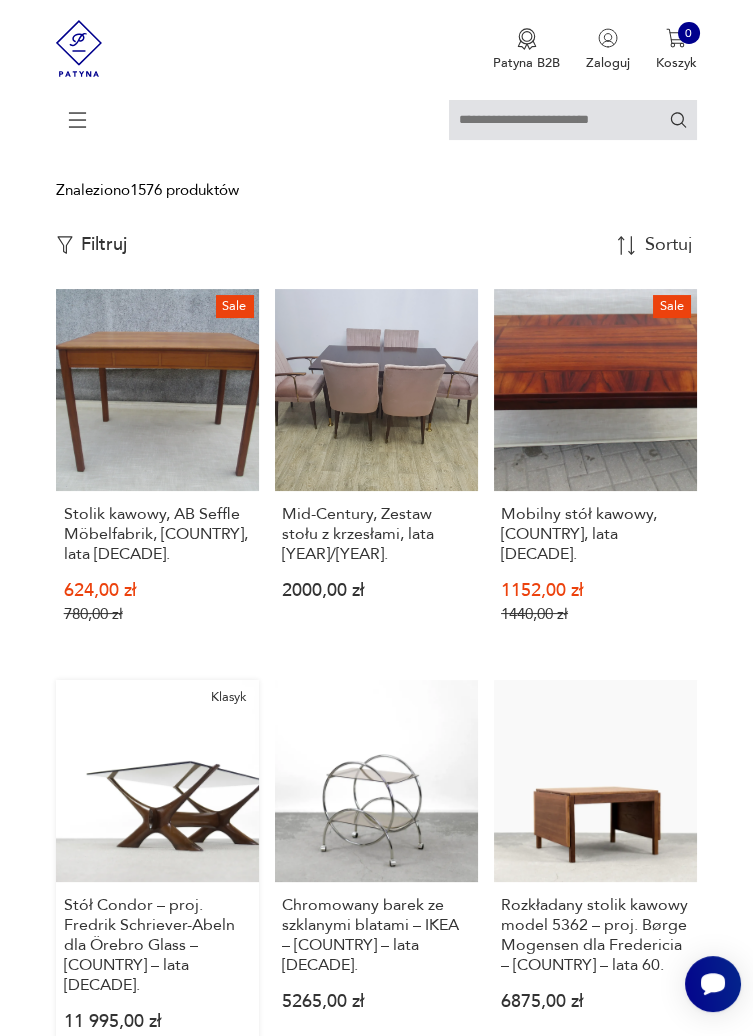 click on "Klasyk Stół Condor – proj. Fredrik Schriever-Abeln dla Örebro Glass – [COUNTRY] – lata 60. 11 995,00 zł" at bounding box center (157, 870) 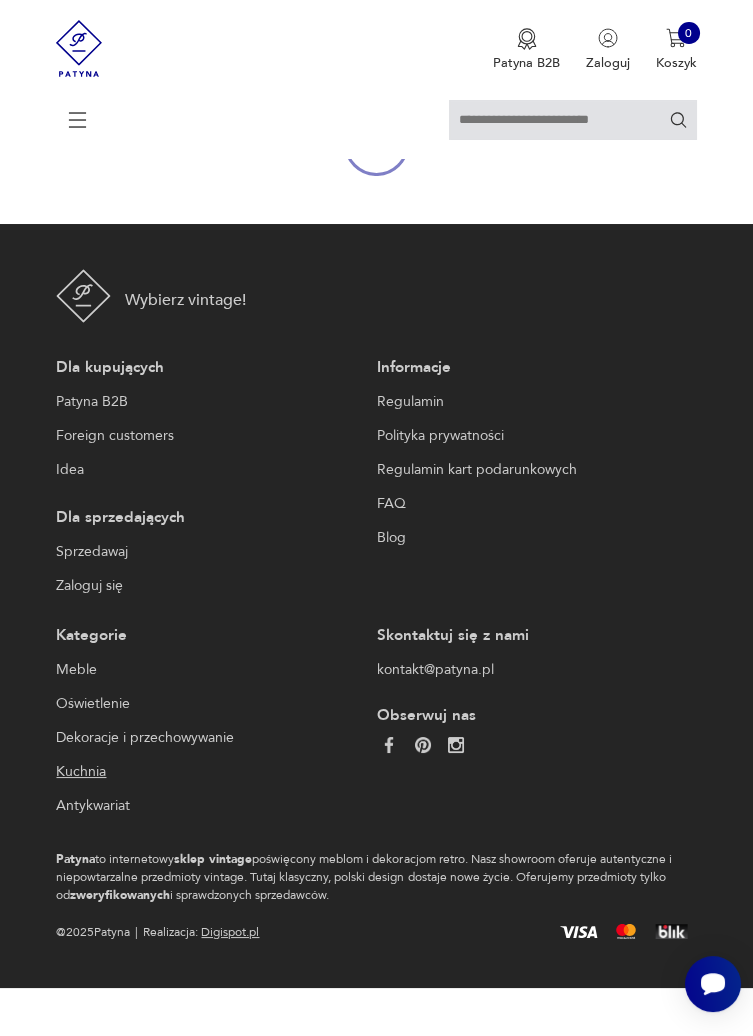 scroll, scrollTop: 0, scrollLeft: 0, axis: both 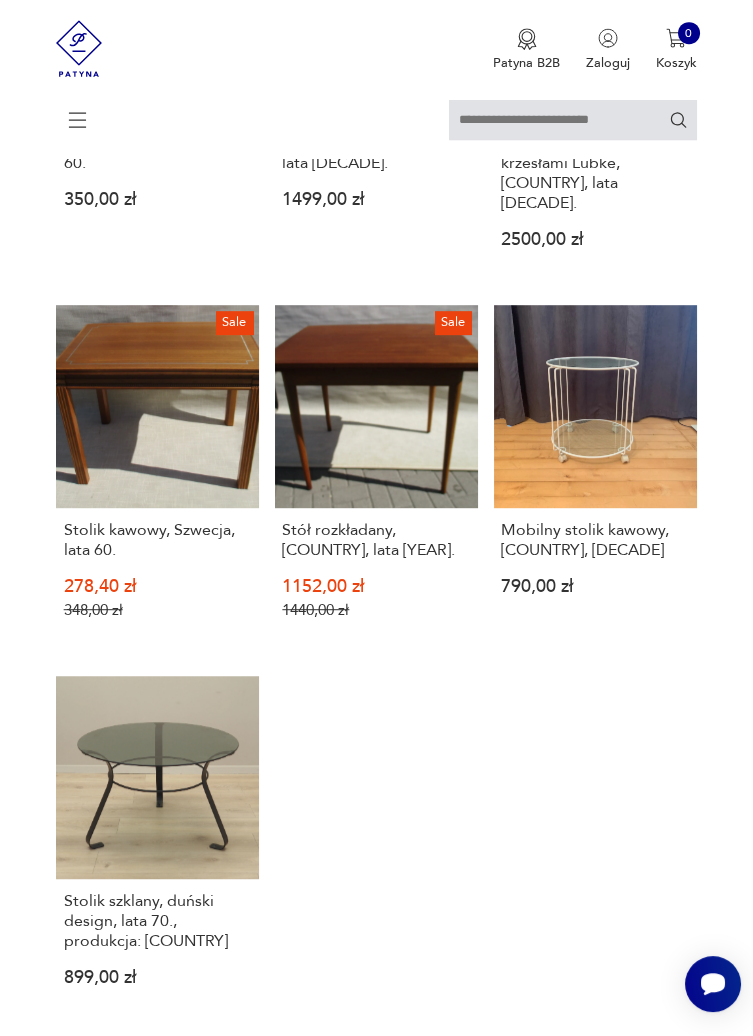 click at bounding box center (489, 1091) 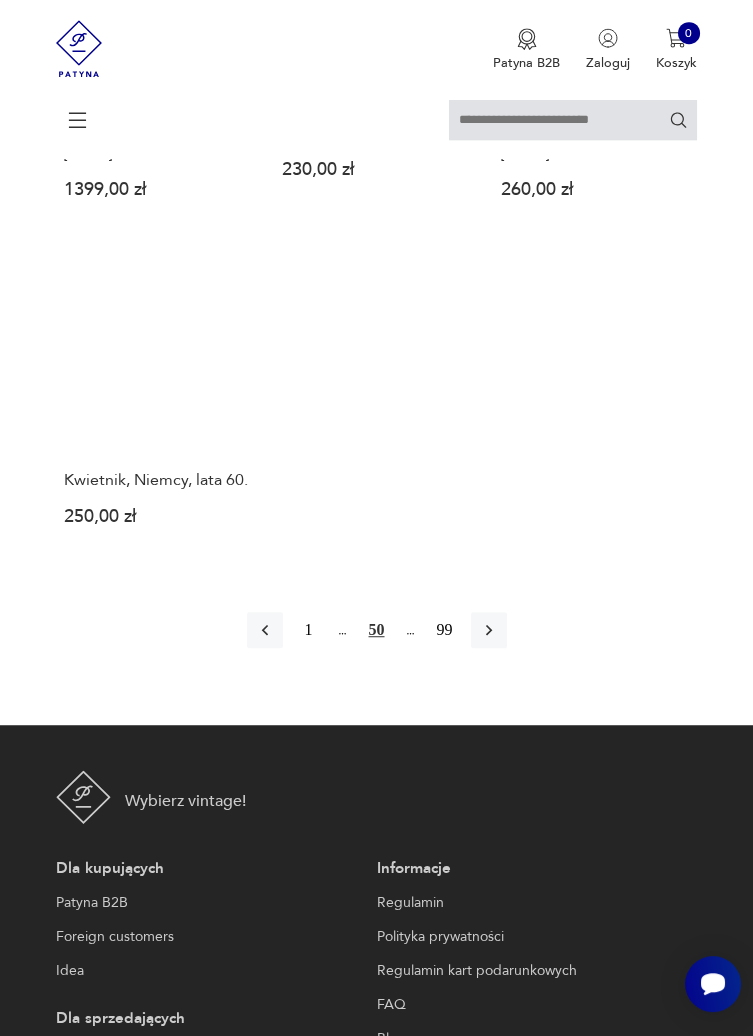 scroll, scrollTop: 2321, scrollLeft: 0, axis: vertical 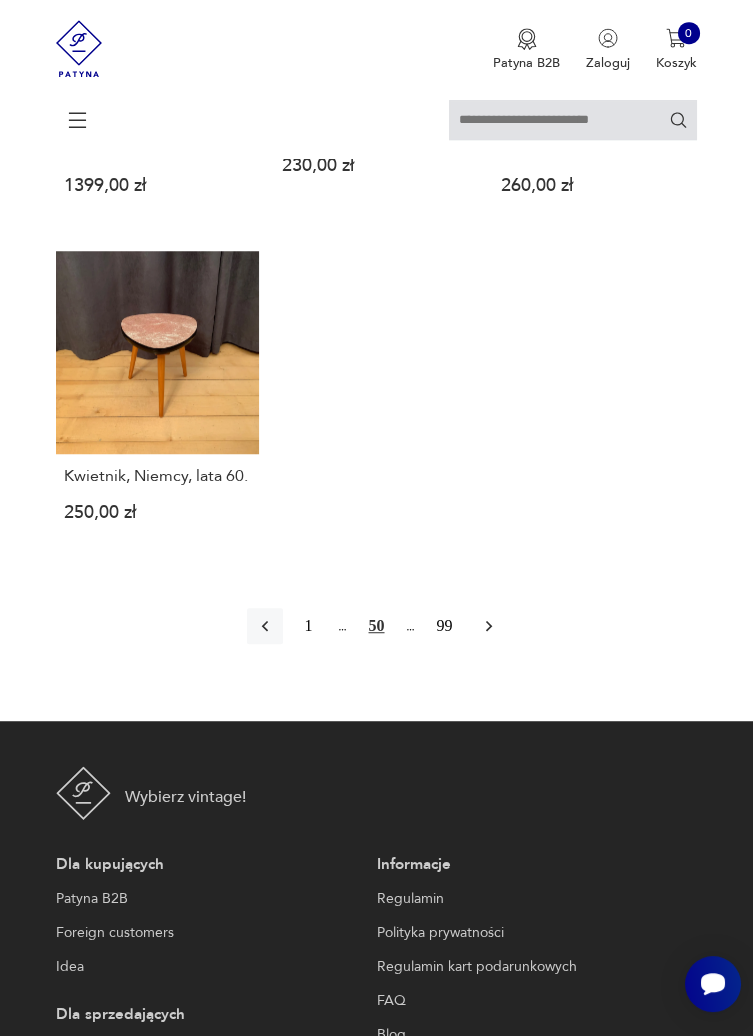 click at bounding box center [489, 626] 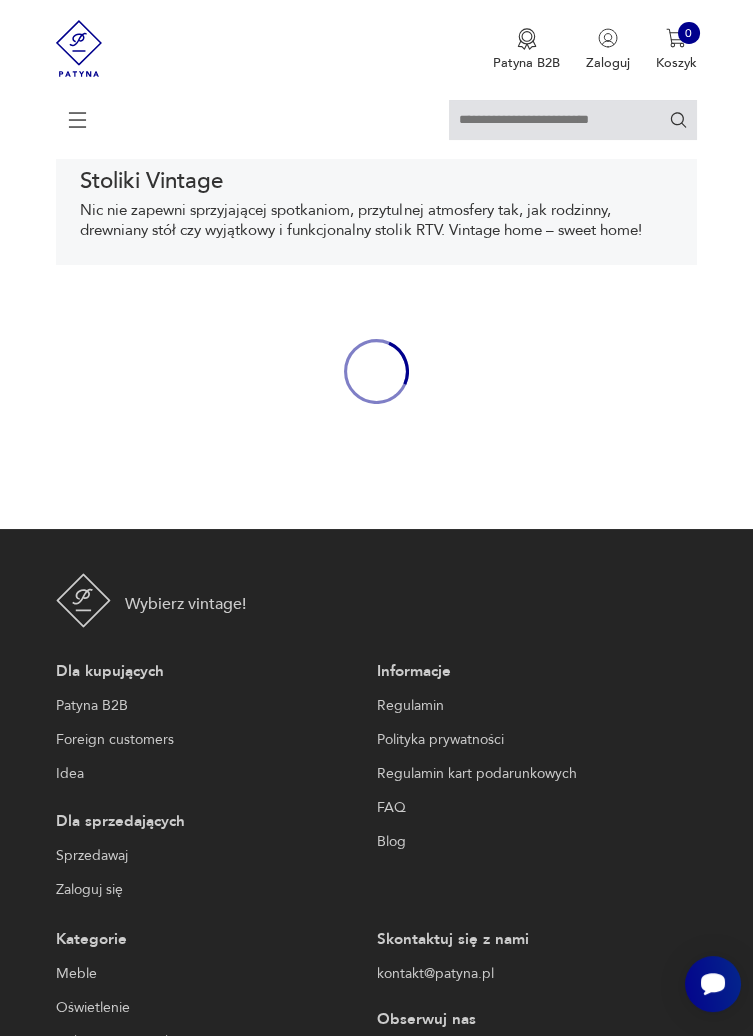 scroll, scrollTop: 308, scrollLeft: 0, axis: vertical 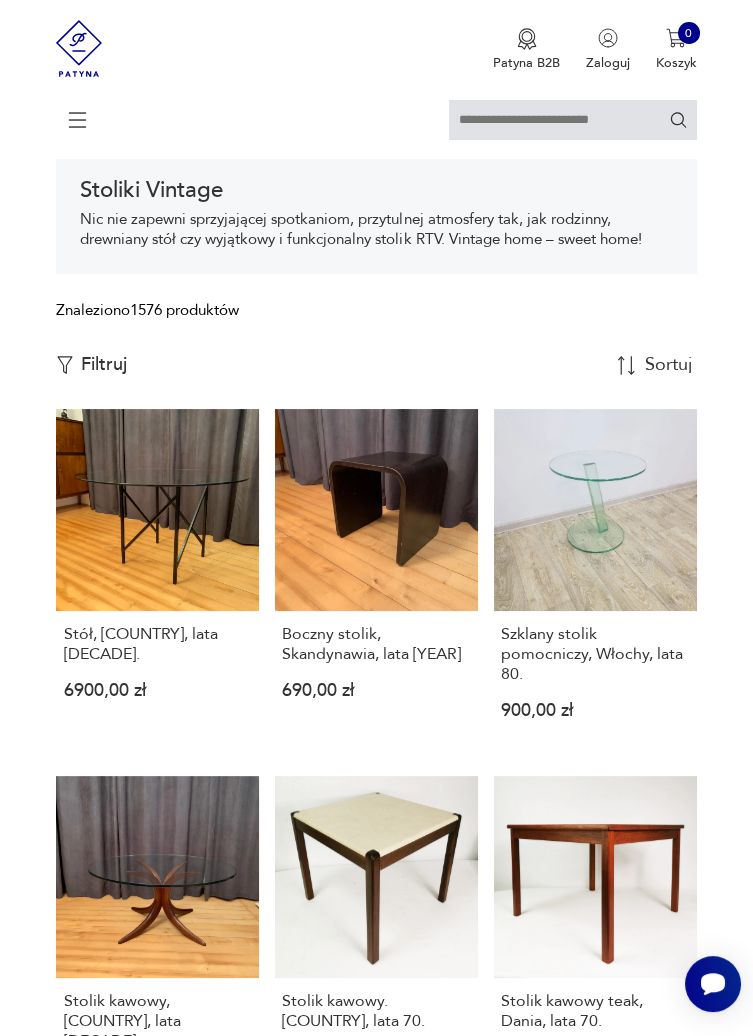 click on "Szklany stolik pomocniczy, Włochy, lata 80." at bounding box center (595, 654) 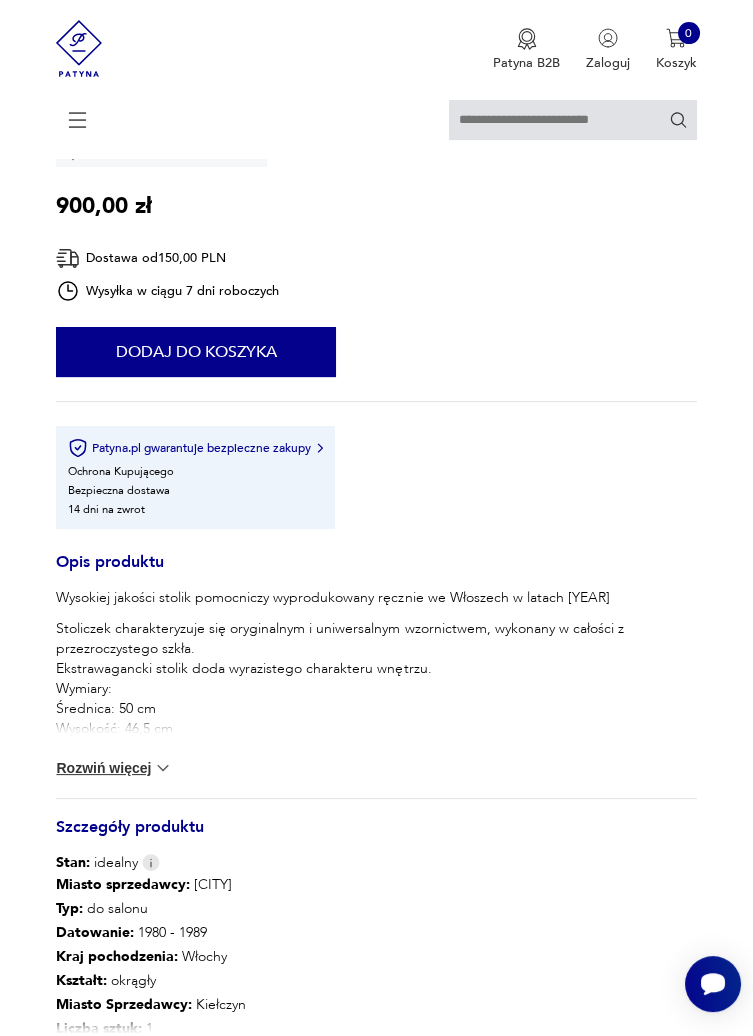 scroll, scrollTop: 678, scrollLeft: 0, axis: vertical 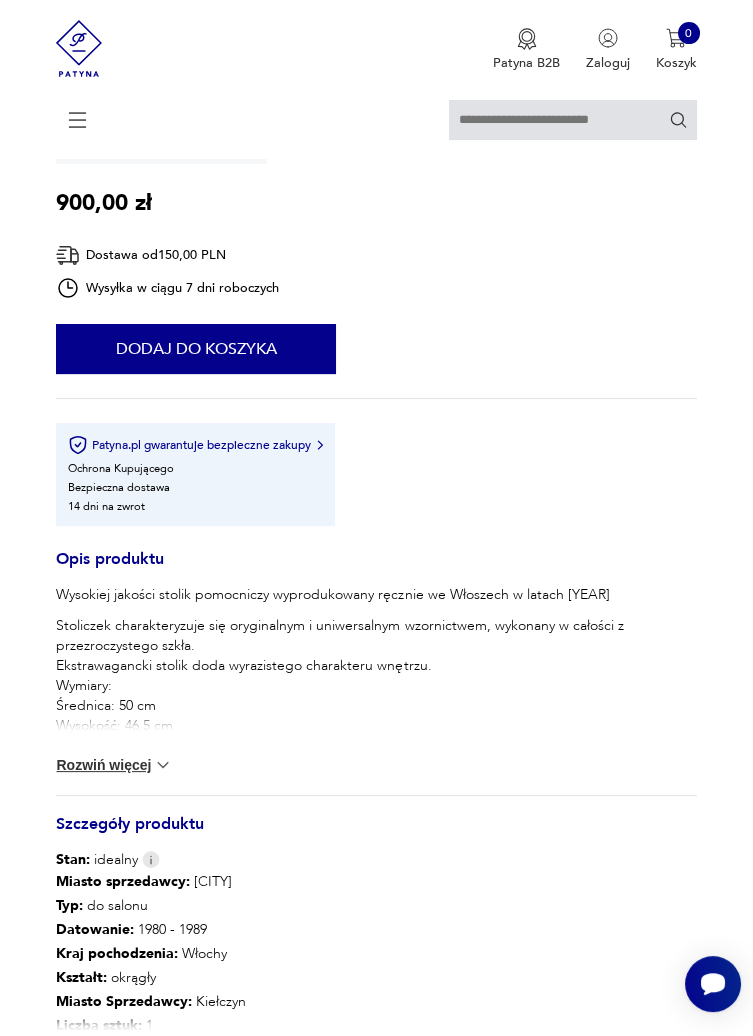 click on "Rozwiń więcej" at bounding box center [114, 765] 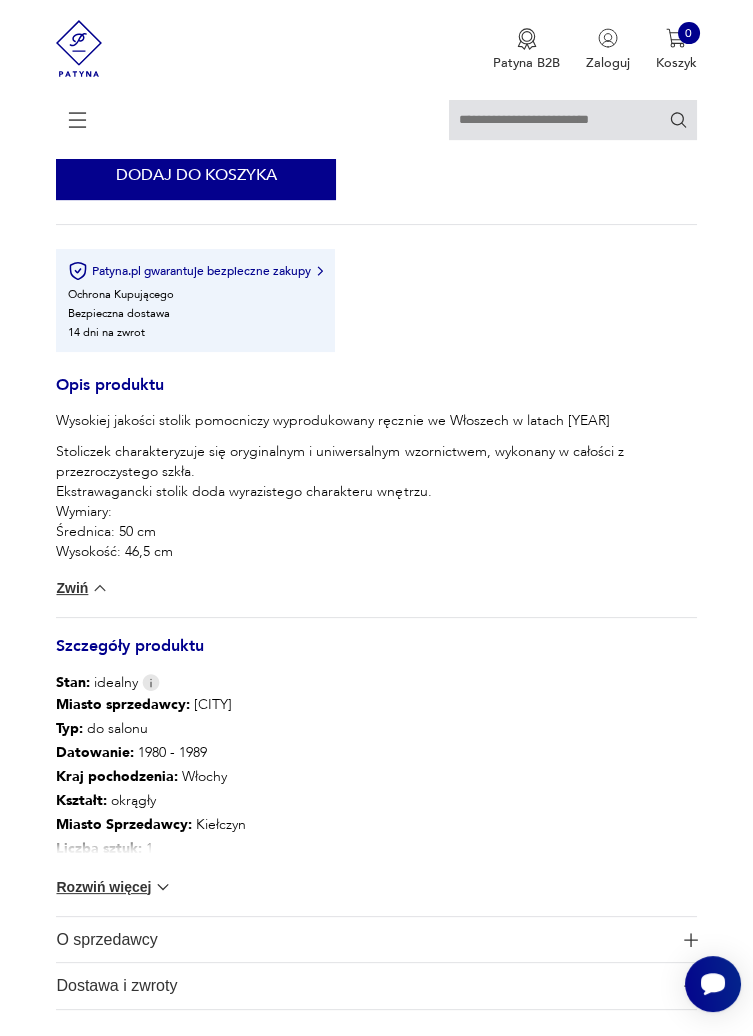 scroll, scrollTop: 852, scrollLeft: 0, axis: vertical 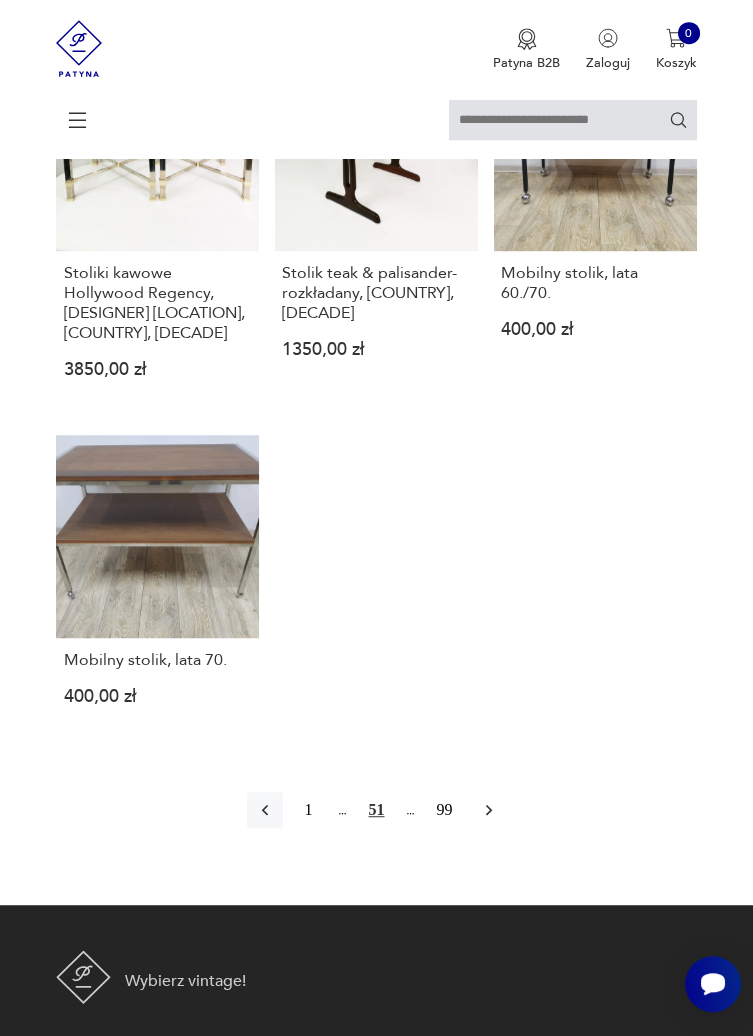 click at bounding box center [489, 810] 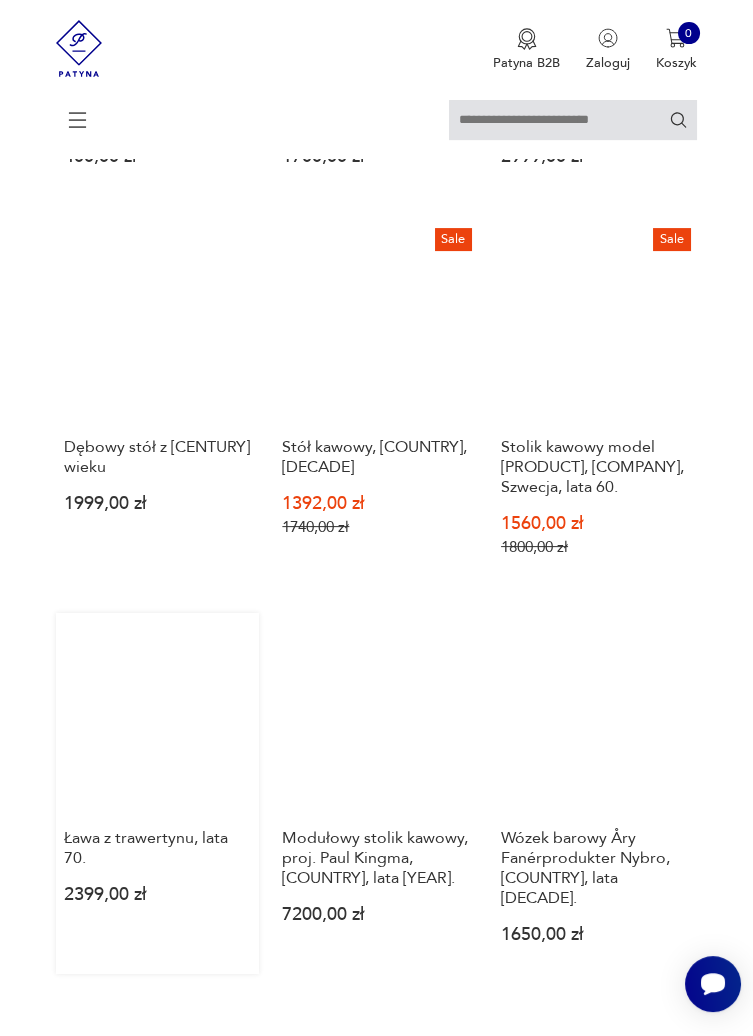 scroll, scrollTop: 865, scrollLeft: 0, axis: vertical 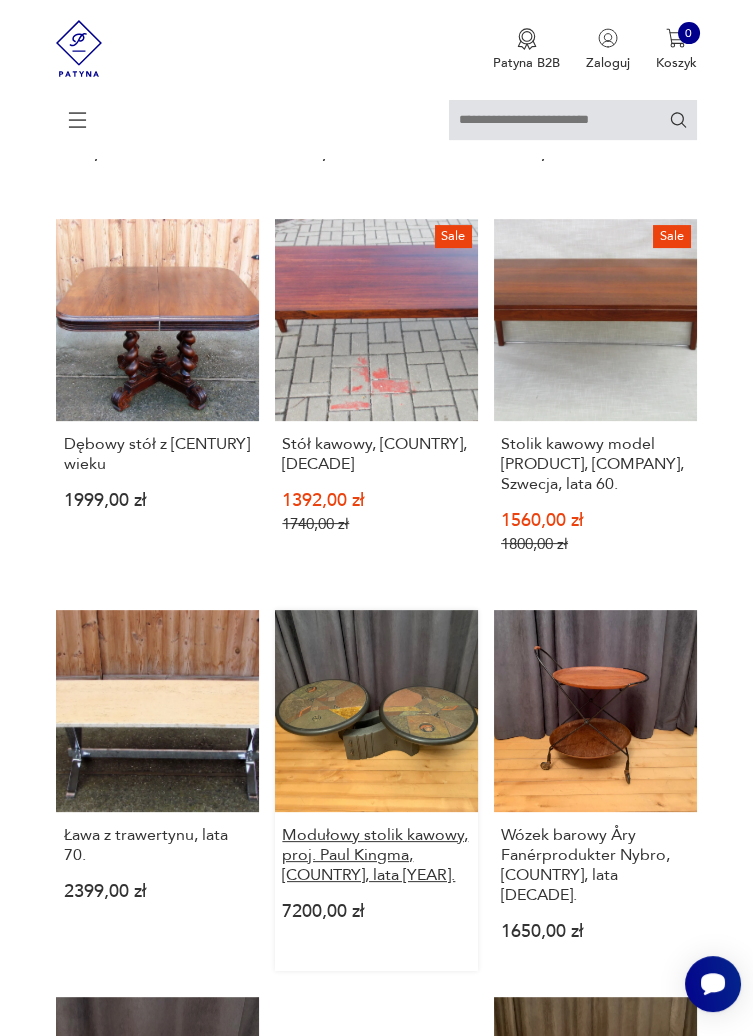 click on "Modułowy stolik kawowy, proj. Paul Kingma, [COUNTRY], lata [YEAR]." at bounding box center (376, 855) 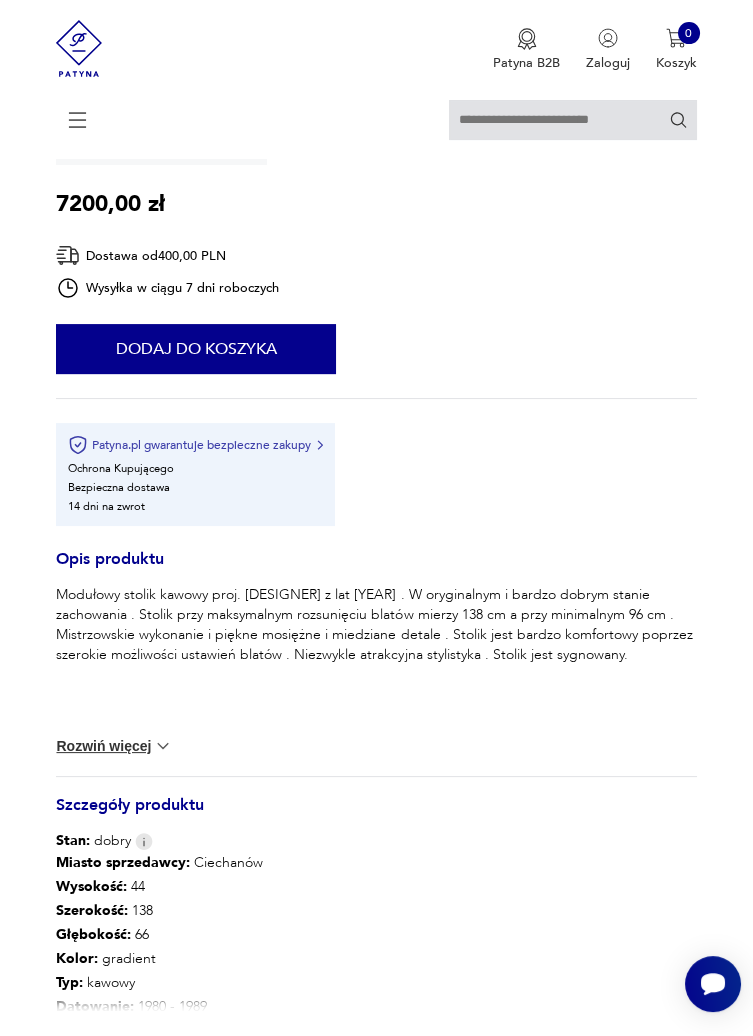 scroll, scrollTop: 712, scrollLeft: 0, axis: vertical 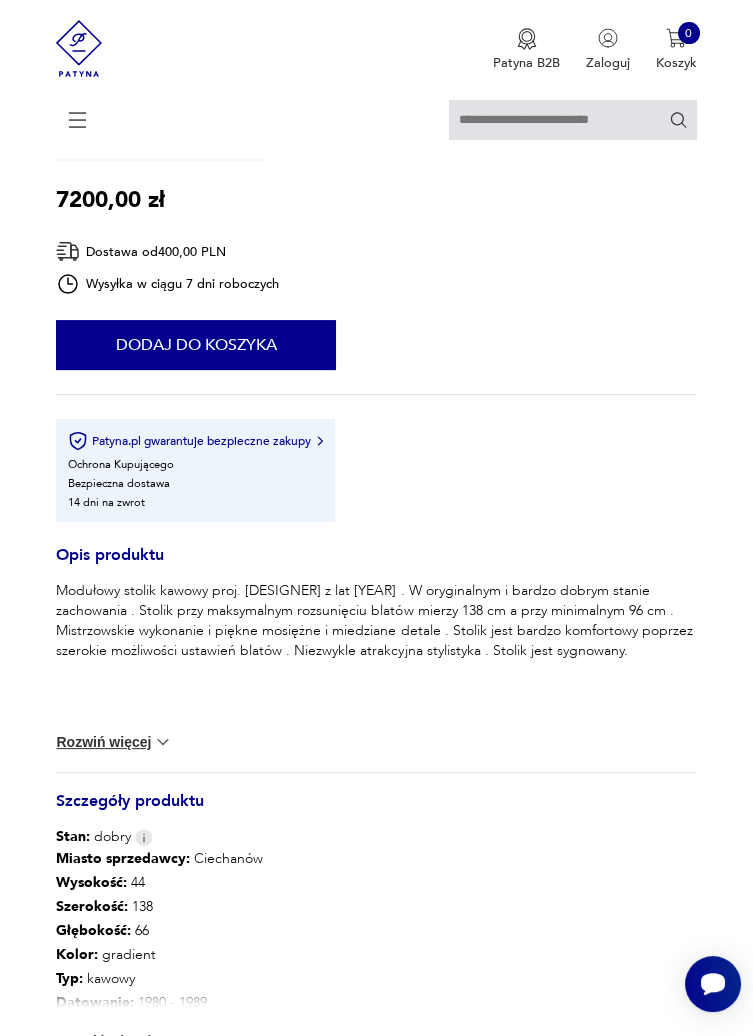 click on "Rozwiń więcej" at bounding box center [114, 742] 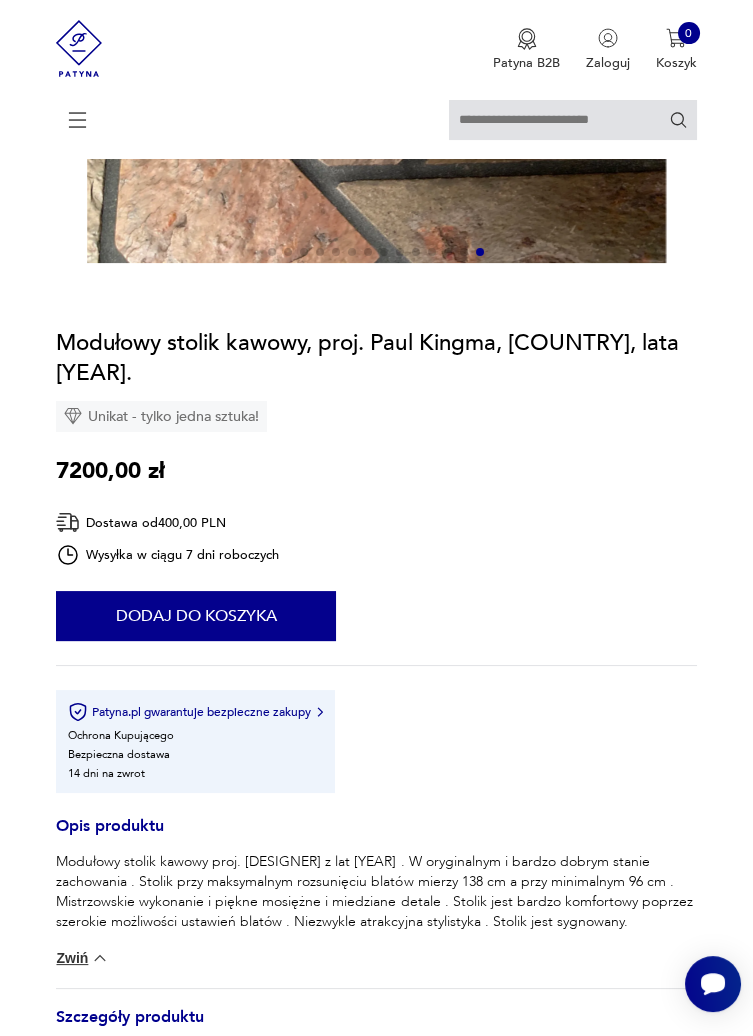 scroll, scrollTop: 0, scrollLeft: 0, axis: both 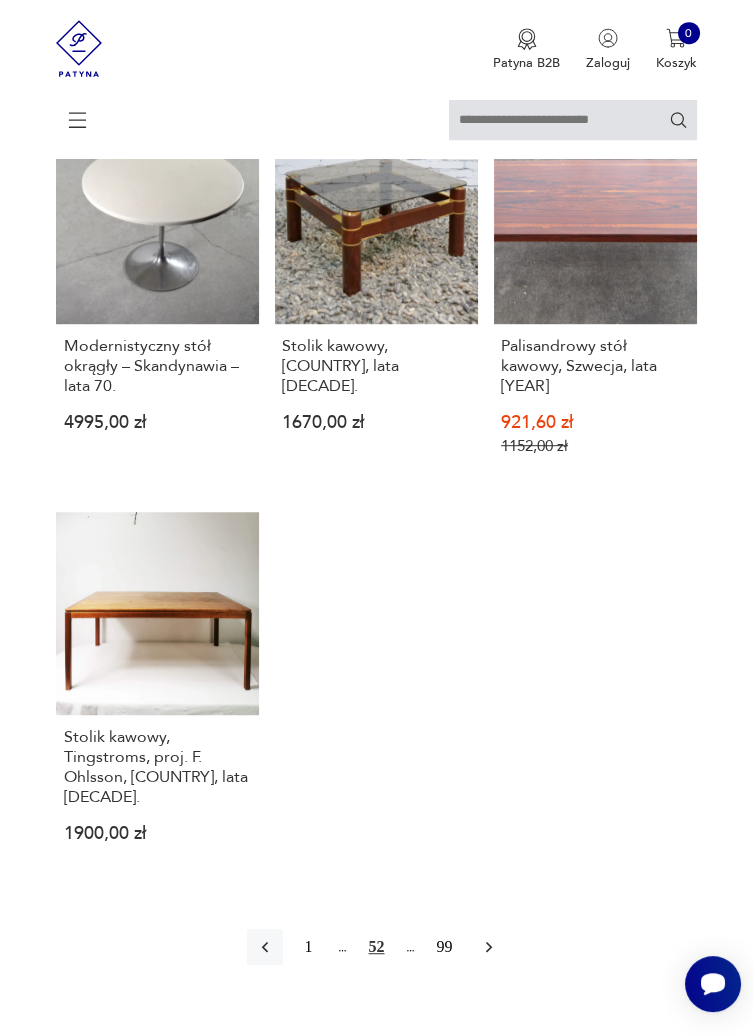 click at bounding box center [489, 947] 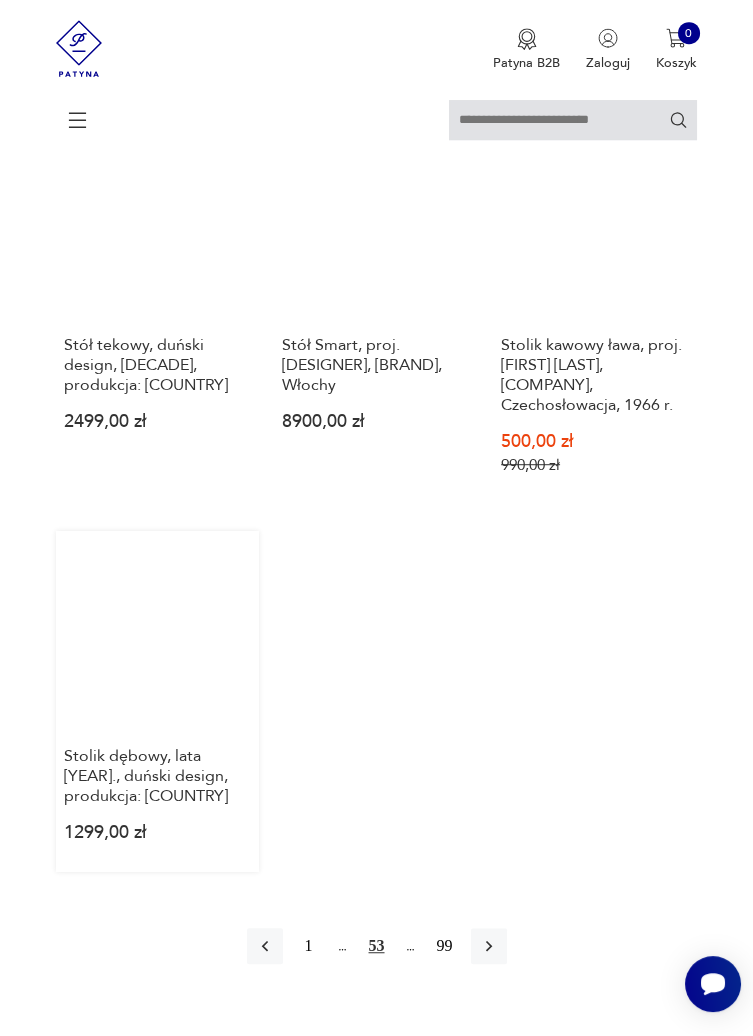 scroll, scrollTop: 2175, scrollLeft: 0, axis: vertical 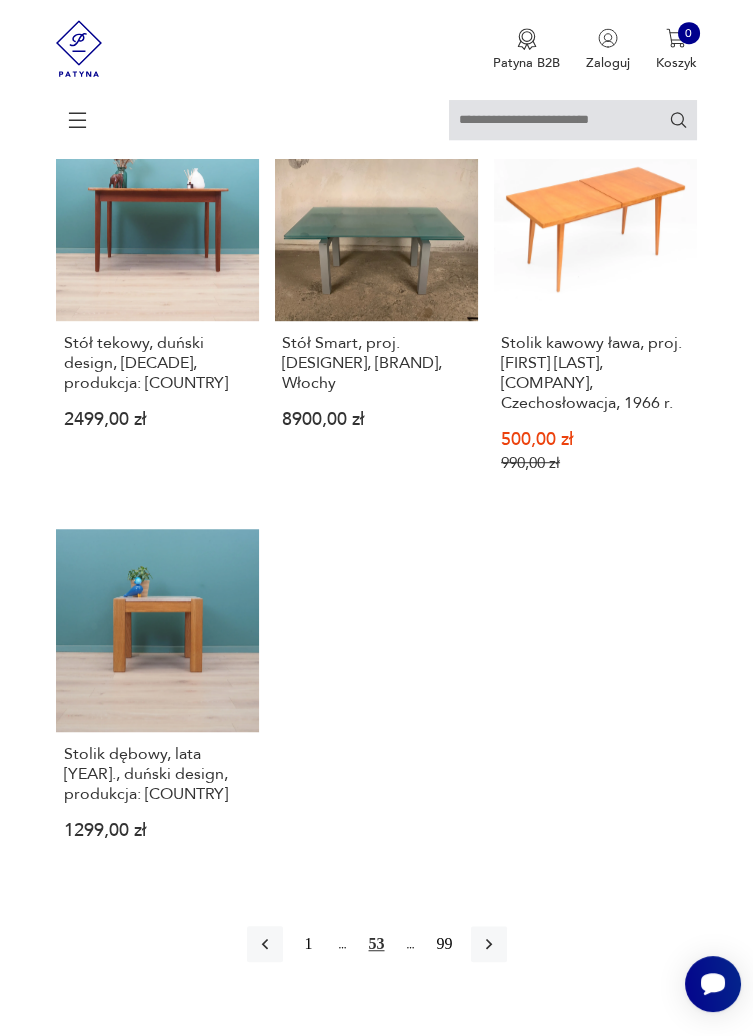 click at bounding box center [489, 944] 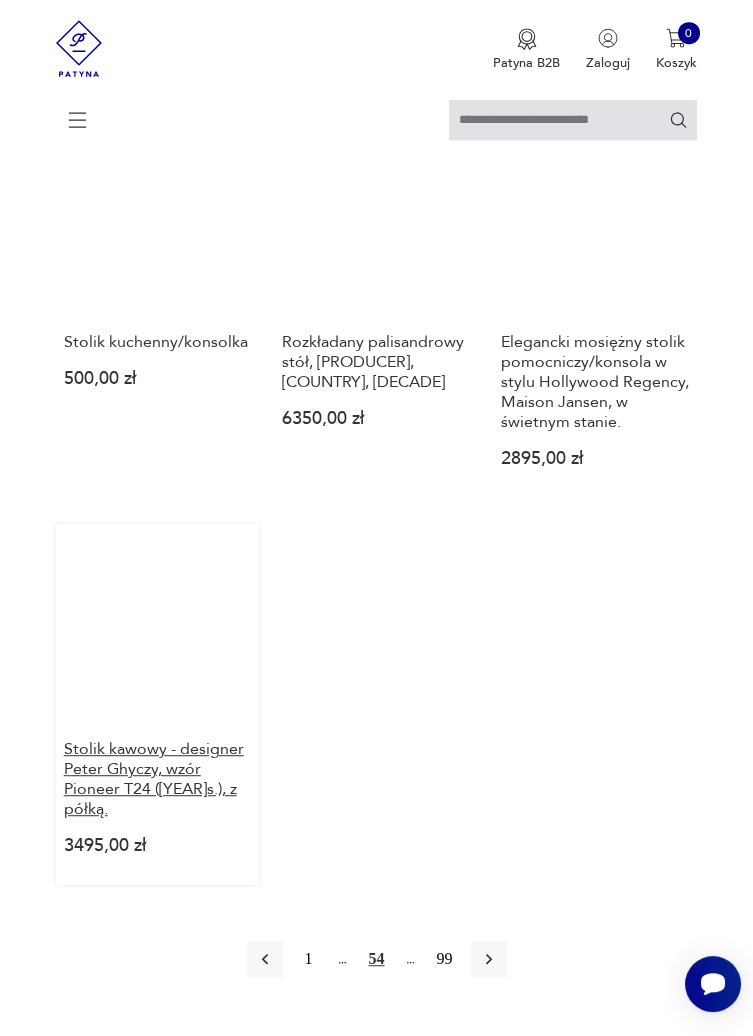 scroll, scrollTop: 2103, scrollLeft: 0, axis: vertical 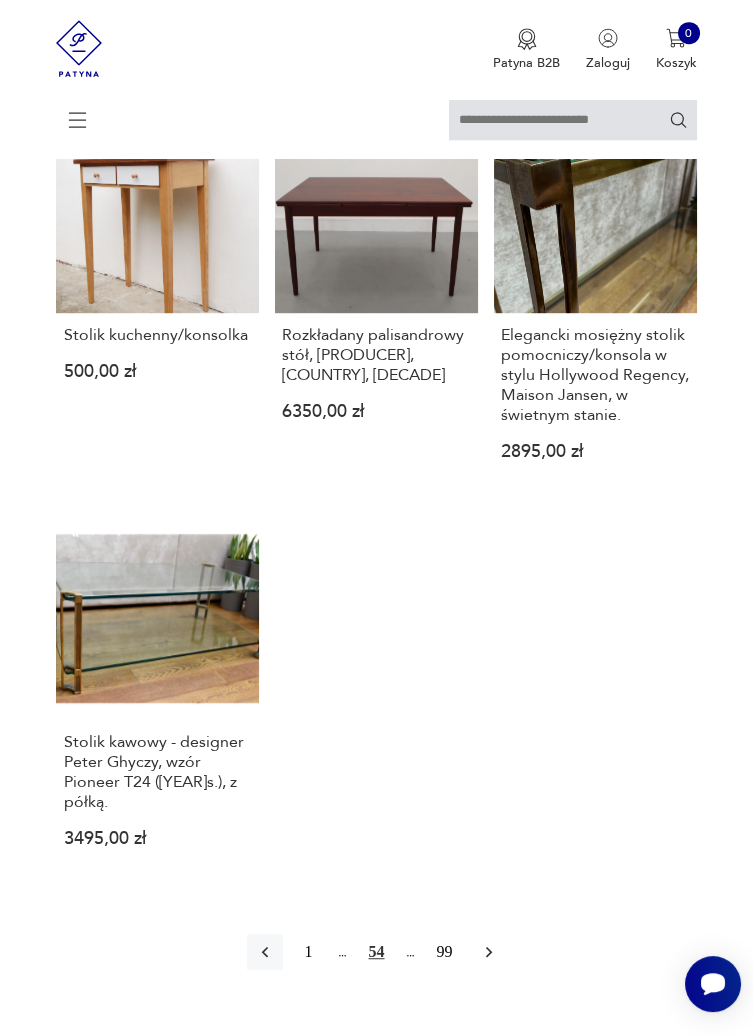 click at bounding box center [489, 952] 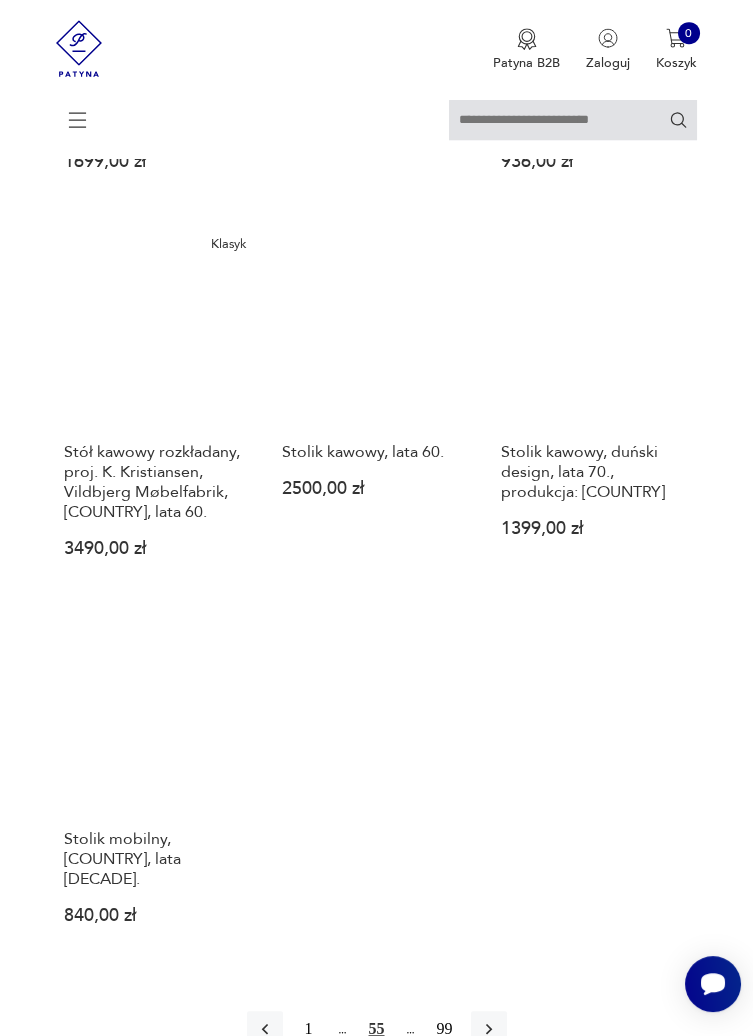 scroll, scrollTop: 2024, scrollLeft: 0, axis: vertical 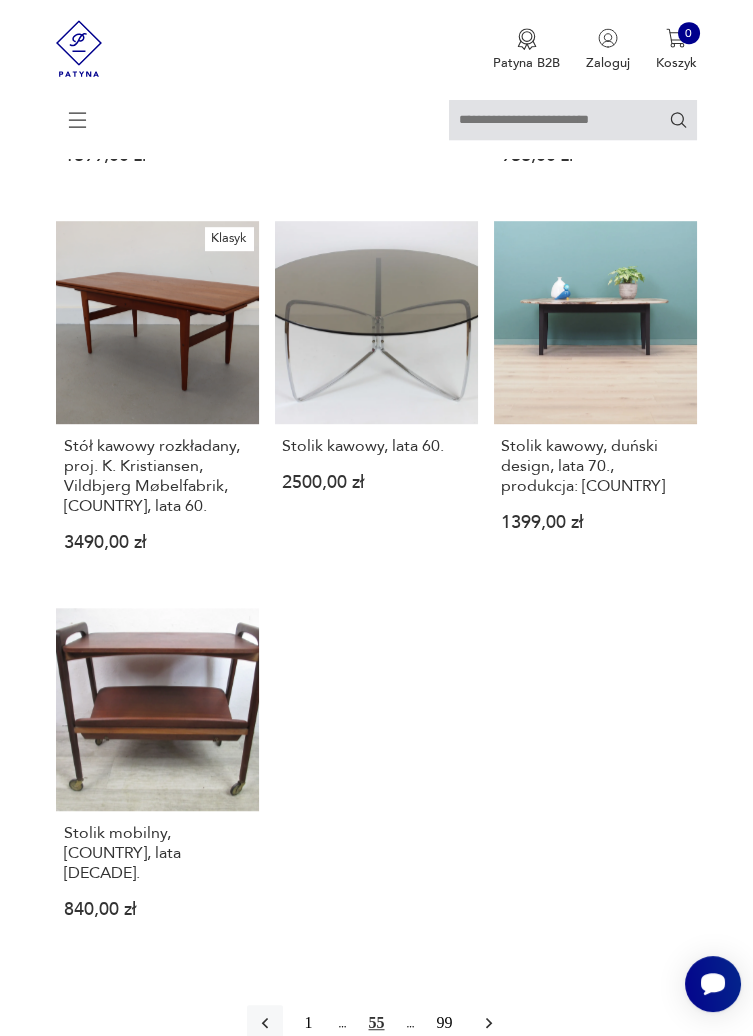 click at bounding box center (489, 1023) 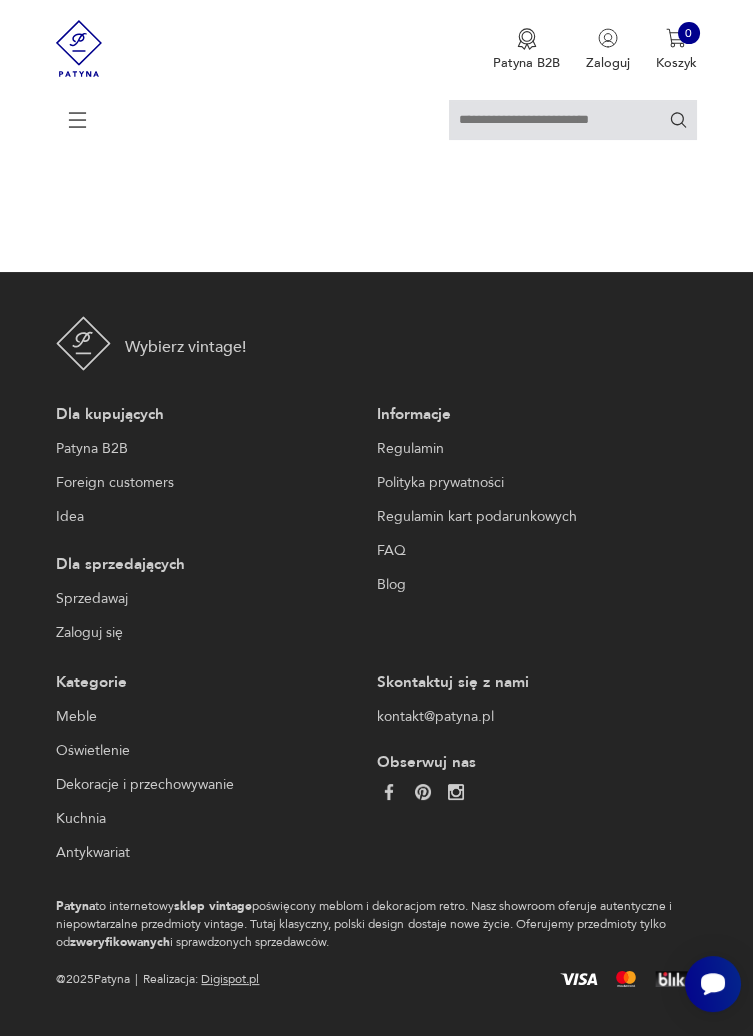 scroll, scrollTop: 308, scrollLeft: 0, axis: vertical 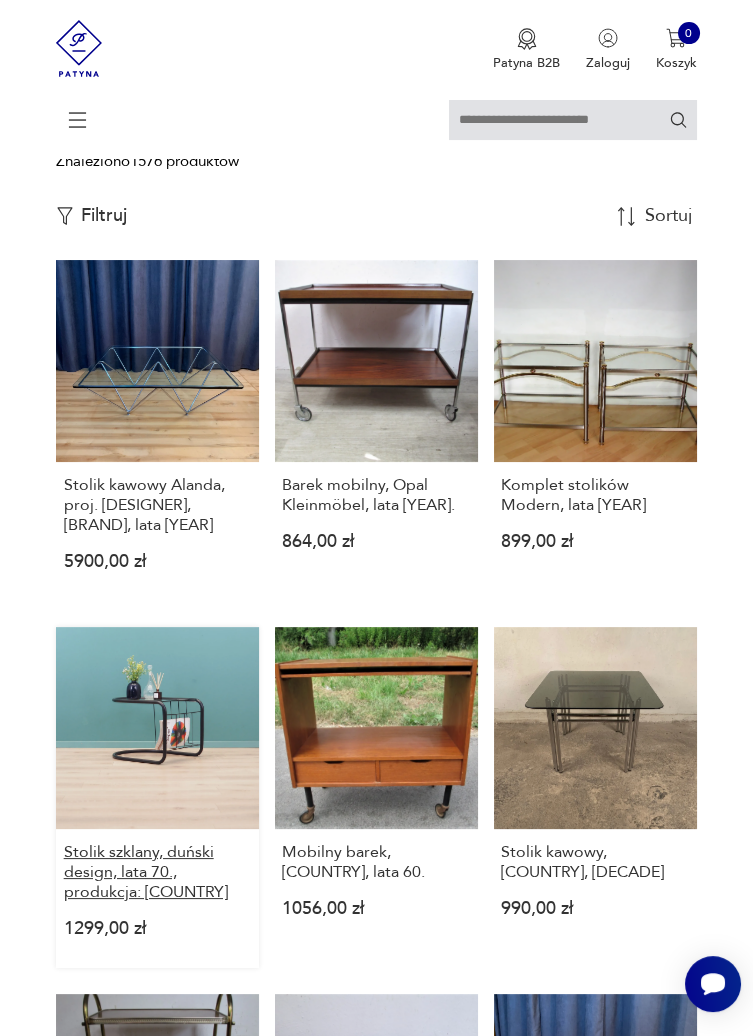 click on "Stolik szklany, duński design, lata 70., produkcja: [COUNTRY]" at bounding box center (158, 872) 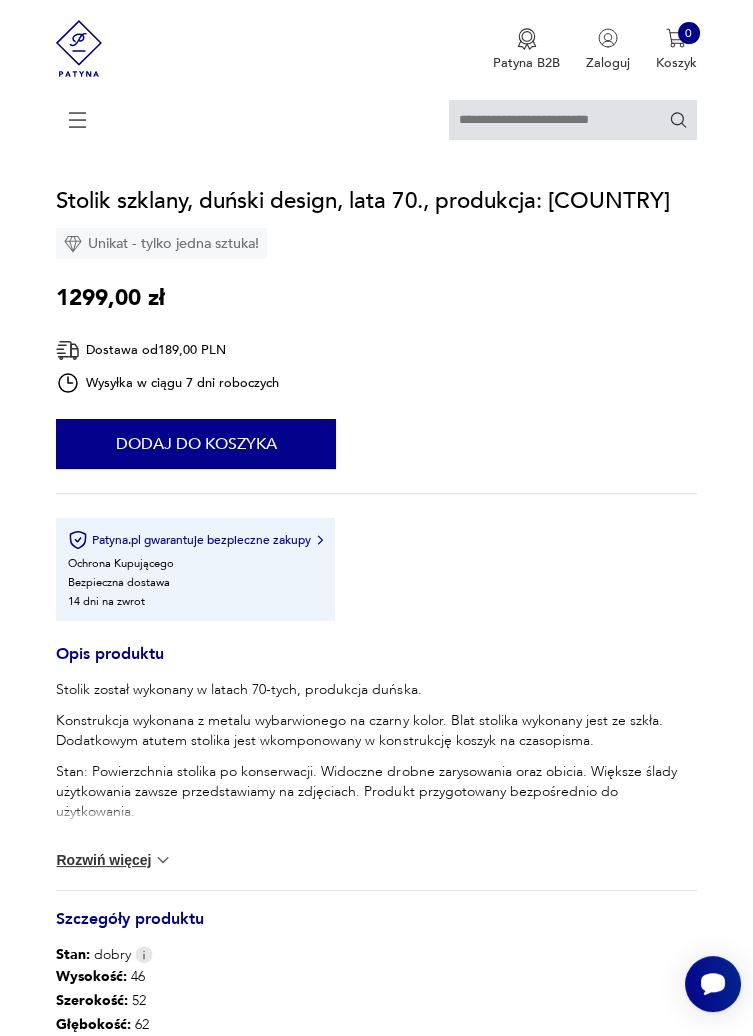 scroll, scrollTop: 584, scrollLeft: 0, axis: vertical 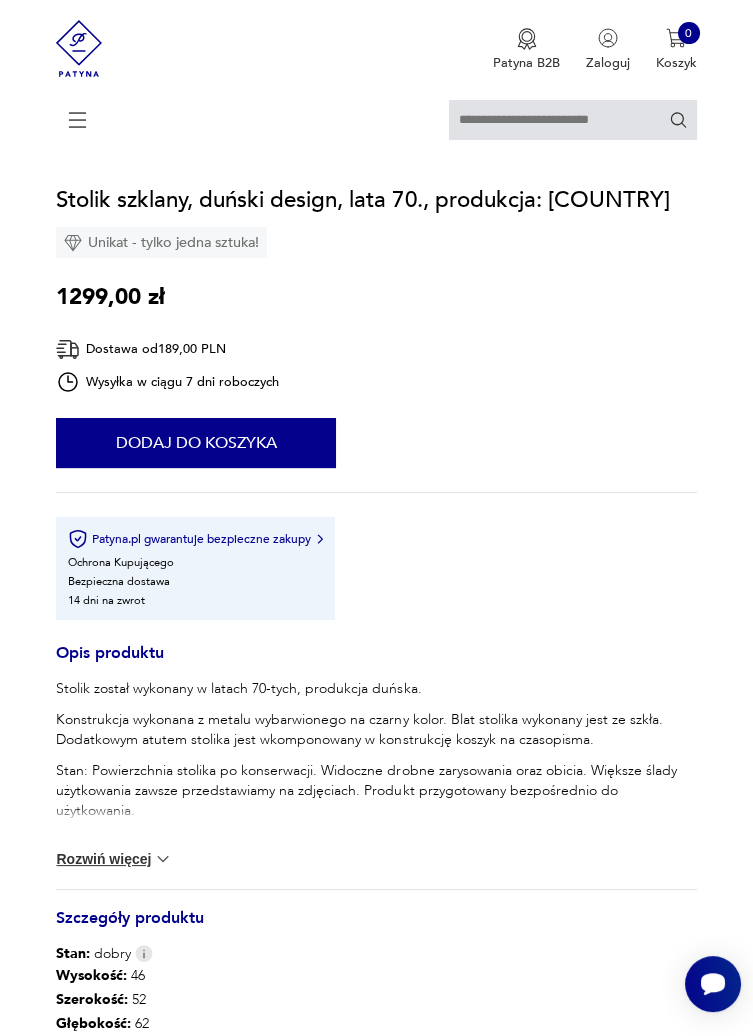 click on "Stan: Powierzchnia stolika po konserwacji. Widoczne drobne zarysowania oraz obicia. Większe ślady użytkowania zawsze przedstawiamy na zdjęciach. Produkt przygotowany bezpośrednio do użytkowania." at bounding box center [376, 791] 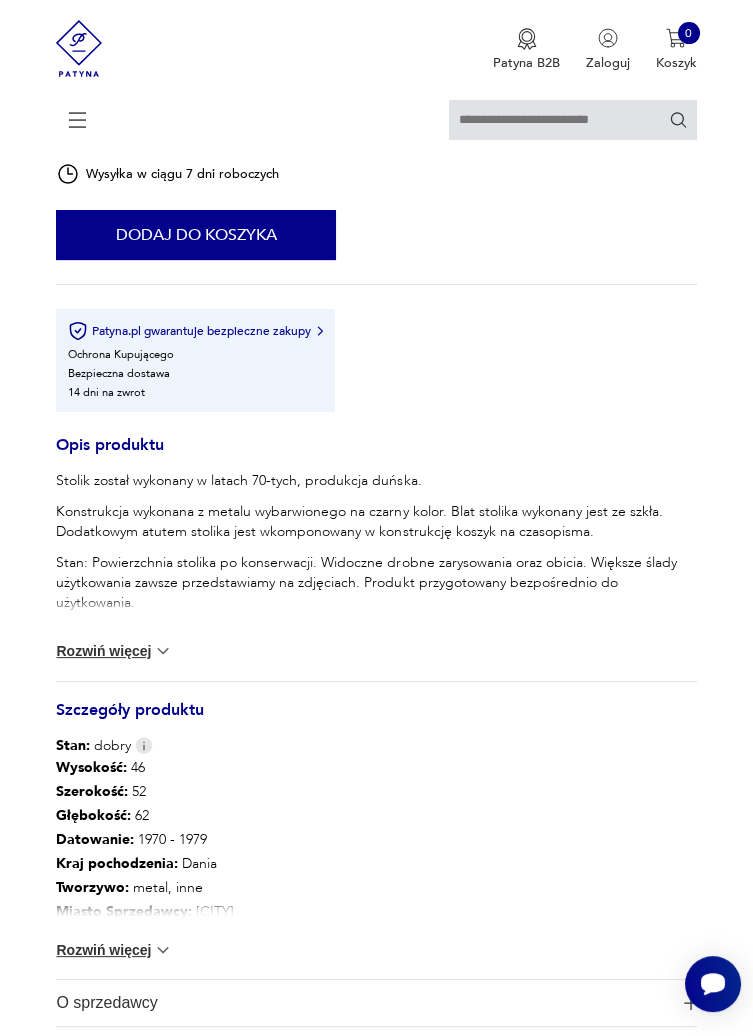 scroll, scrollTop: 811, scrollLeft: 0, axis: vertical 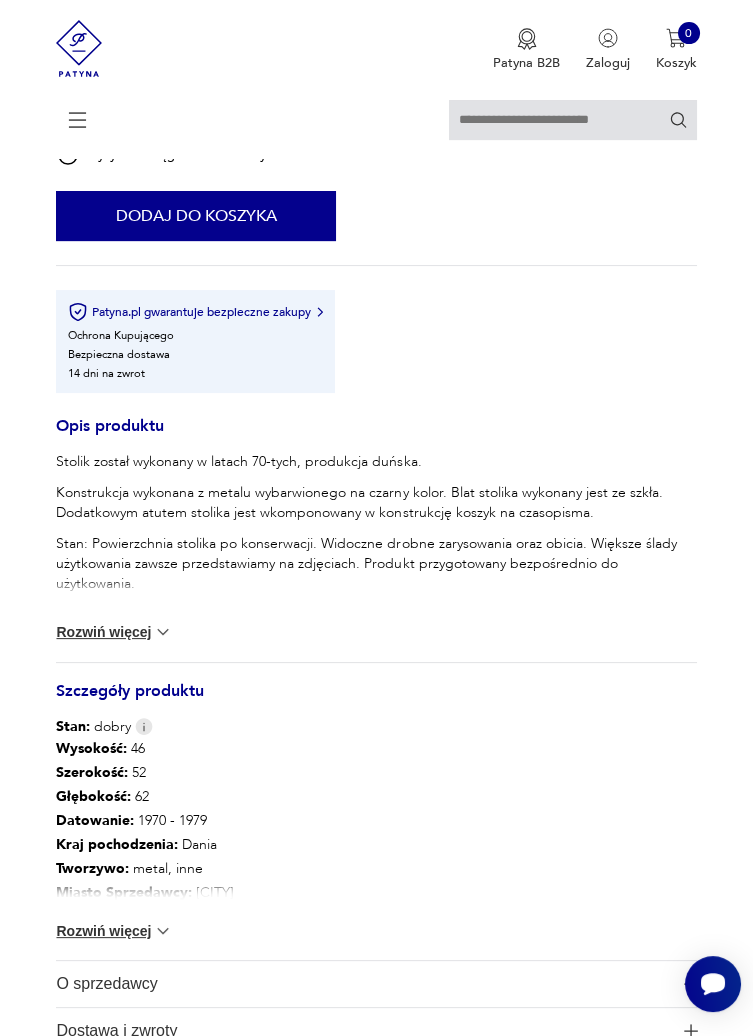 click on "Rozwiń więcej" at bounding box center (114, 632) 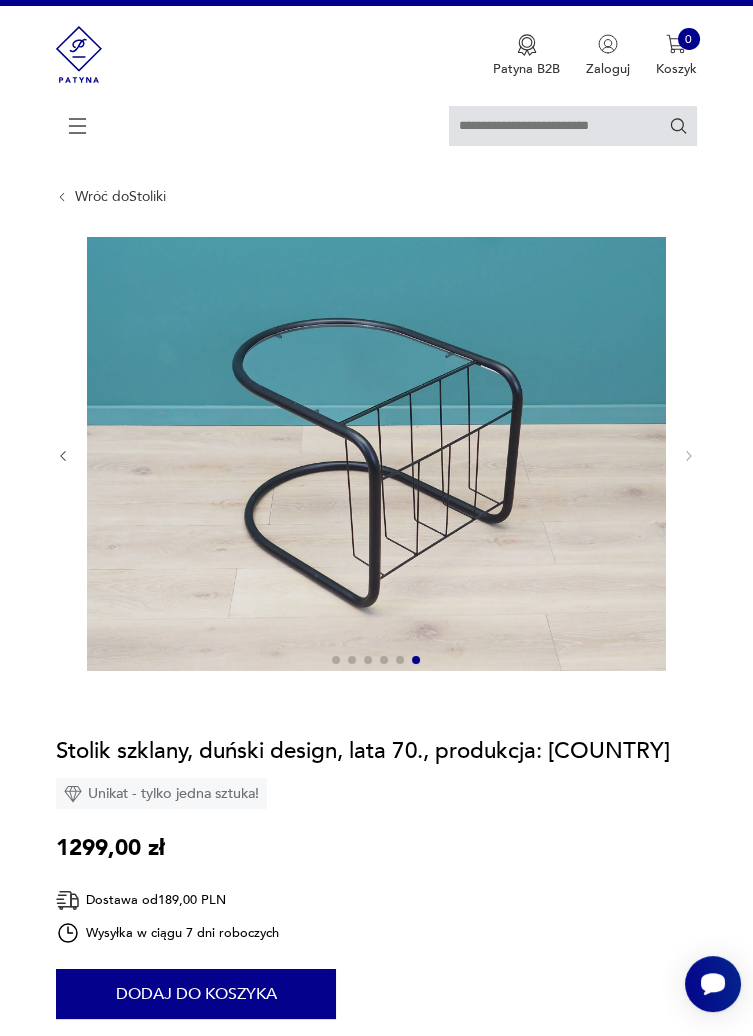 scroll, scrollTop: 0, scrollLeft: 0, axis: both 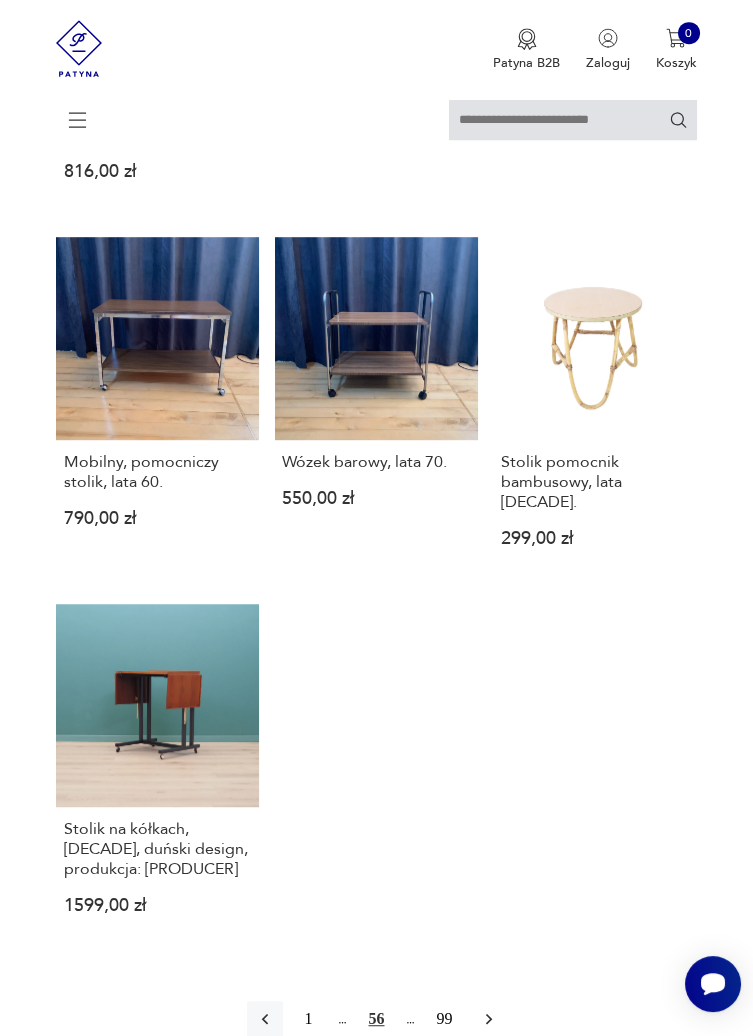click at bounding box center [489, 1019] 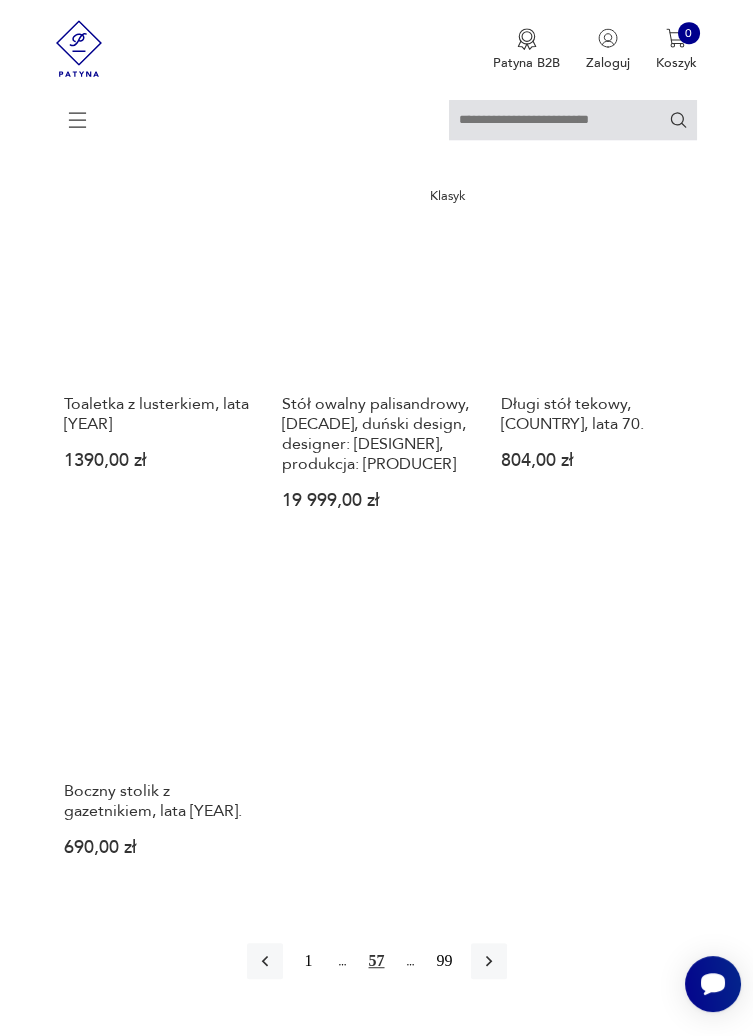 scroll, scrollTop: 2008, scrollLeft: 0, axis: vertical 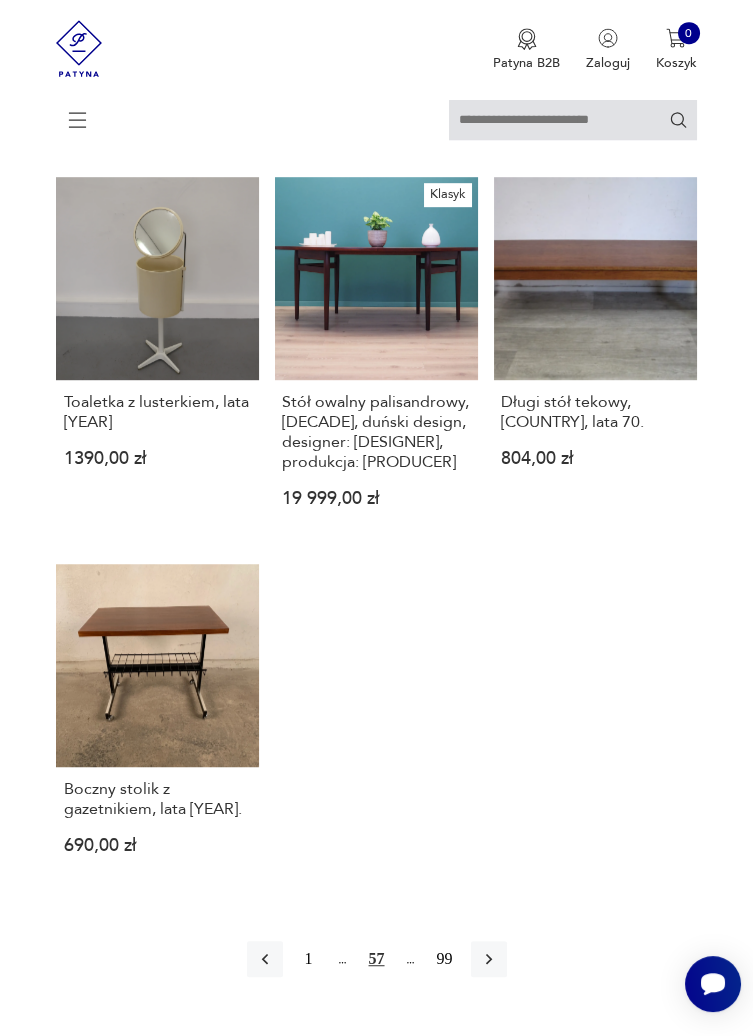 click at bounding box center [489, 959] 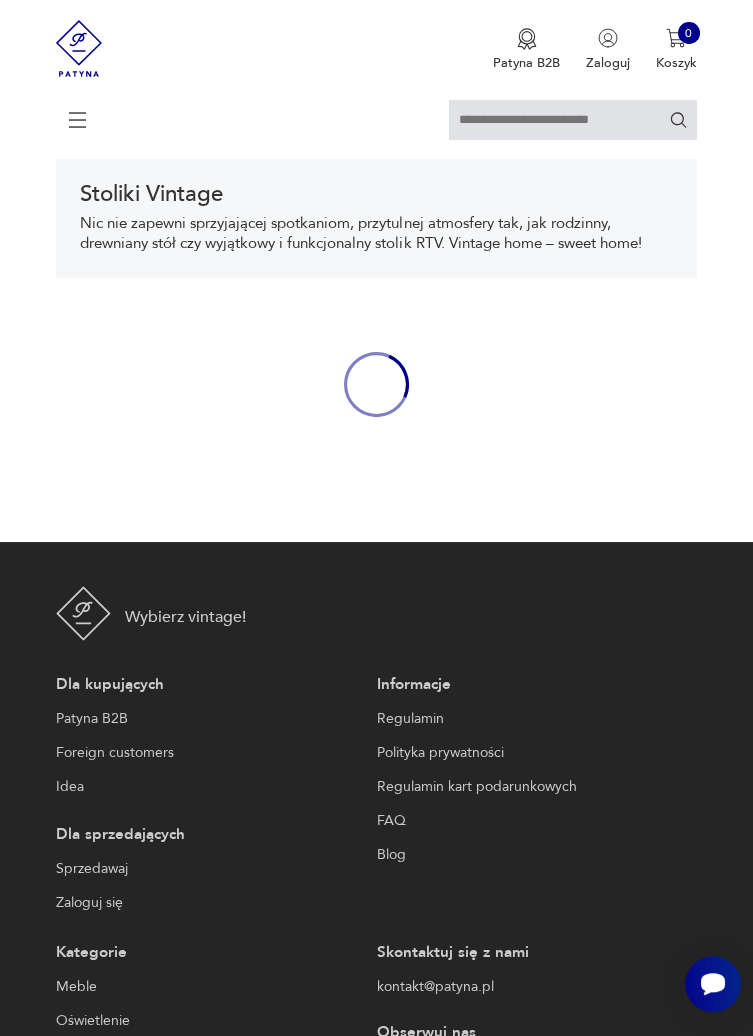 scroll, scrollTop: 308, scrollLeft: 0, axis: vertical 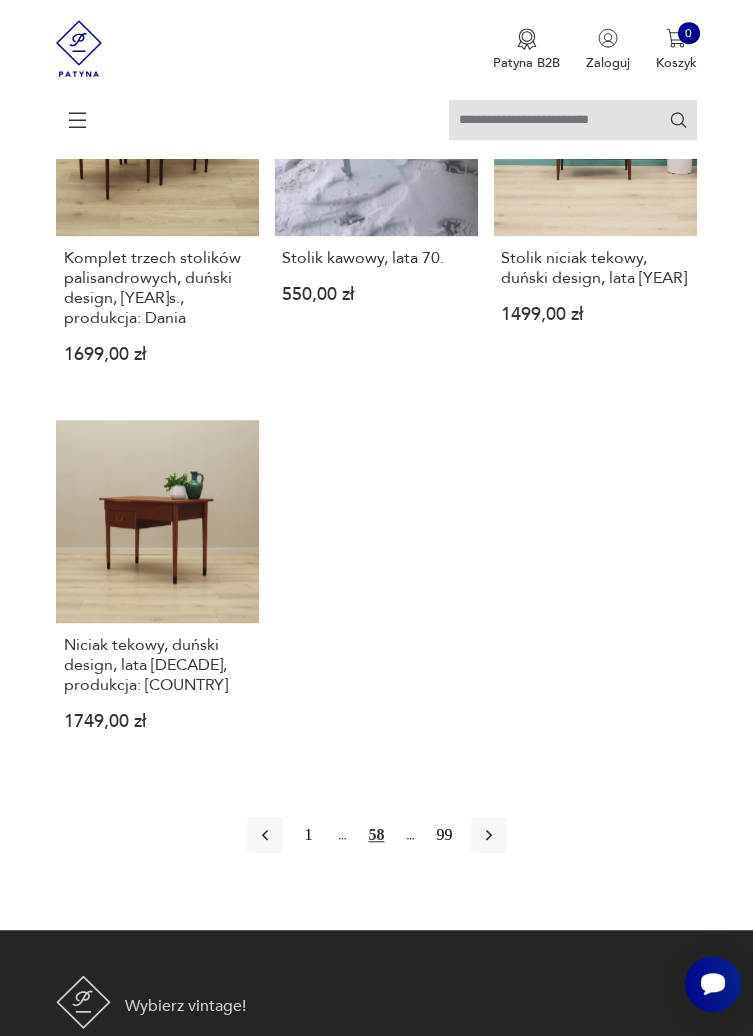 click at bounding box center [489, 835] 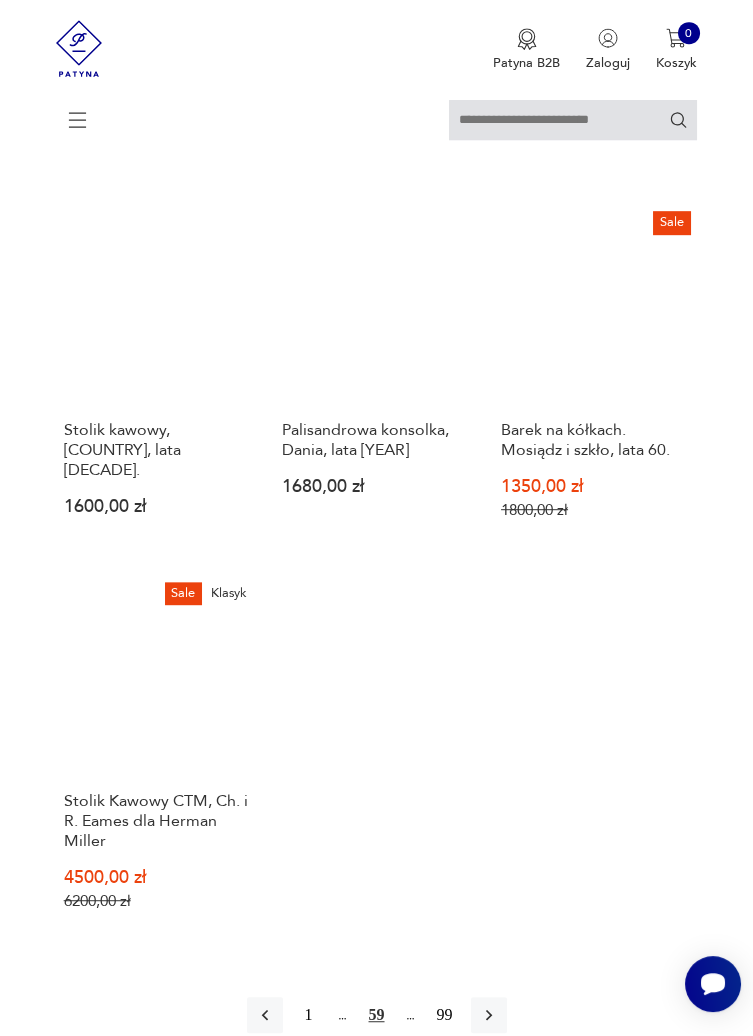 scroll, scrollTop: 2001, scrollLeft: 0, axis: vertical 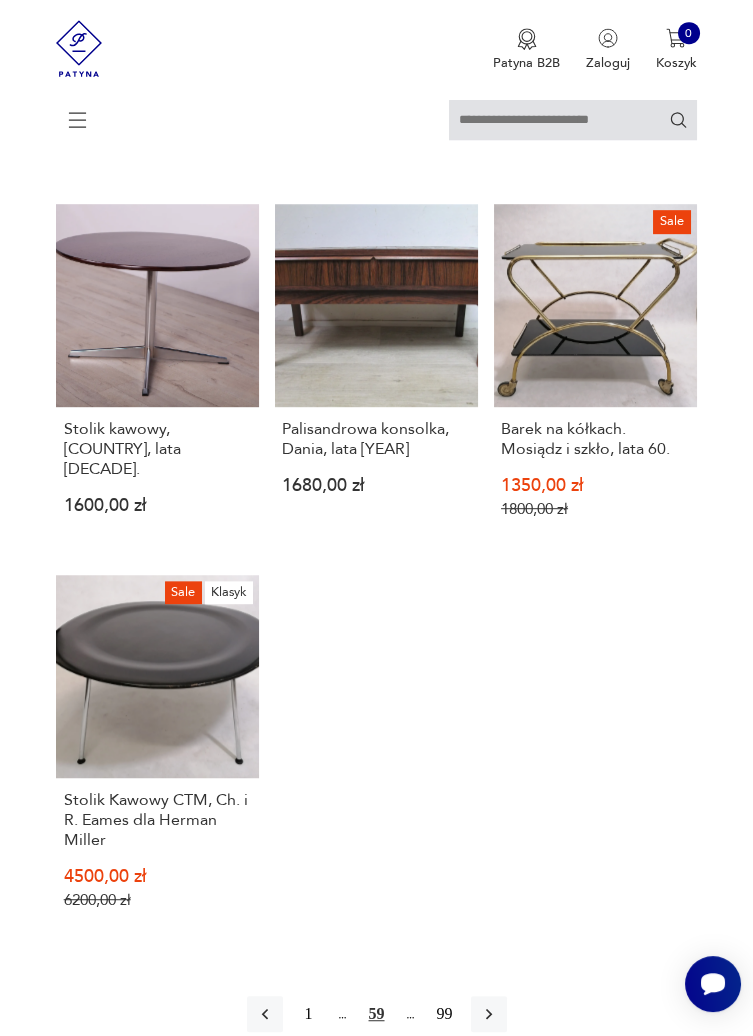 click at bounding box center [489, 1014] 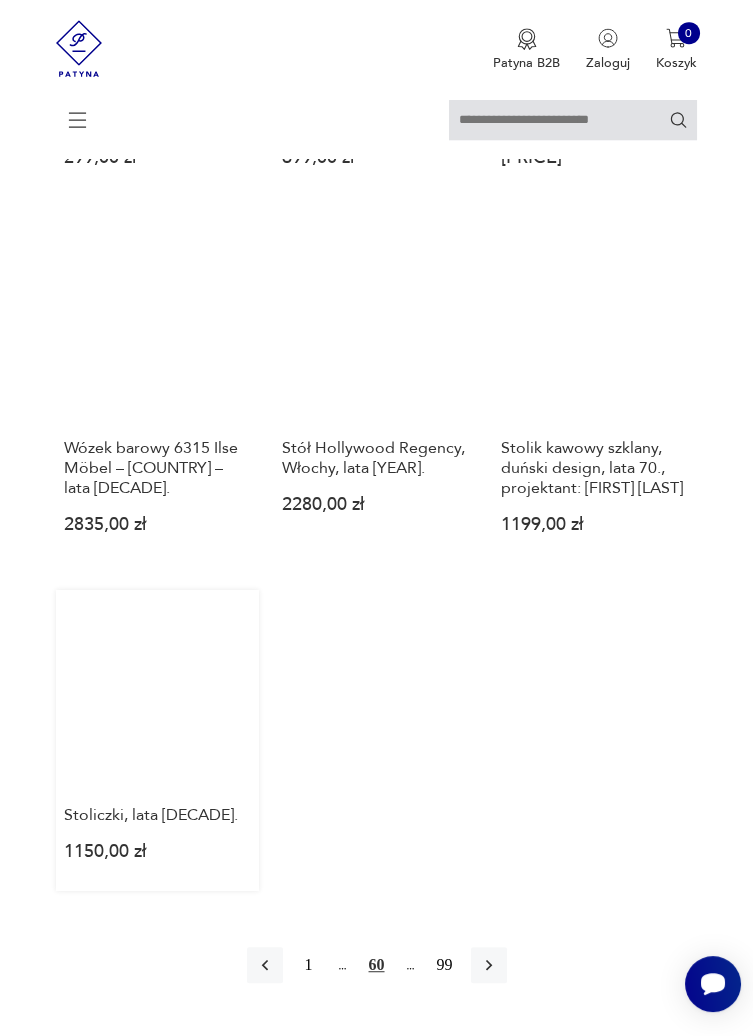 scroll, scrollTop: 2050, scrollLeft: 0, axis: vertical 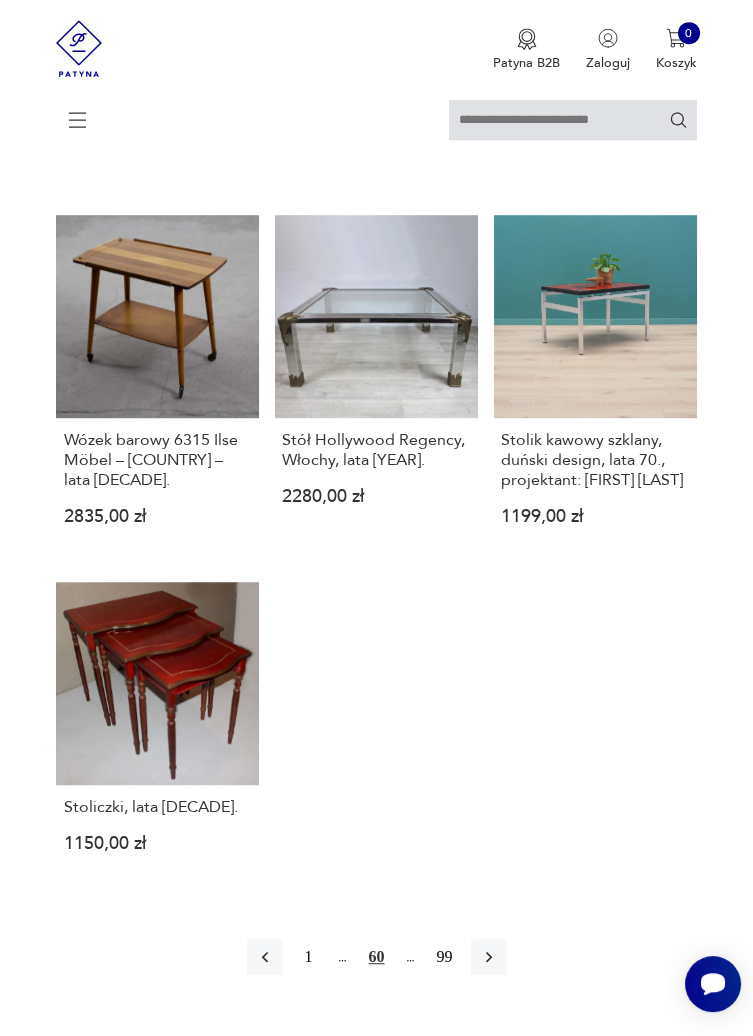 click at bounding box center [489, 957] 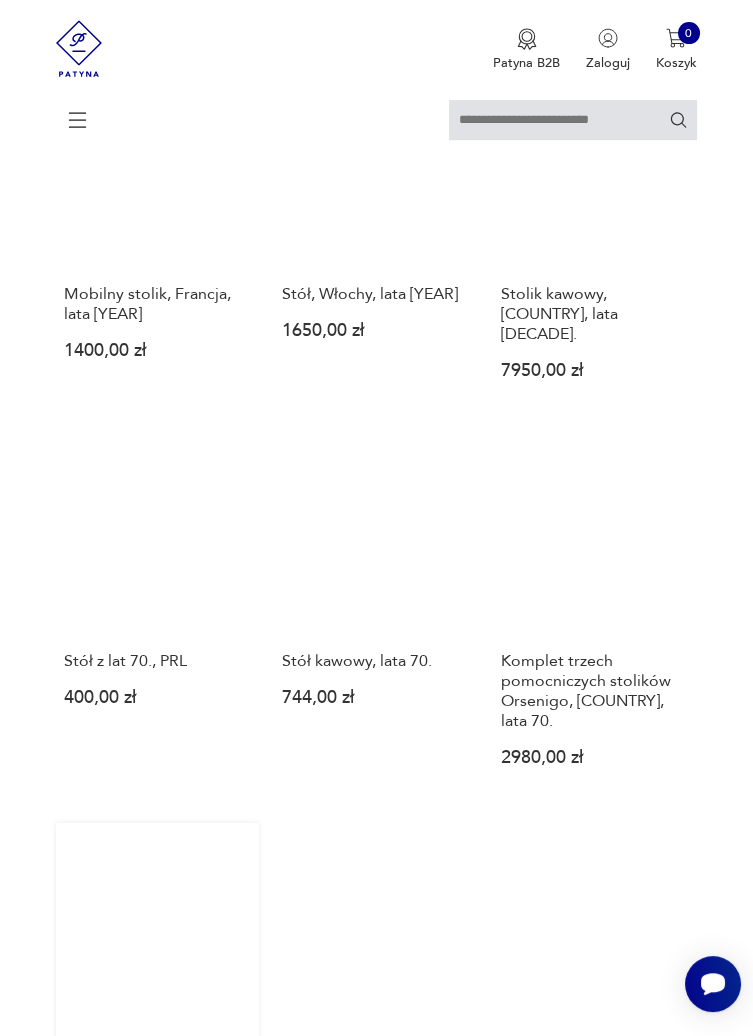 scroll, scrollTop: 1384, scrollLeft: 0, axis: vertical 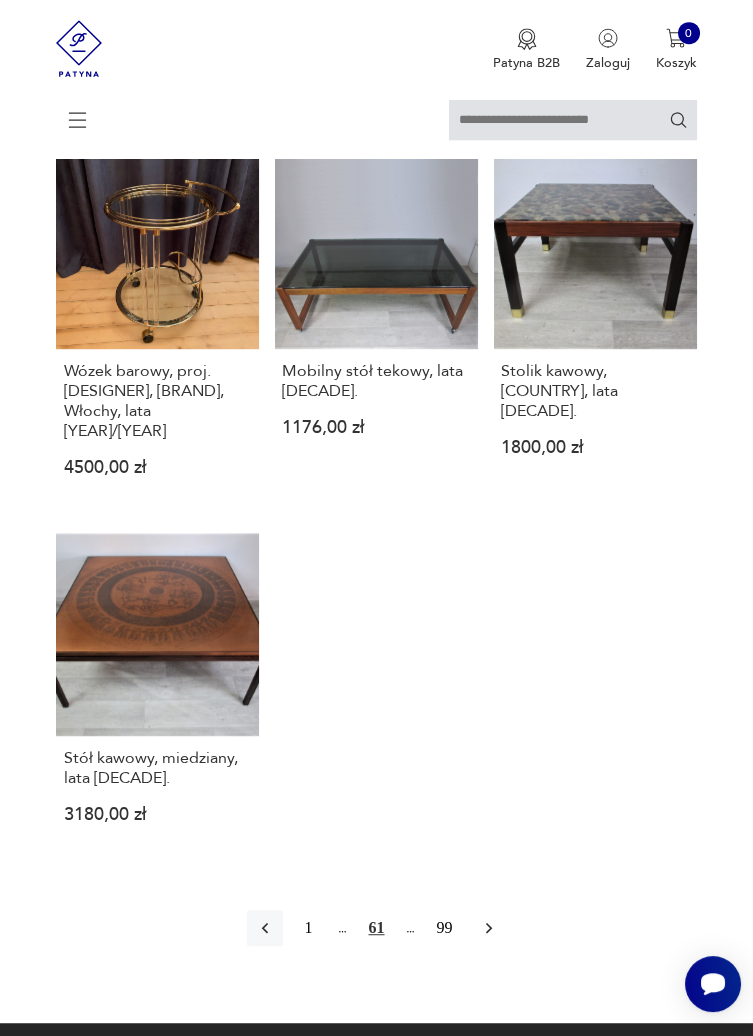 click at bounding box center (489, 928) 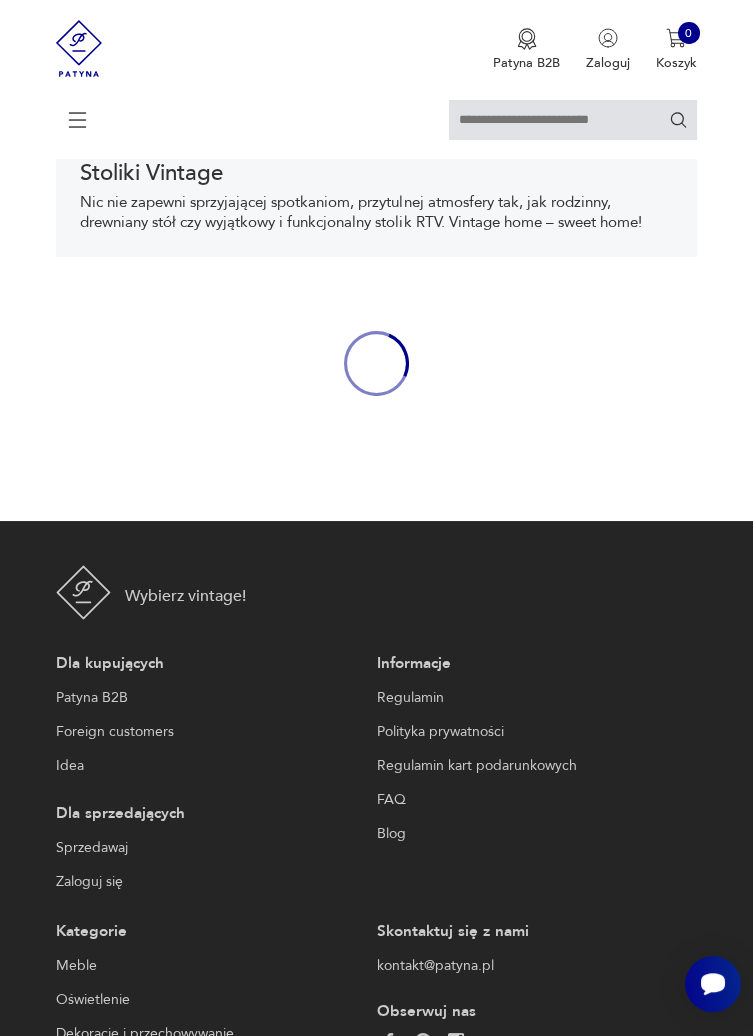 scroll, scrollTop: 308, scrollLeft: 0, axis: vertical 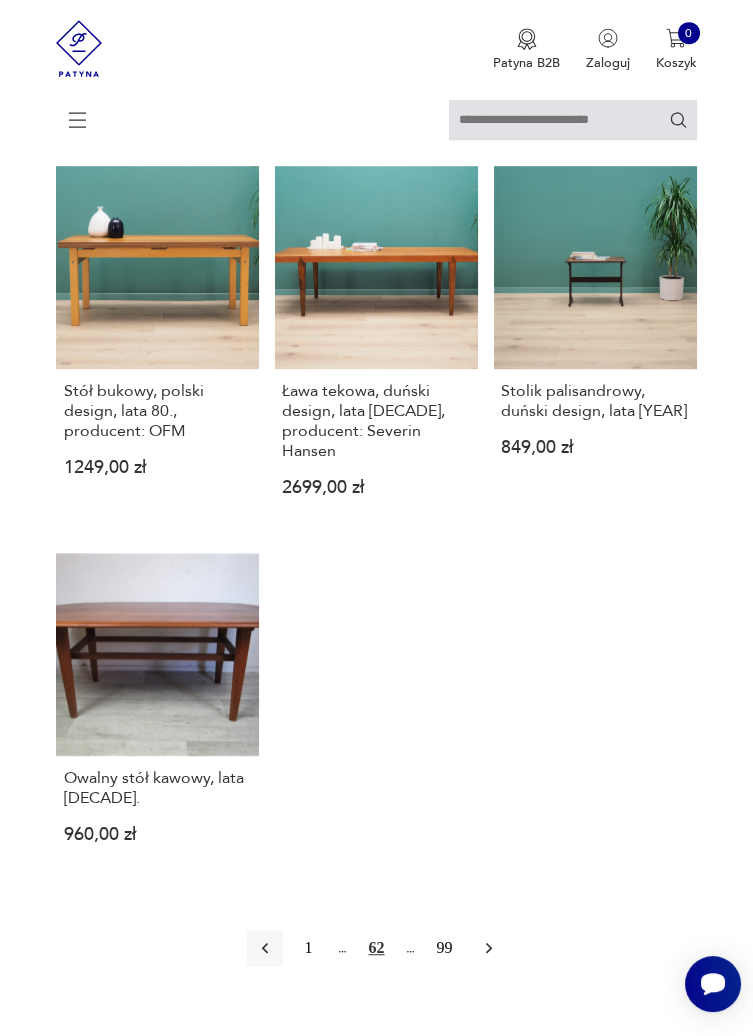 click at bounding box center (488, 948) 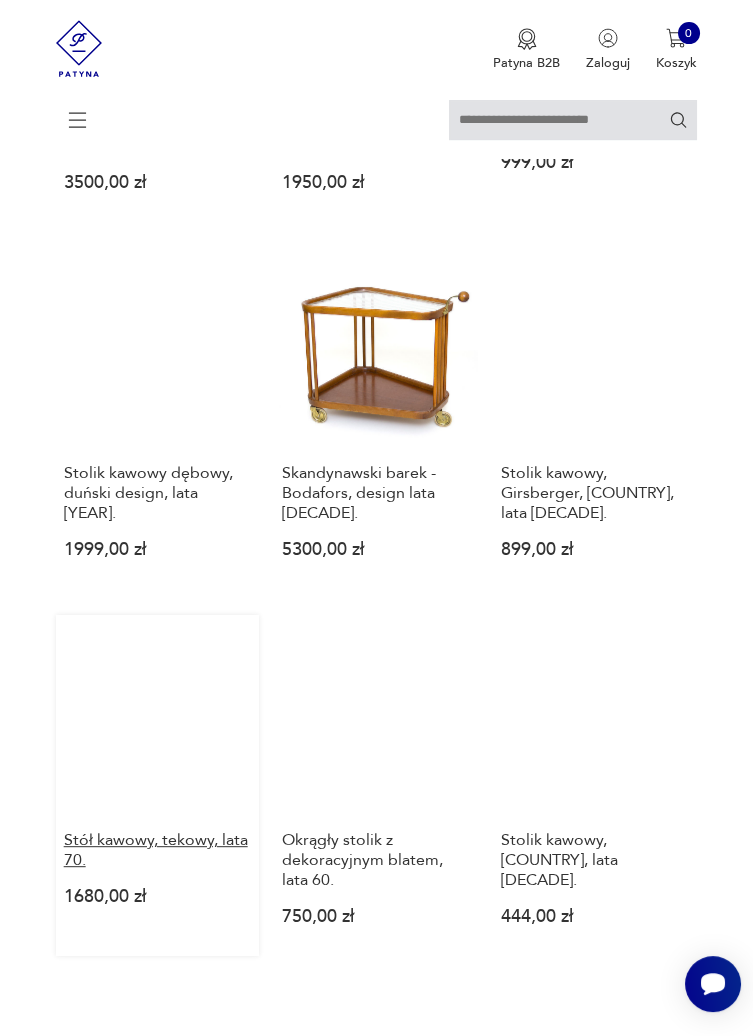 scroll, scrollTop: 1529, scrollLeft: 0, axis: vertical 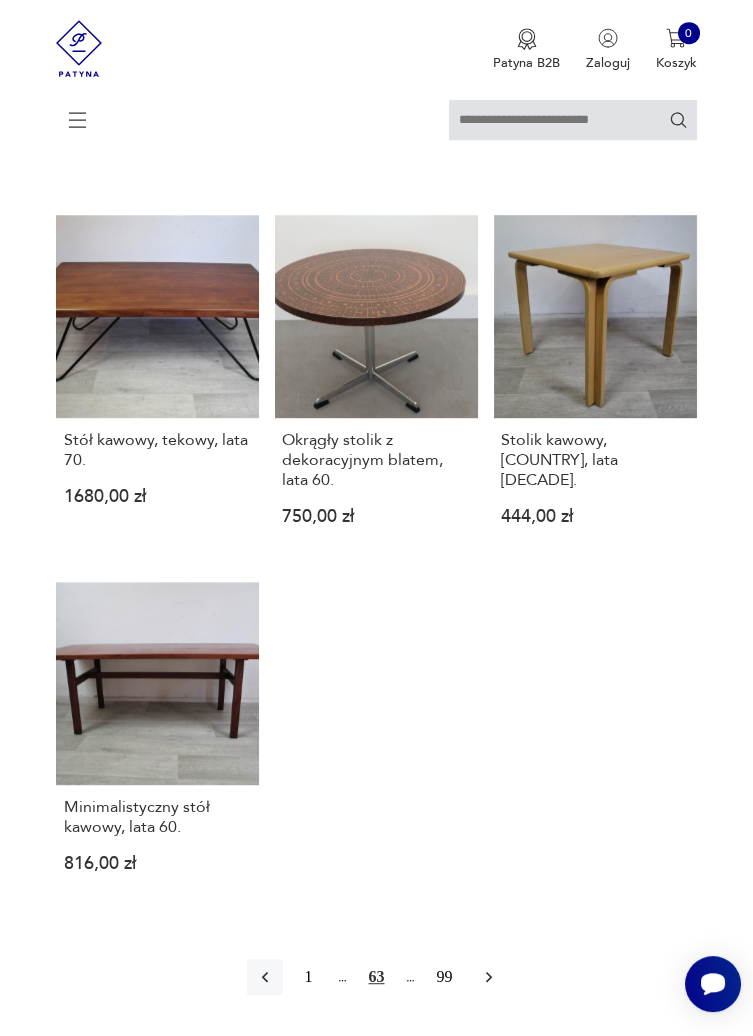 click at bounding box center [489, 977] 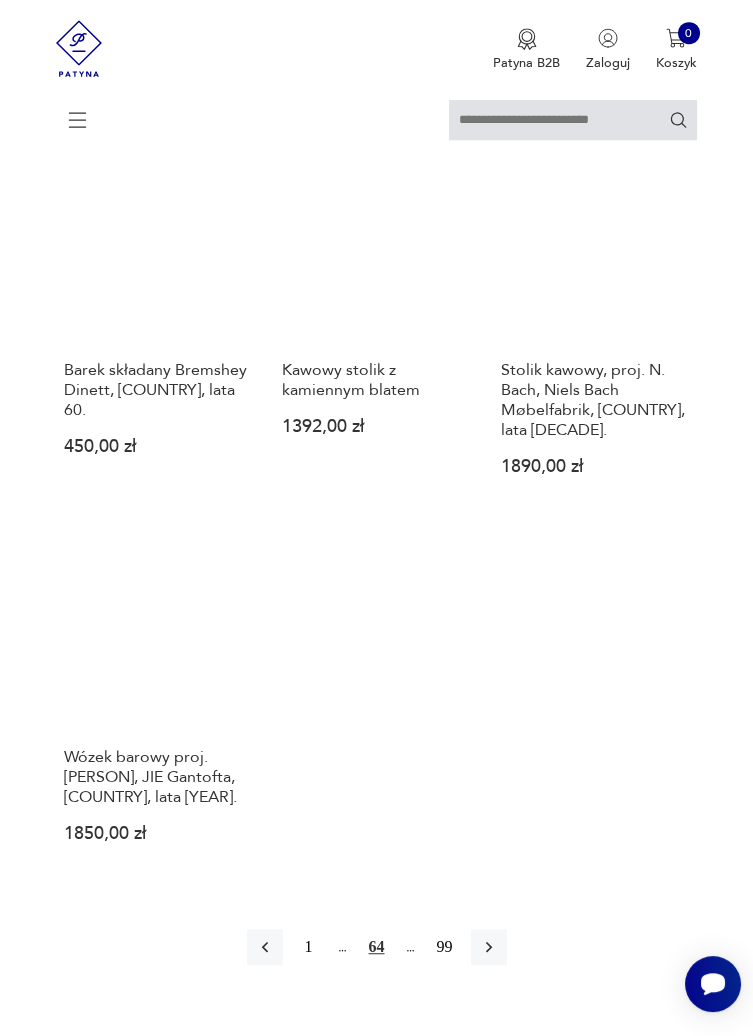 scroll, scrollTop: 2085, scrollLeft: 0, axis: vertical 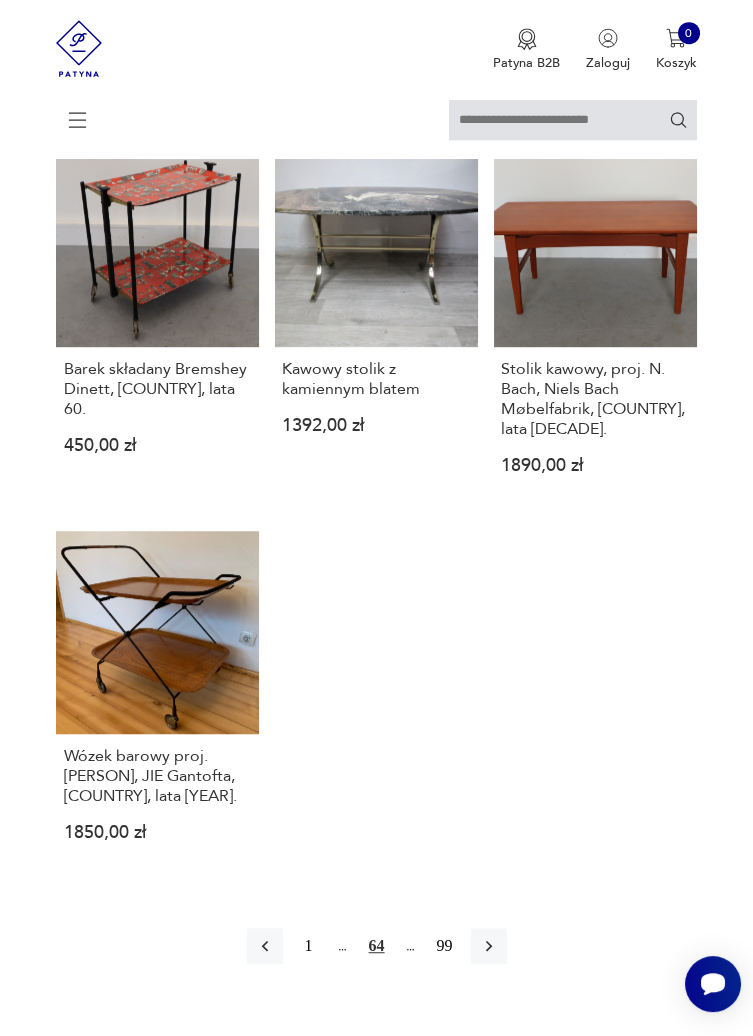 click at bounding box center [489, 946] 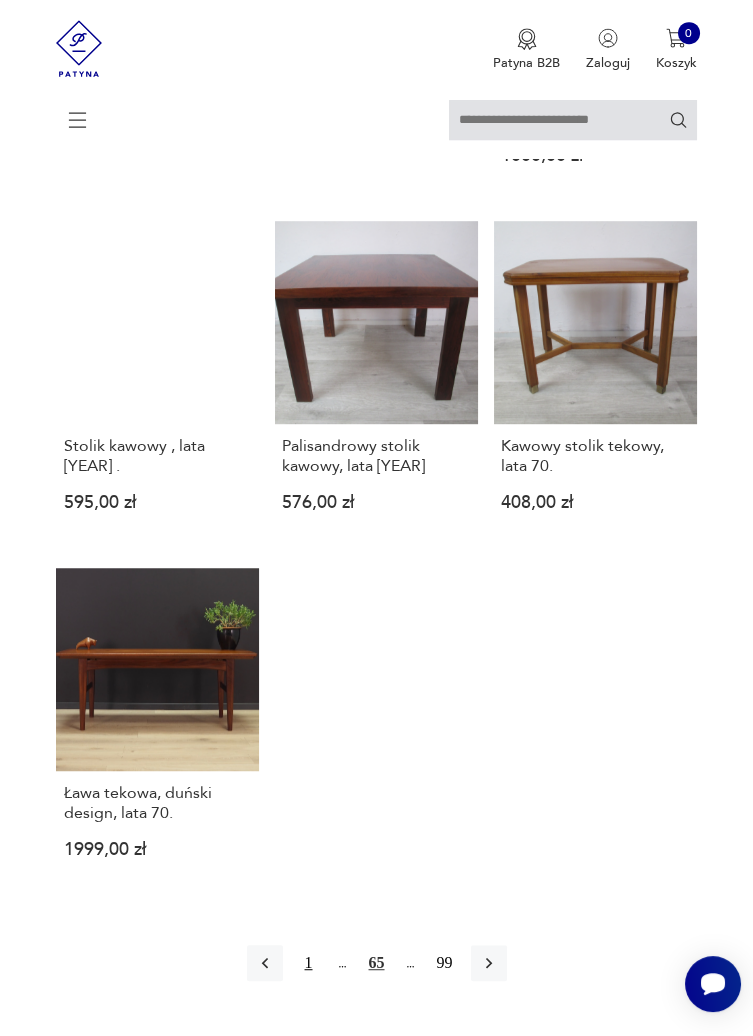 scroll, scrollTop: 1974, scrollLeft: 0, axis: vertical 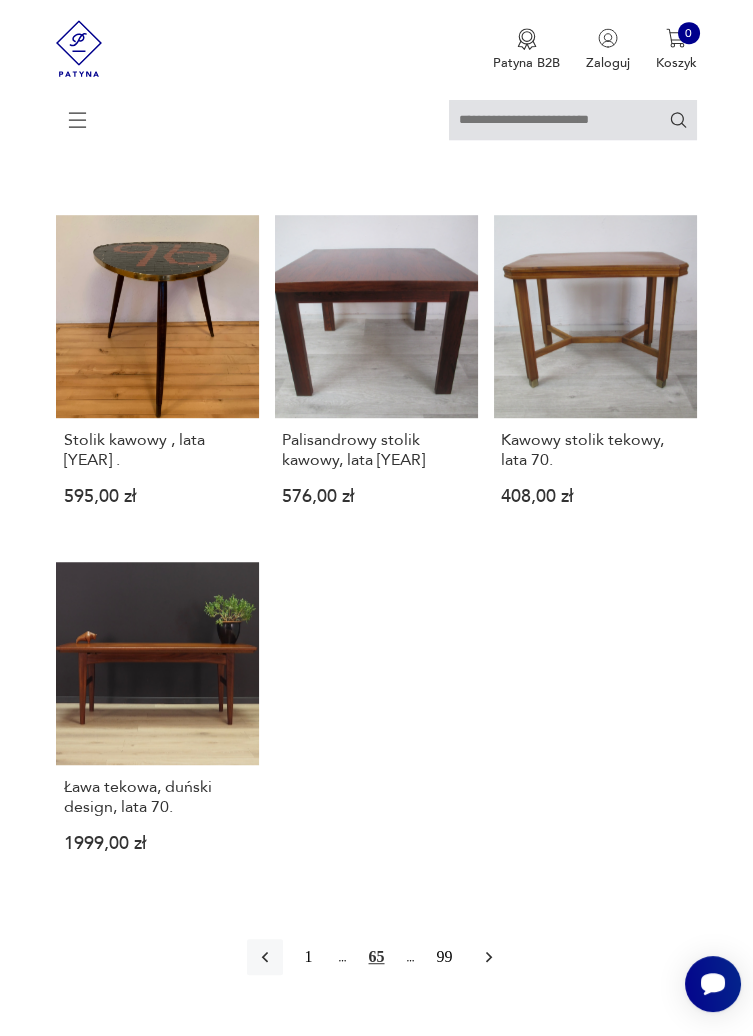 click at bounding box center [489, 957] 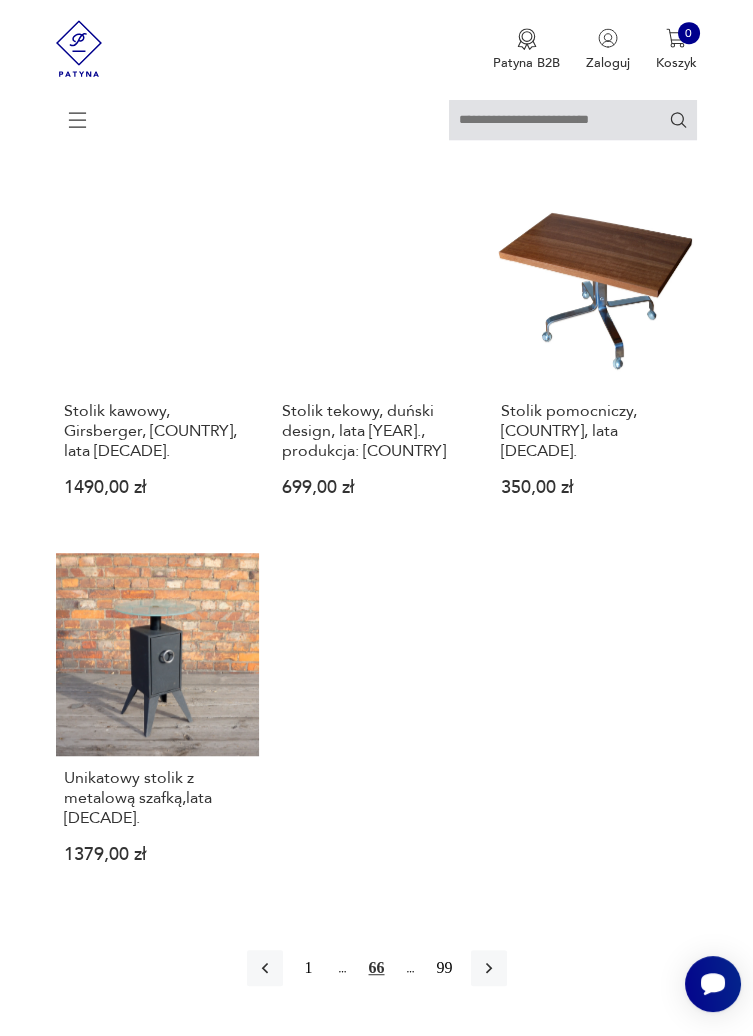 scroll, scrollTop: 2000, scrollLeft: 0, axis: vertical 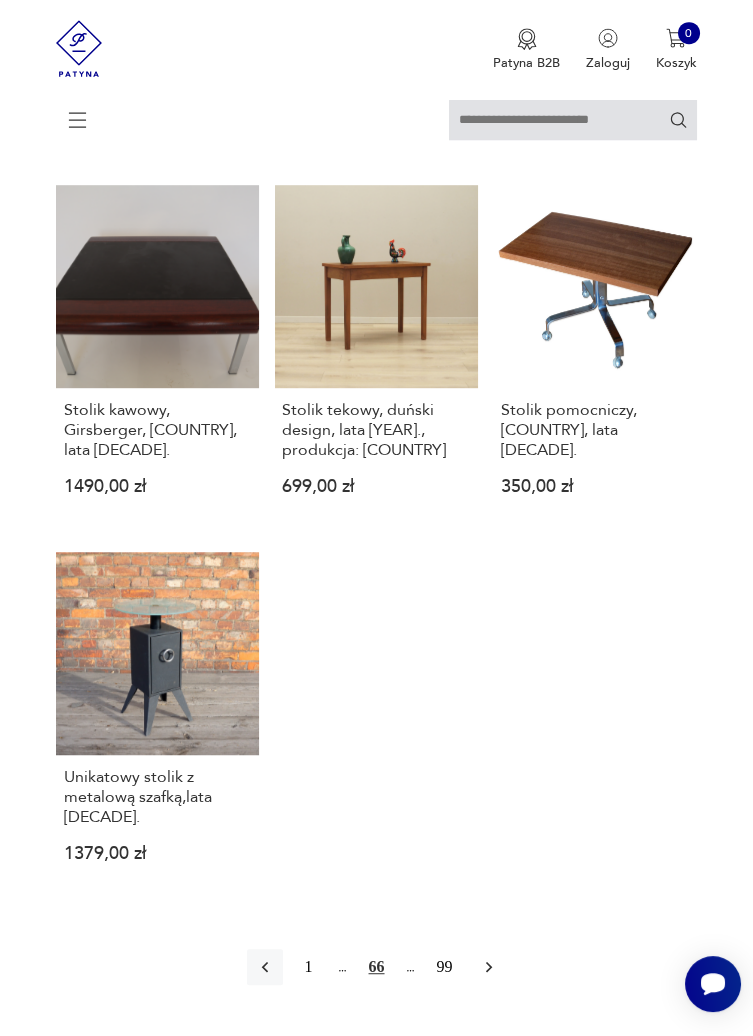 click at bounding box center (489, 967) 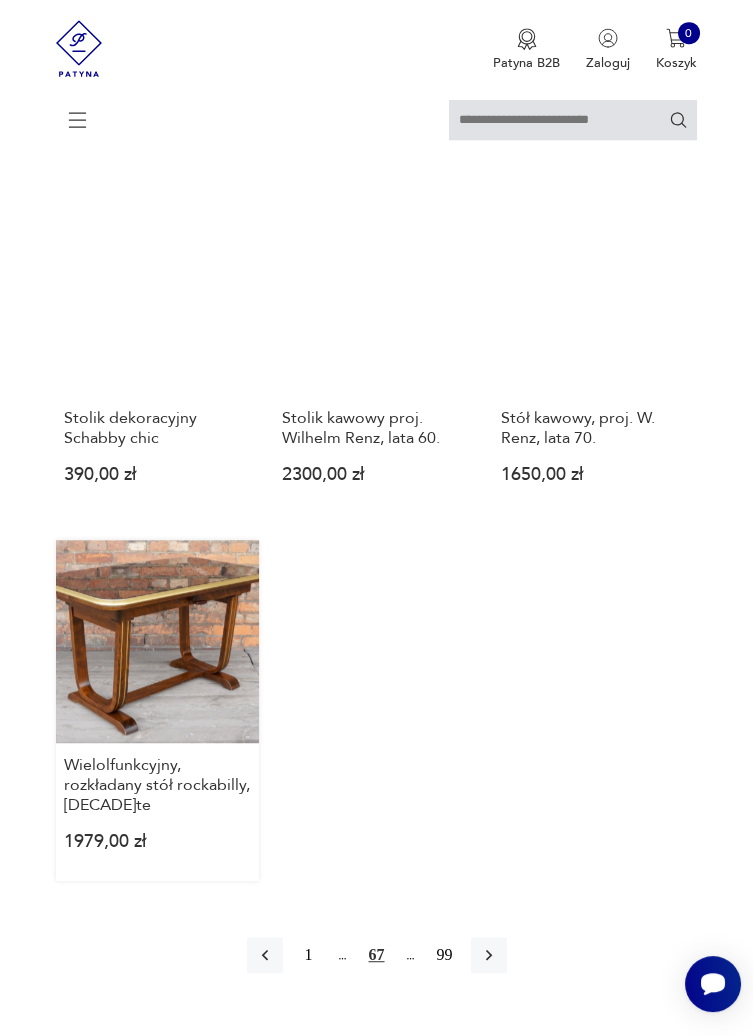 scroll, scrollTop: 1954, scrollLeft: 0, axis: vertical 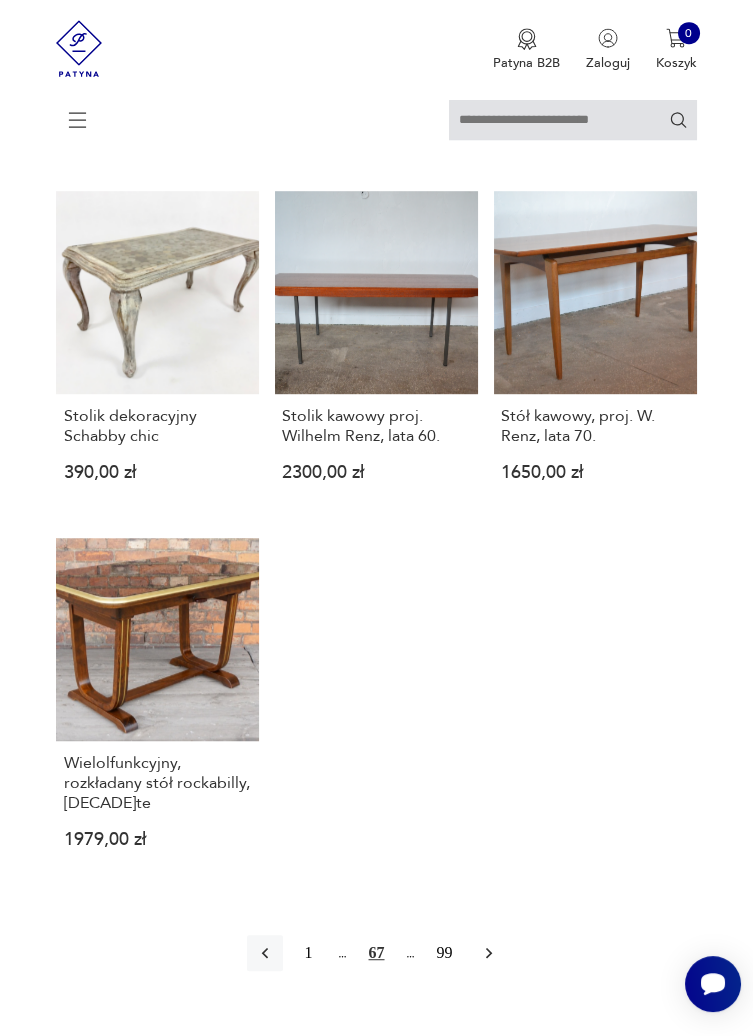 click at bounding box center (489, 953) 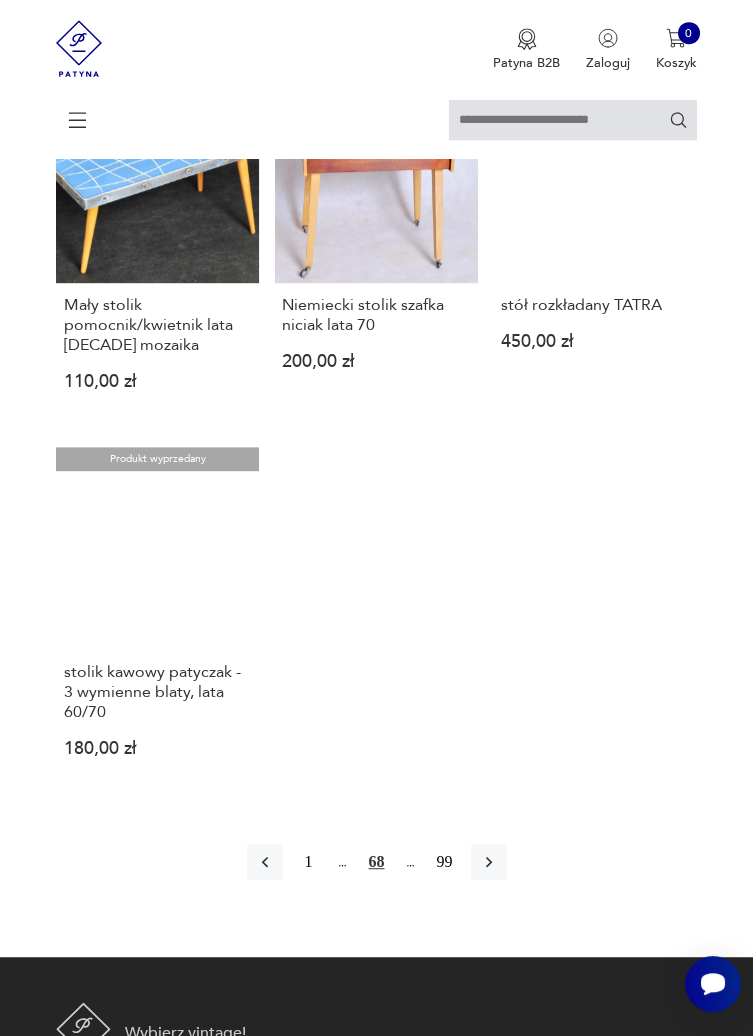 scroll, scrollTop: 2132, scrollLeft: 0, axis: vertical 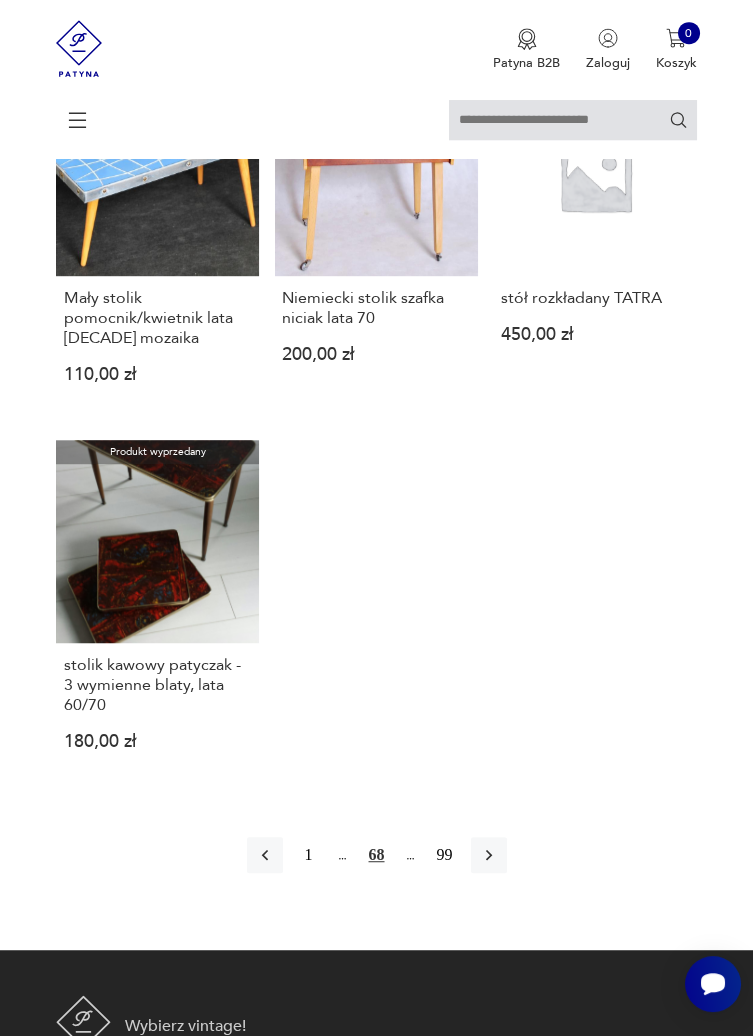 click at bounding box center (489, 855) 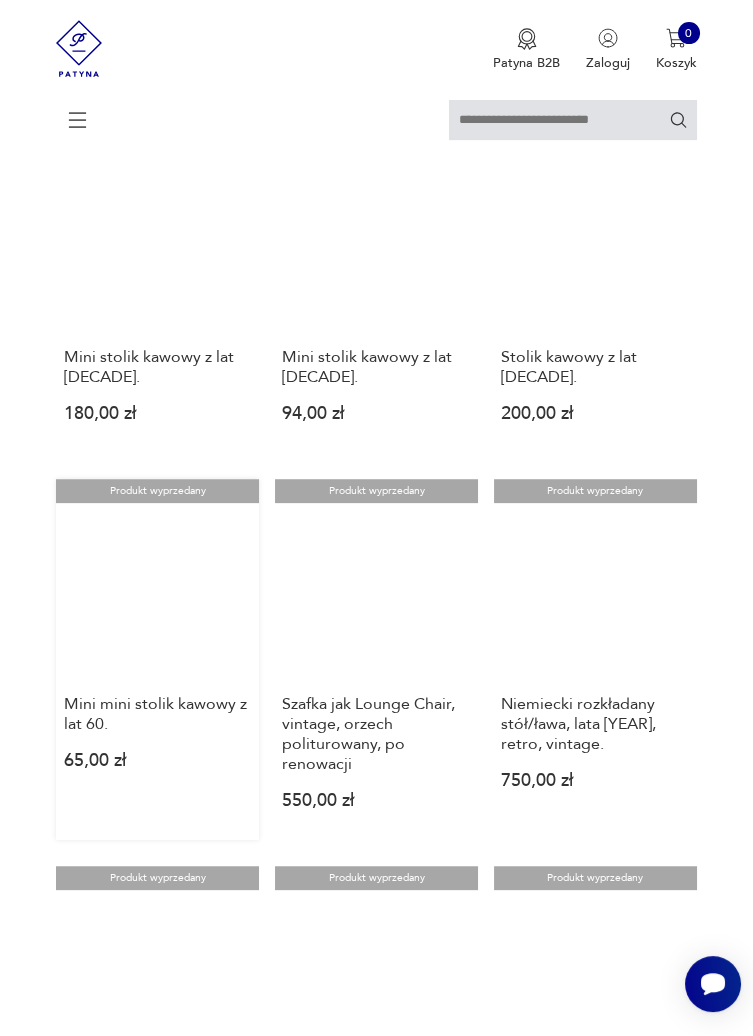 scroll, scrollTop: 976, scrollLeft: 0, axis: vertical 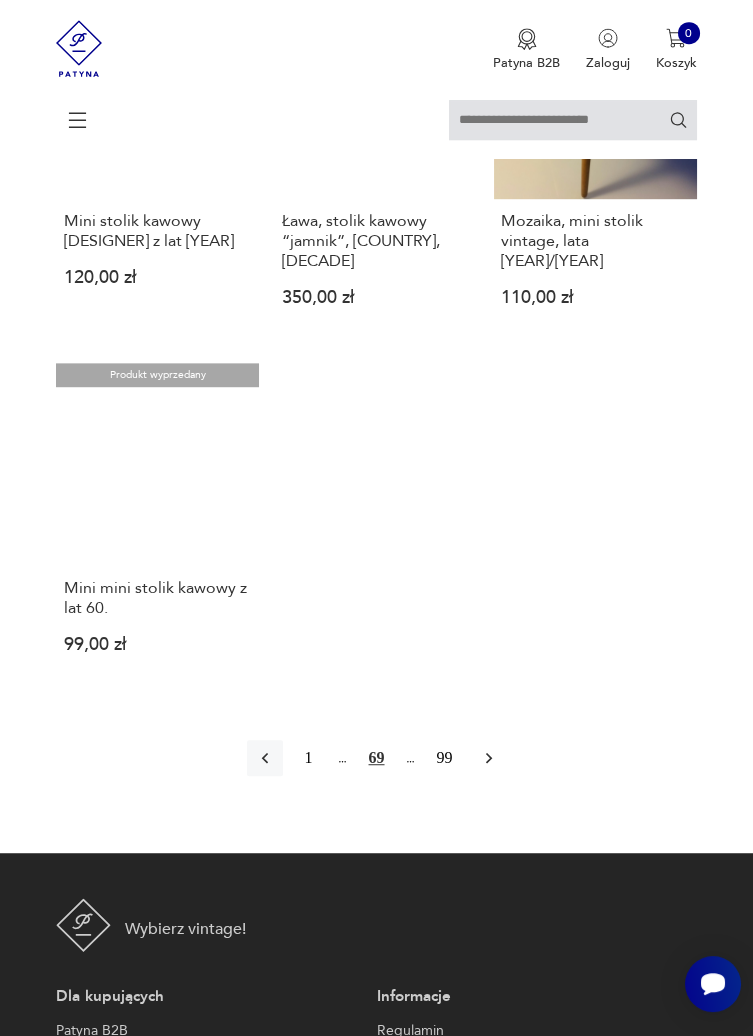click at bounding box center [489, 758] 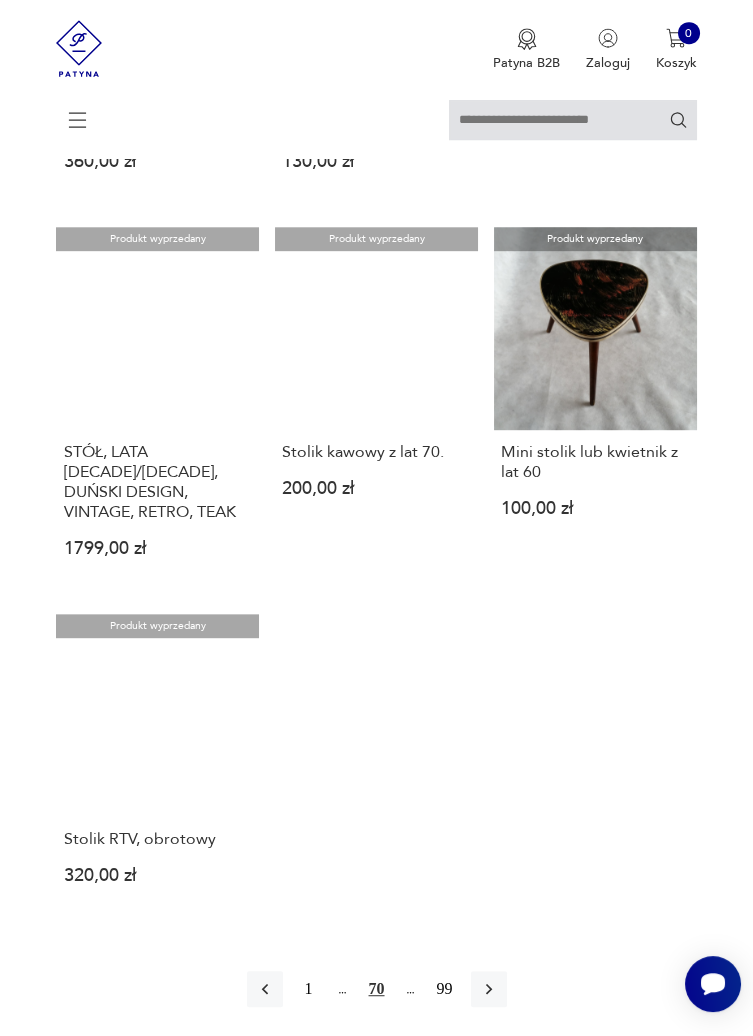 scroll, scrollTop: 1899, scrollLeft: 0, axis: vertical 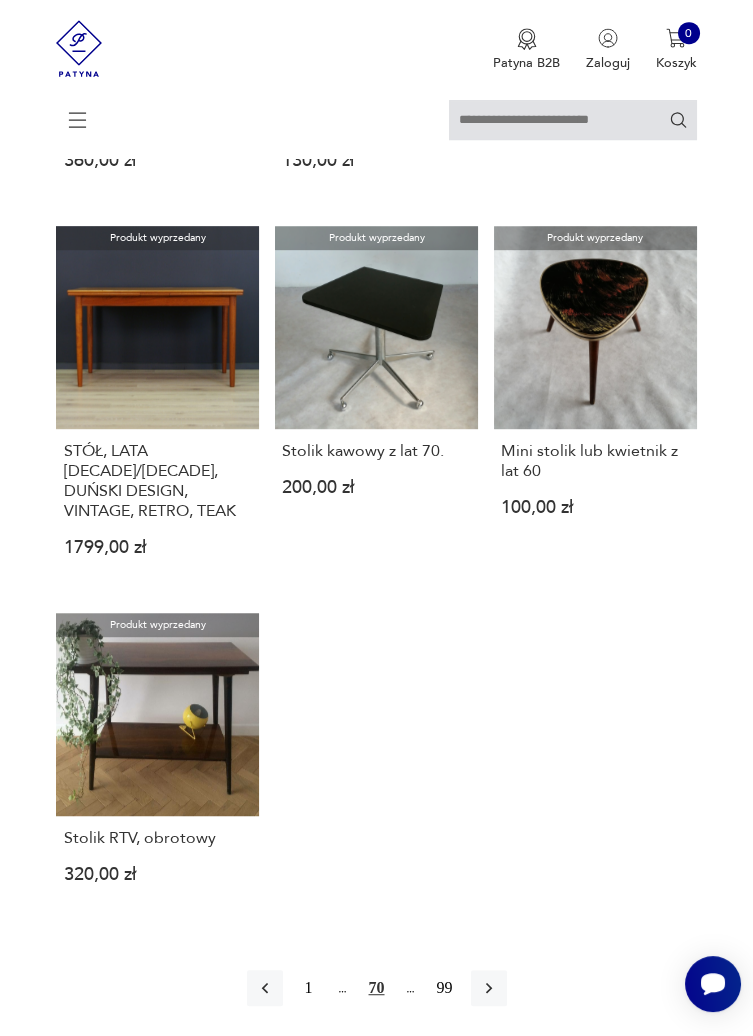 click at bounding box center [489, 988] 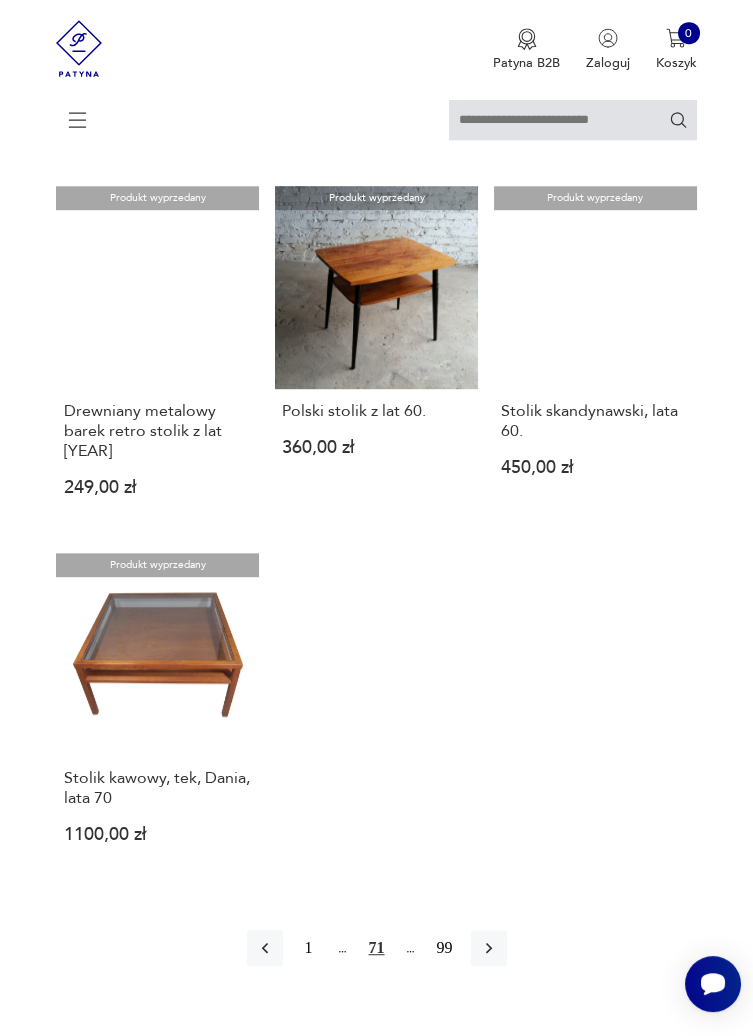 scroll, scrollTop: 1960, scrollLeft: 0, axis: vertical 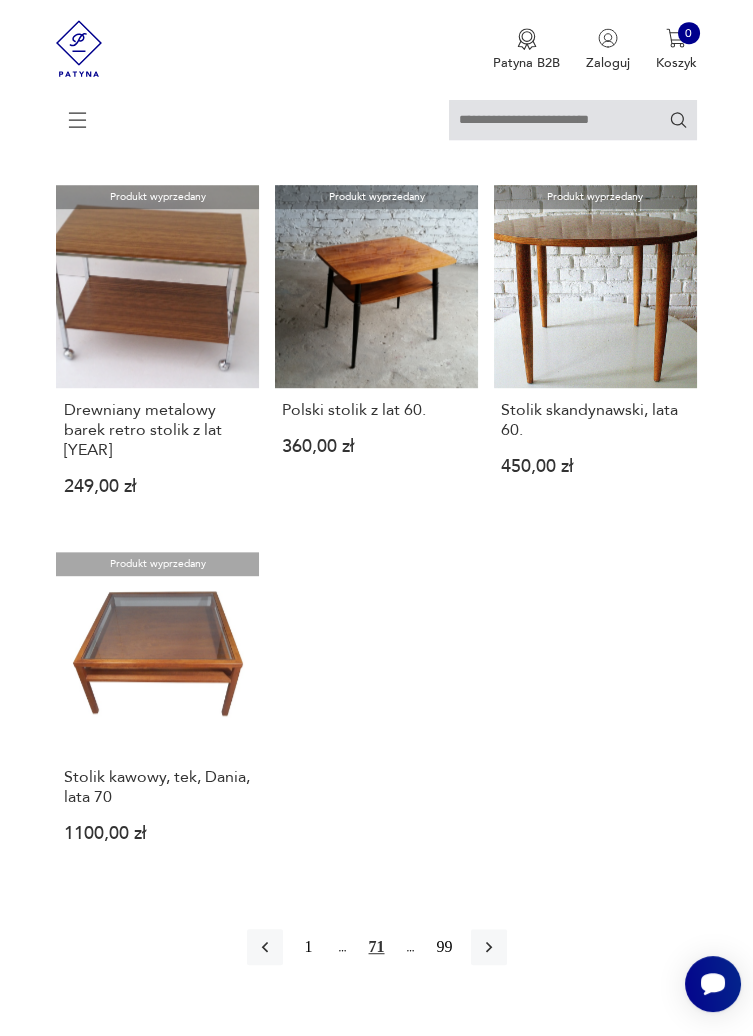 click on "Znaleziono  1576   produktów Filtruj Sortuj według daty dodania Sortuj według daty dodania Produkt wyprzedany Stolik taca [PRICE] Produkt wyprzedany mini stolik / SOLO [PRICE] Produkt wyprzedany Mini stolik z lat [YEAR] [PRICE] Produkt wyprzedany Stolik nerka, niebieski [PRICE] Produkt wyprzedany Stolik z gazetnikiem w stylu Mid century, lata [YEAR] [PRICE] Produkt wyprzedany Dwa akrylowe stoliczki ,lata [YEAR]-[YEAR] [PRICE] Produkt wyprzedany Stolik-zdobywca nagrody EXPO '[YEAR]' [PRICE] Produkt wyprzedany Stolik barowy Gerlinol z lat [YEAR] [PRICE] Produkt wyprzedany BLACK FRIDAY -20% Wózek barowy Zebra, po renowacji, [COUNTRY], lata [YEAR] [PRICE] Produkt wyprzedany Stolik akrylowy ,lata [YEAR] [PRICE] Produkt wyprzedany Stolik RTV lata [YEAR]., Bauhaus, drewno i chrom [PRICE] Produkt wyprzedany Chromowany stolik kawowy, lata [YEAR] [PRICE] Produkt wyprzedany Drewniany metalowy barek retro stolik z lat [YEAR] [PRICE] Produkt wyprzedany Polski stolik z lat [YEAR] [PRICE] 1 71" at bounding box center [376, -193] 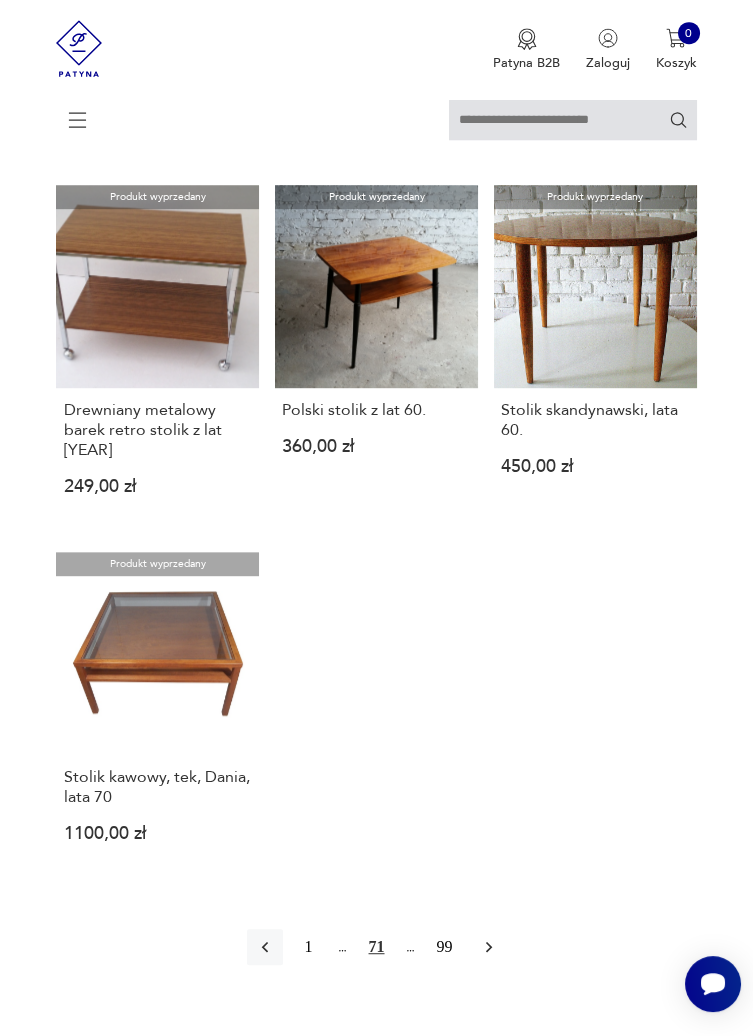 click at bounding box center (489, 947) 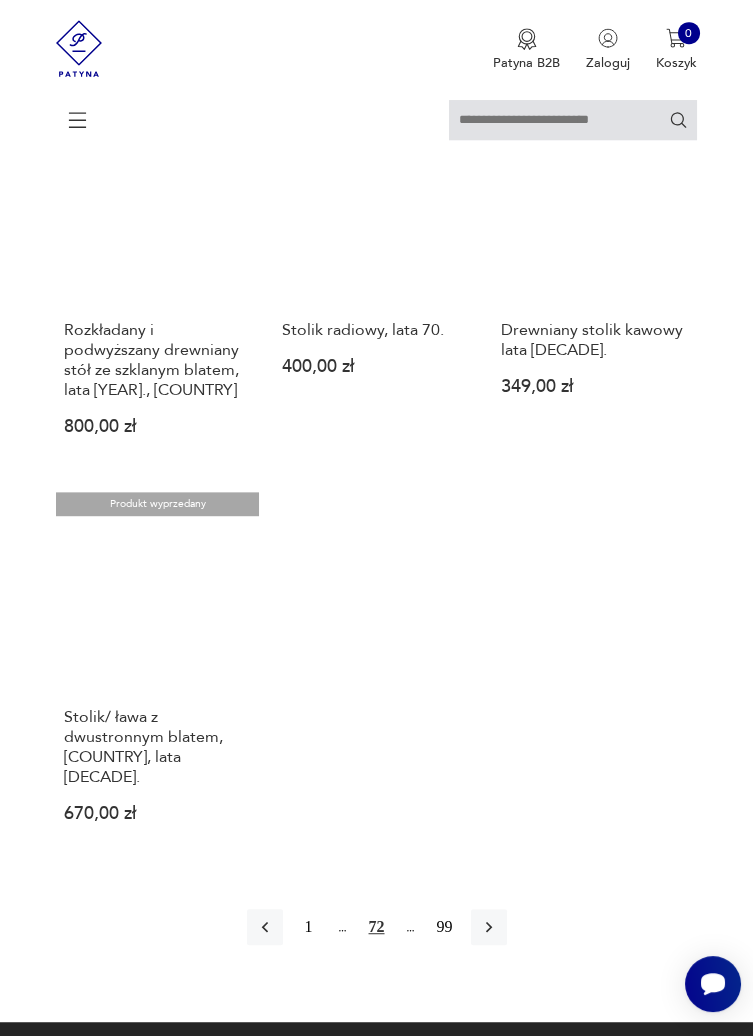 scroll, scrollTop: 2129, scrollLeft: 0, axis: vertical 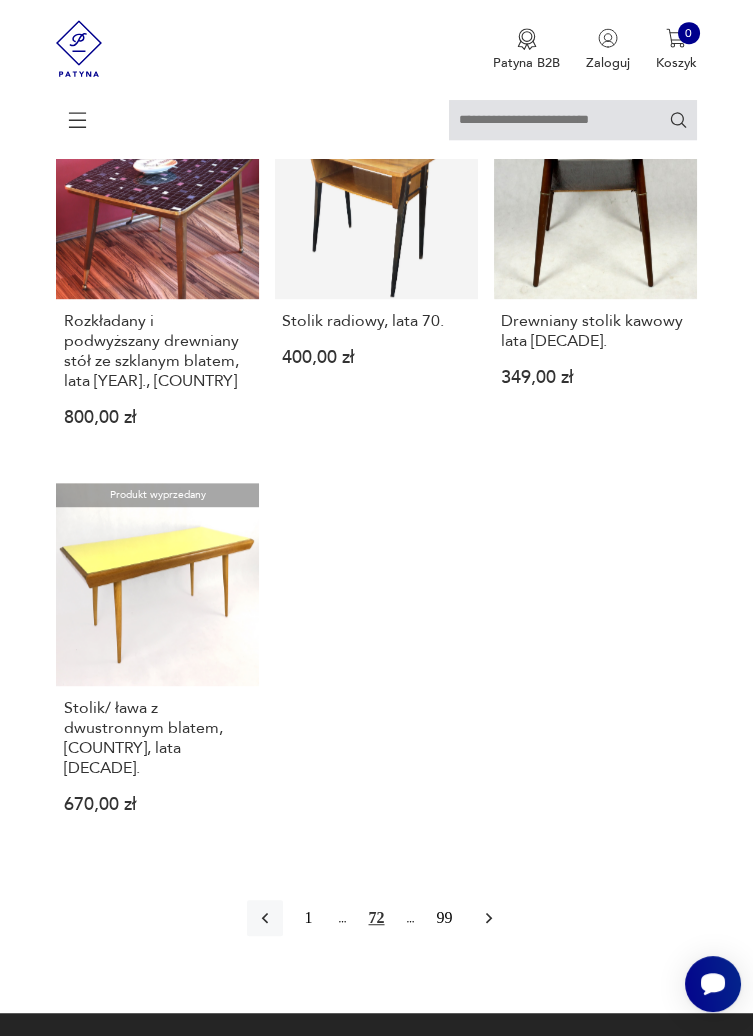 click at bounding box center (489, 918) 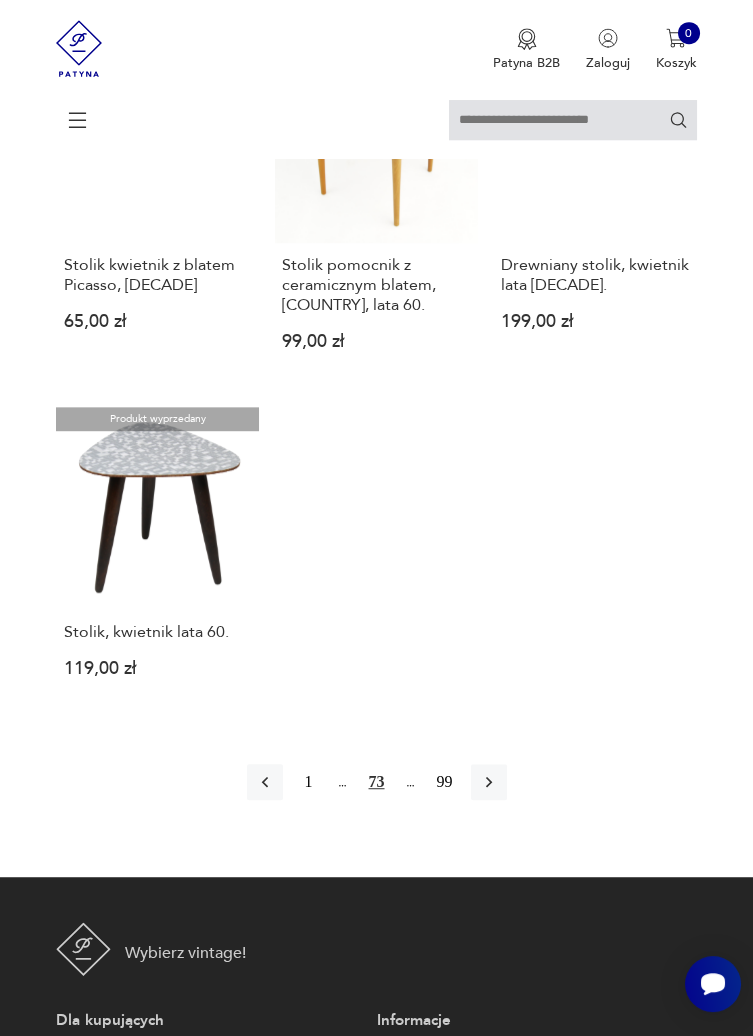 scroll, scrollTop: 2139, scrollLeft: 0, axis: vertical 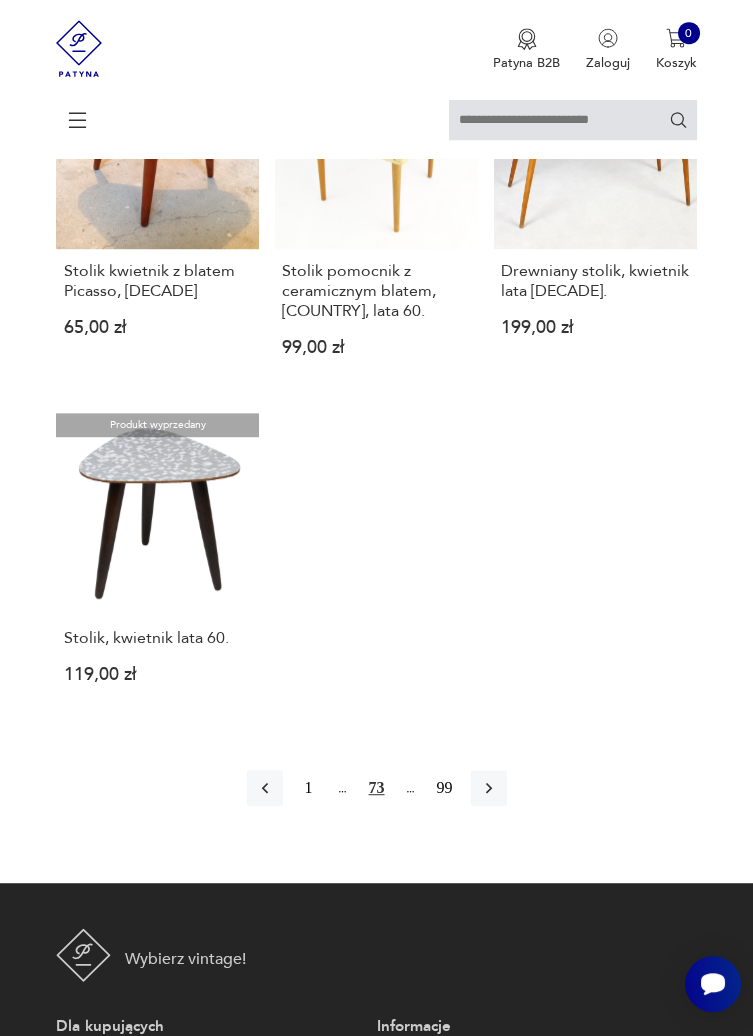 click at bounding box center (489, 788) 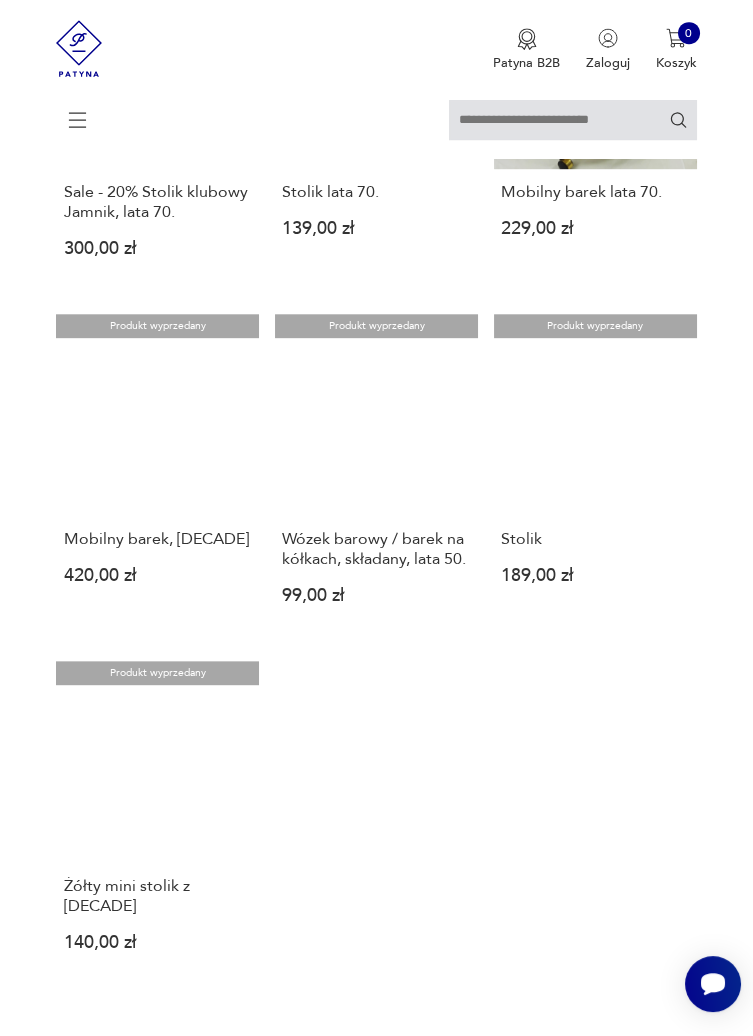 scroll, scrollTop: 1873, scrollLeft: 0, axis: vertical 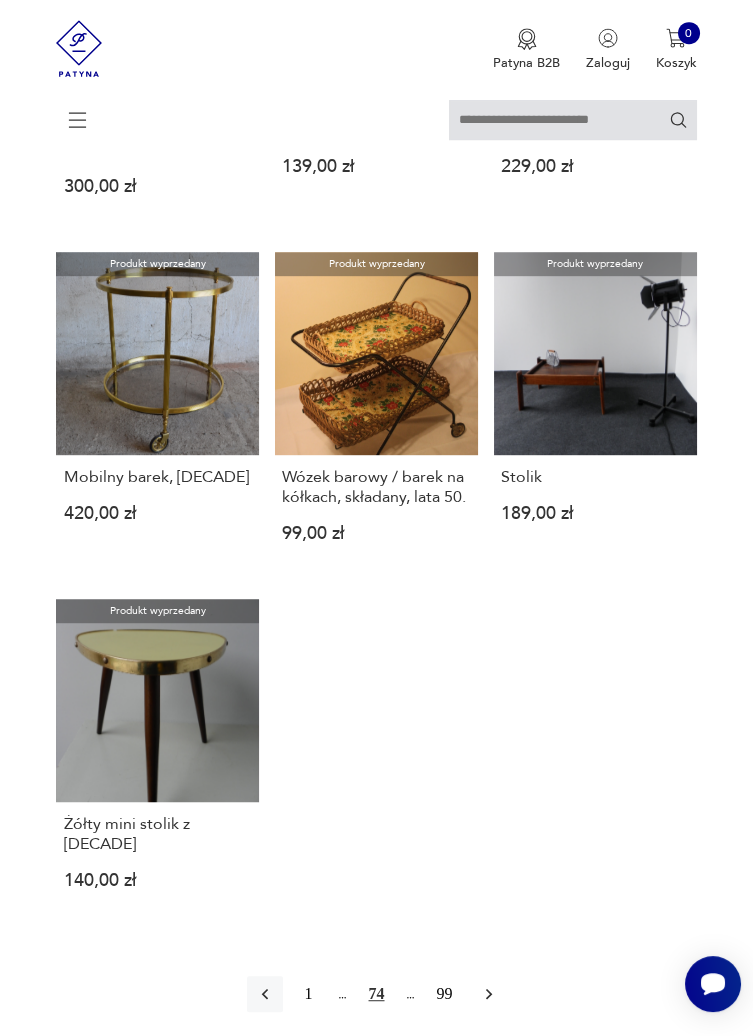 click at bounding box center (489, 994) 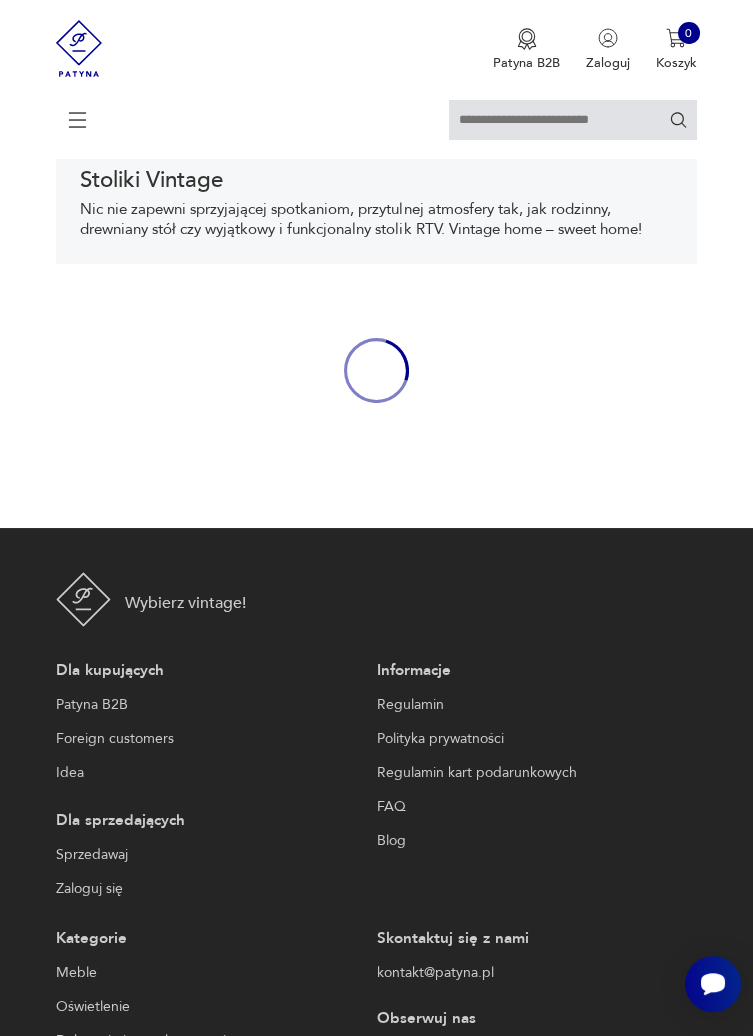 scroll, scrollTop: 308, scrollLeft: 0, axis: vertical 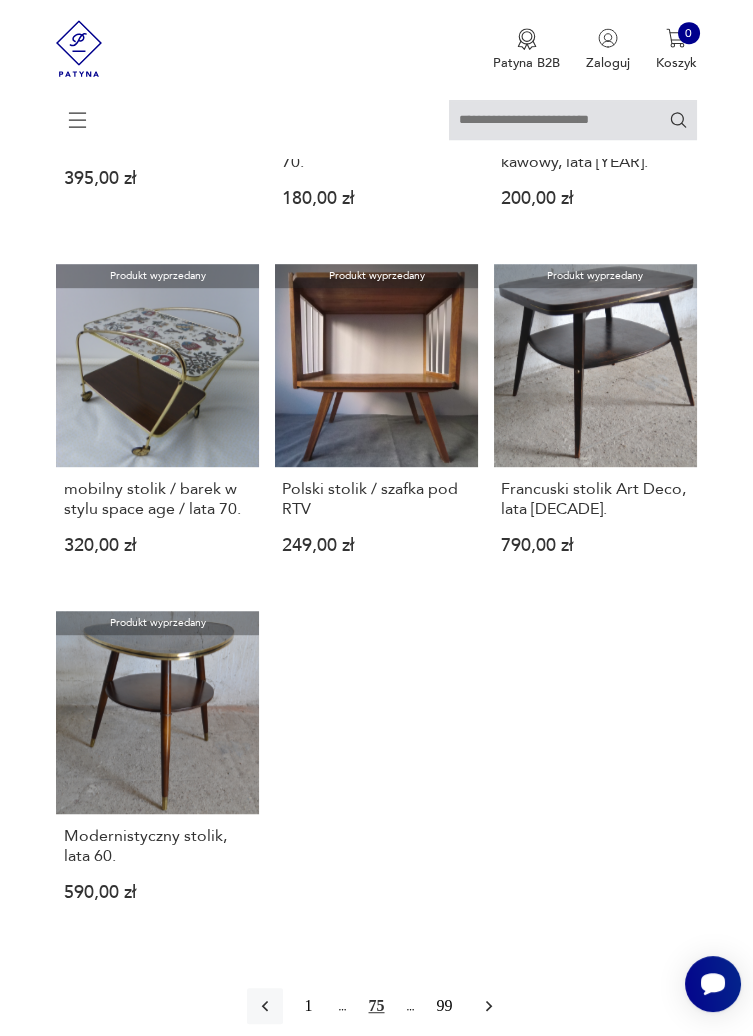 click at bounding box center [489, 1006] 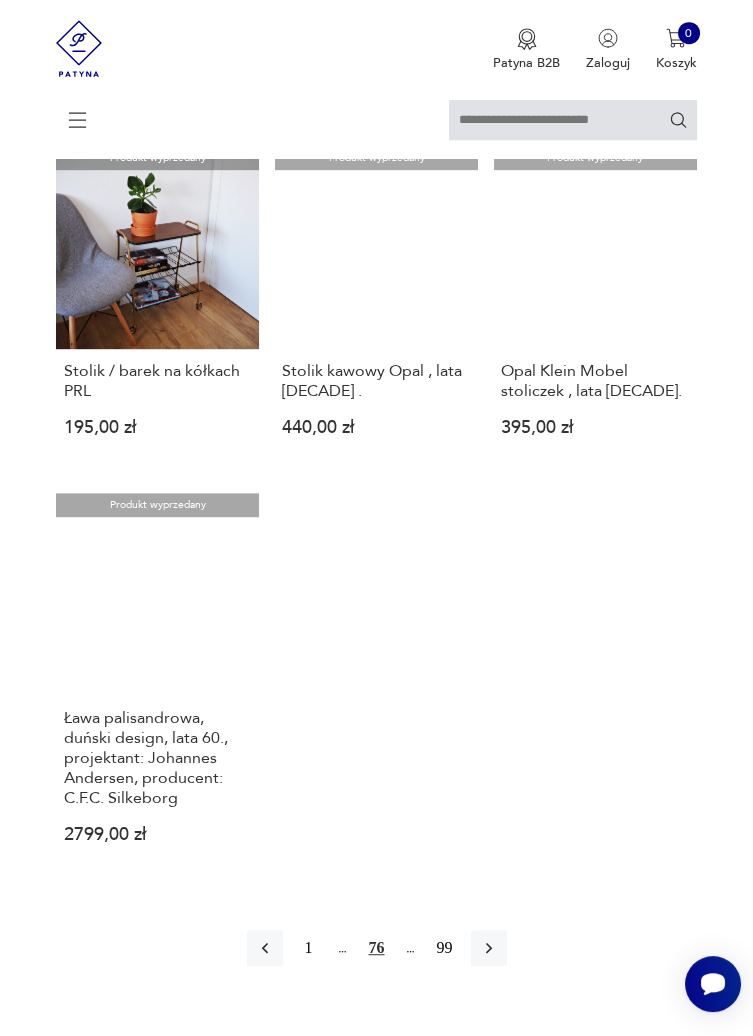 scroll, scrollTop: 1970, scrollLeft: 0, axis: vertical 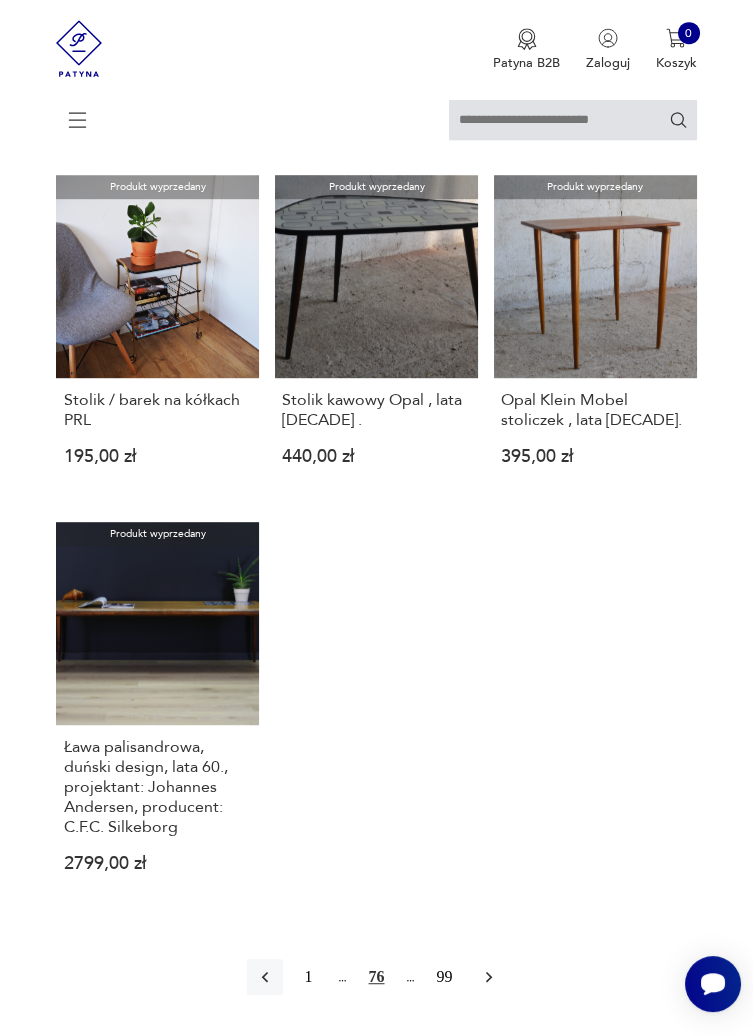 click at bounding box center [489, 977] 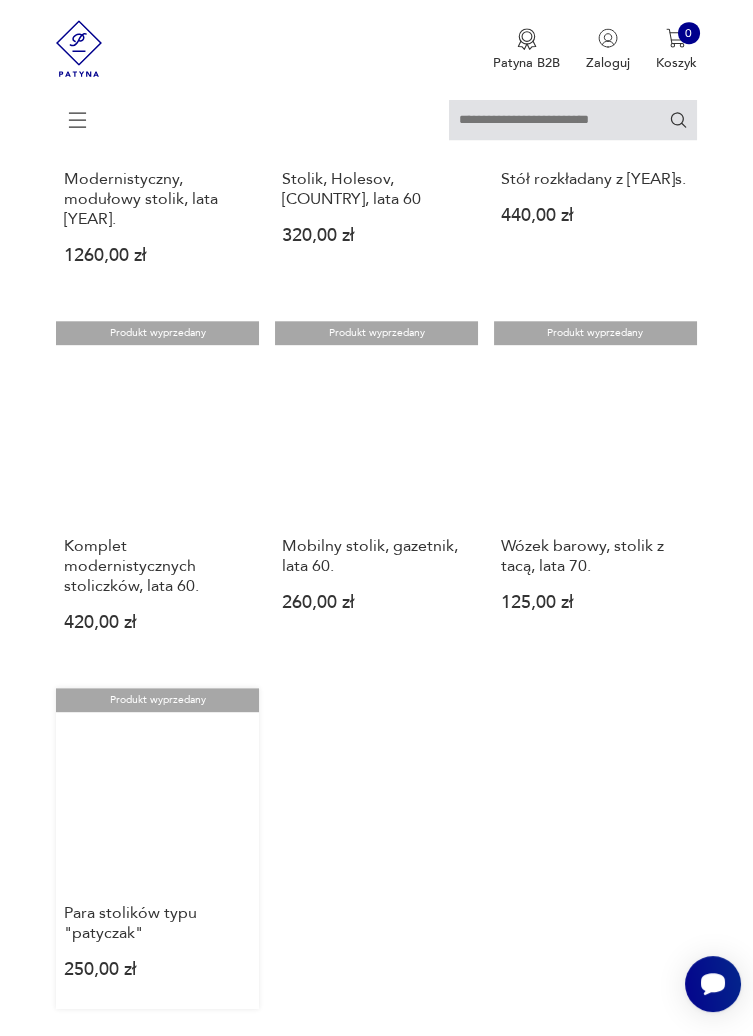 scroll, scrollTop: 1808, scrollLeft: 0, axis: vertical 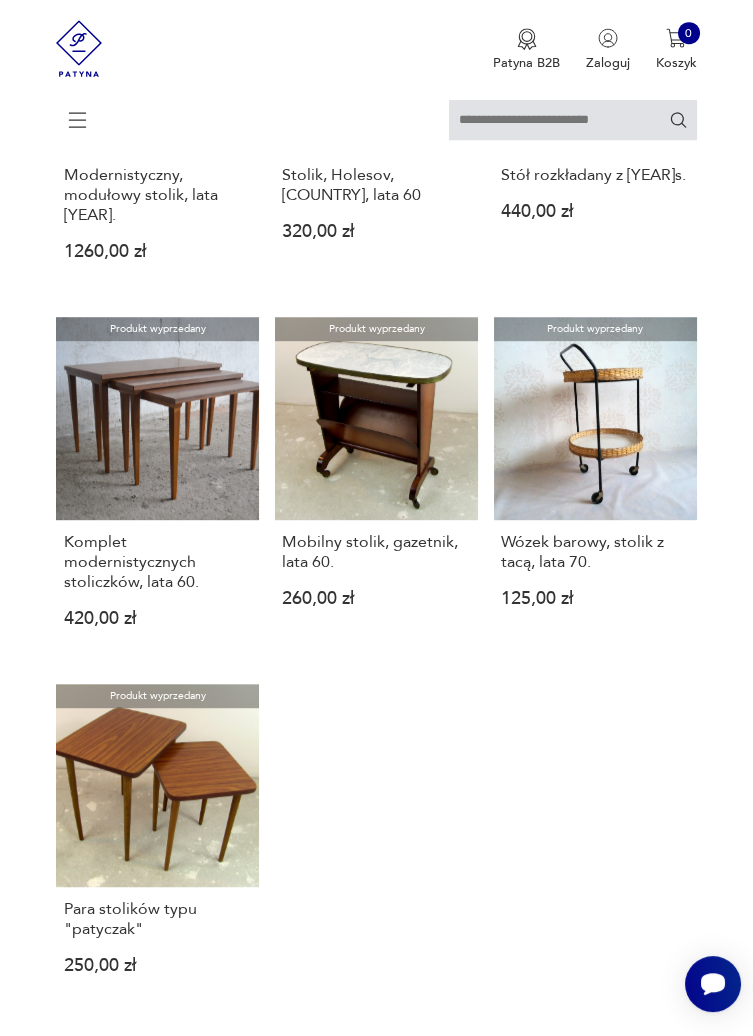 click at bounding box center [488, 1079] 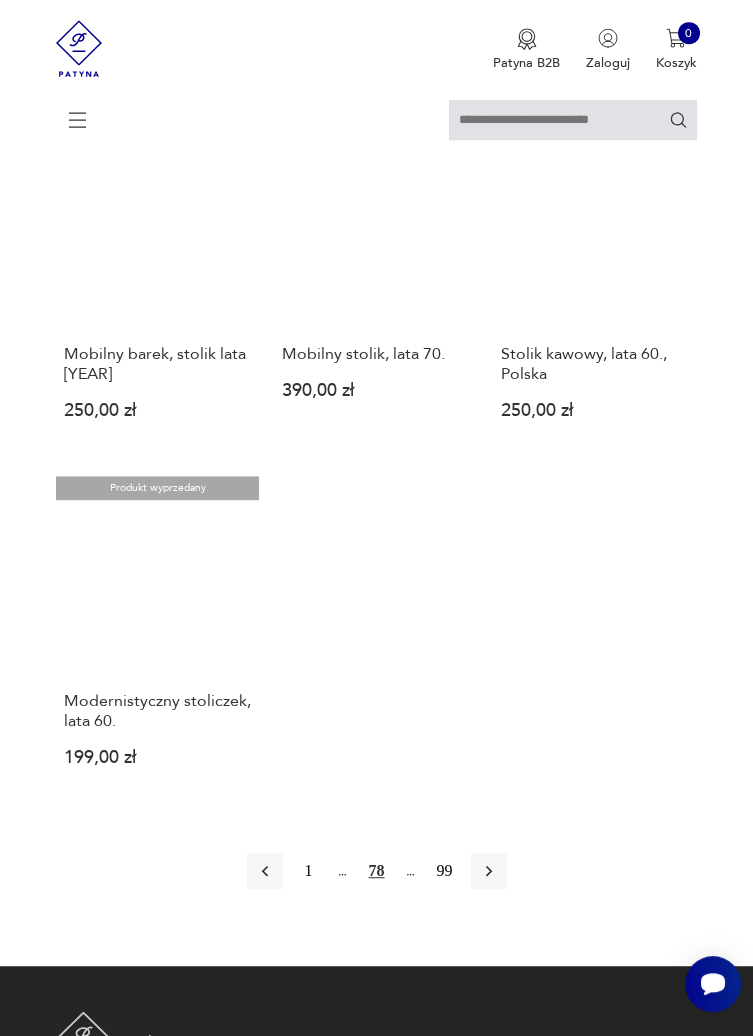 scroll, scrollTop: 2024, scrollLeft: 0, axis: vertical 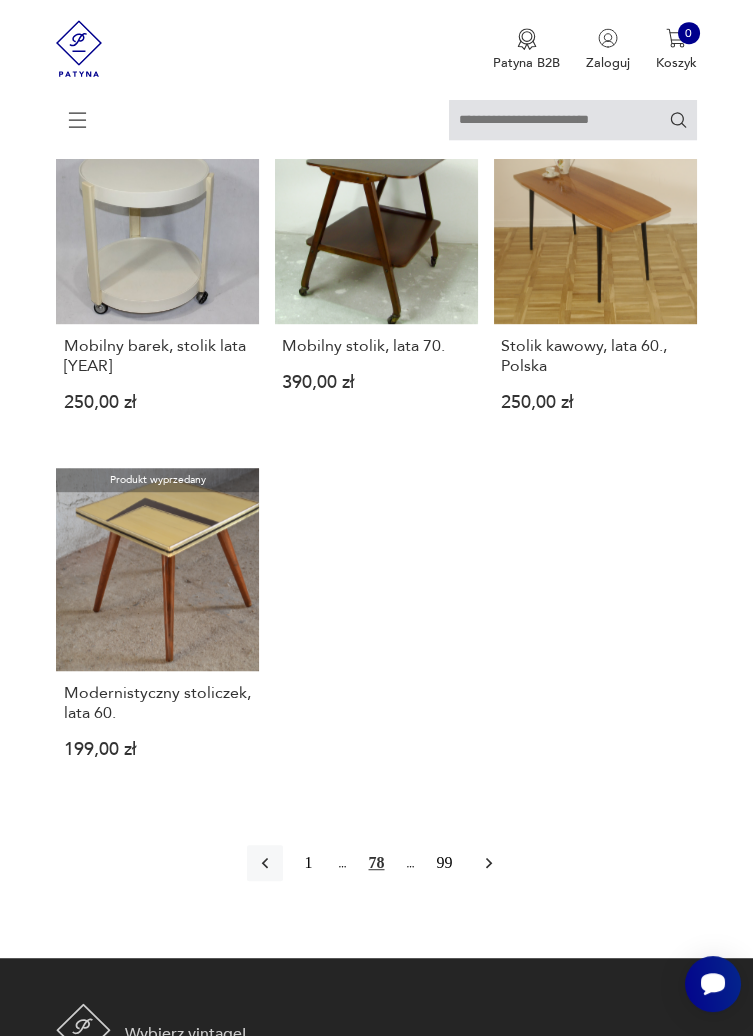 click at bounding box center (488, 863) 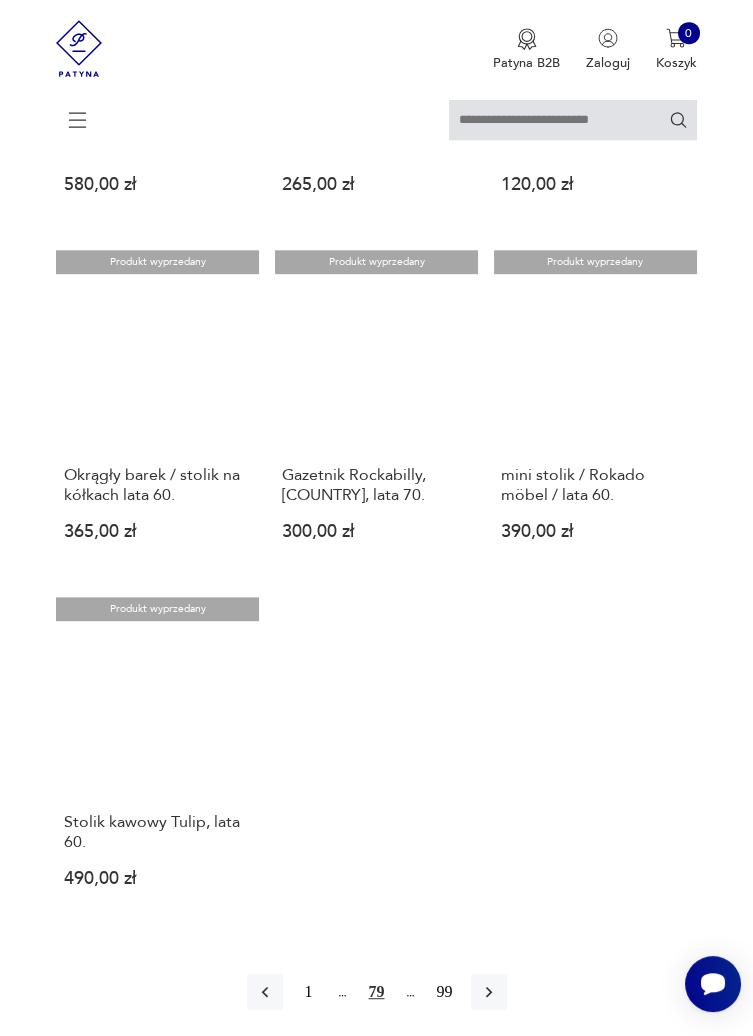 scroll, scrollTop: 1878, scrollLeft: 0, axis: vertical 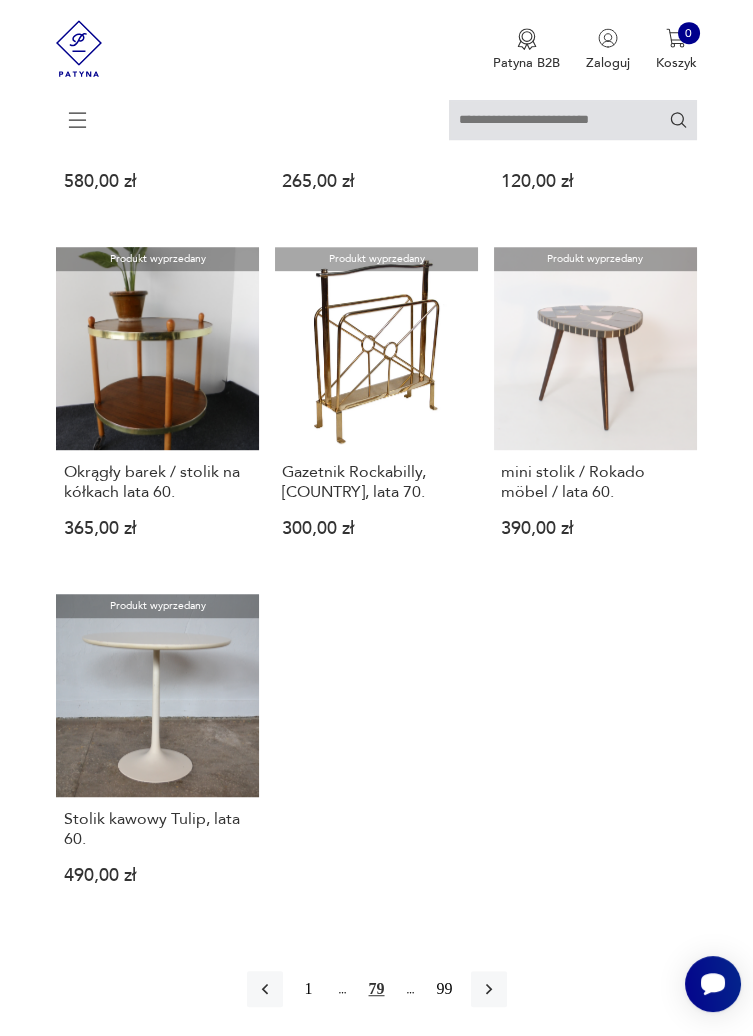 click at bounding box center [489, 989] 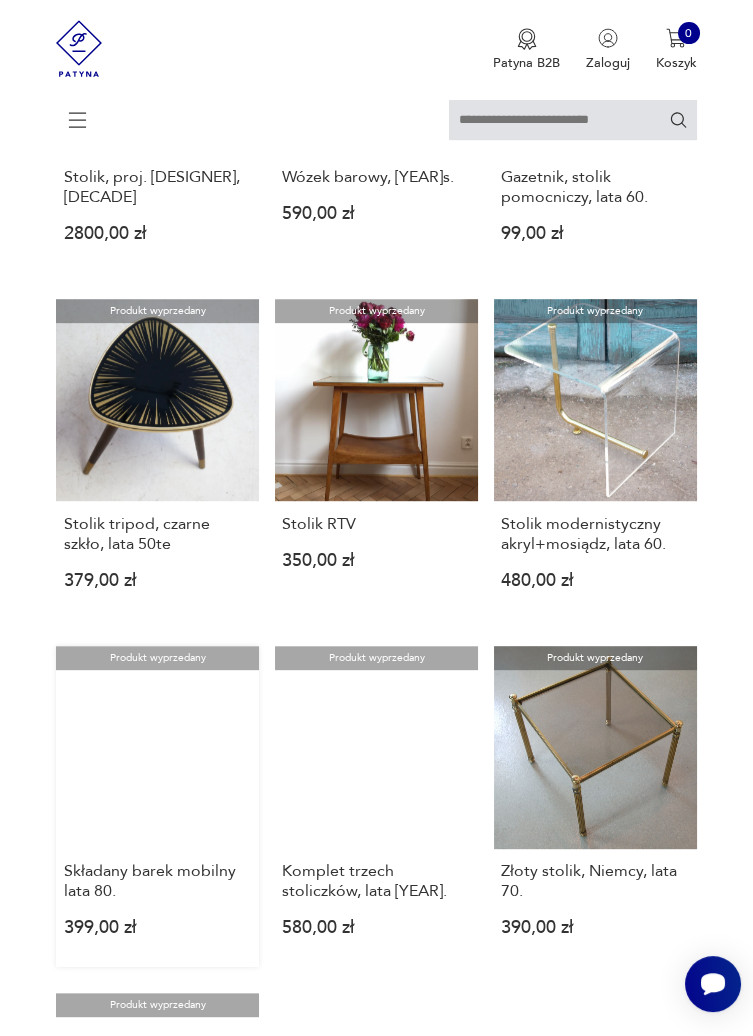 scroll, scrollTop: 1501, scrollLeft: 0, axis: vertical 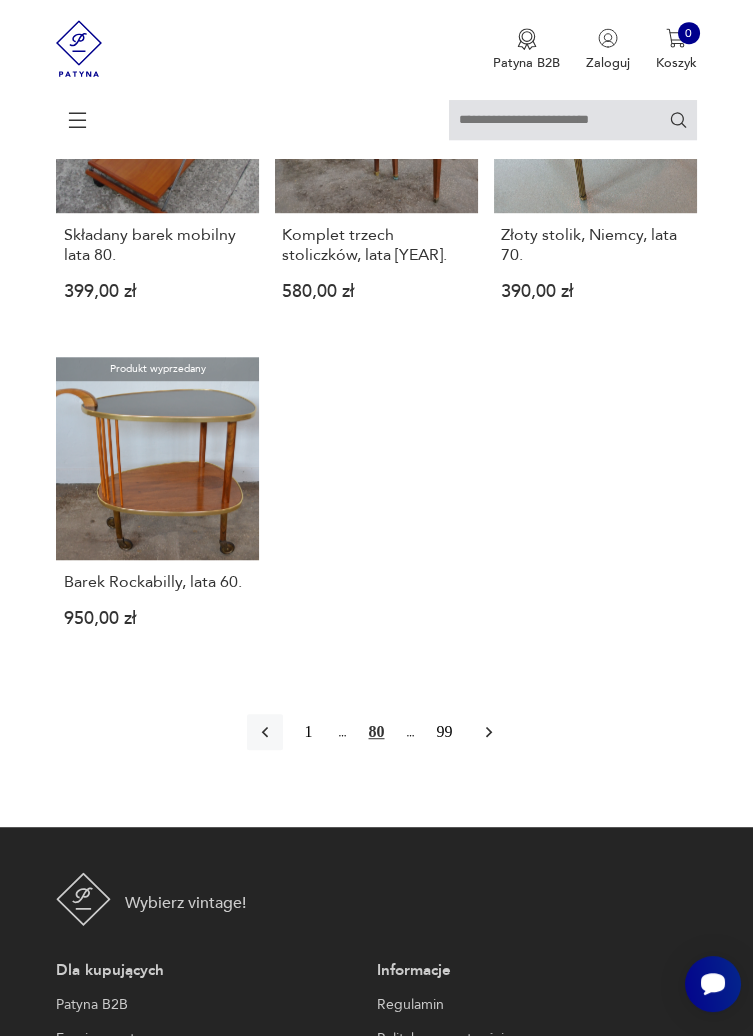click at bounding box center (489, 732) 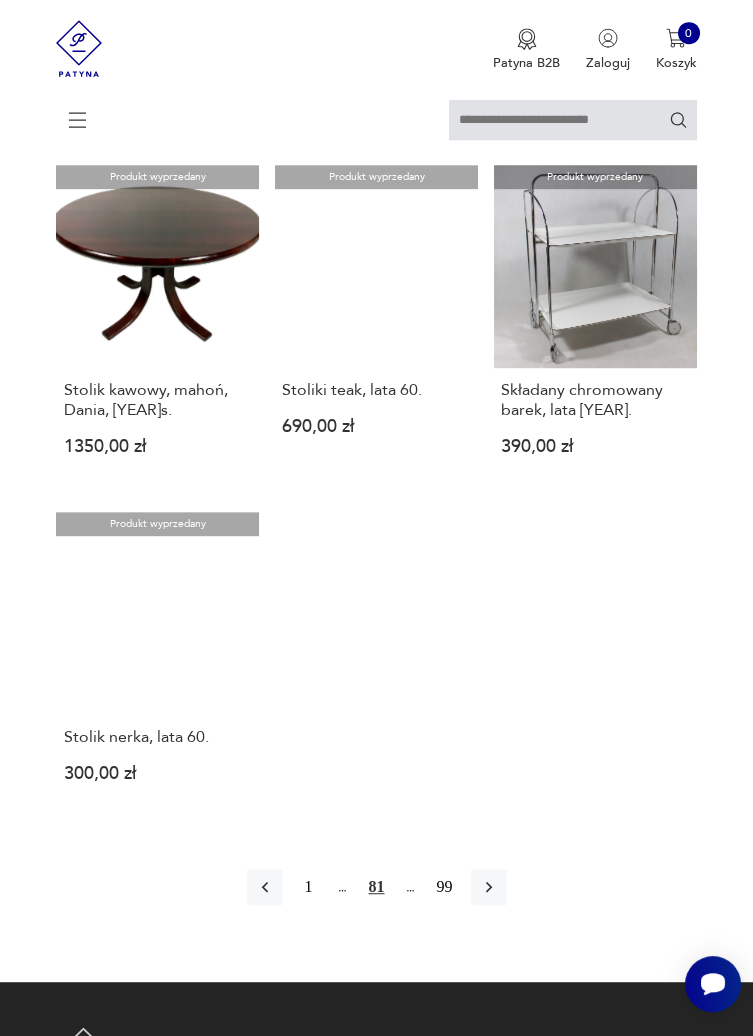 scroll, scrollTop: 2024, scrollLeft: 0, axis: vertical 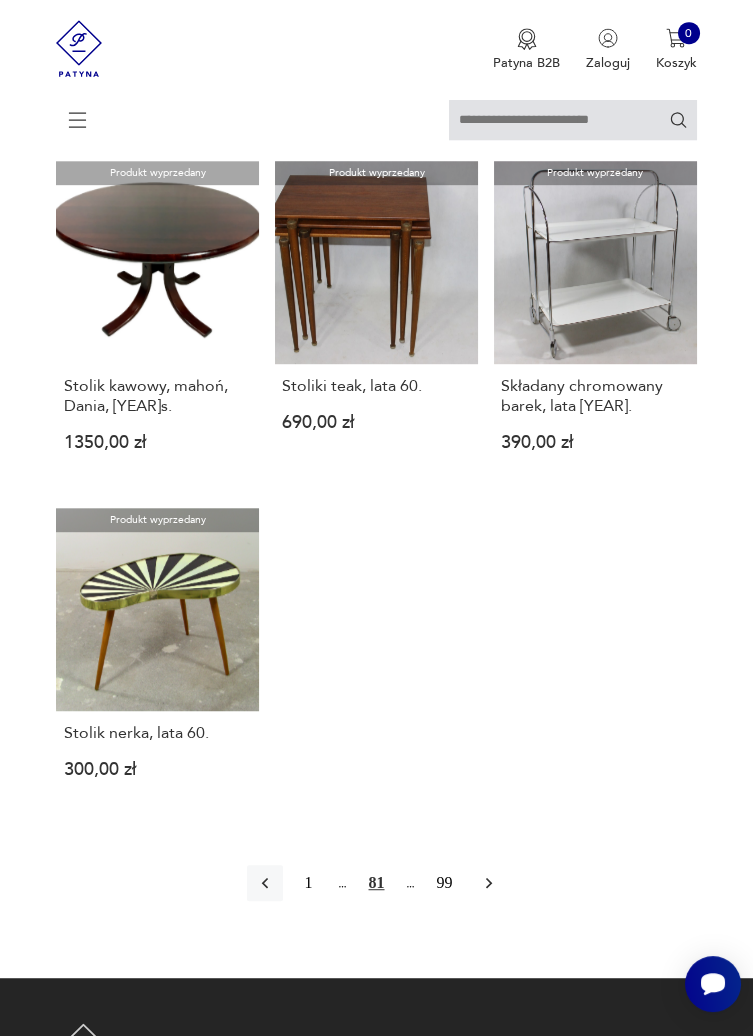 click at bounding box center (489, 883) 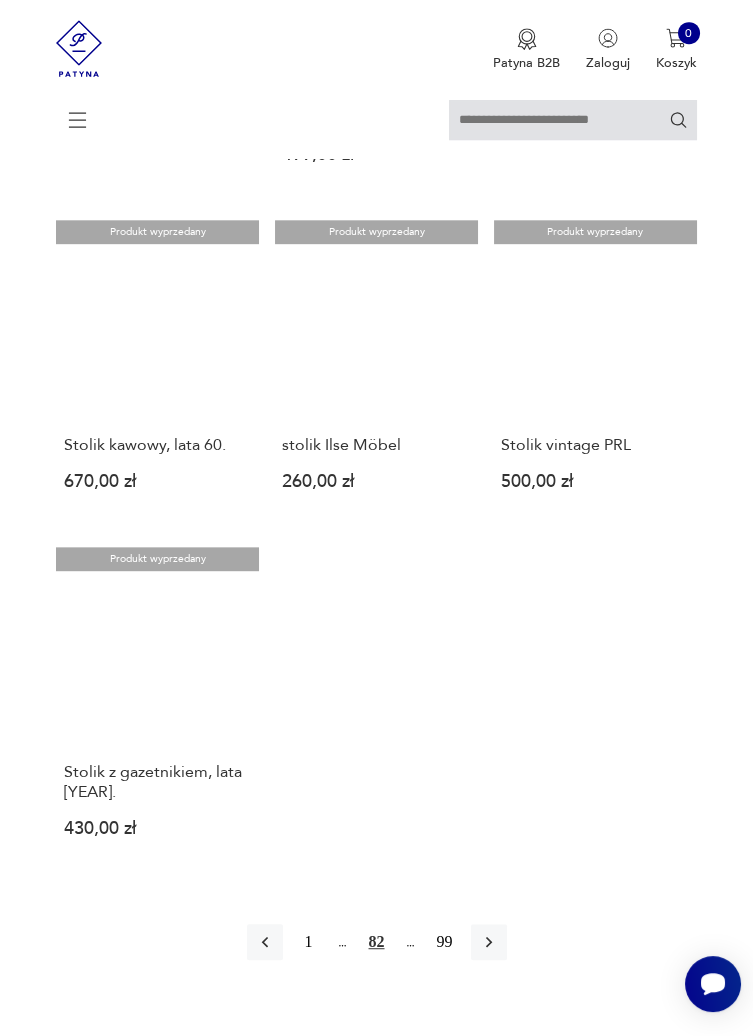 scroll, scrollTop: 1968, scrollLeft: 0, axis: vertical 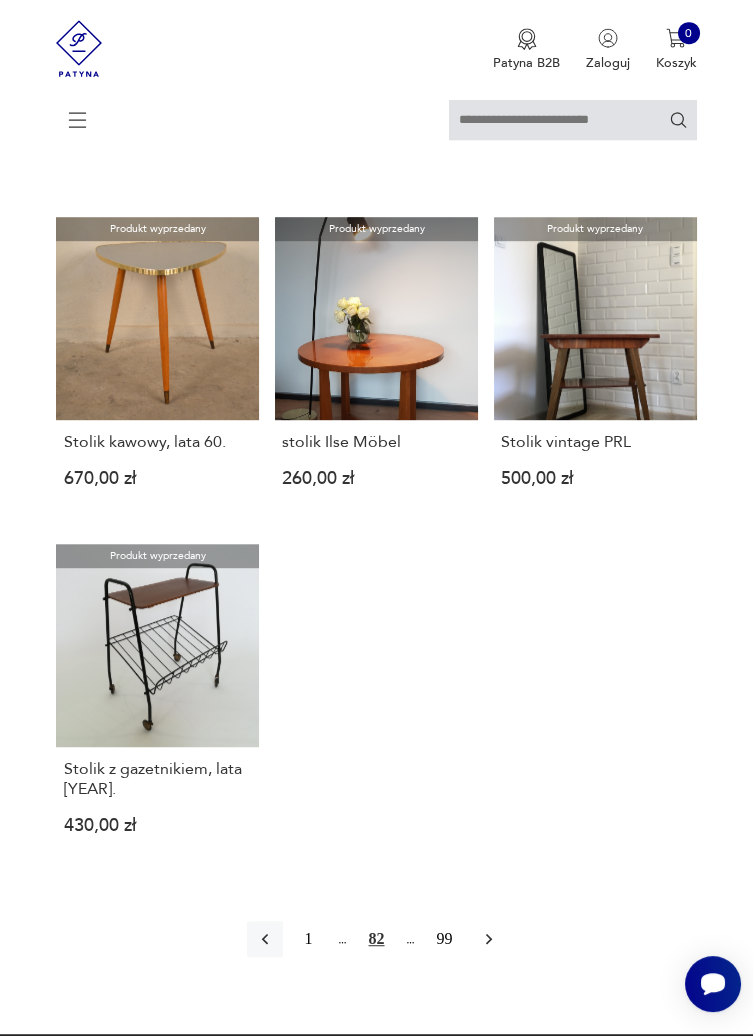 click at bounding box center [489, 939] 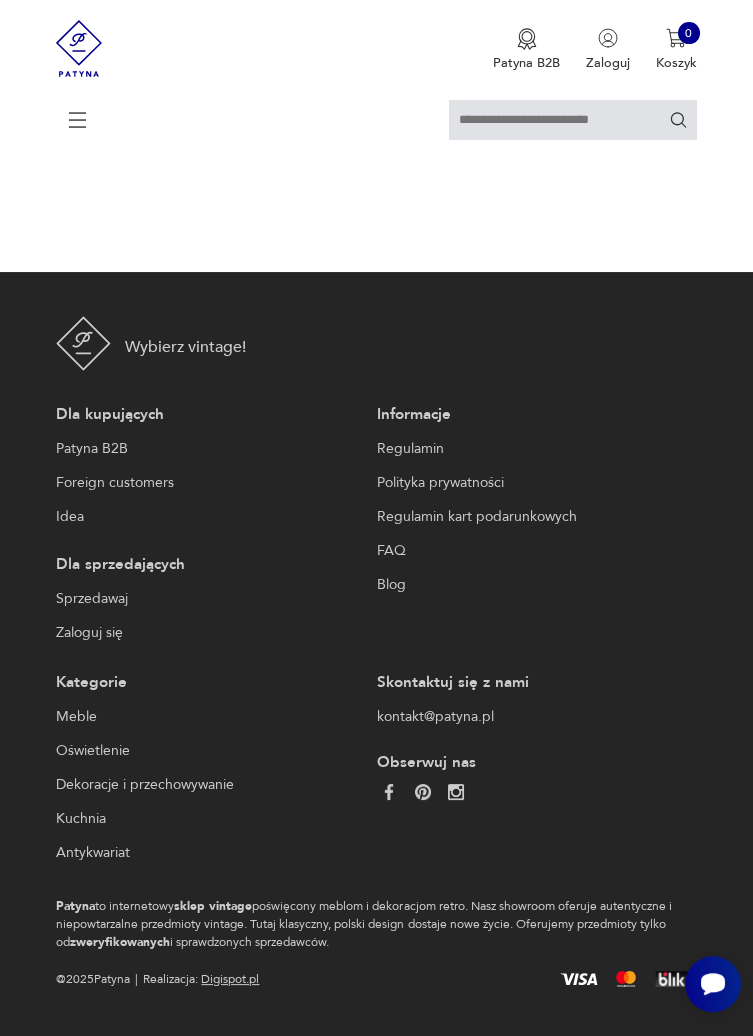 scroll, scrollTop: 308, scrollLeft: 0, axis: vertical 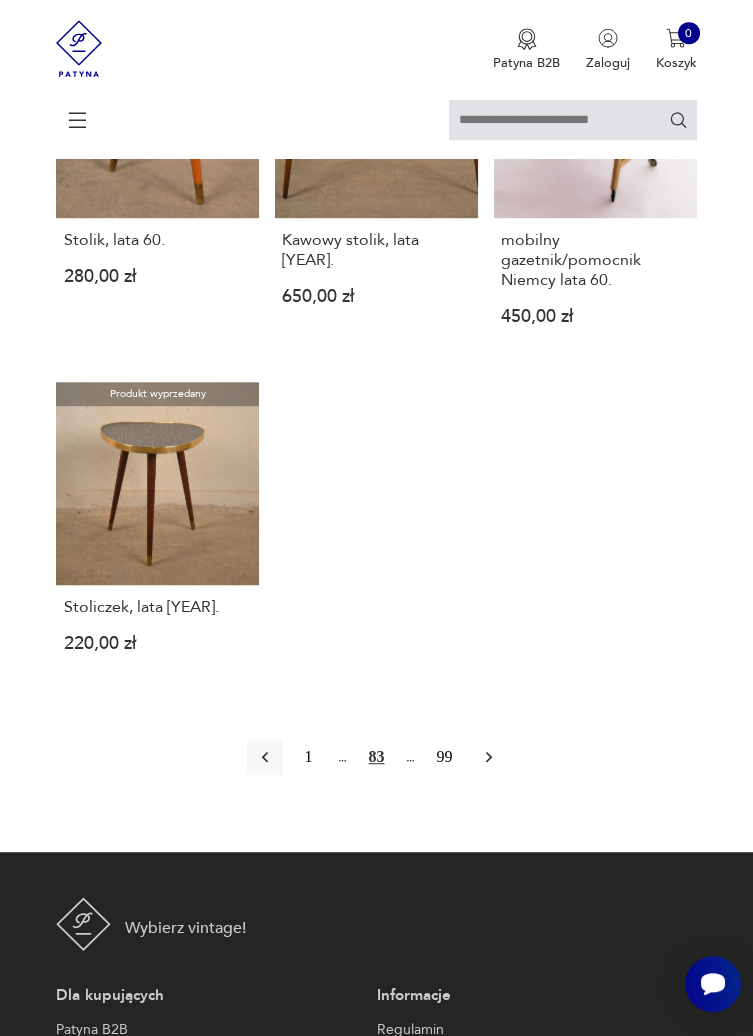 click at bounding box center (489, 757) 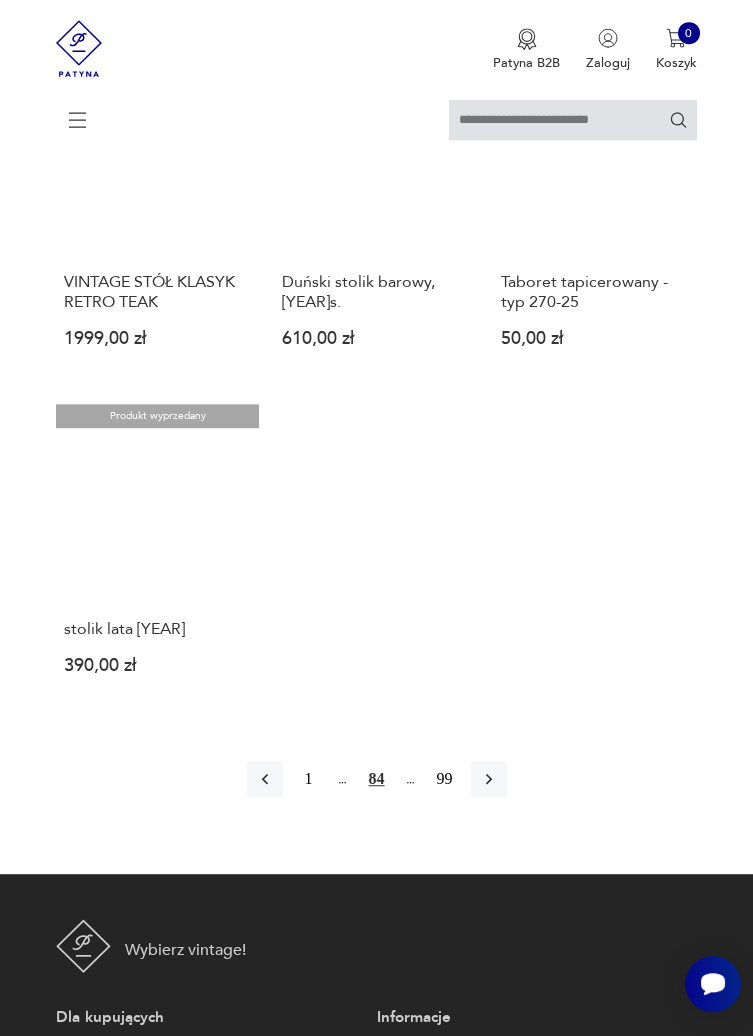 scroll, scrollTop: 2091, scrollLeft: 0, axis: vertical 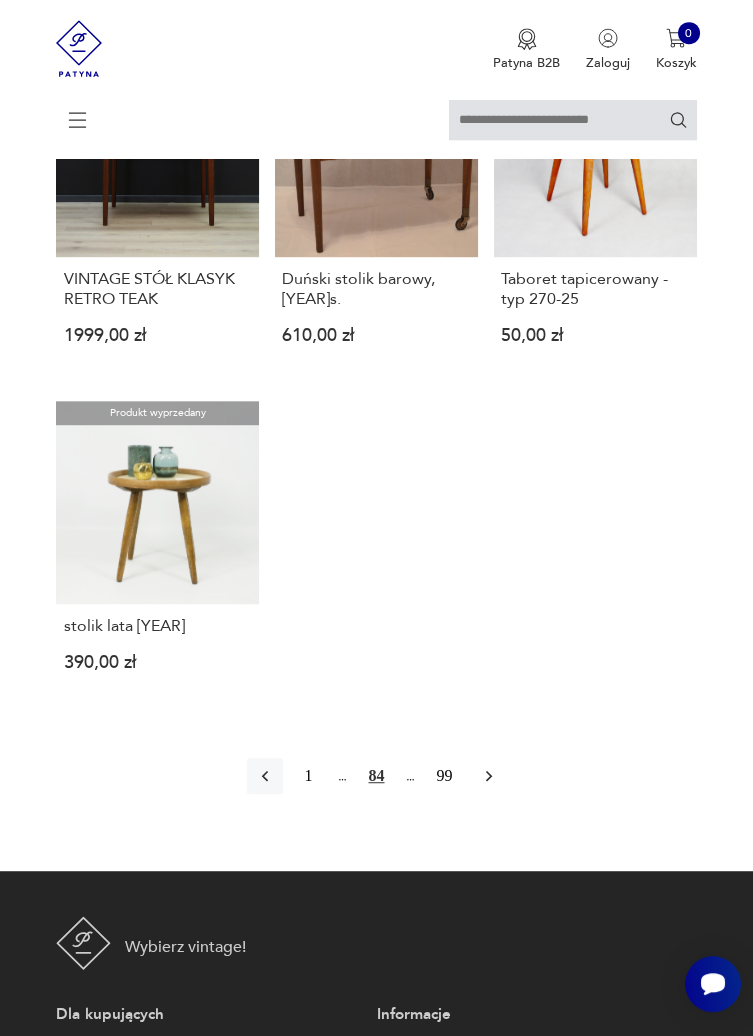 click at bounding box center (489, 776) 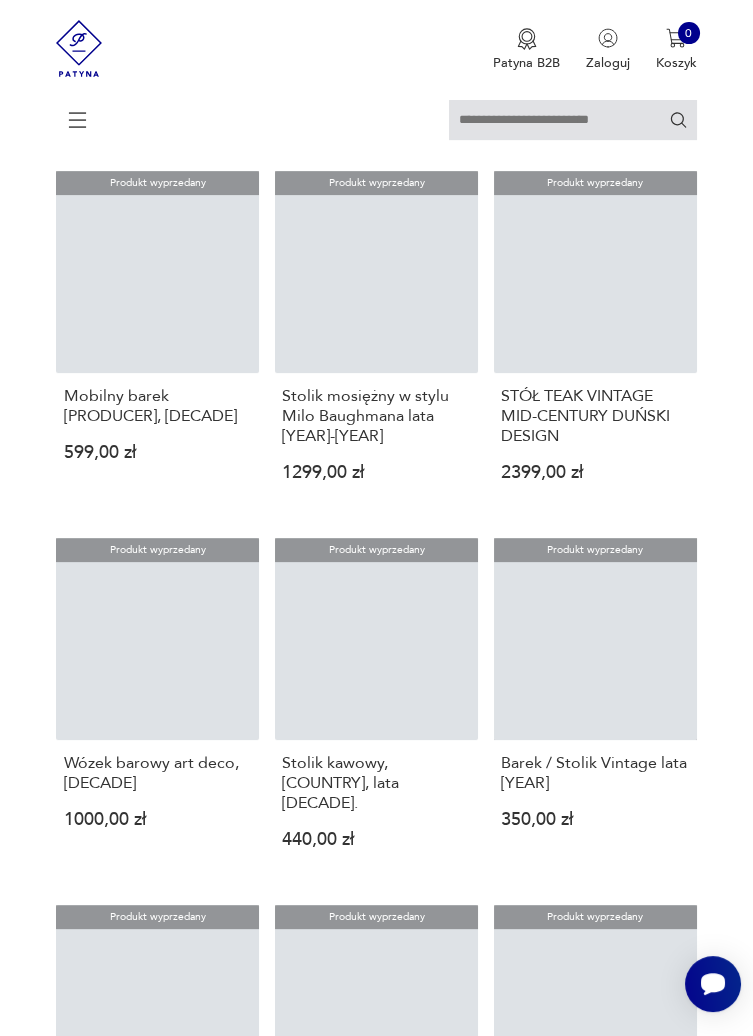 scroll, scrollTop: 308, scrollLeft: 0, axis: vertical 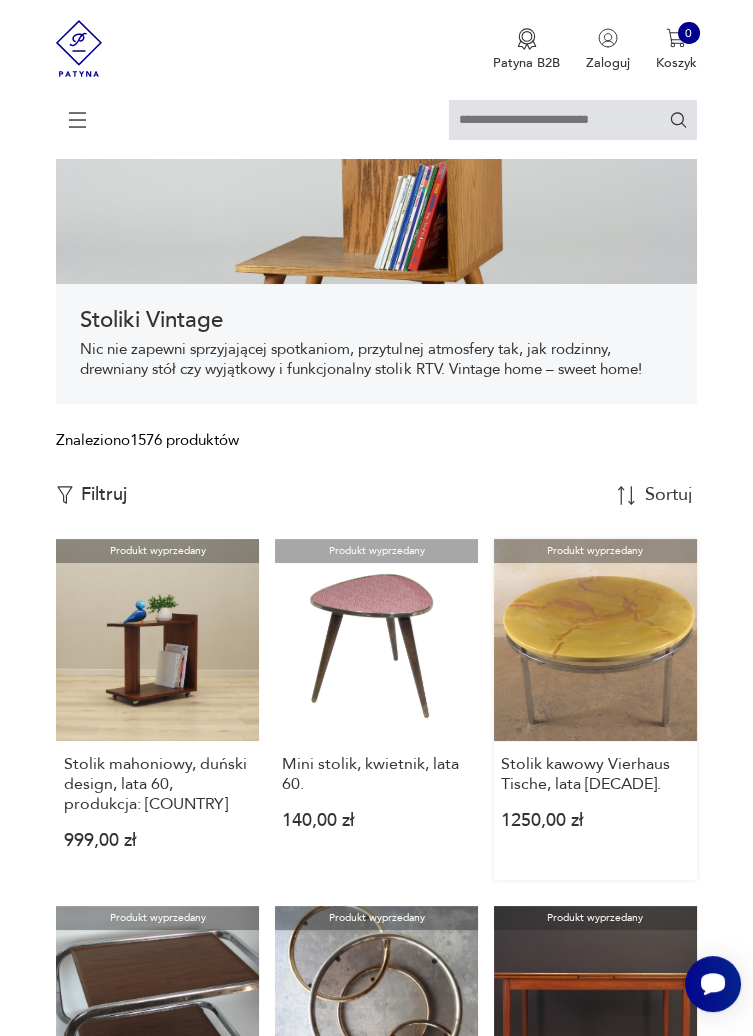 click on "Produkt wyprzedany Stolik kawowy Vierhaus Tische, lata [DECADE] [PRICE]" at bounding box center (595, 709) 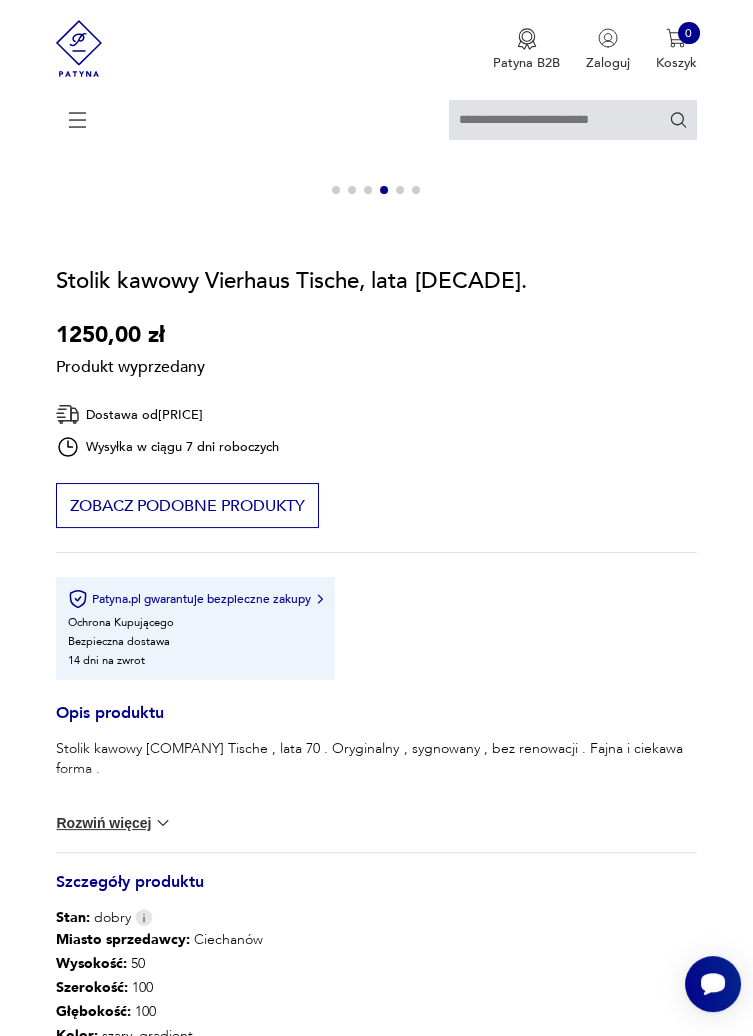 scroll, scrollTop: 455, scrollLeft: 0, axis: vertical 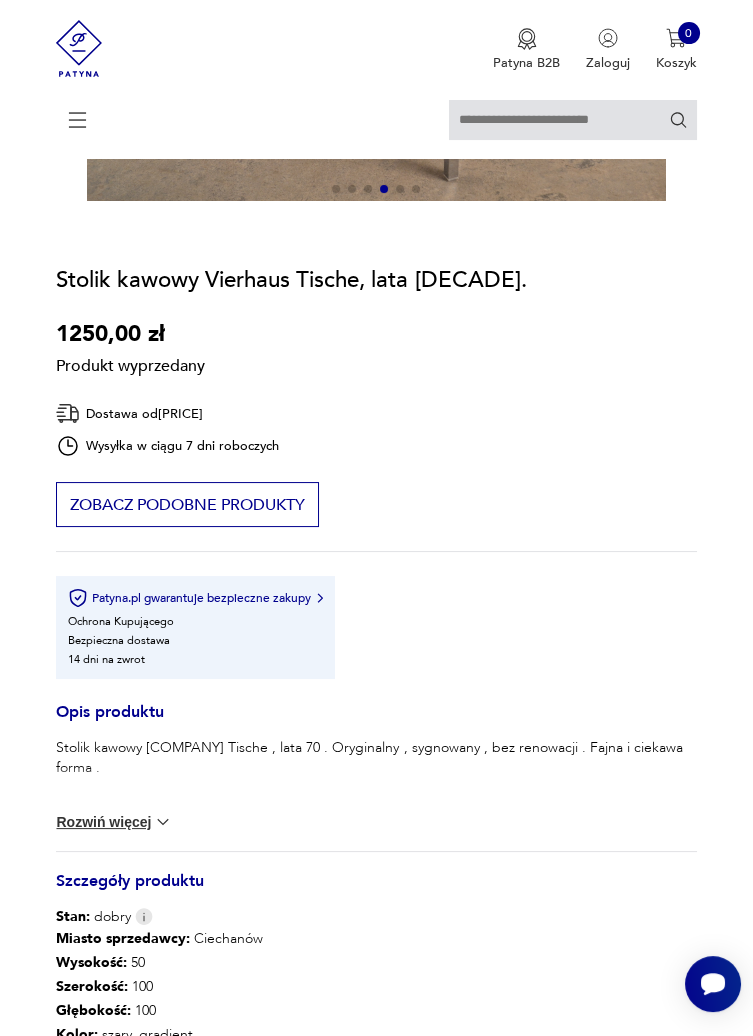 click on "Rozwiń więcej" at bounding box center [114, 822] 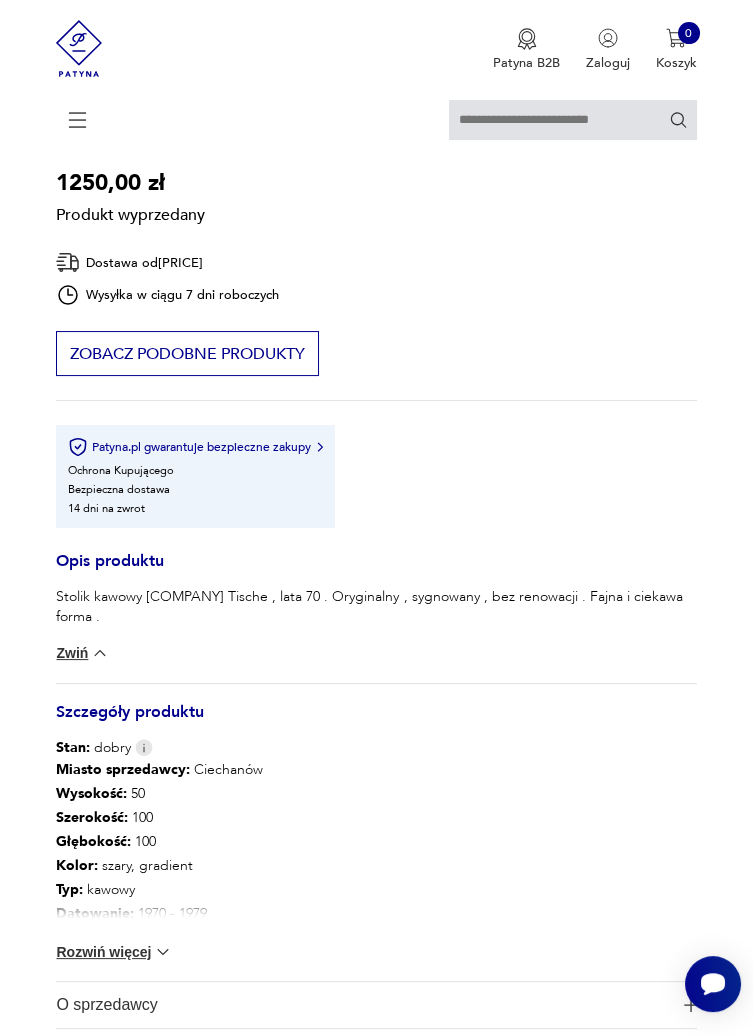 scroll, scrollTop: 606, scrollLeft: 0, axis: vertical 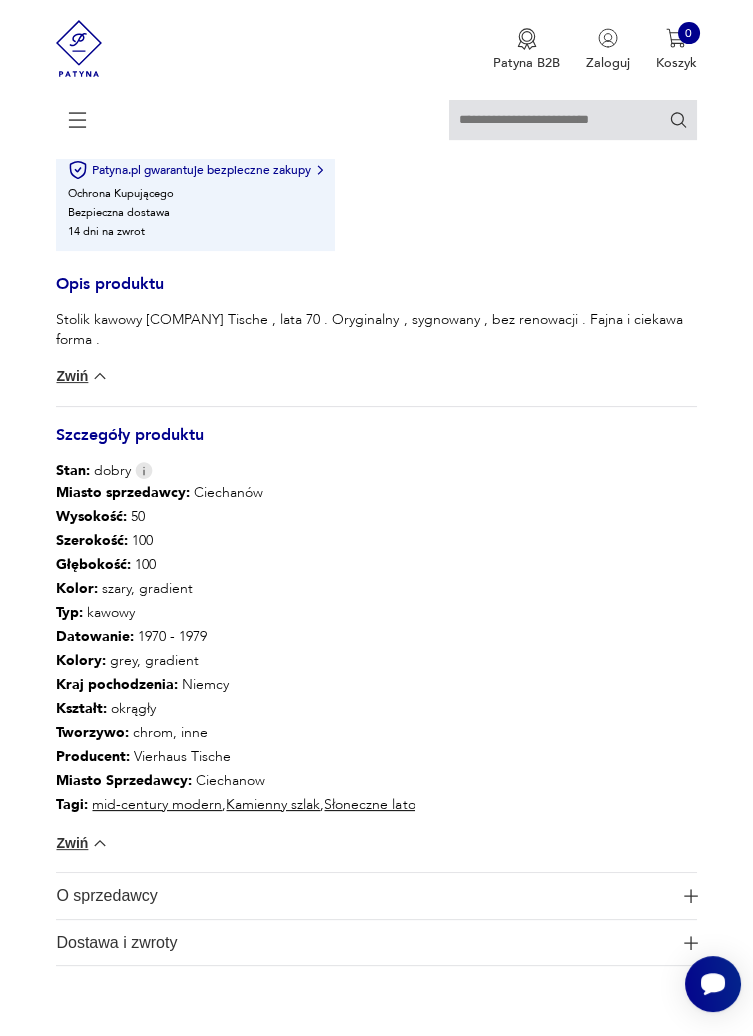 click on "O sprzedawcy" at bounding box center (365, 896) 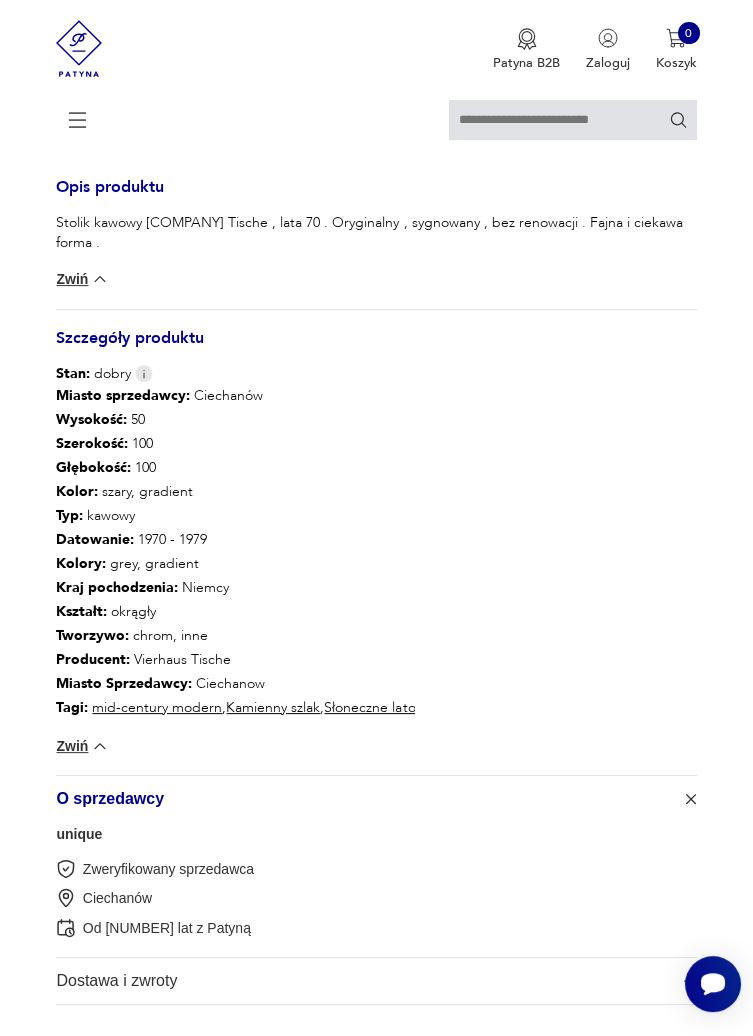 scroll, scrollTop: 984, scrollLeft: 0, axis: vertical 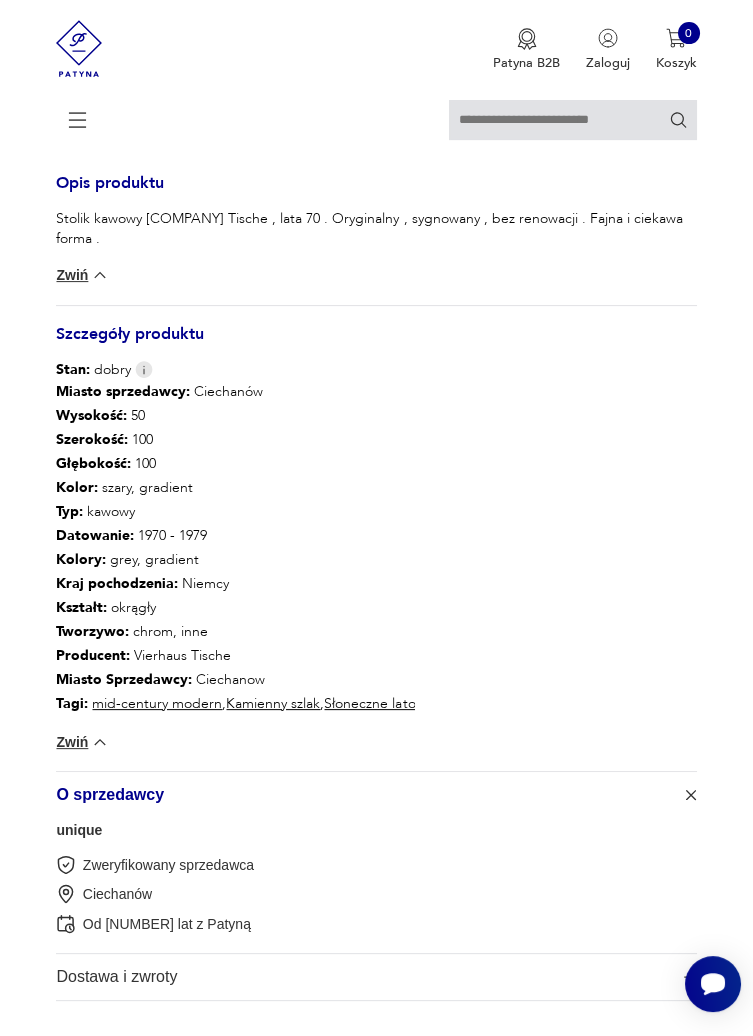 click on "Dostawa i zwroty" at bounding box center (365, 977) 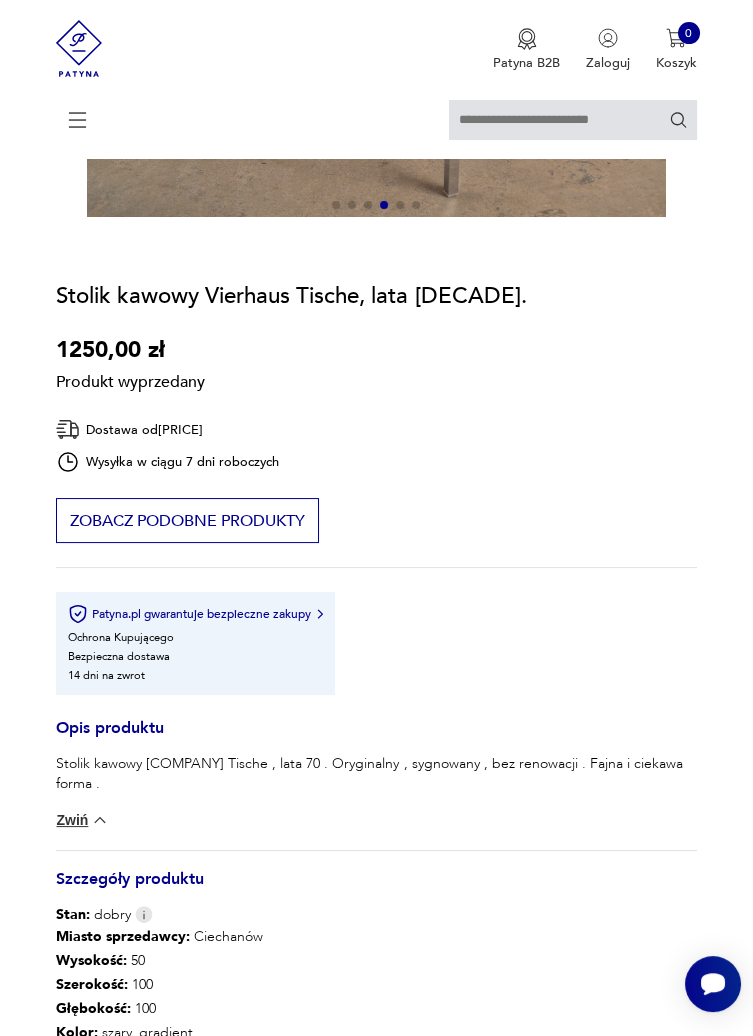 scroll, scrollTop: 0, scrollLeft: 0, axis: both 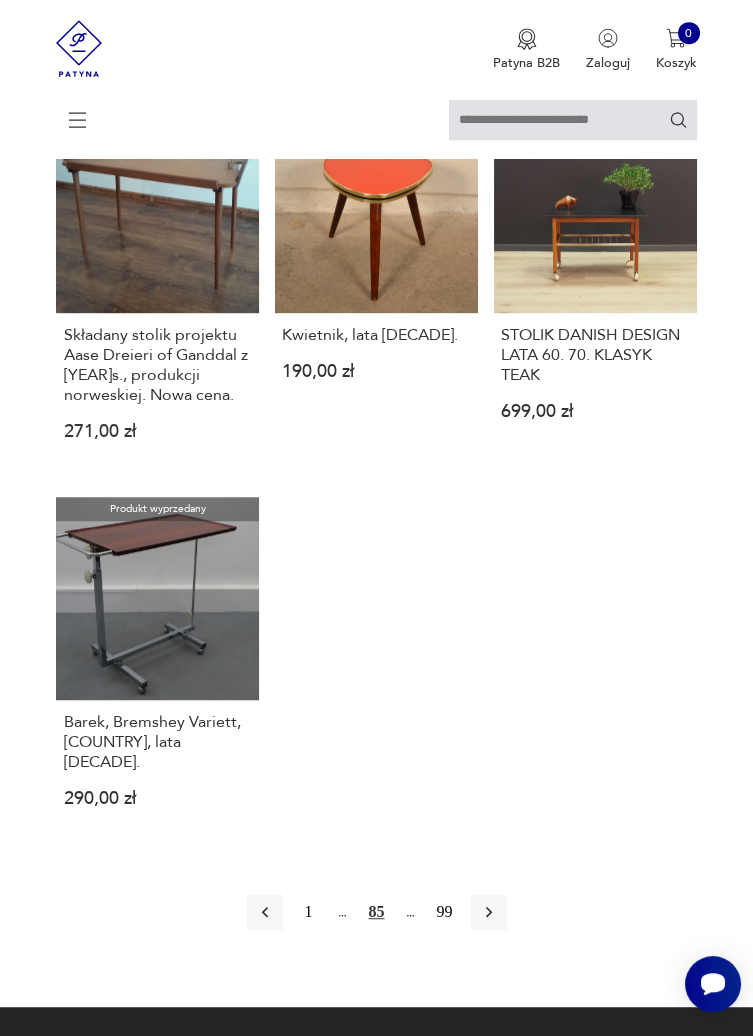 click at bounding box center (489, 912) 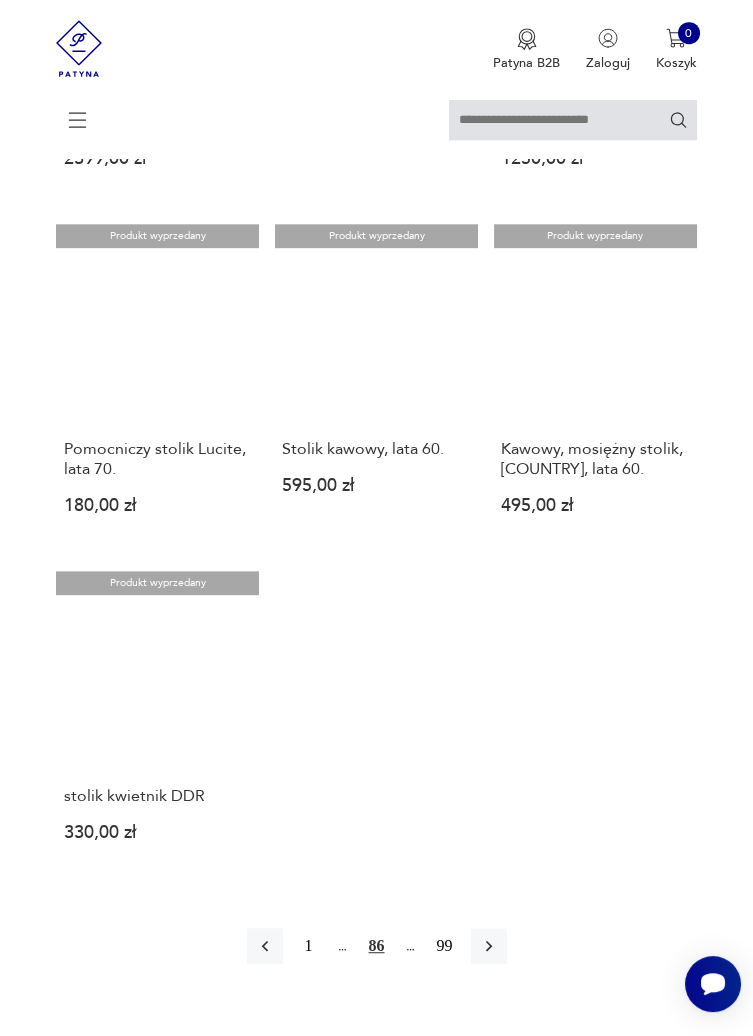 scroll, scrollTop: 1962, scrollLeft: 0, axis: vertical 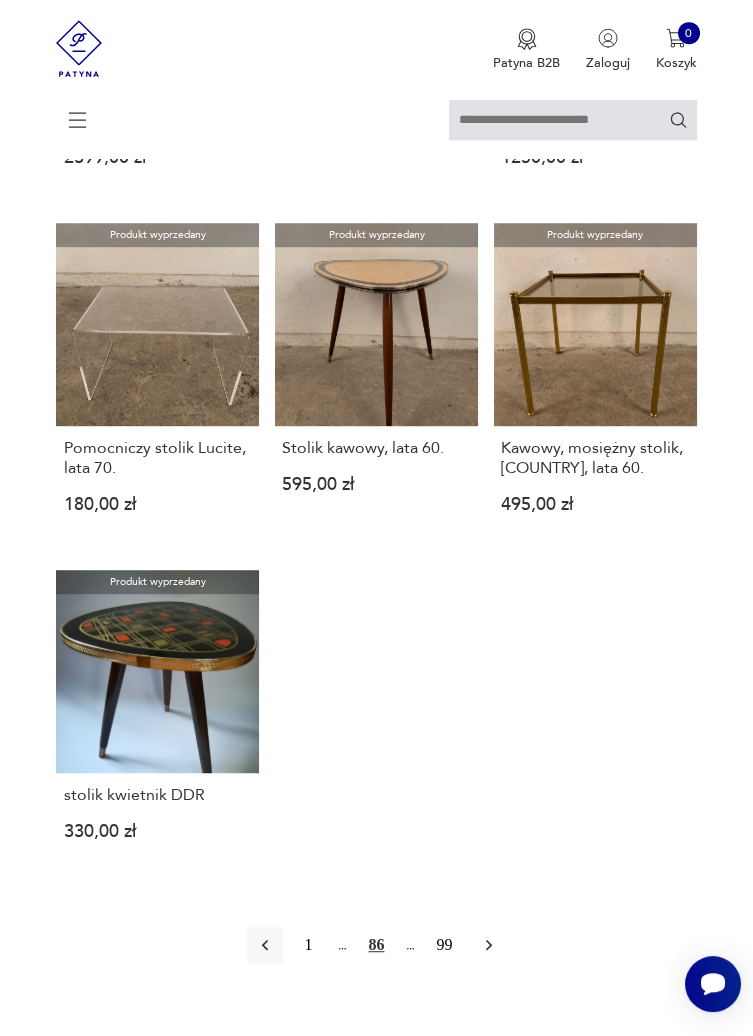 click at bounding box center (489, 945) 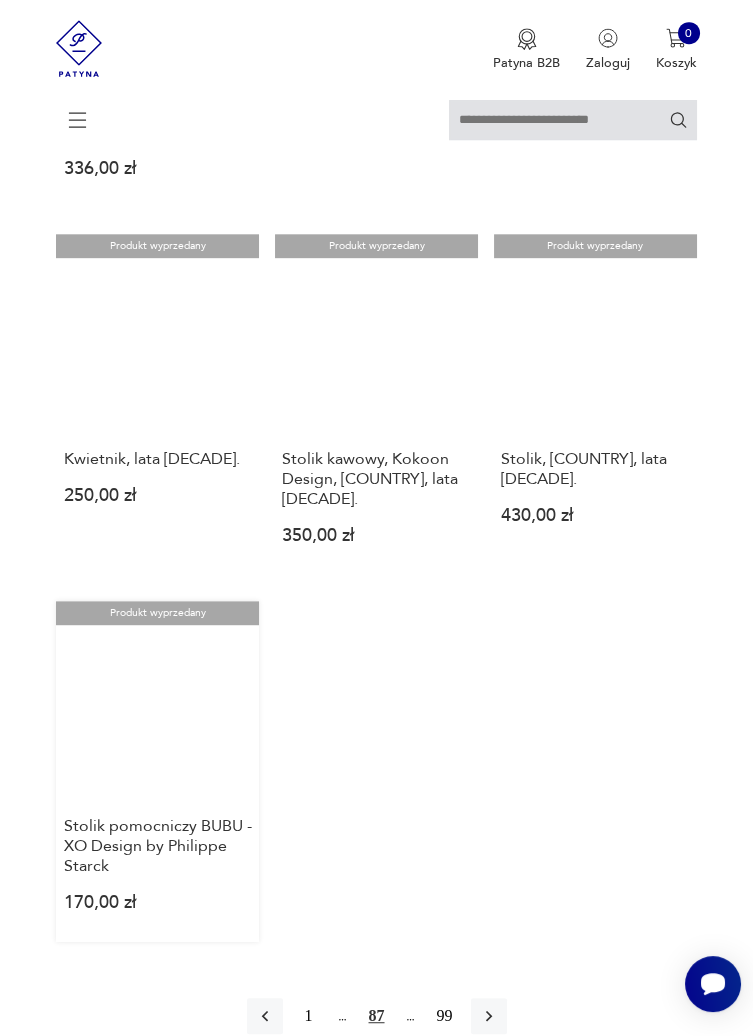 scroll, scrollTop: 1952, scrollLeft: 0, axis: vertical 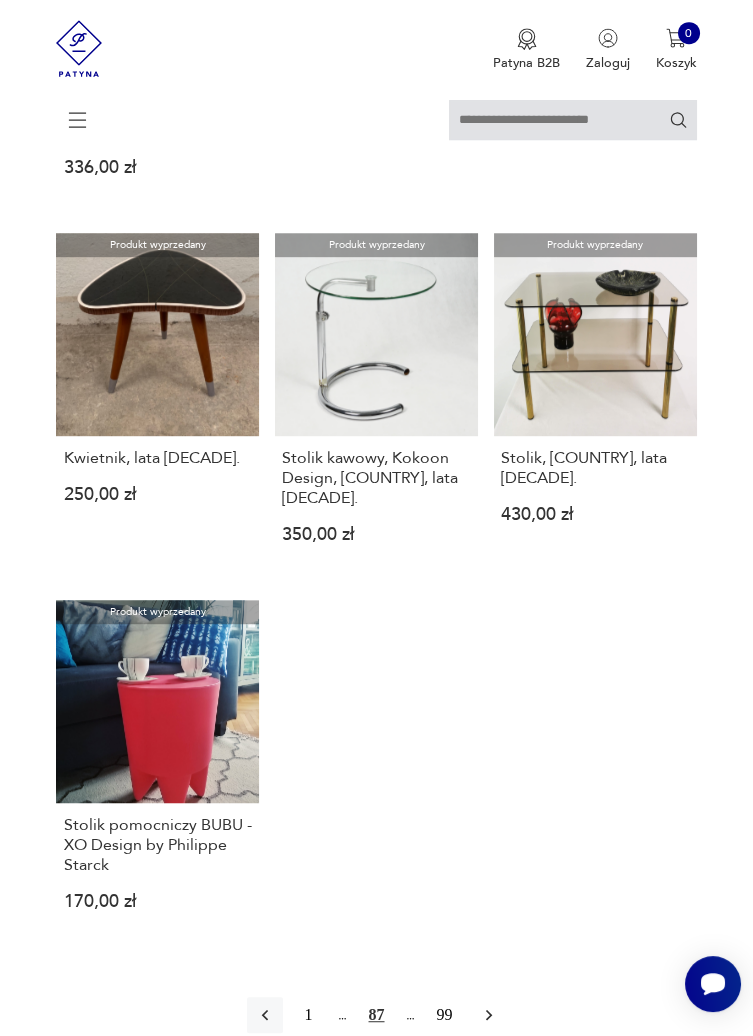 click at bounding box center [489, 1015] 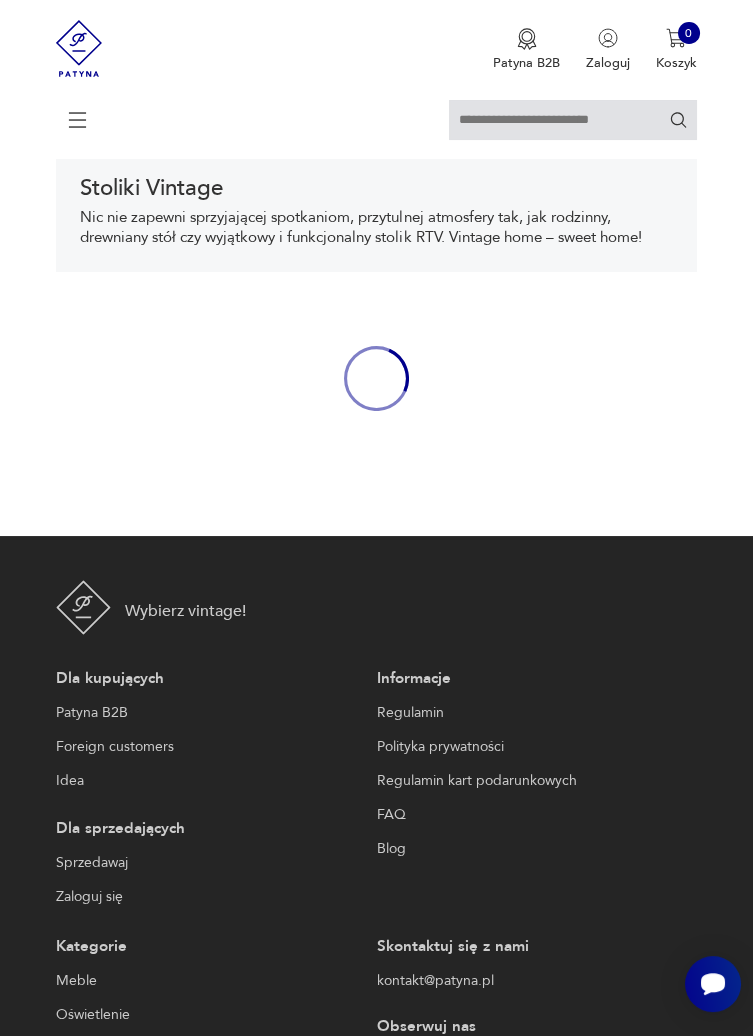 scroll, scrollTop: 308, scrollLeft: 0, axis: vertical 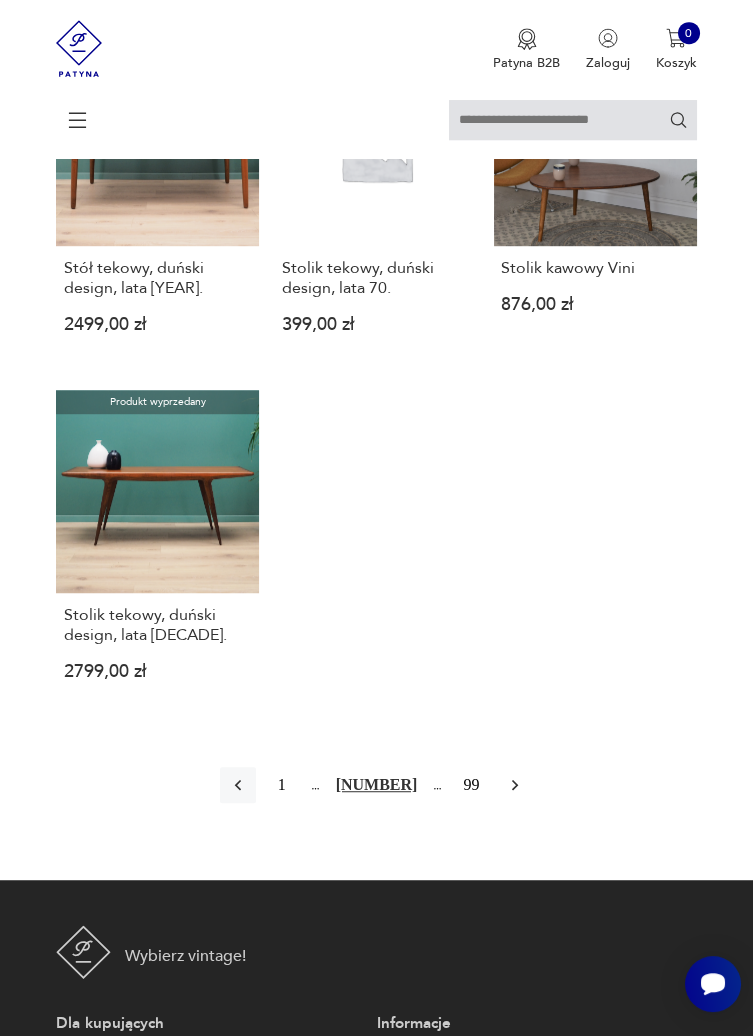 click at bounding box center (515, 785) 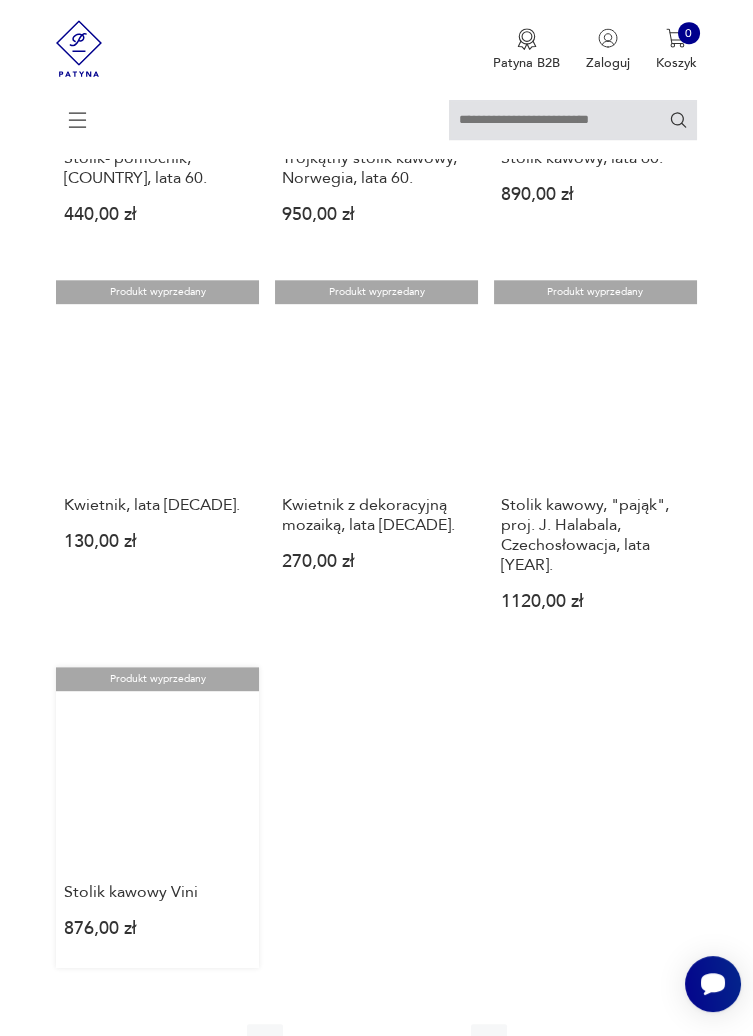 scroll, scrollTop: 1890, scrollLeft: 0, axis: vertical 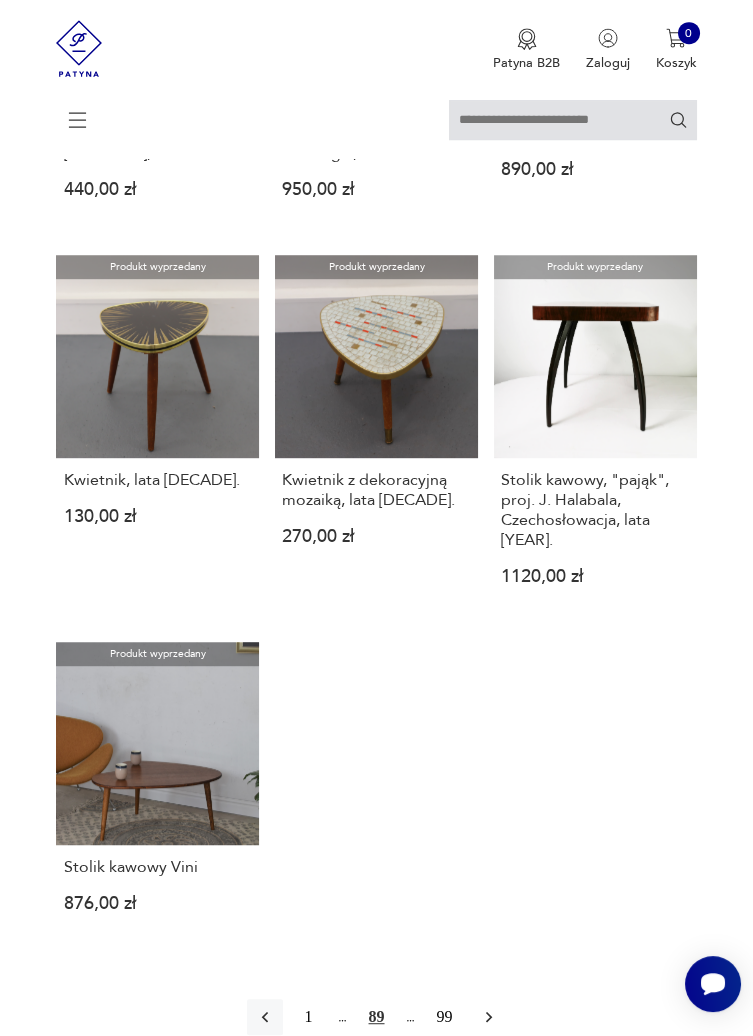 click at bounding box center [489, 1017] 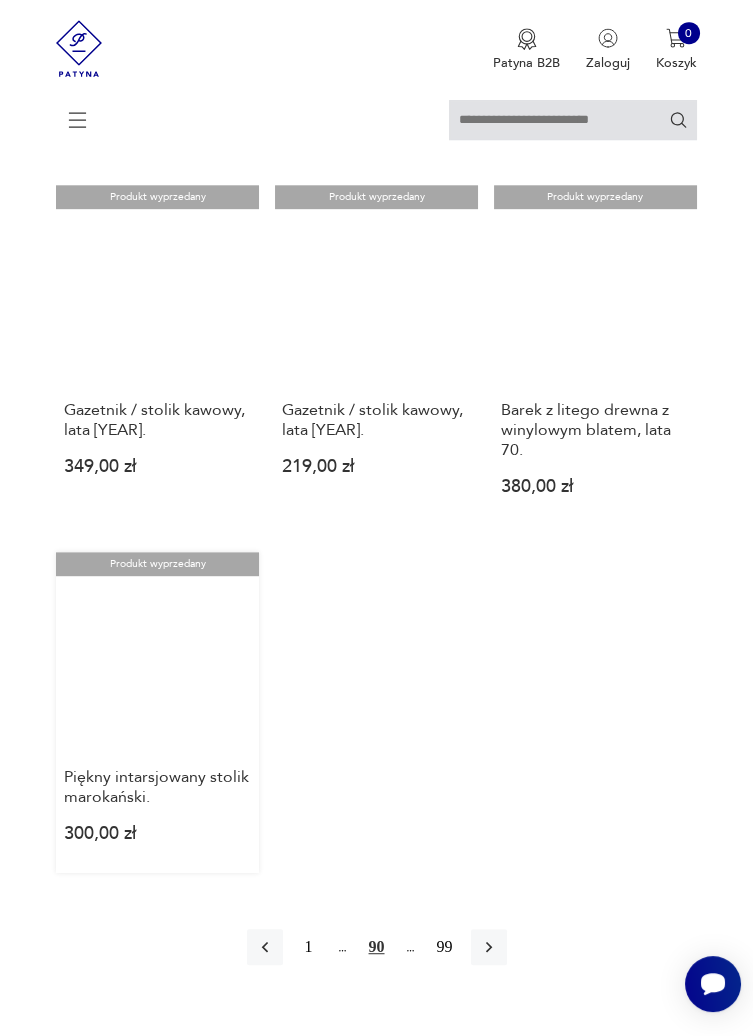 scroll, scrollTop: 1958, scrollLeft: 0, axis: vertical 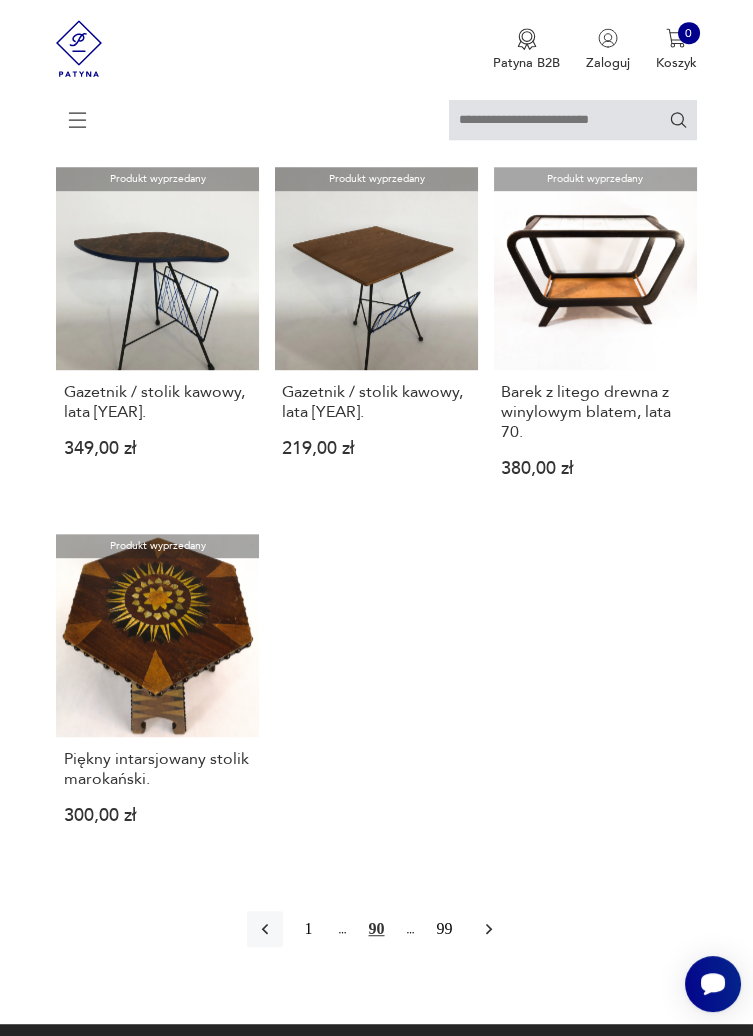 click at bounding box center [489, 929] 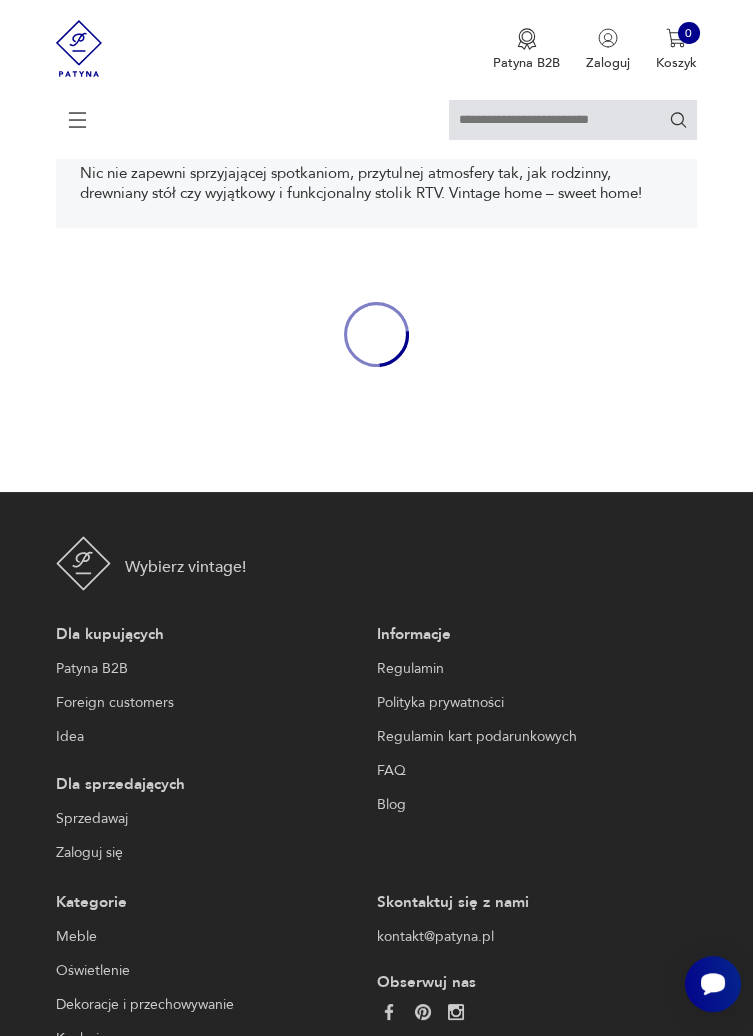 scroll, scrollTop: 308, scrollLeft: 0, axis: vertical 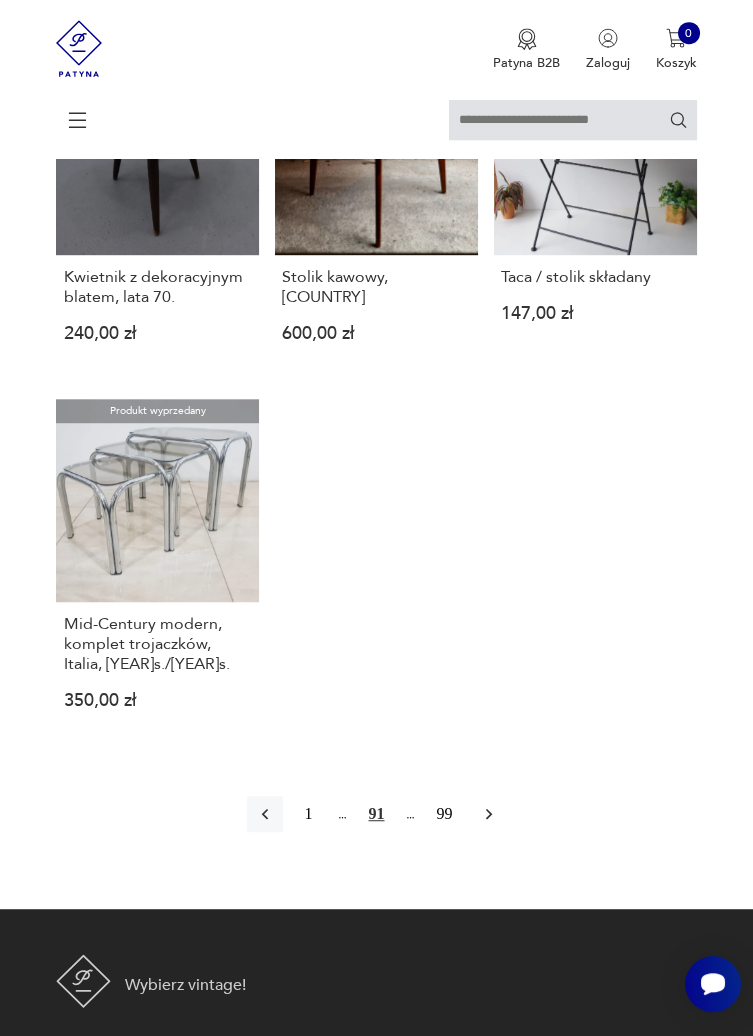 click at bounding box center [489, 814] 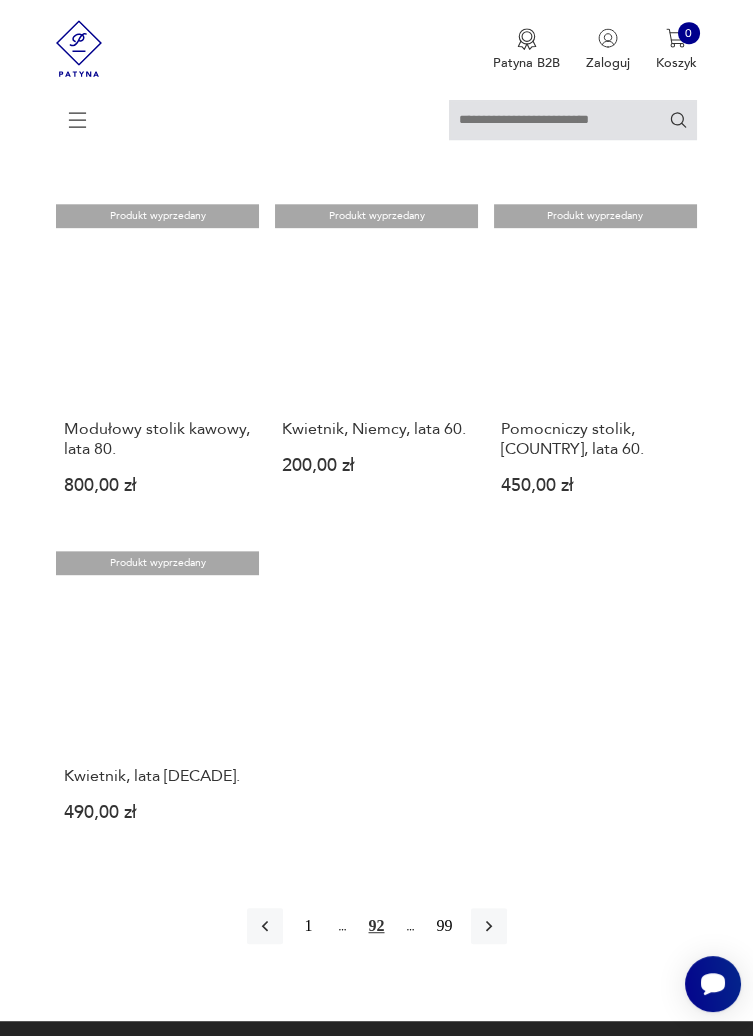 scroll, scrollTop: 1906, scrollLeft: 0, axis: vertical 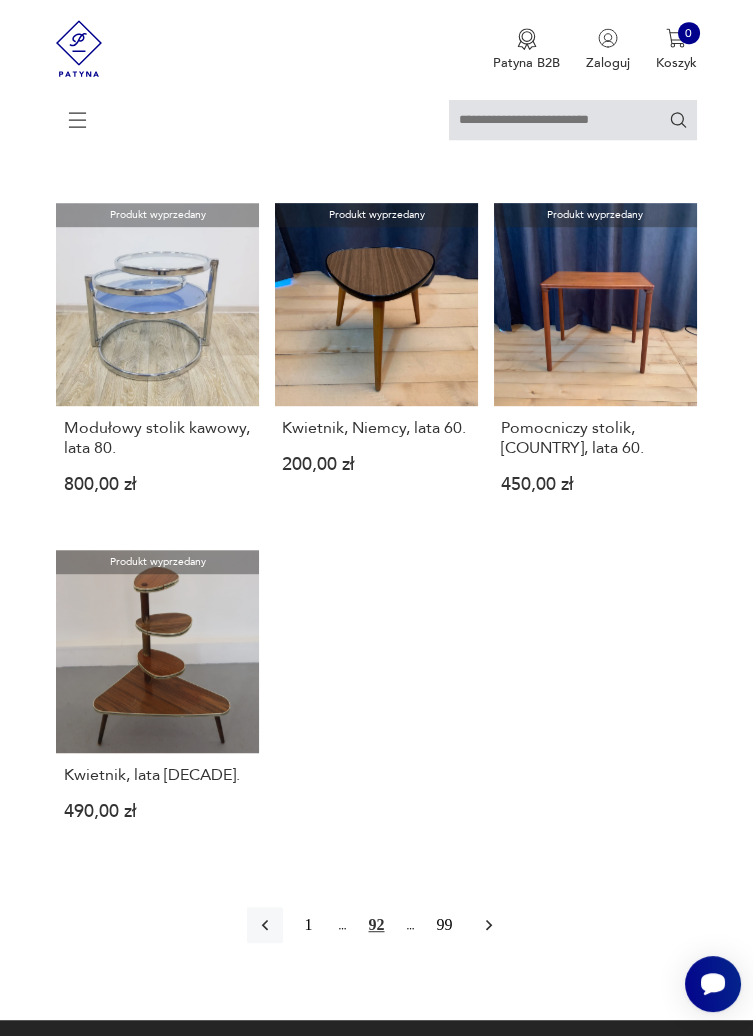 click at bounding box center (489, 925) 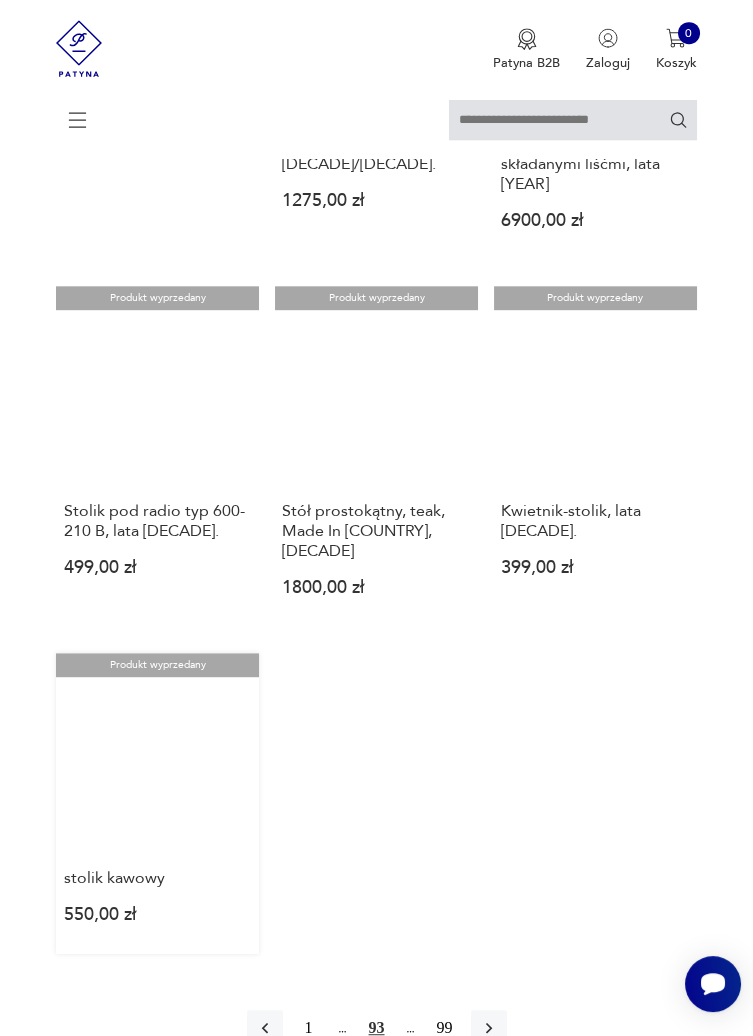scroll, scrollTop: 2003, scrollLeft: 0, axis: vertical 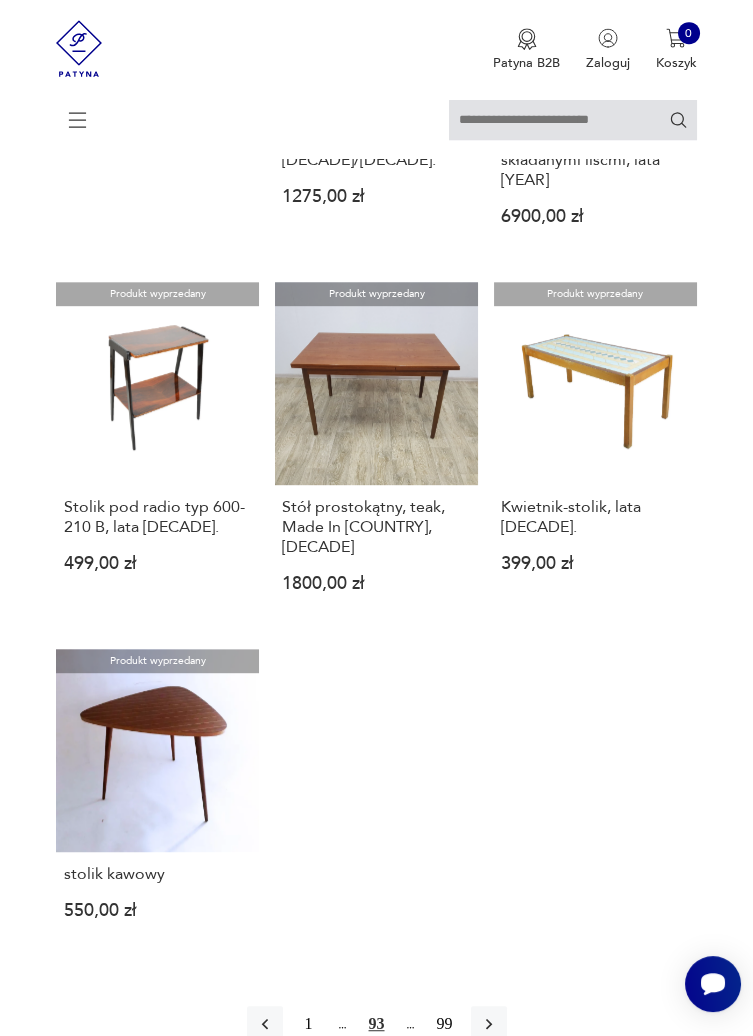 click at bounding box center (489, 1024) 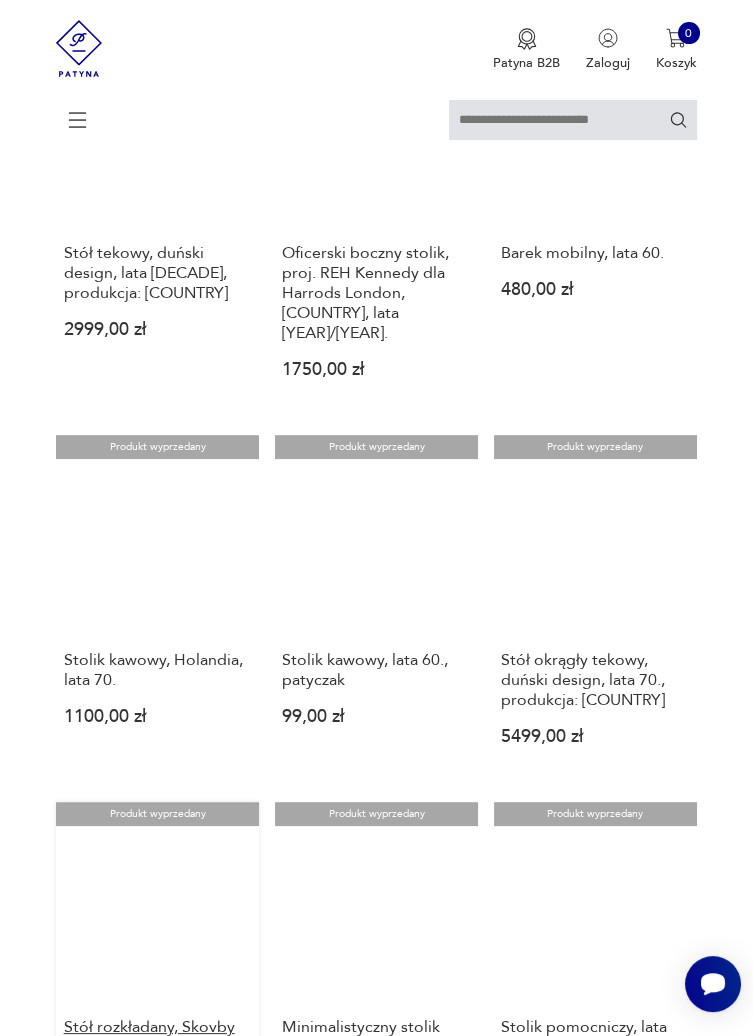 scroll, scrollTop: 692, scrollLeft: 0, axis: vertical 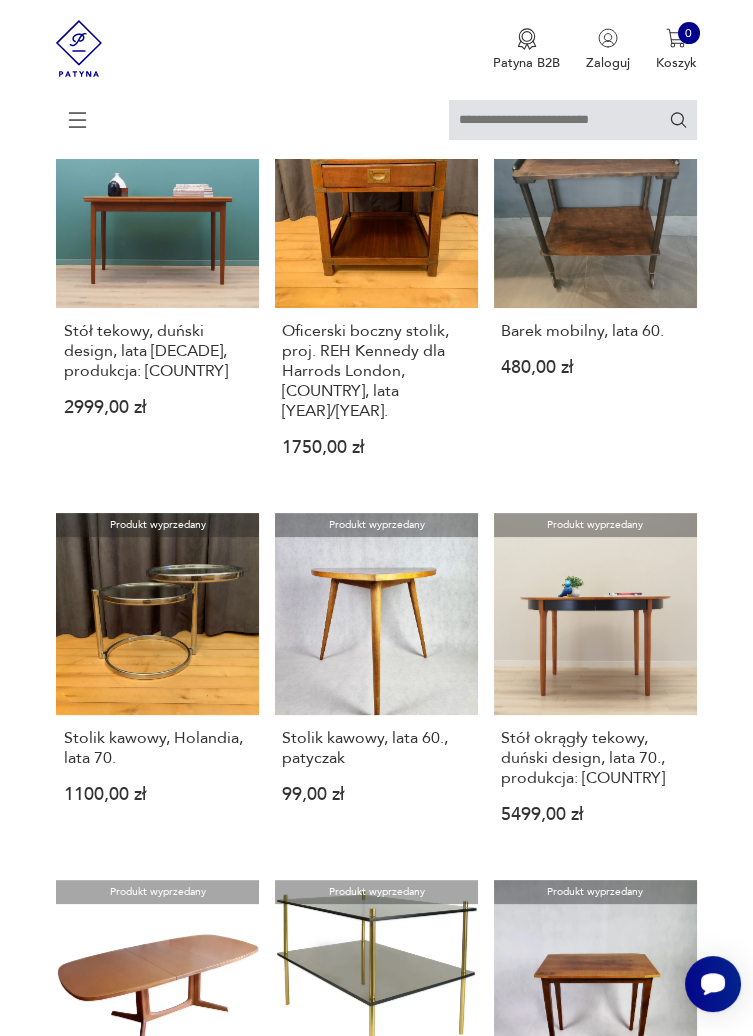 click on "Stolik kawowy, Holandia, lata 70." at bounding box center [158, 748] 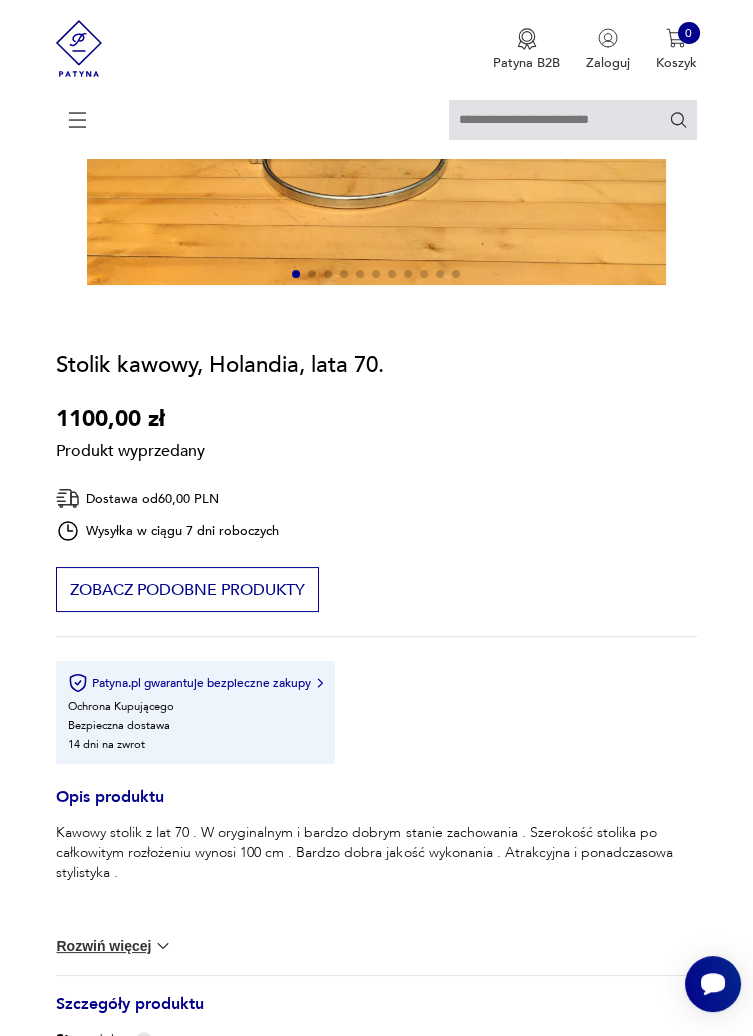 scroll, scrollTop: 424, scrollLeft: 0, axis: vertical 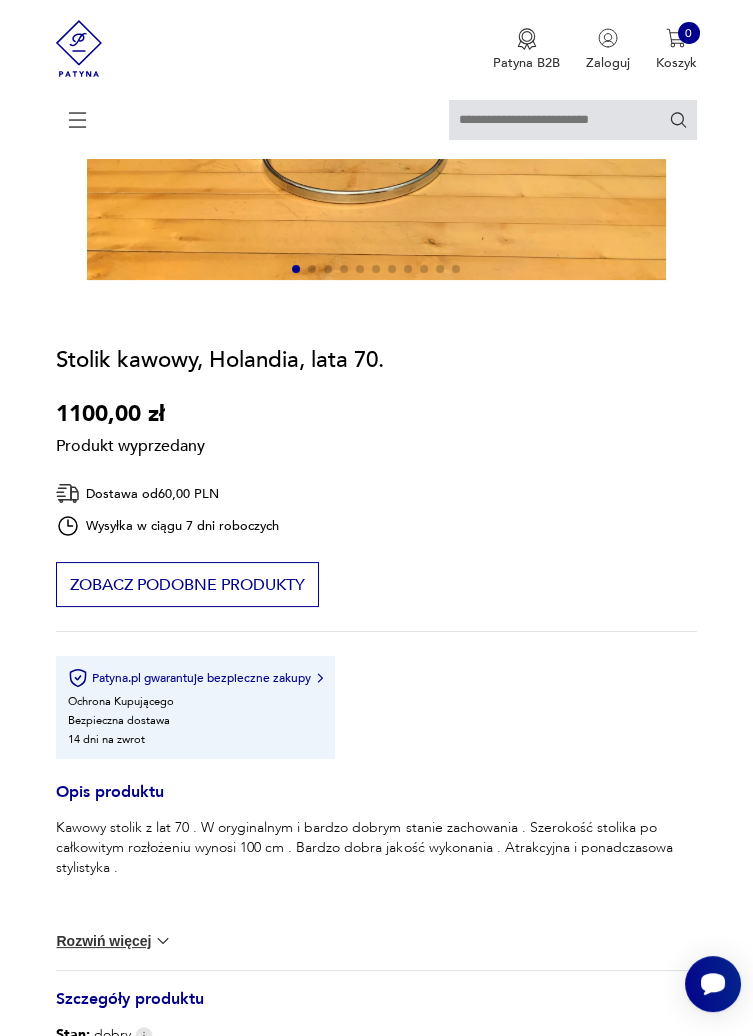 click on "Rozwiń więcej" at bounding box center [114, 941] 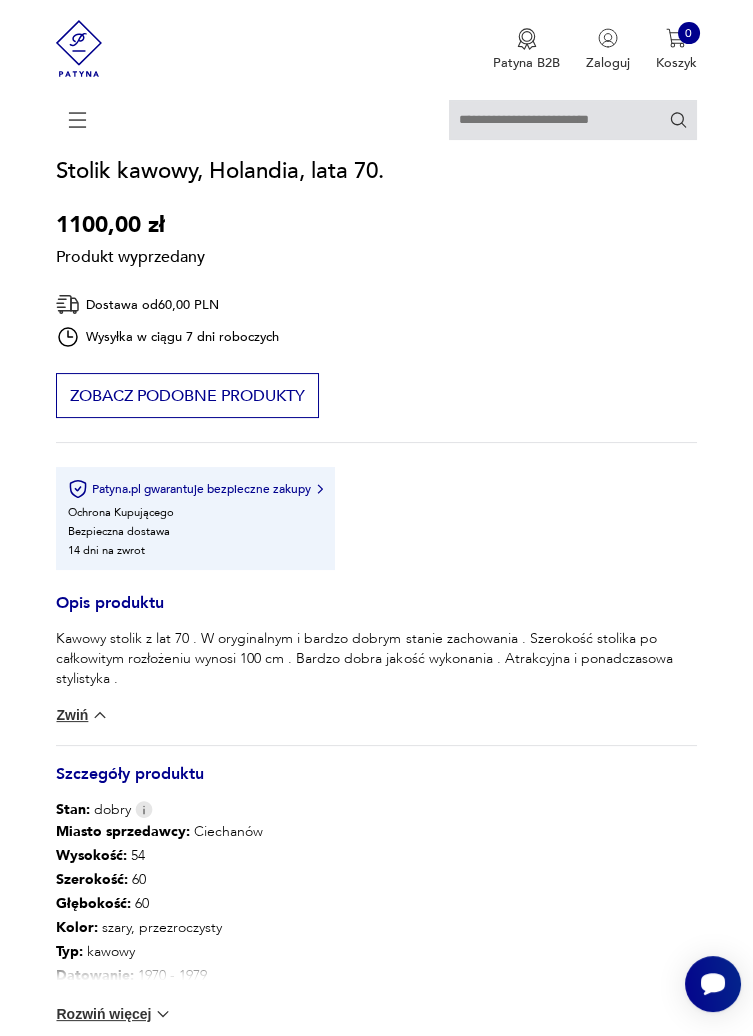 scroll, scrollTop: 614, scrollLeft: 0, axis: vertical 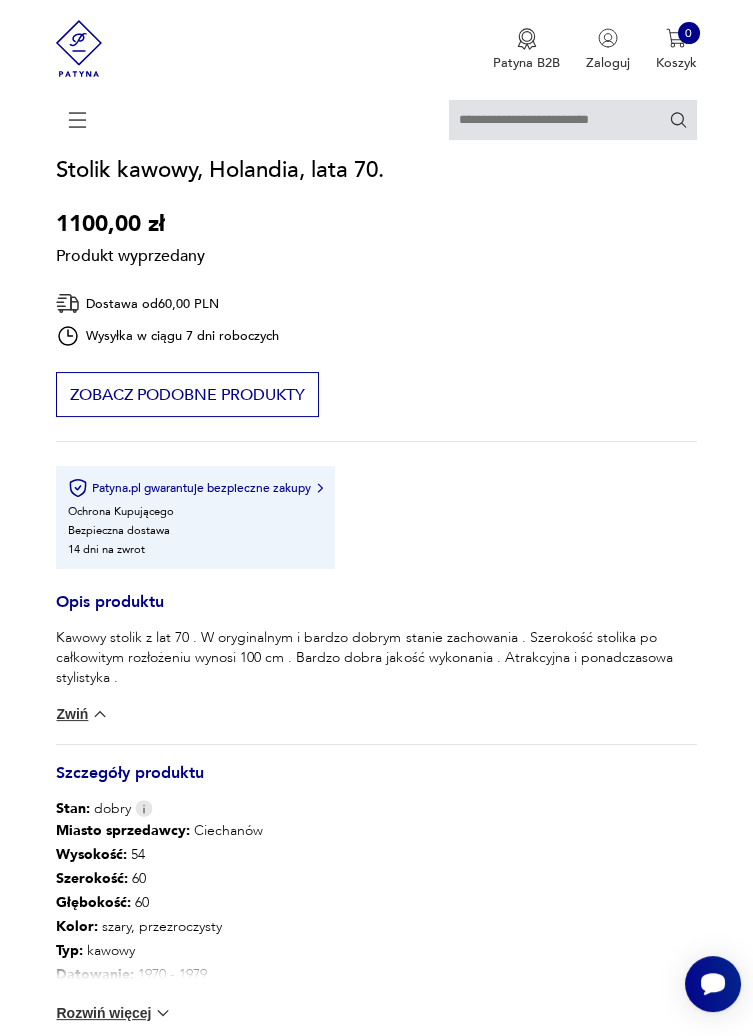 click on "Rozwiń więcej" at bounding box center [82, 714] 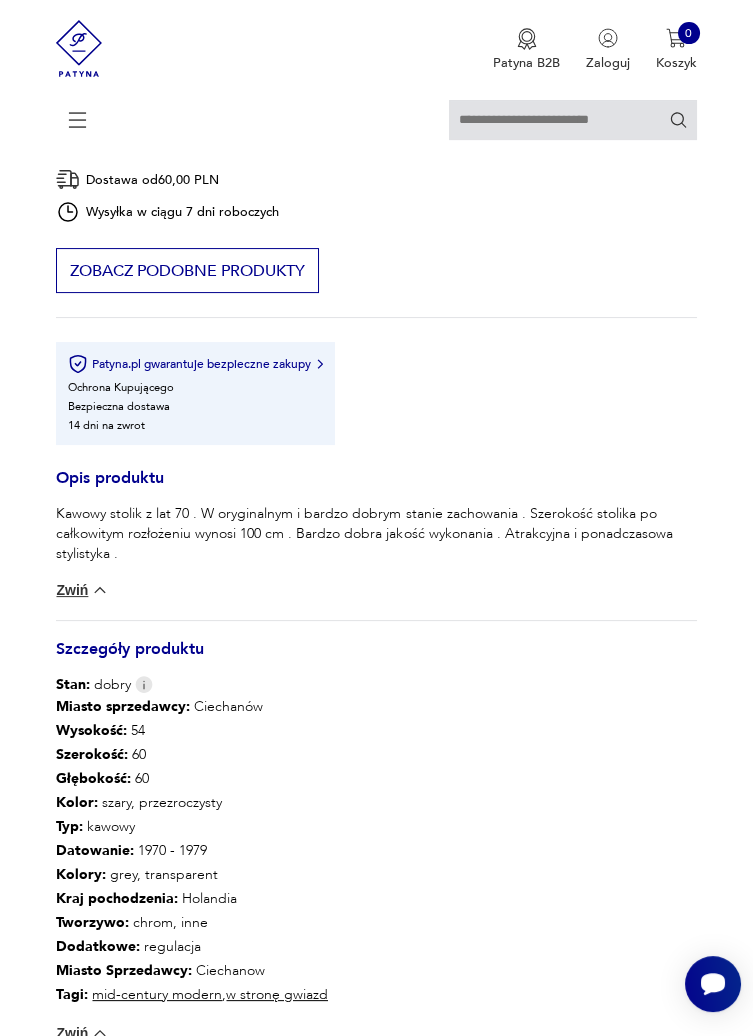 scroll, scrollTop: 741, scrollLeft: 0, axis: vertical 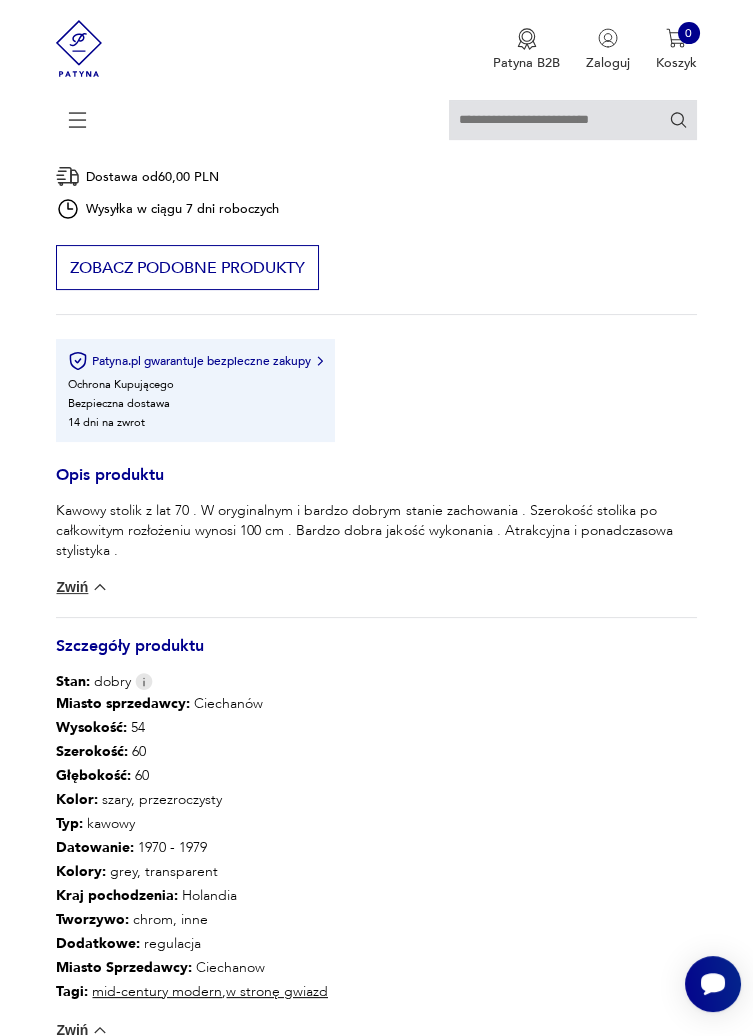 click on "Typ : kawowy" at bounding box center [192, 704] 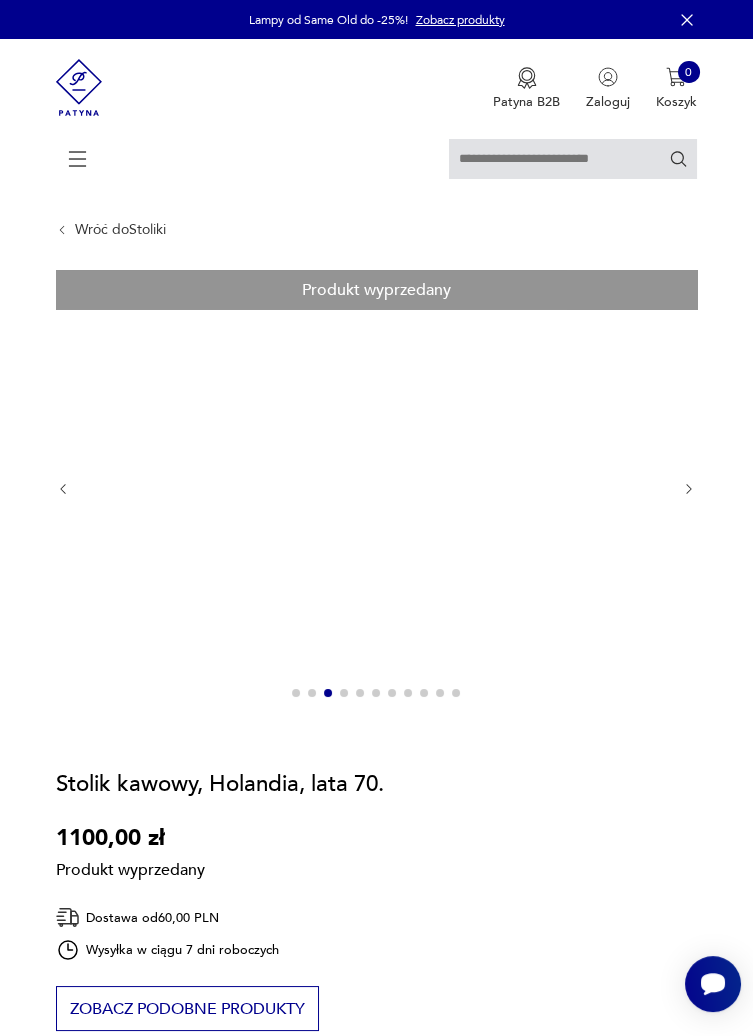 scroll, scrollTop: 7, scrollLeft: 0, axis: vertical 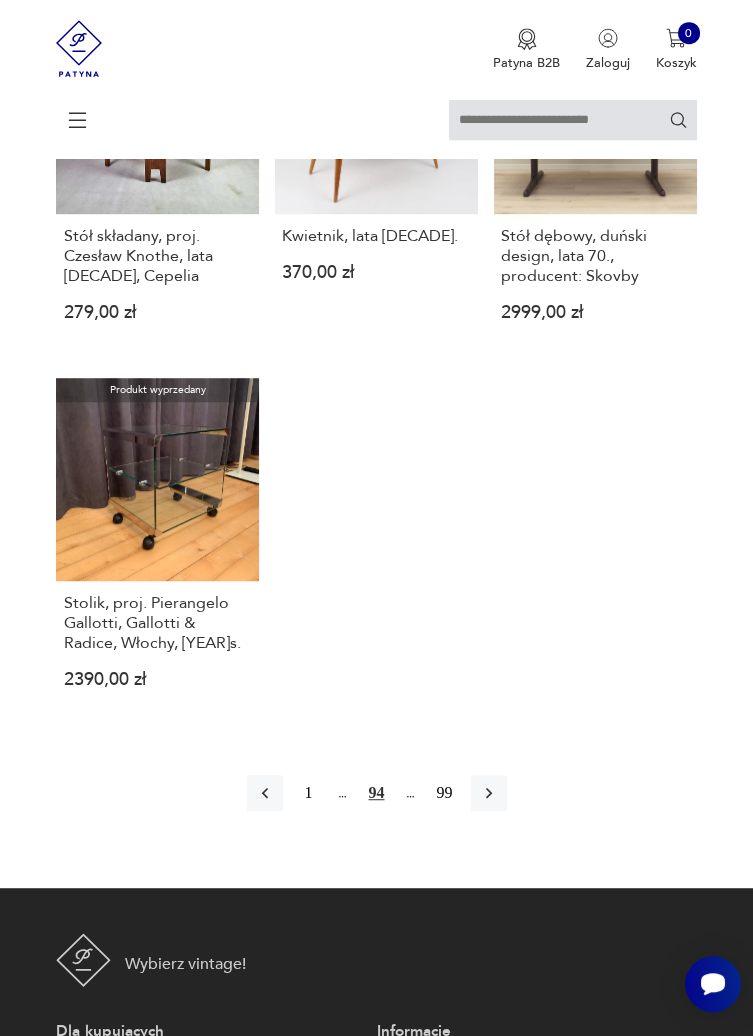 click at bounding box center (489, 793) 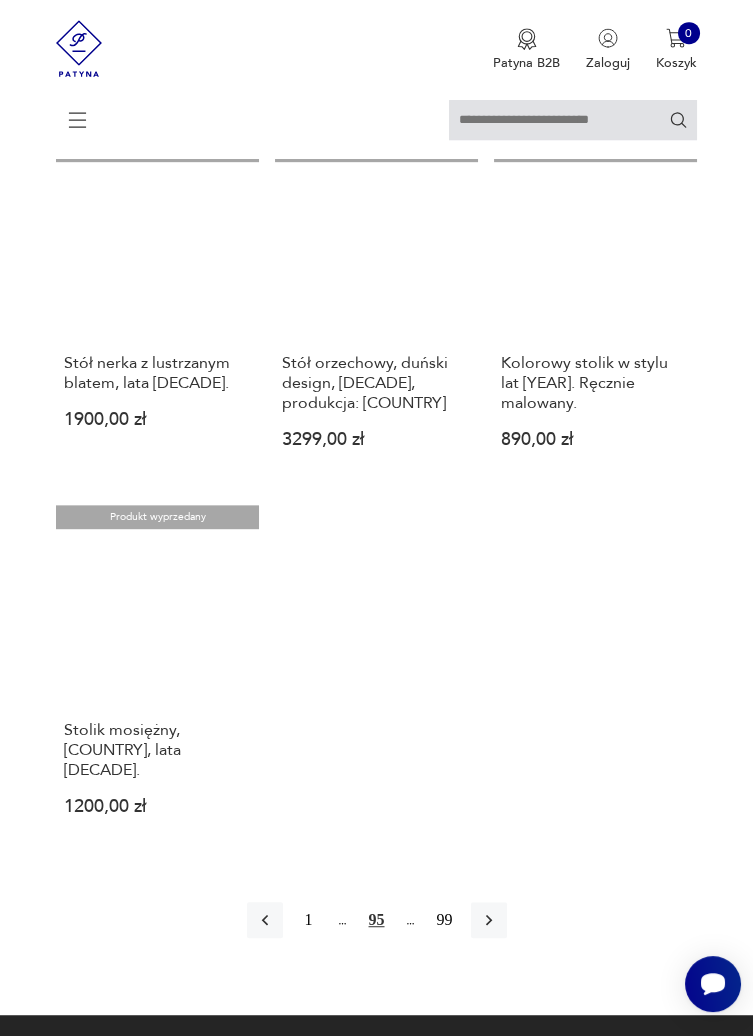 scroll, scrollTop: 2012, scrollLeft: 0, axis: vertical 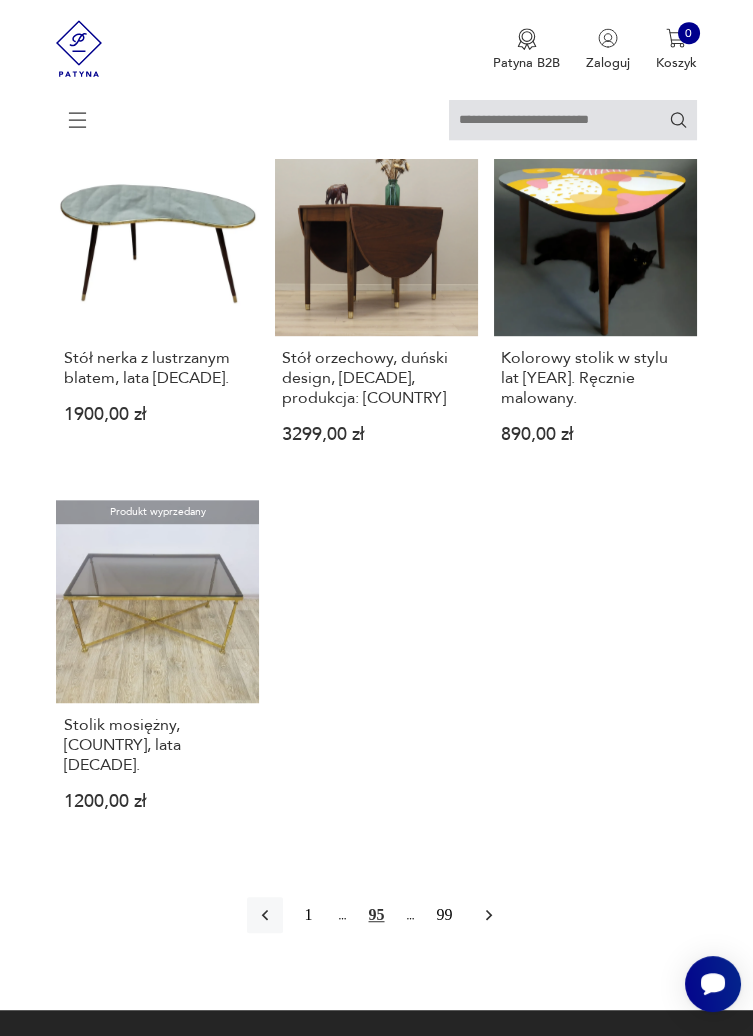 click at bounding box center [489, 915] 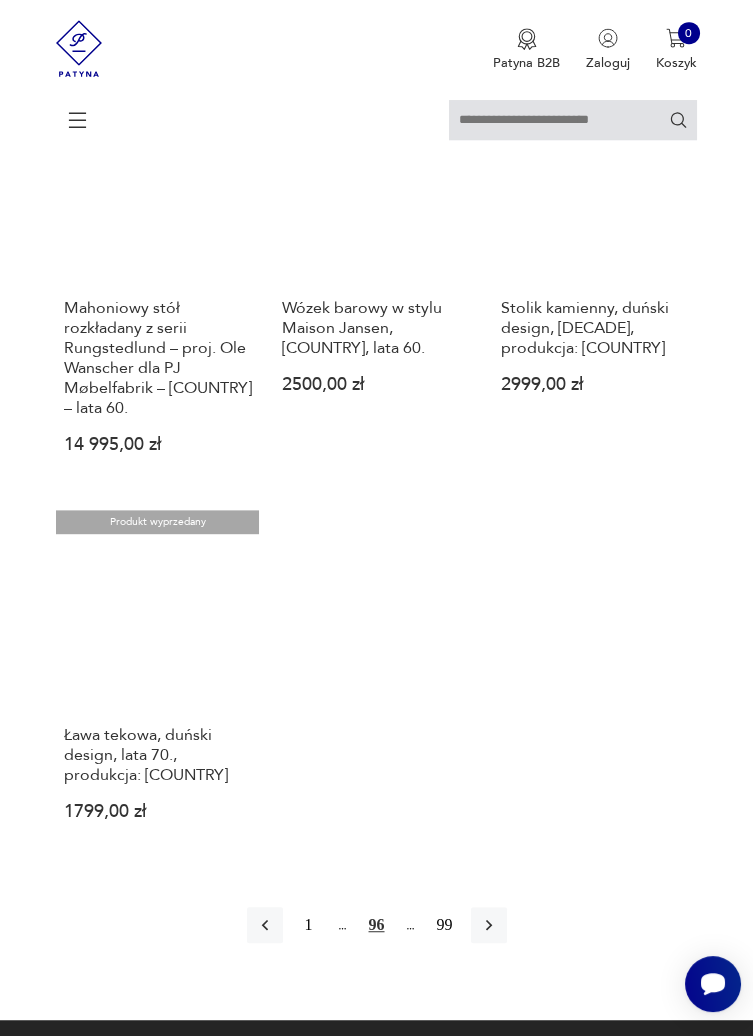 scroll, scrollTop: 2179, scrollLeft: 0, axis: vertical 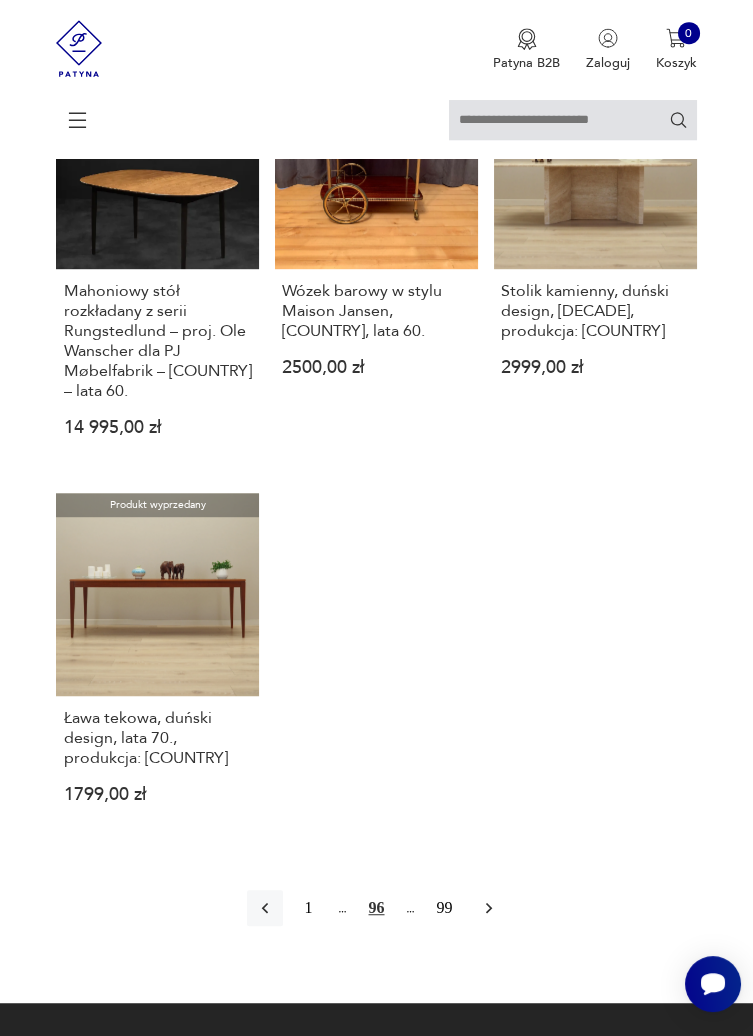 click at bounding box center [489, 908] 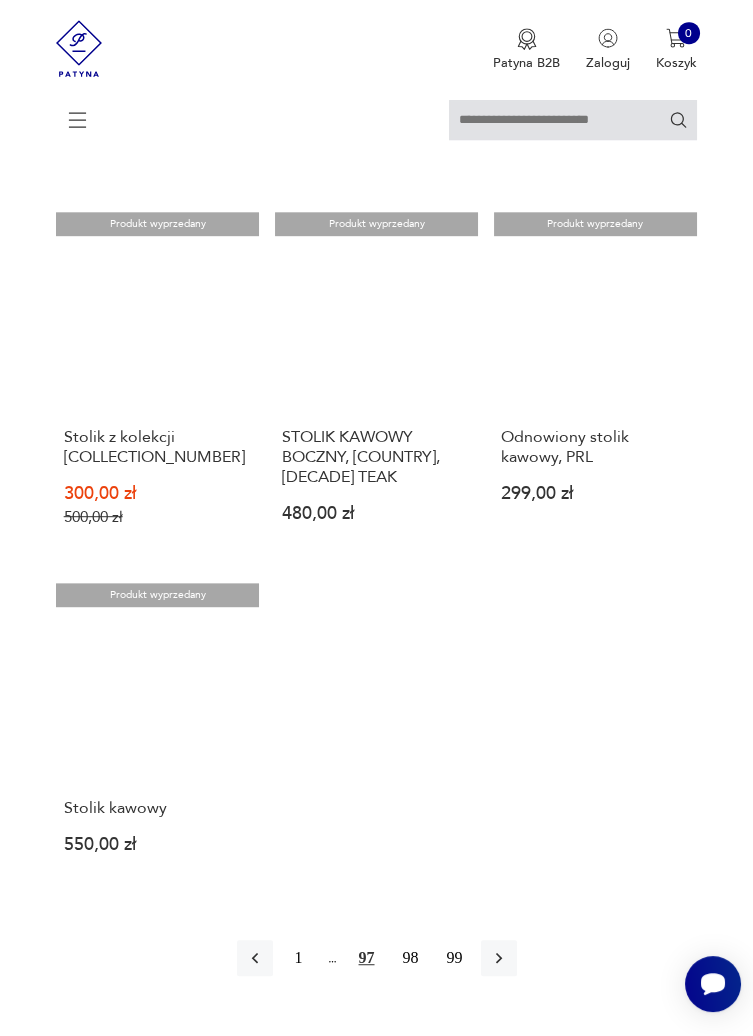 scroll, scrollTop: 1994, scrollLeft: 0, axis: vertical 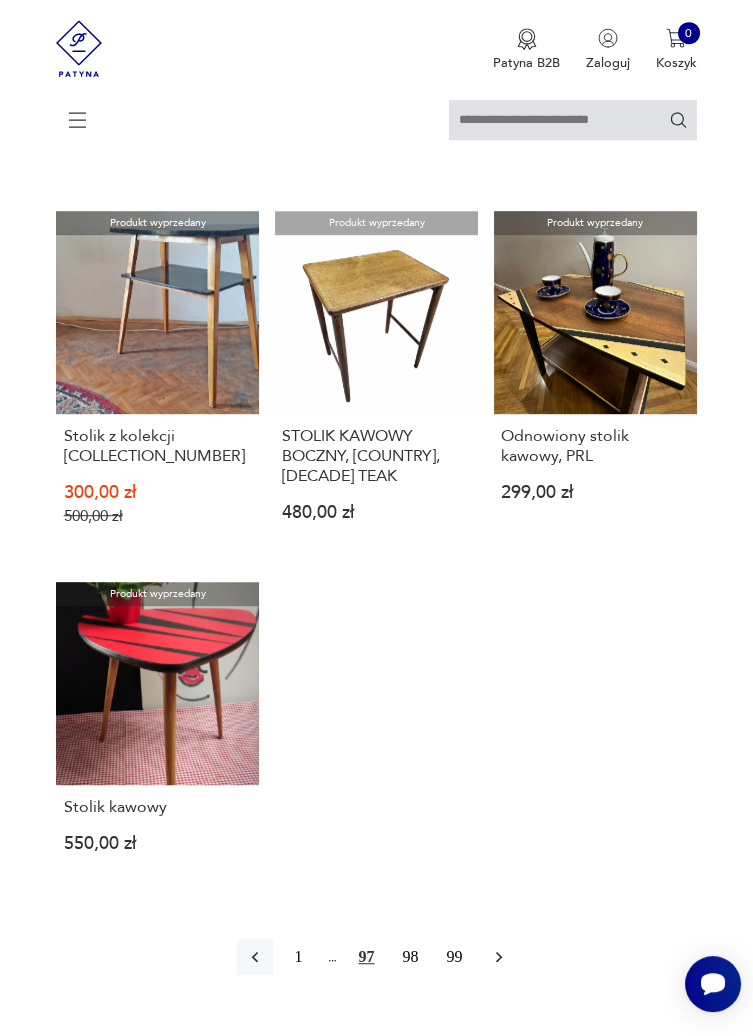 click at bounding box center [499, 957] 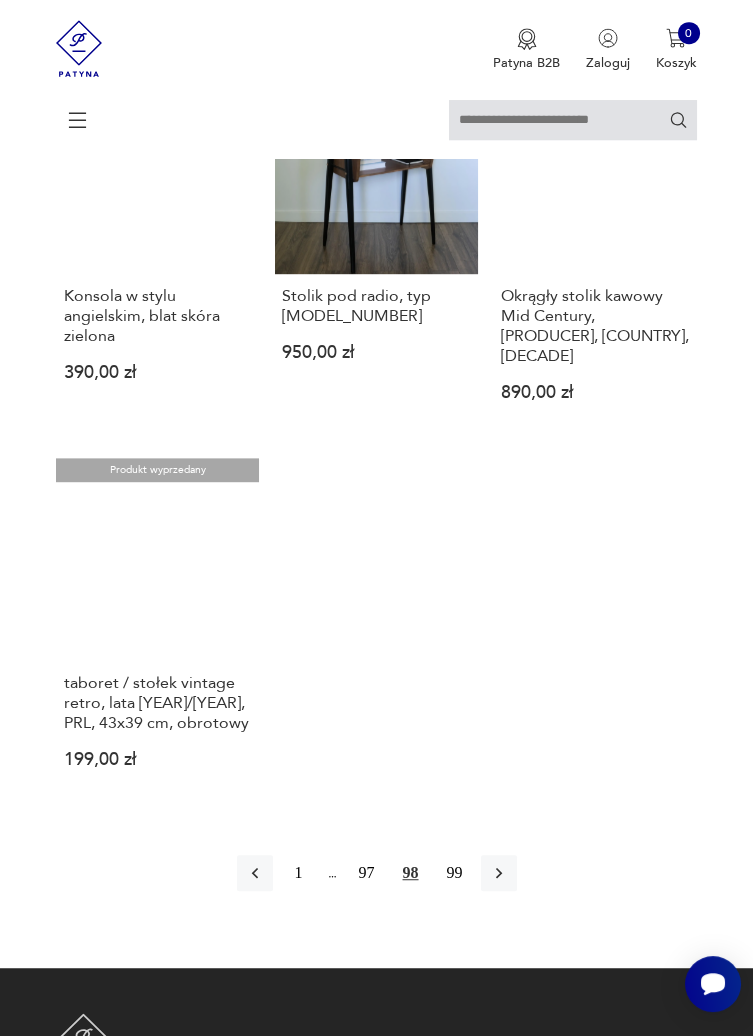 scroll, scrollTop: 2167, scrollLeft: 0, axis: vertical 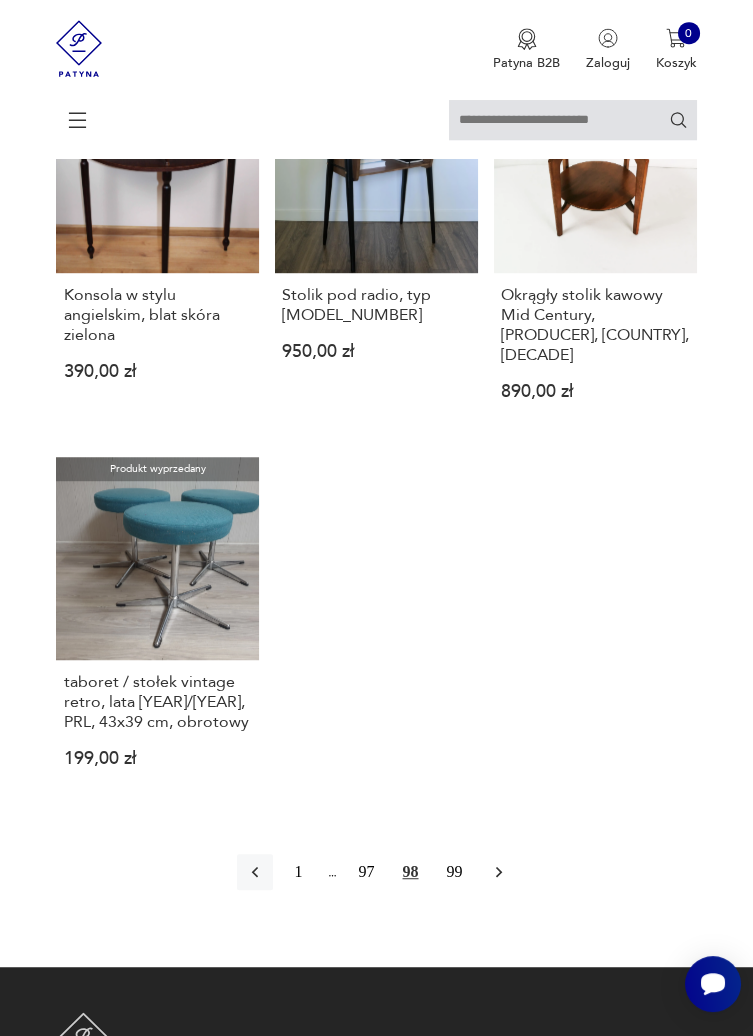 click at bounding box center (498, 872) 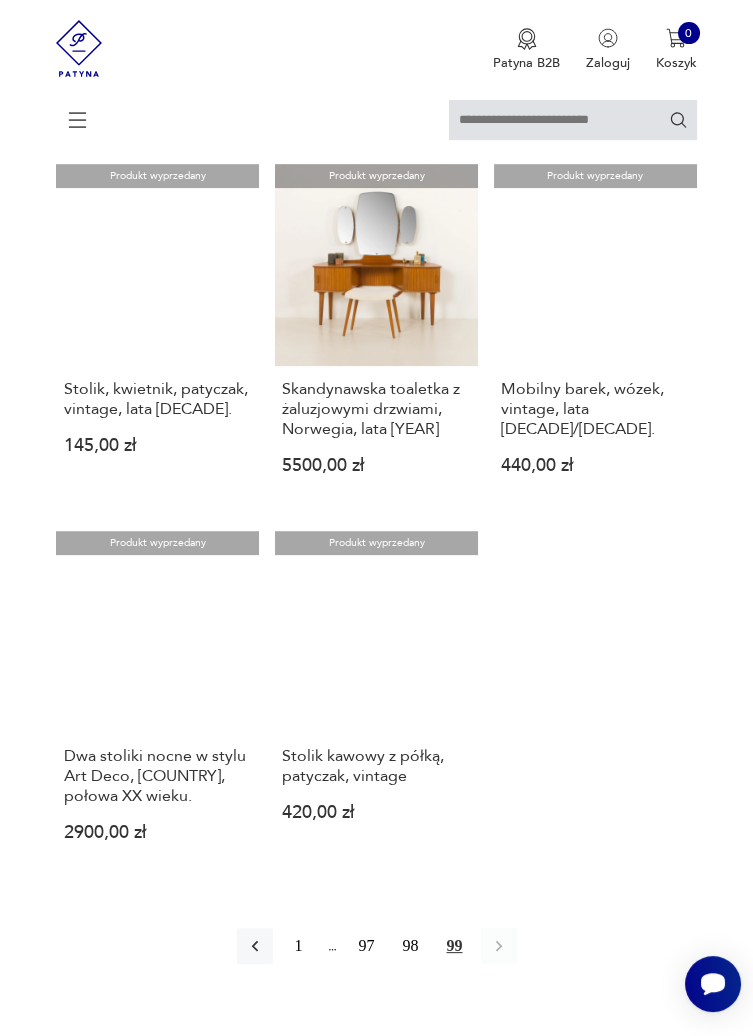 scroll, scrollTop: 922, scrollLeft: 0, axis: vertical 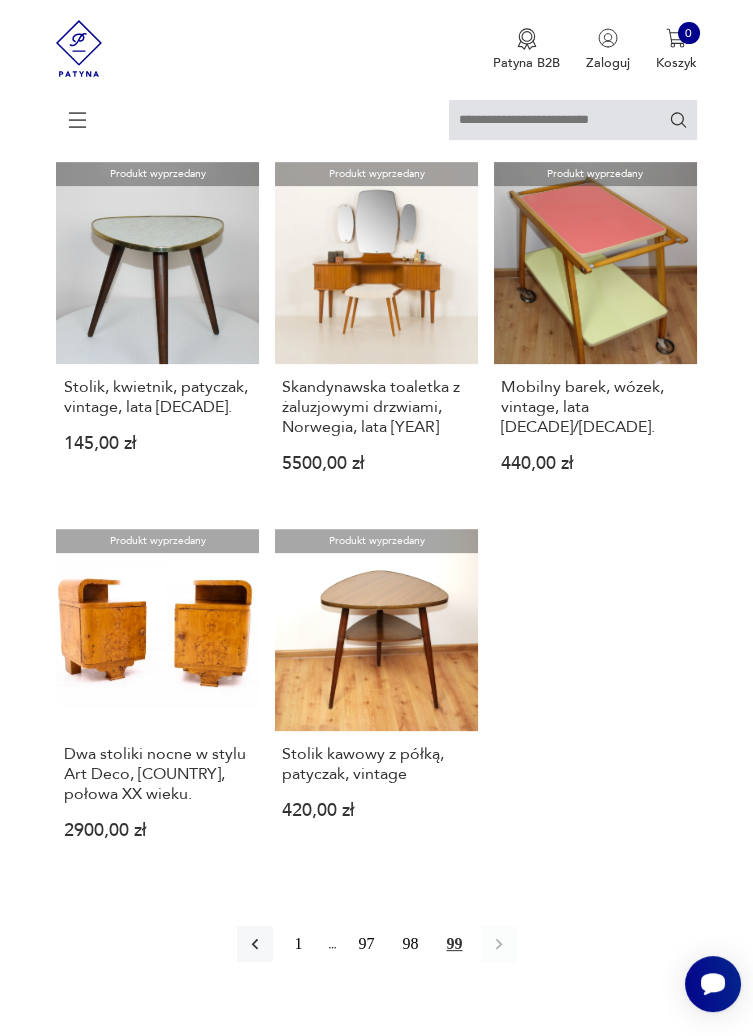 click on "Dwa stoliki nocne w stylu Art Deco, [COUNTRY], połowa XX wieku." at bounding box center [158, 774] 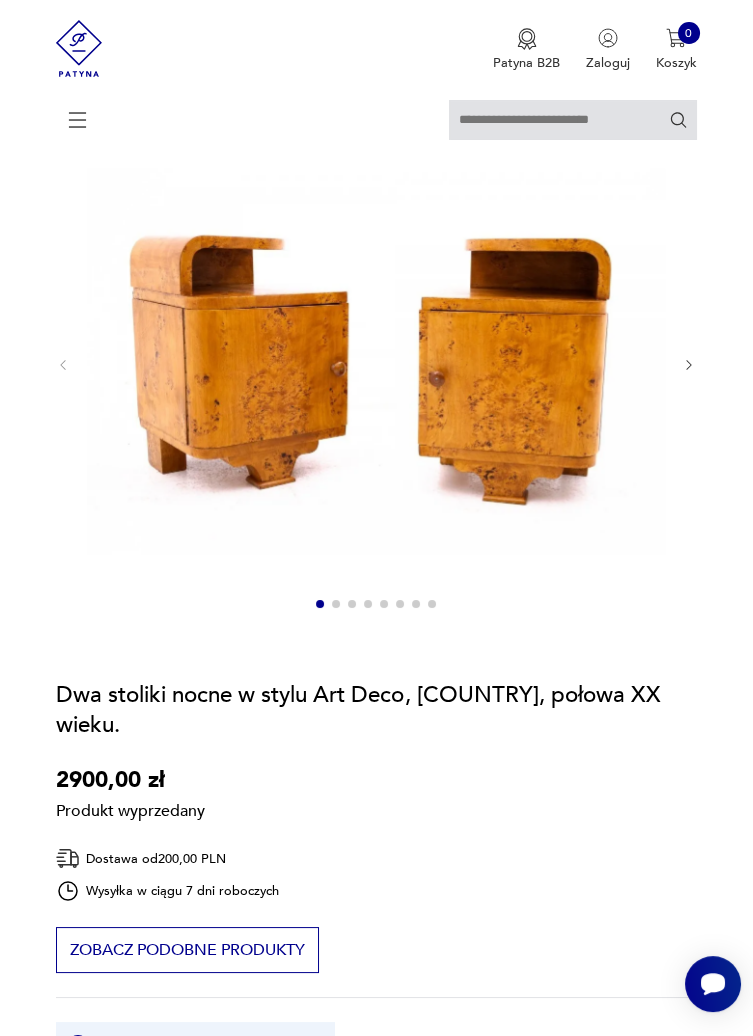 scroll, scrollTop: 0, scrollLeft: 0, axis: both 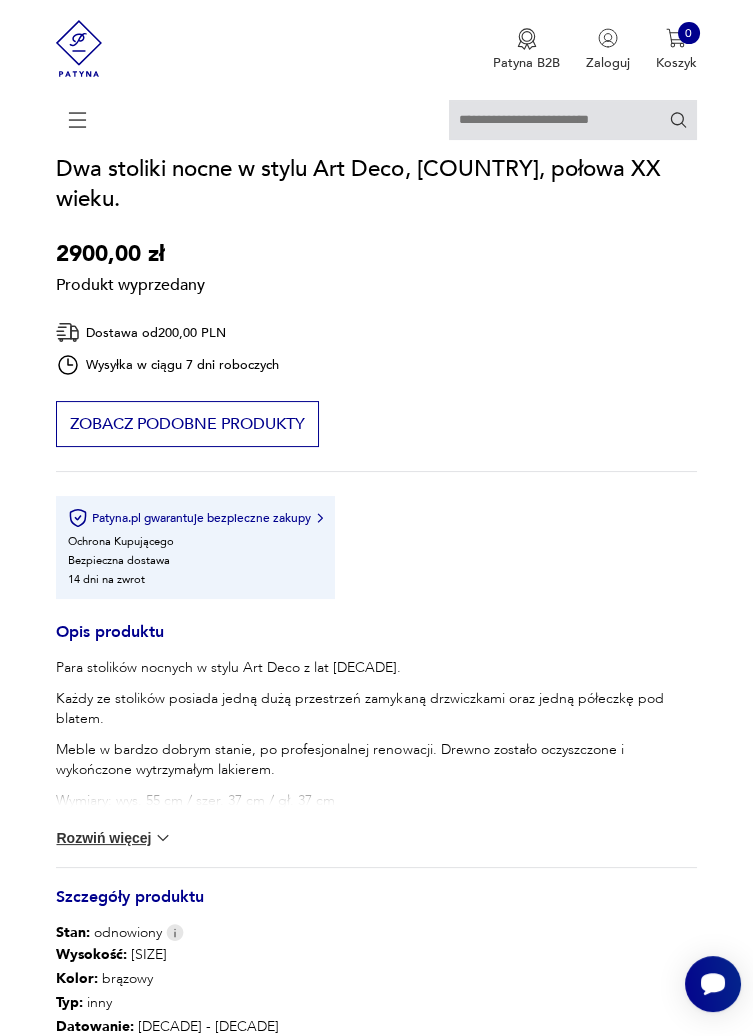 click on "Rozwiń więcej" at bounding box center [114, 838] 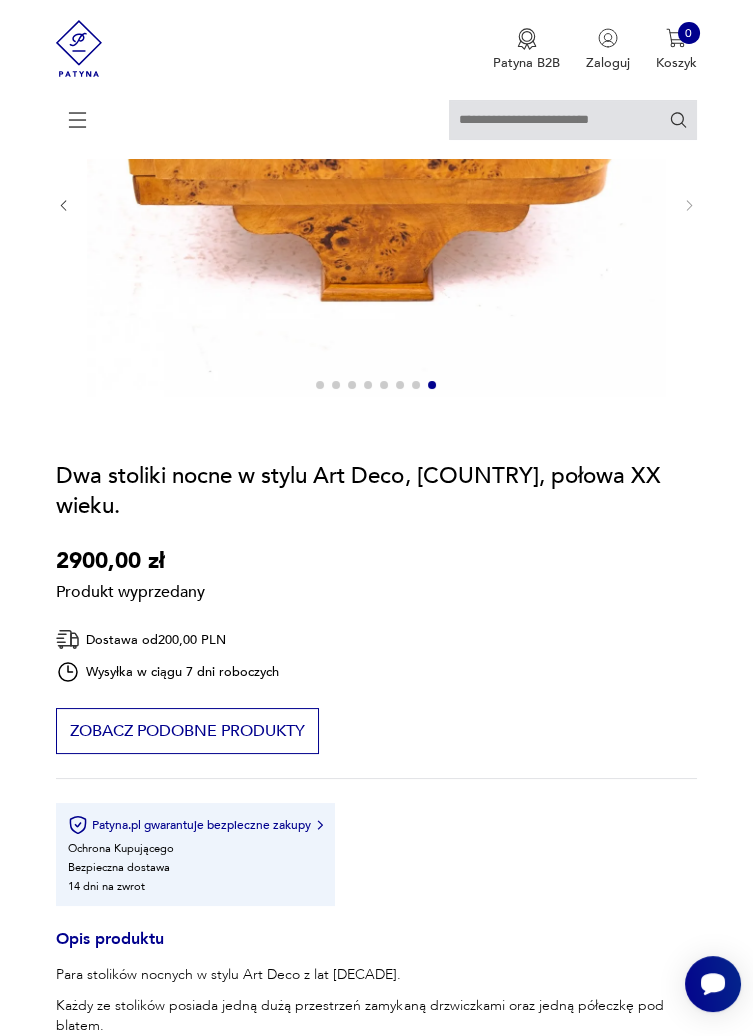 scroll, scrollTop: 0, scrollLeft: 0, axis: both 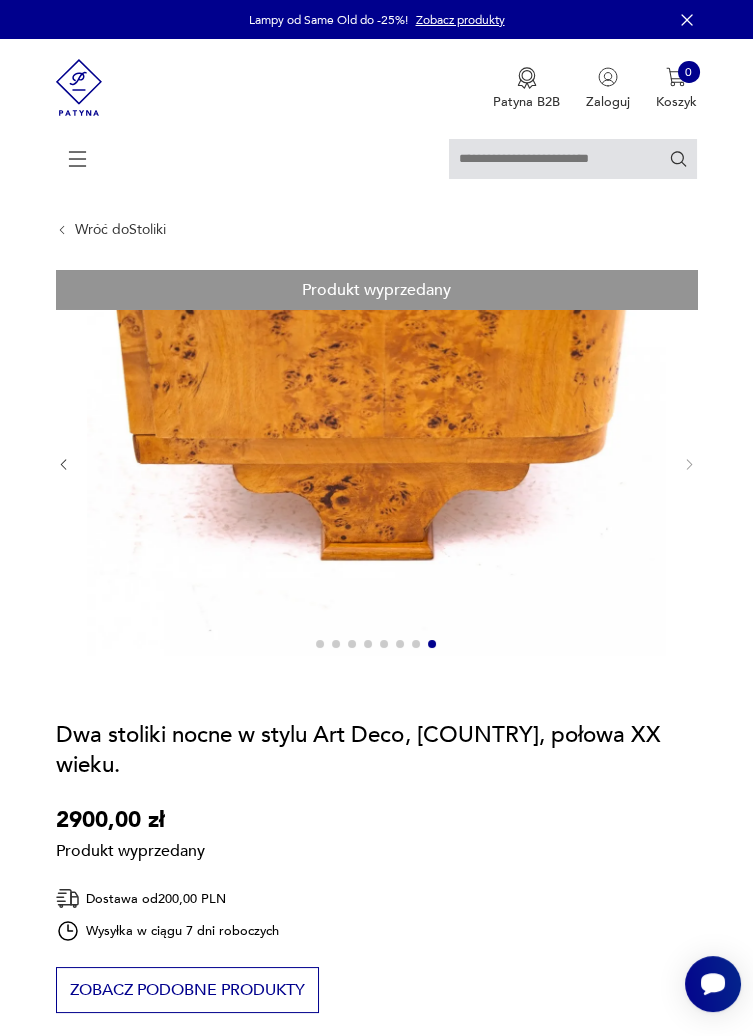 click on "Wróć do Stoliki" at bounding box center [120, 230] 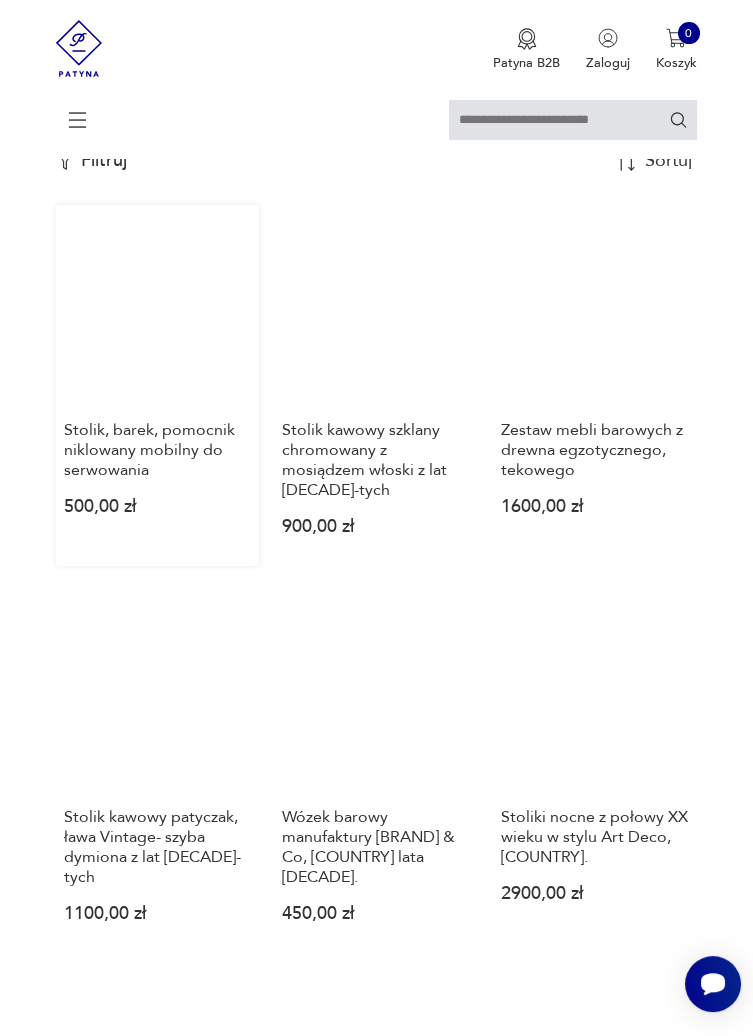 scroll, scrollTop: 0, scrollLeft: 0, axis: both 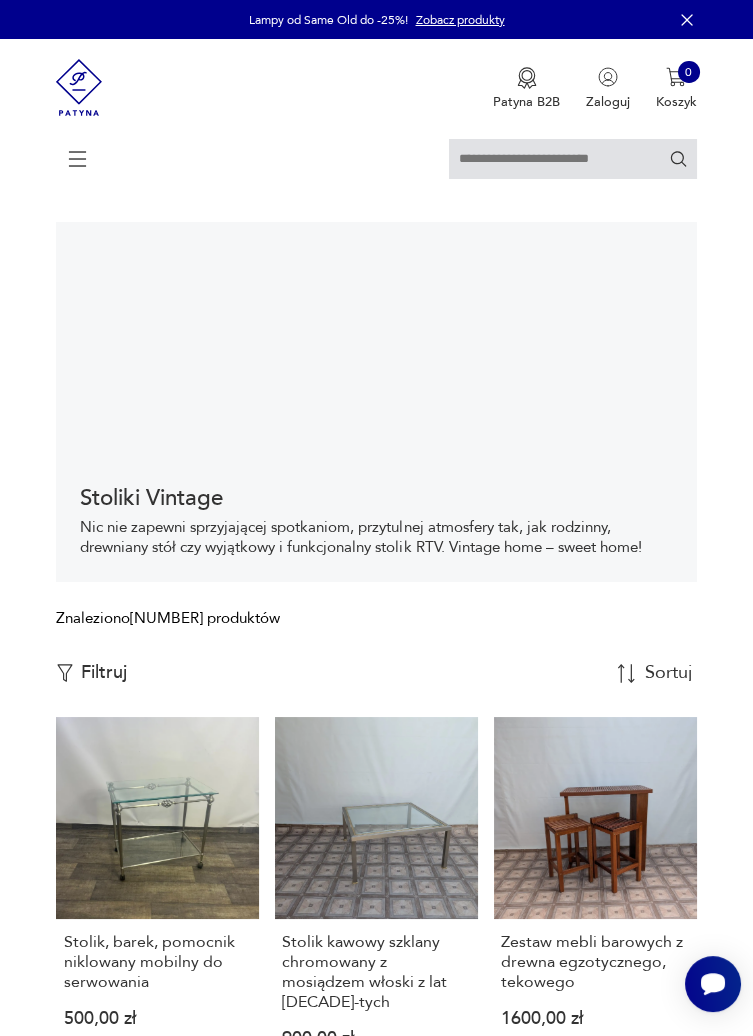 click at bounding box center [78, 159] 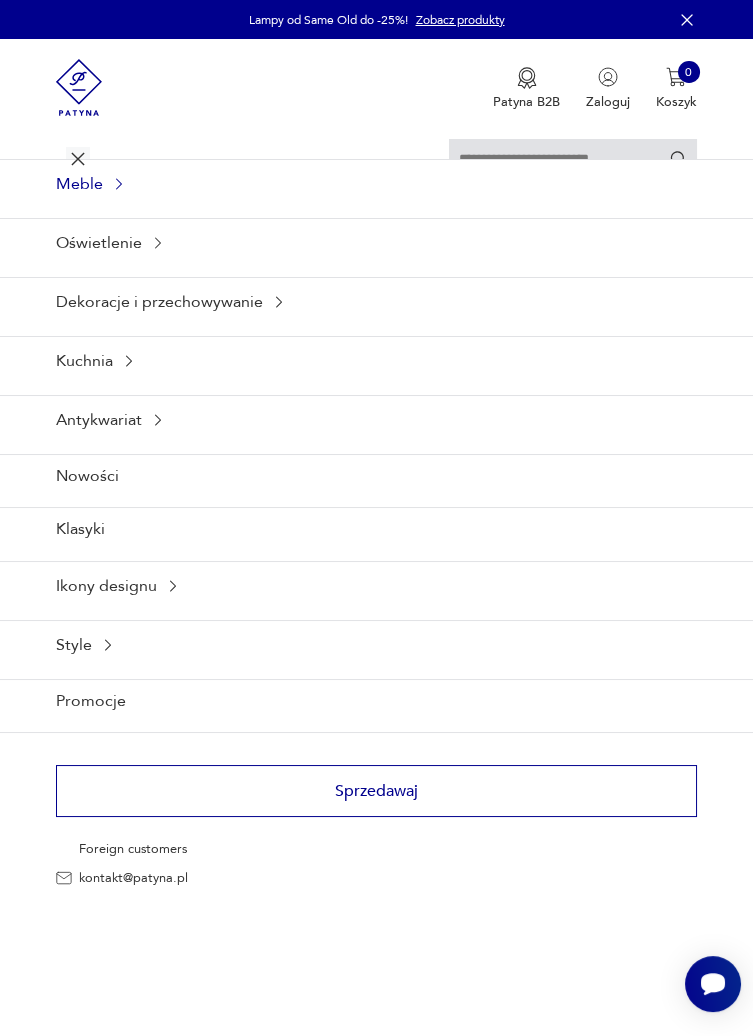 click at bounding box center (119, 184) 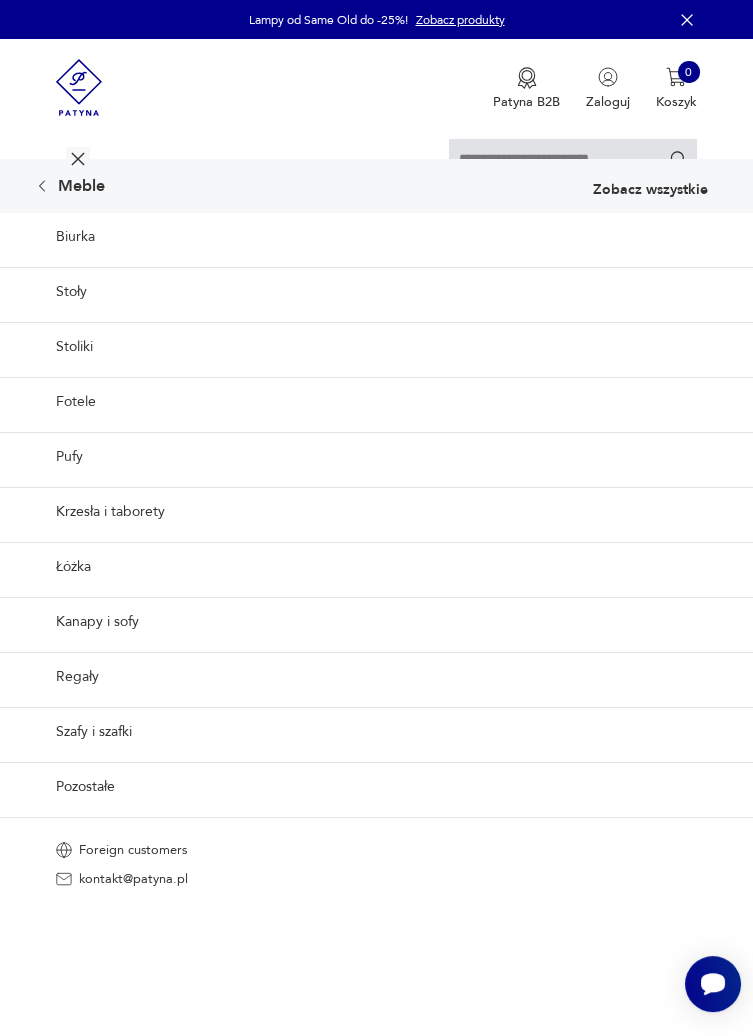 click on "Meble Zobacz wszystkie" at bounding box center (376, 186) 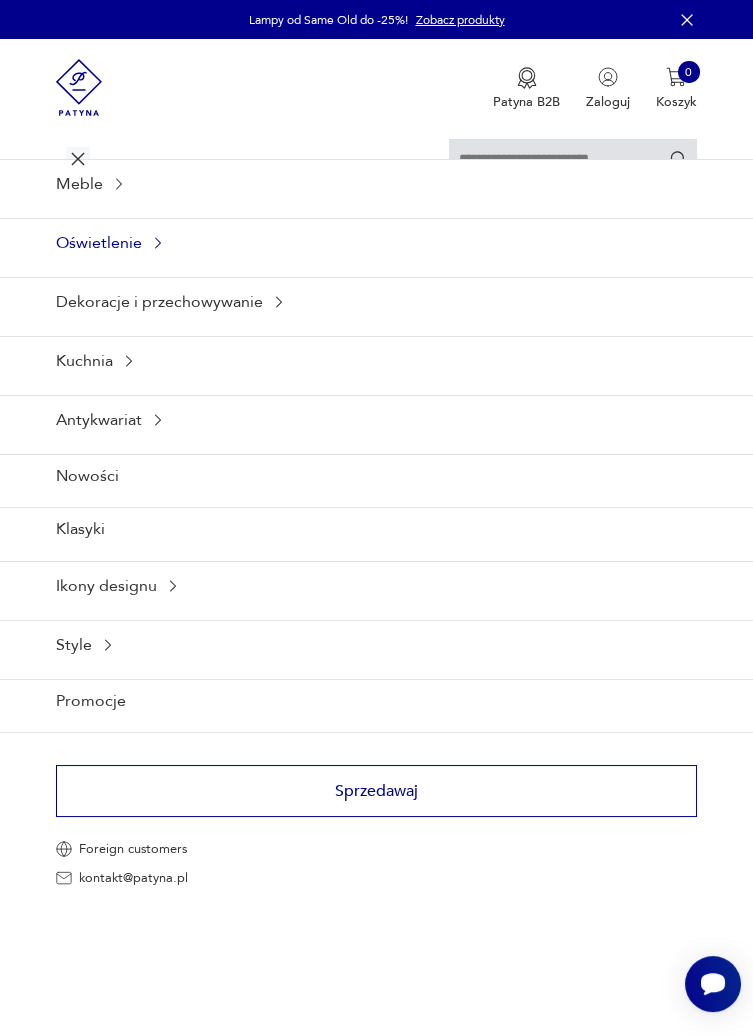 click on "Oświetlenie" at bounding box center (376, 183) 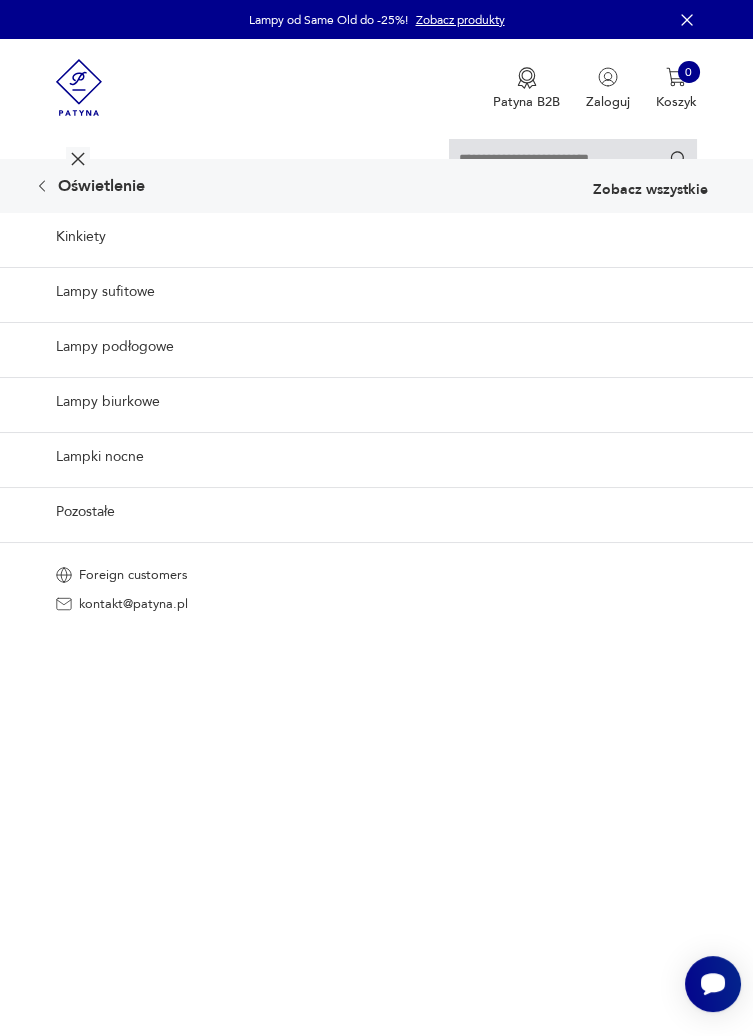 click on "Lampy podłogowe" at bounding box center [376, 346] 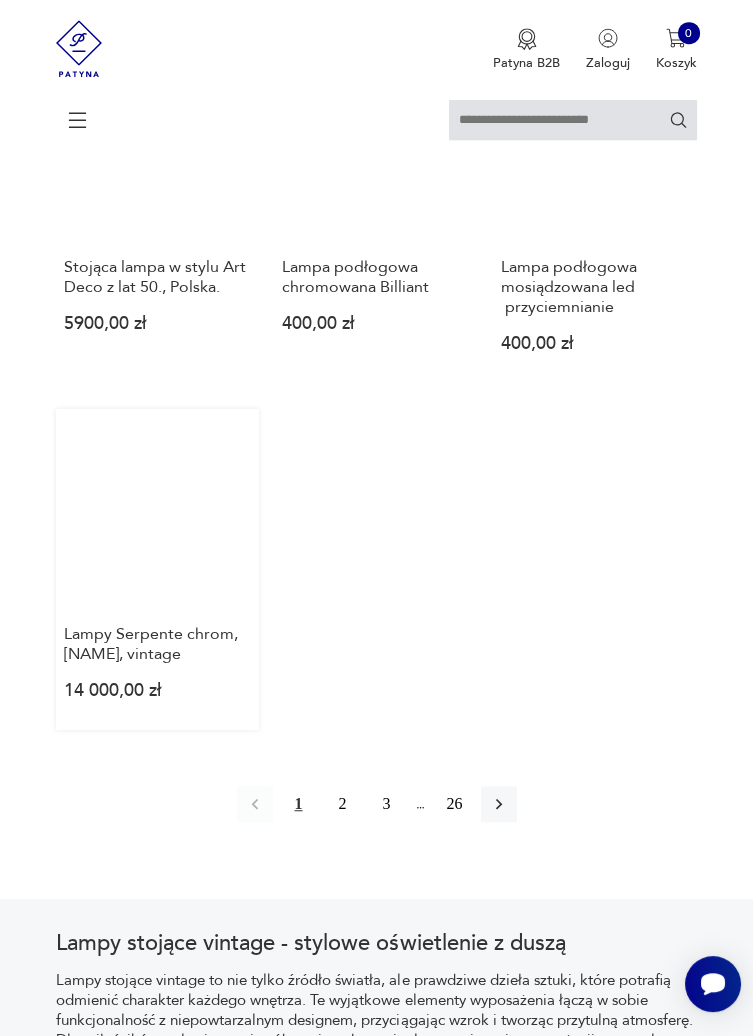 scroll, scrollTop: 2283, scrollLeft: 0, axis: vertical 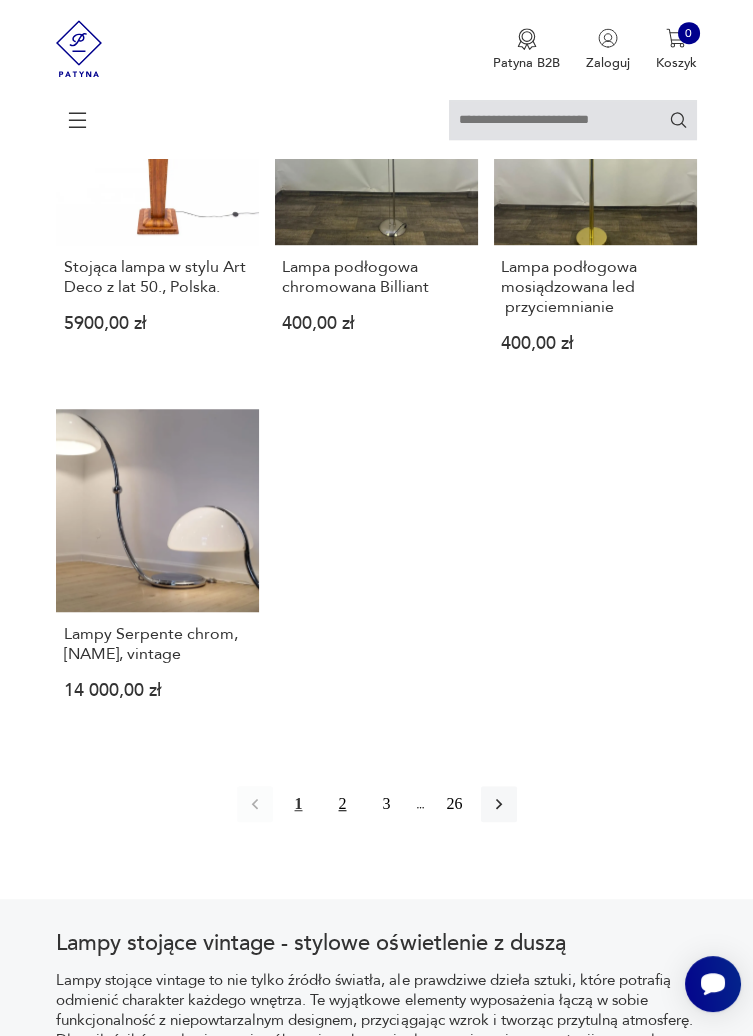 click on "2" at bounding box center (343, 804) 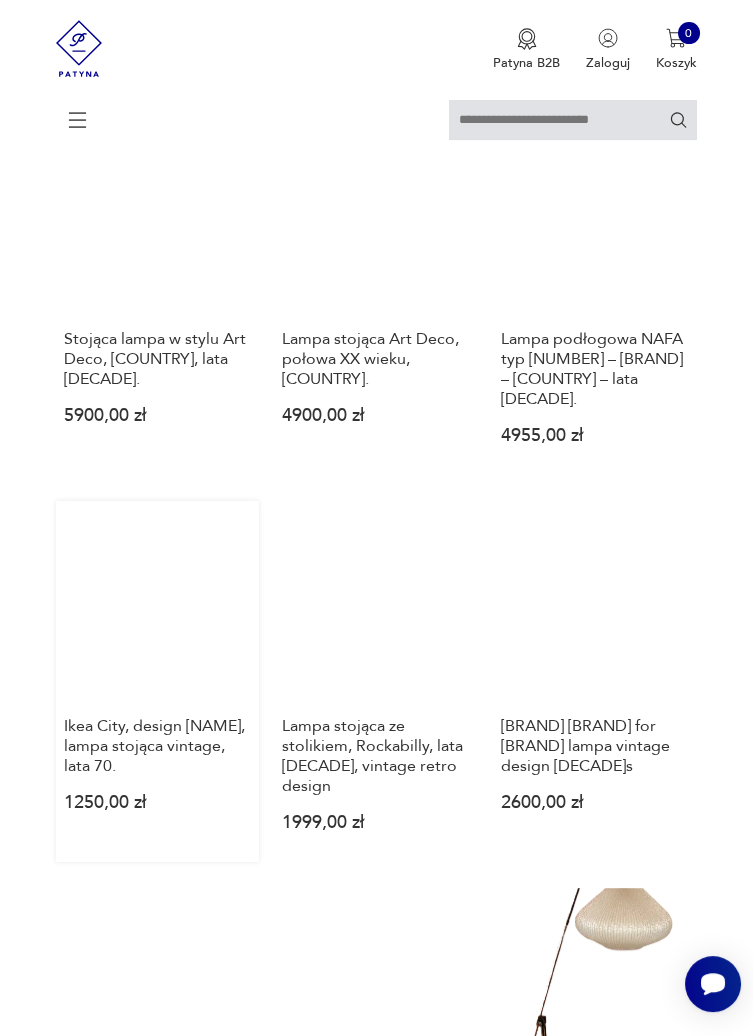 scroll, scrollTop: 1008, scrollLeft: 0, axis: vertical 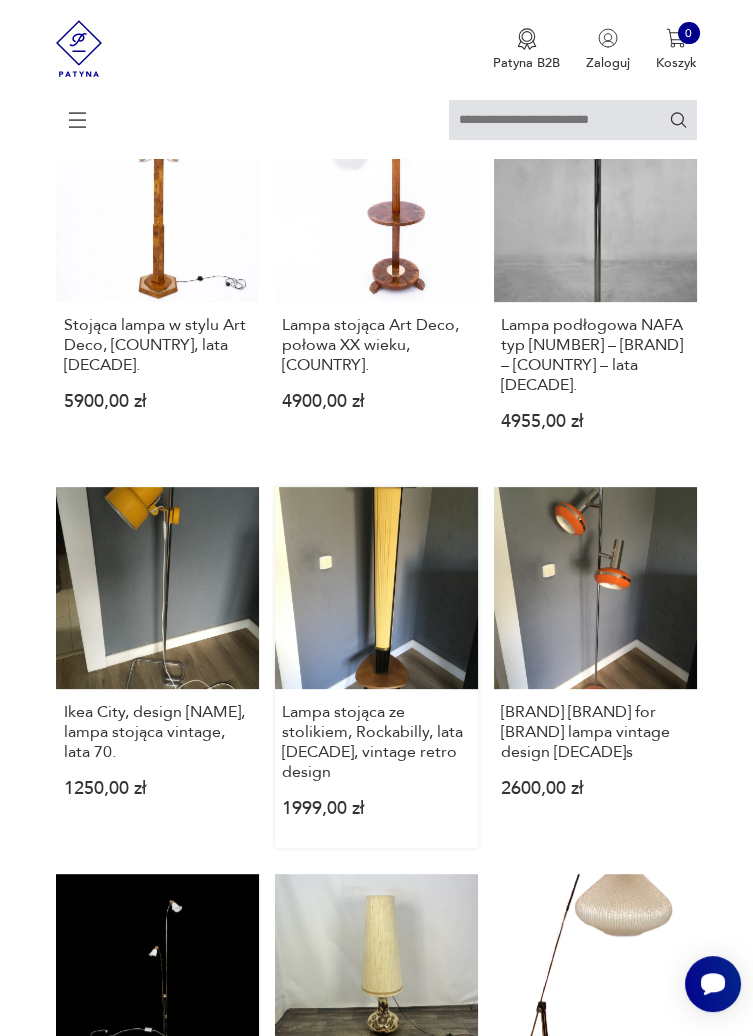 click on "Lampa stojąca ze stolikiem, Rockabilly, lata [DECADE], vintage retro design [PRICE]" at bounding box center [376, 667] 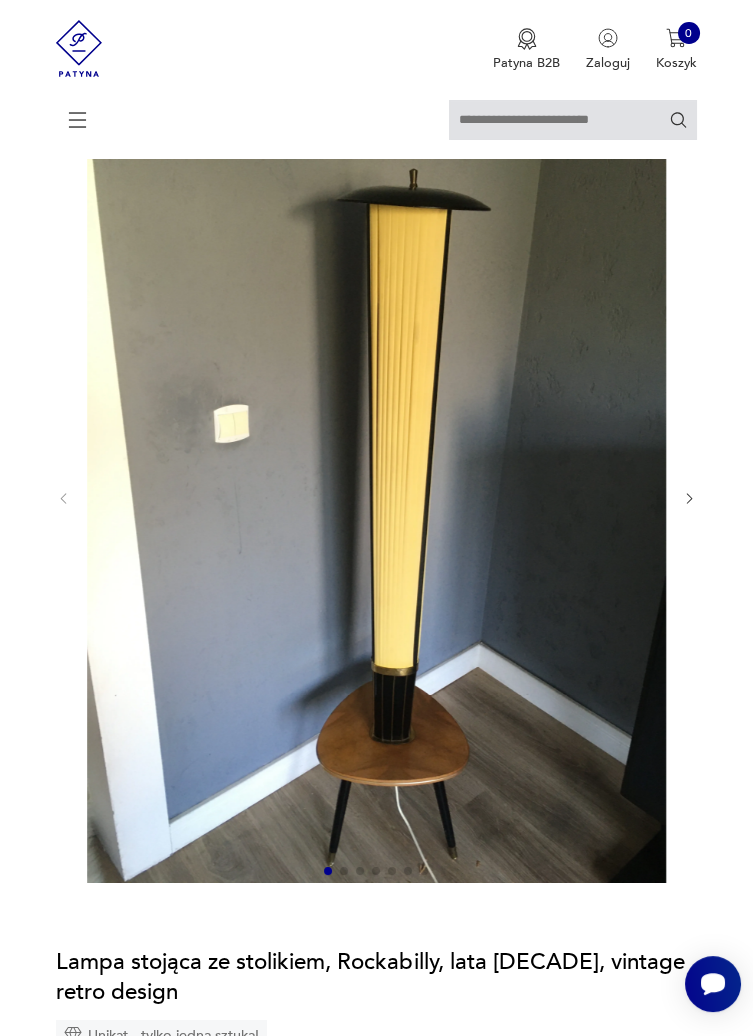 scroll, scrollTop: 0, scrollLeft: 0, axis: both 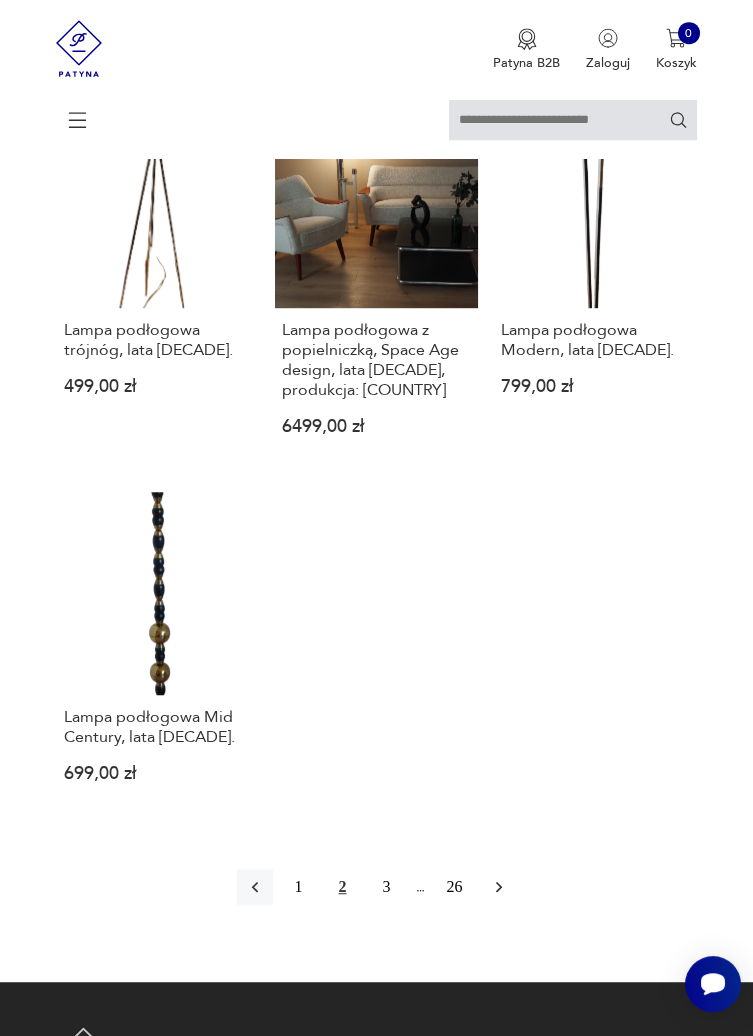 click at bounding box center (499, 887) 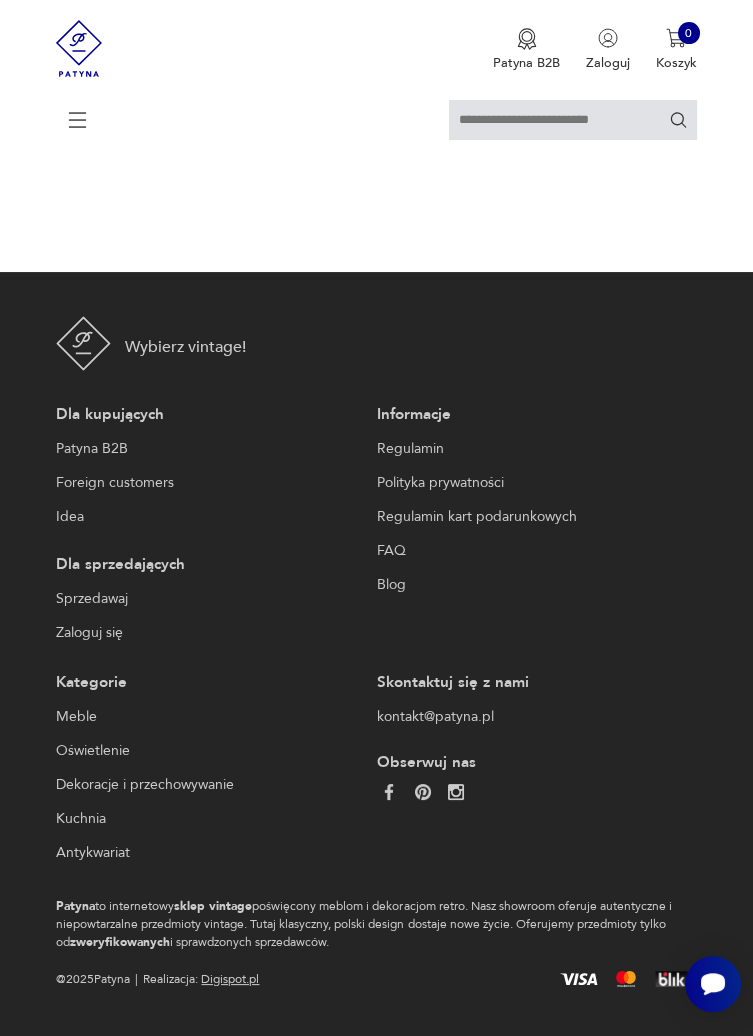 scroll, scrollTop: 308, scrollLeft: 0, axis: vertical 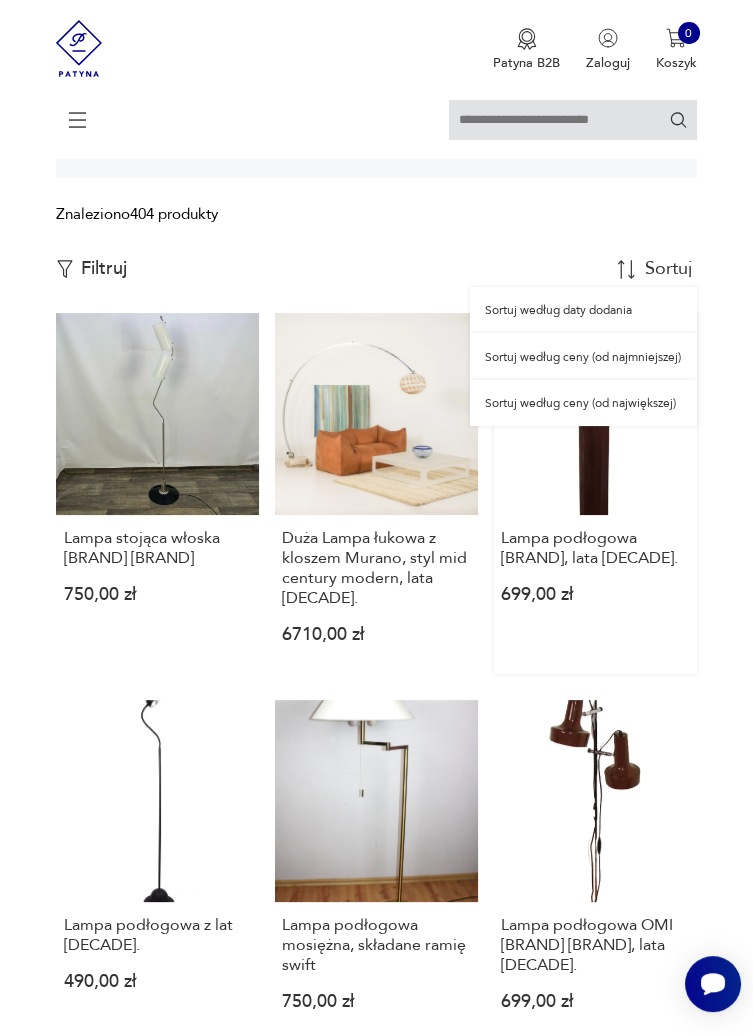 click on "Sortuj według ceny (od największej)" at bounding box center [583, 403] 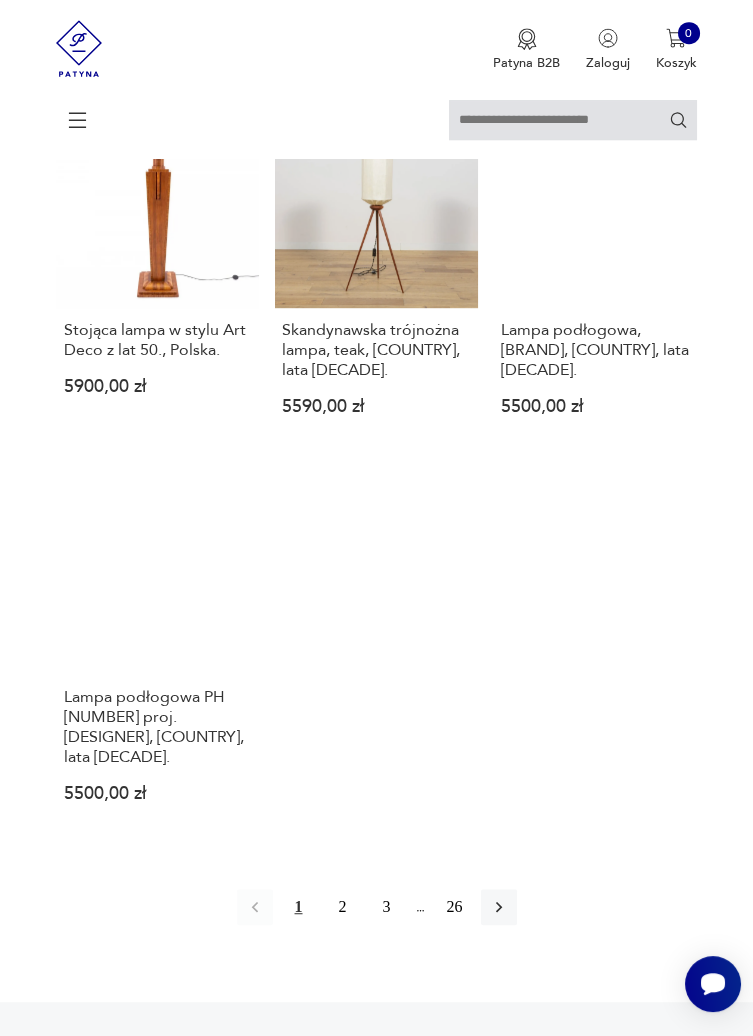 scroll, scrollTop: 2202, scrollLeft: 0, axis: vertical 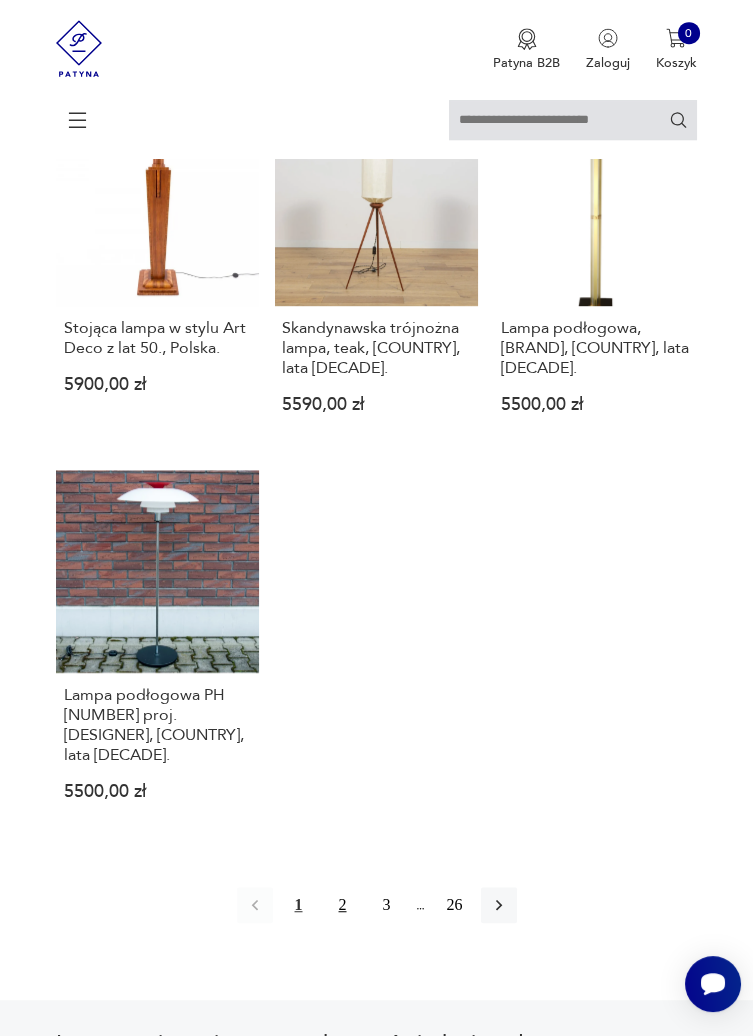 click on "2" at bounding box center (343, 905) 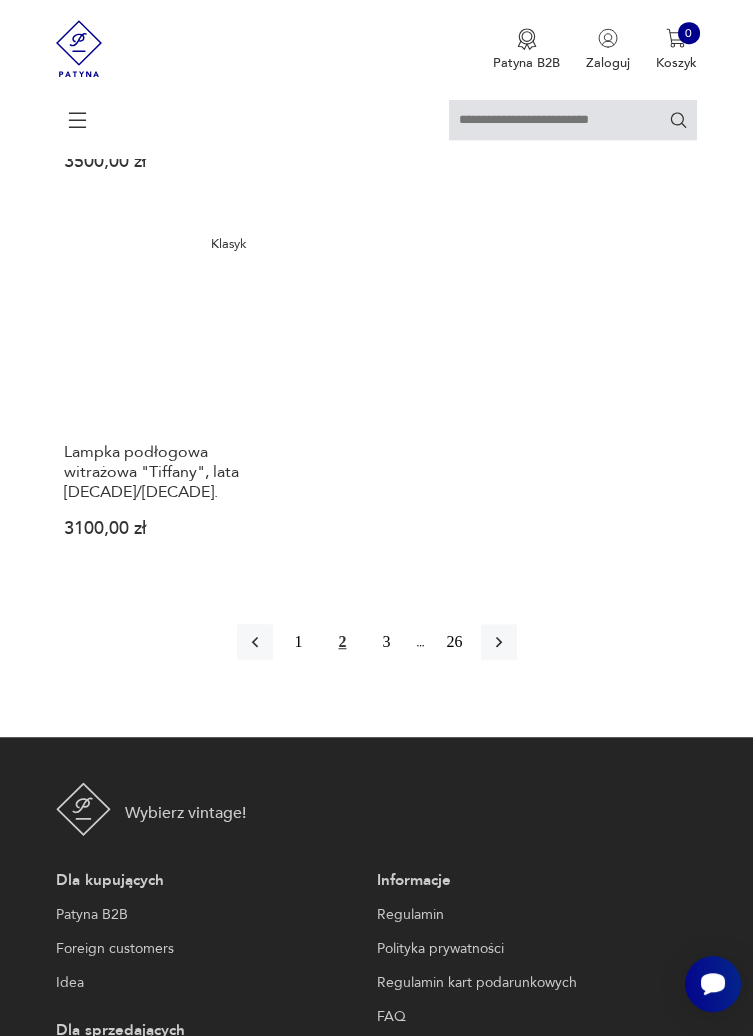 scroll, scrollTop: 2395, scrollLeft: 0, axis: vertical 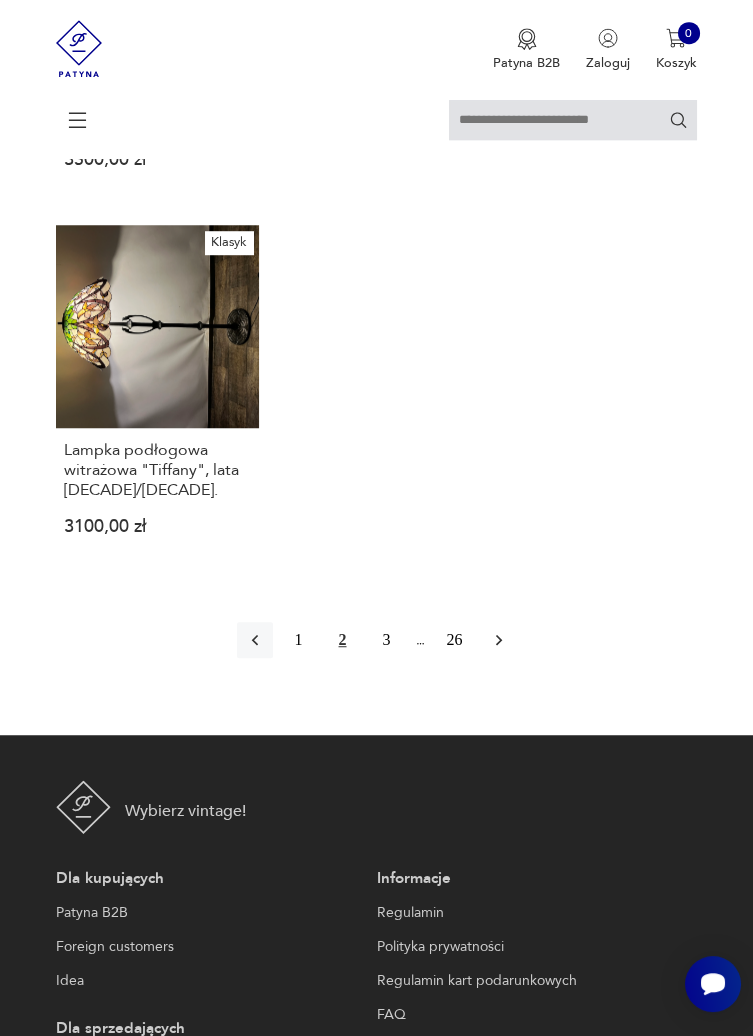 click at bounding box center [499, 640] 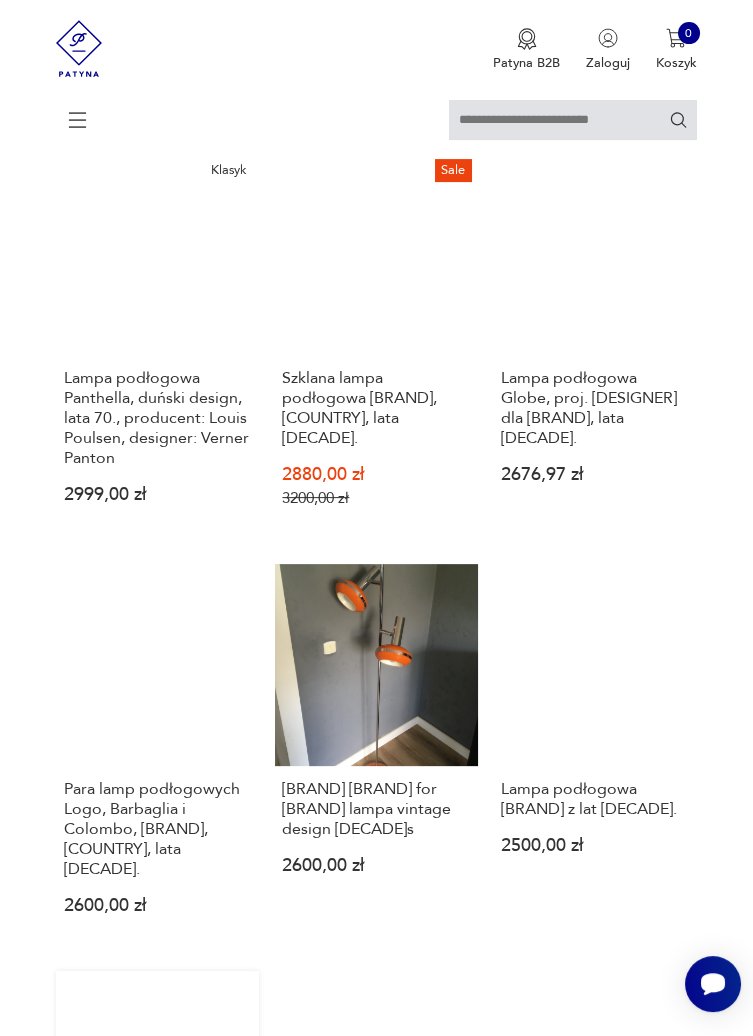 scroll, scrollTop: 988, scrollLeft: 0, axis: vertical 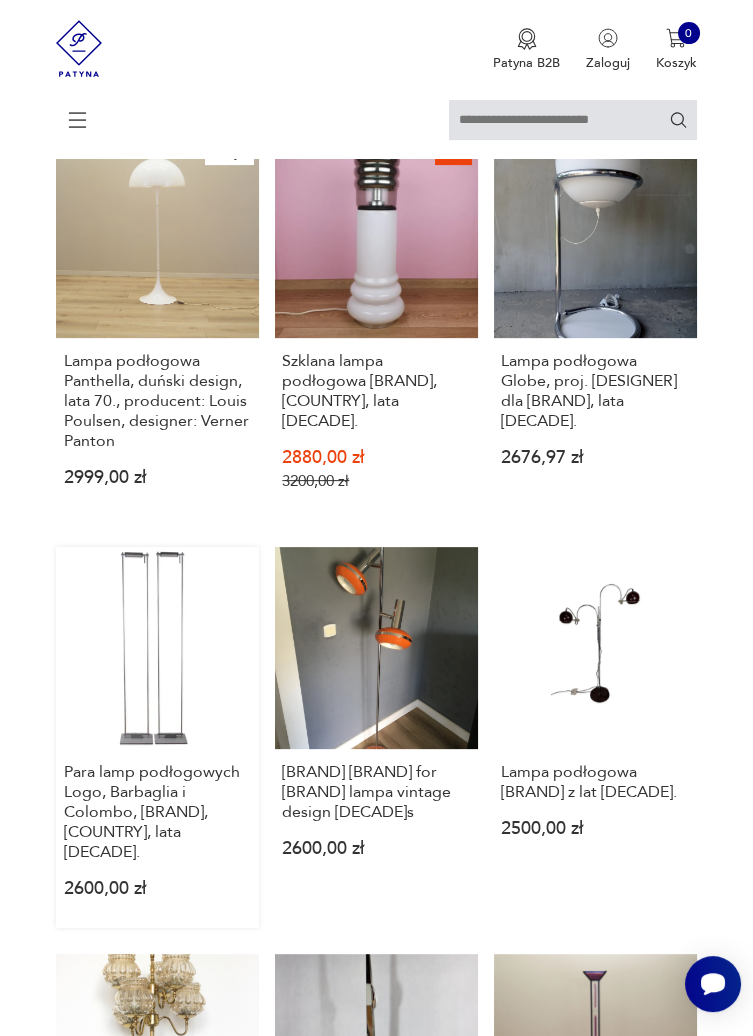 click on "Para lamp podłogowych Logo, Barbaglia i Colombo, Nemo, Włochy, lata 80. 2600,00 zł" at bounding box center [157, 737] 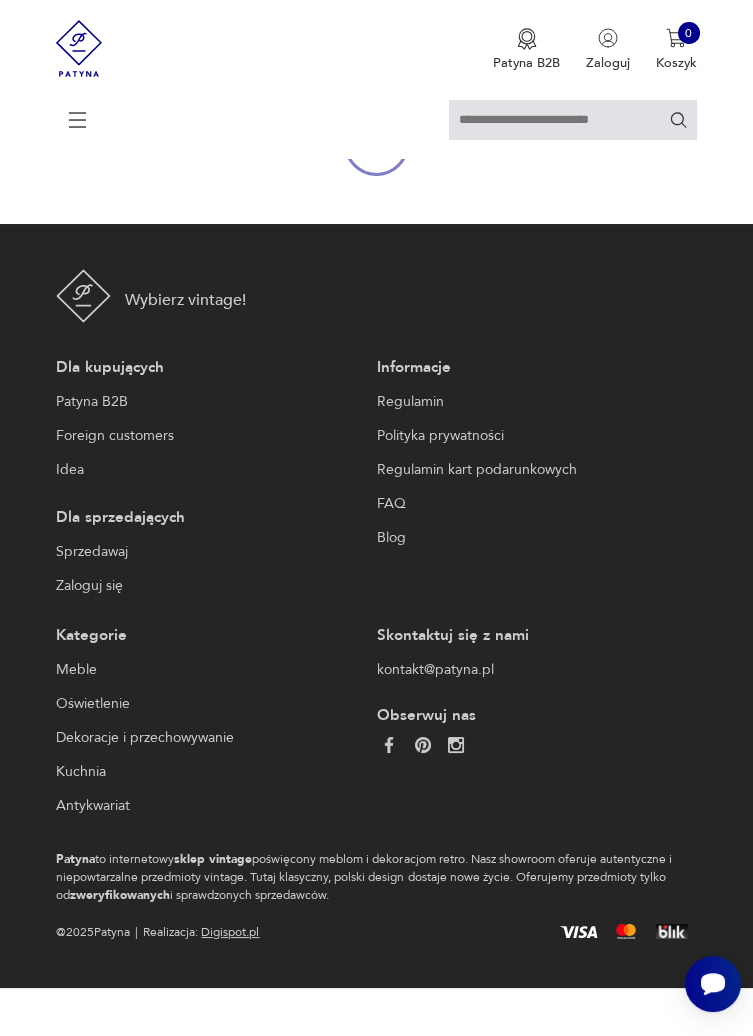scroll, scrollTop: 0, scrollLeft: 0, axis: both 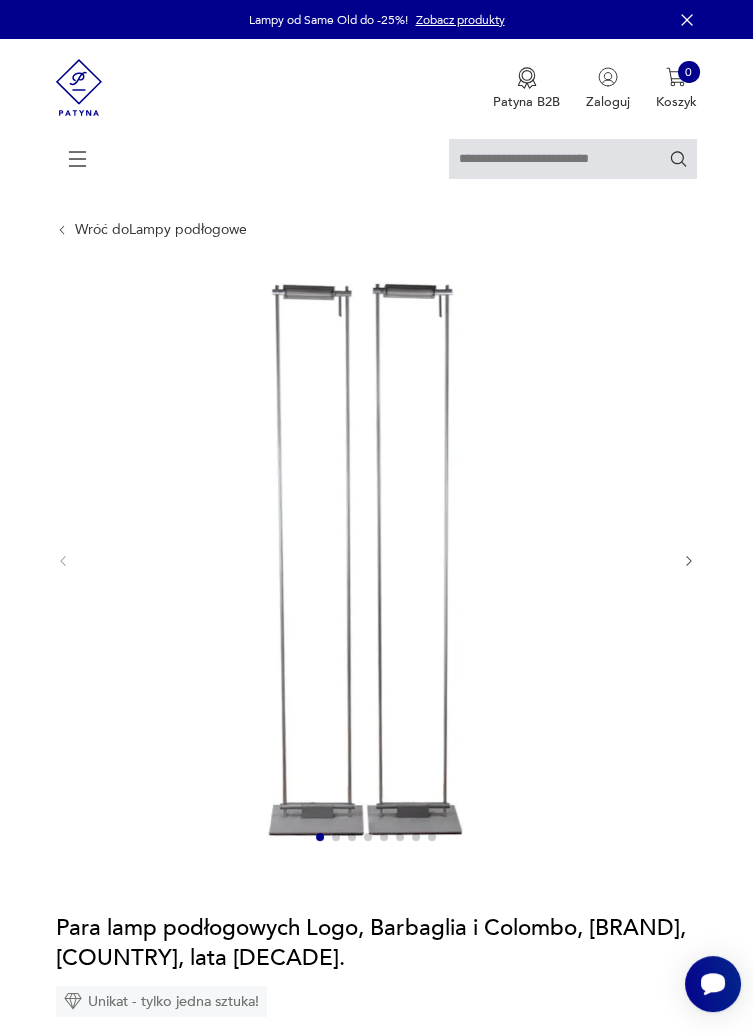 click at bounding box center (376, 559) 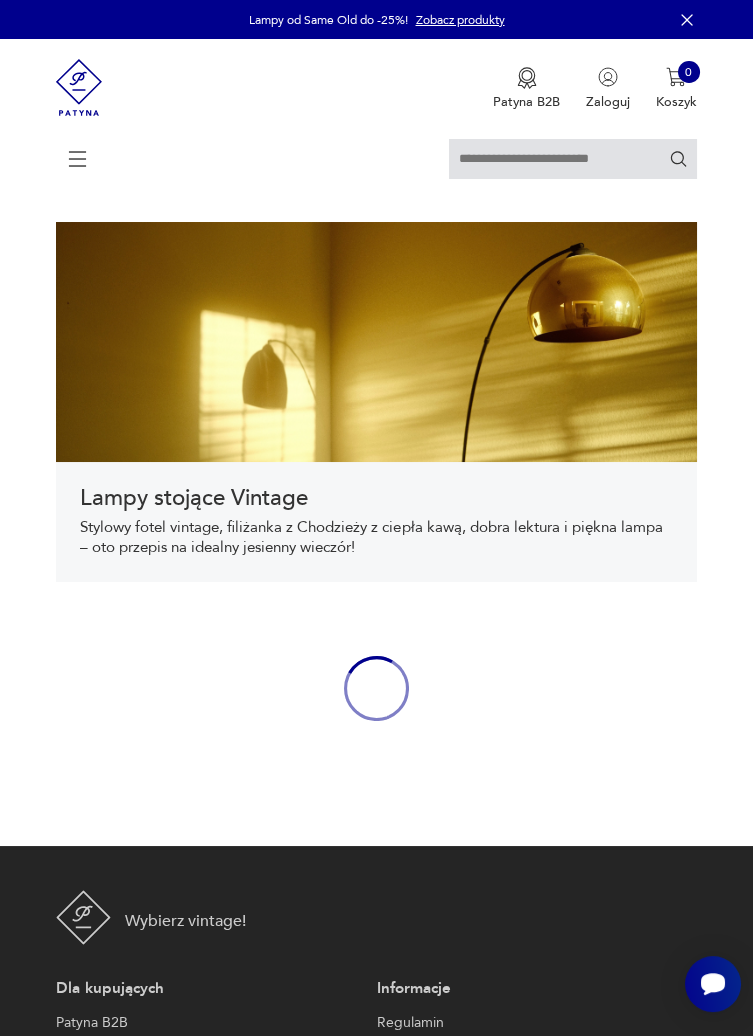 scroll, scrollTop: 574, scrollLeft: 0, axis: vertical 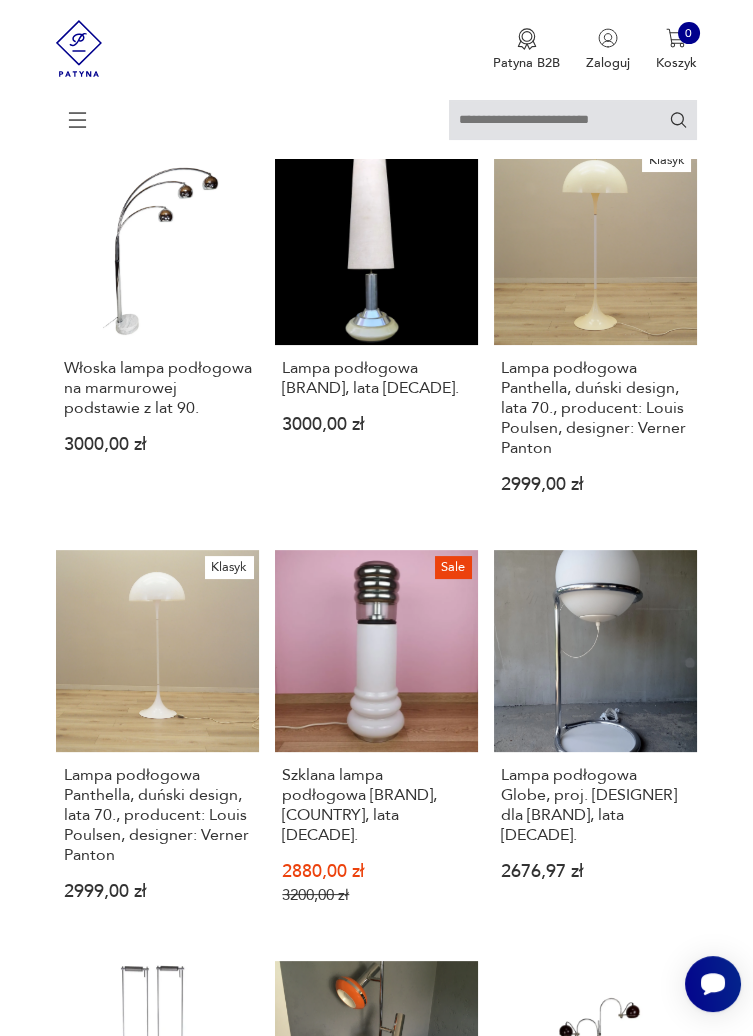 click on "Sprzedawaj Patyna B2B Zaloguj 0 Koszyk Twój koszyk ( 0 ) Brak produktów w koszyku IDŹ DO KOSZYKA" at bounding box center (376, 79) 